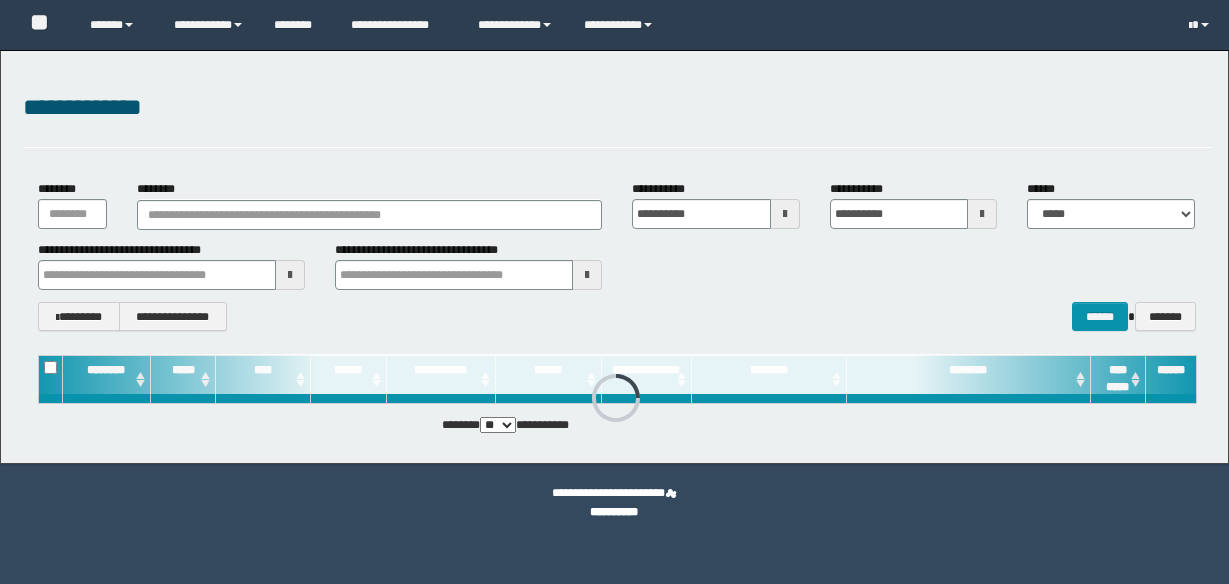 scroll, scrollTop: 0, scrollLeft: 0, axis: both 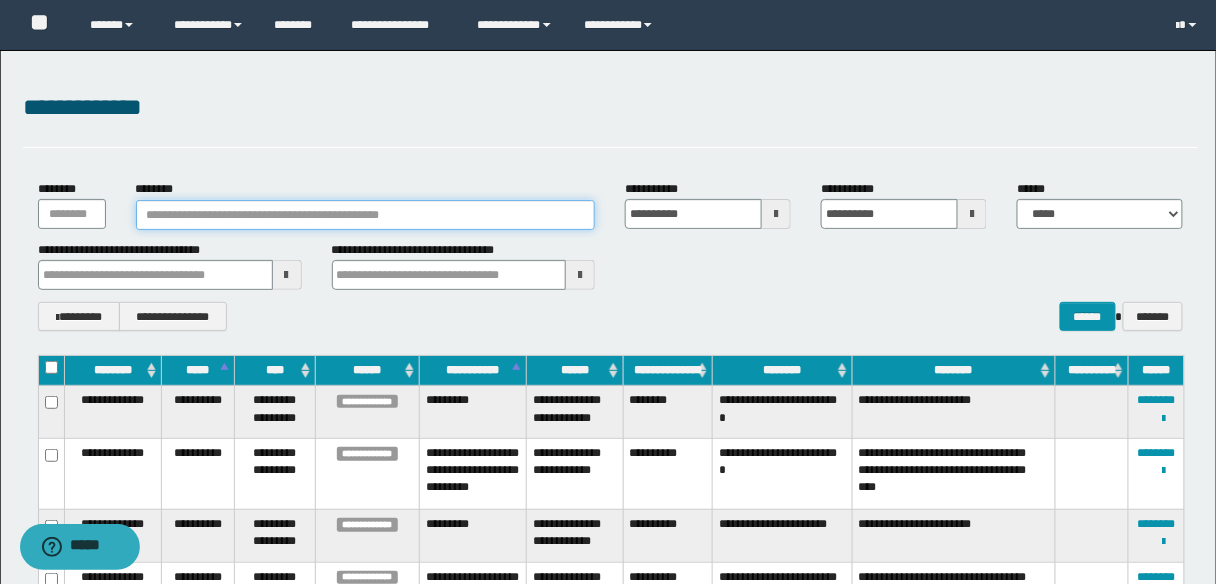 click on "********" at bounding box center (366, 215) 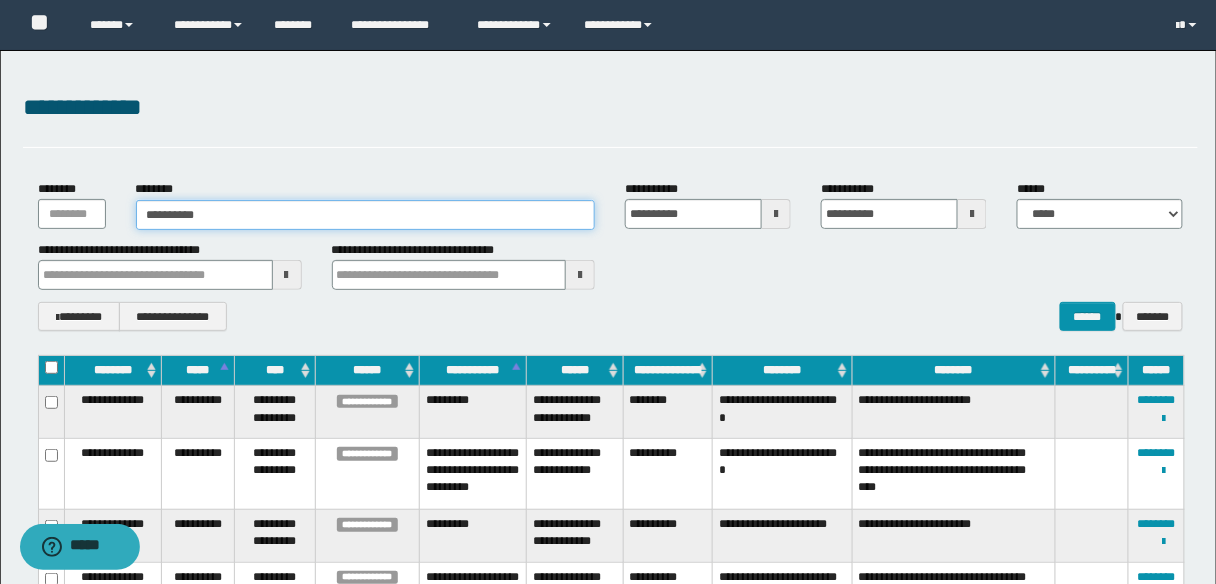 type on "**********" 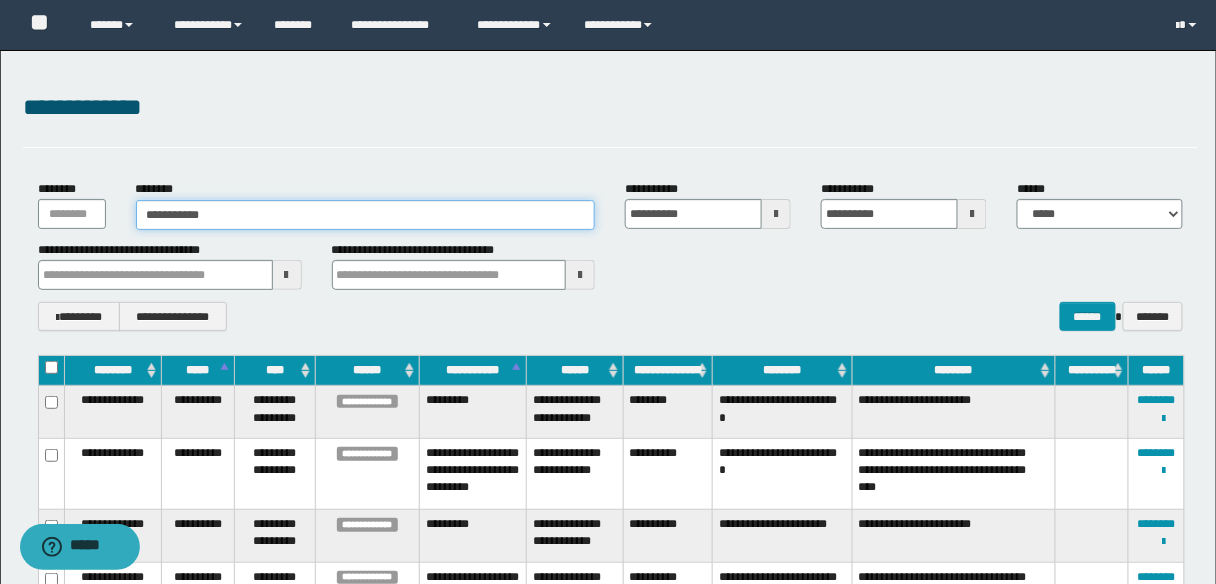 type on "**********" 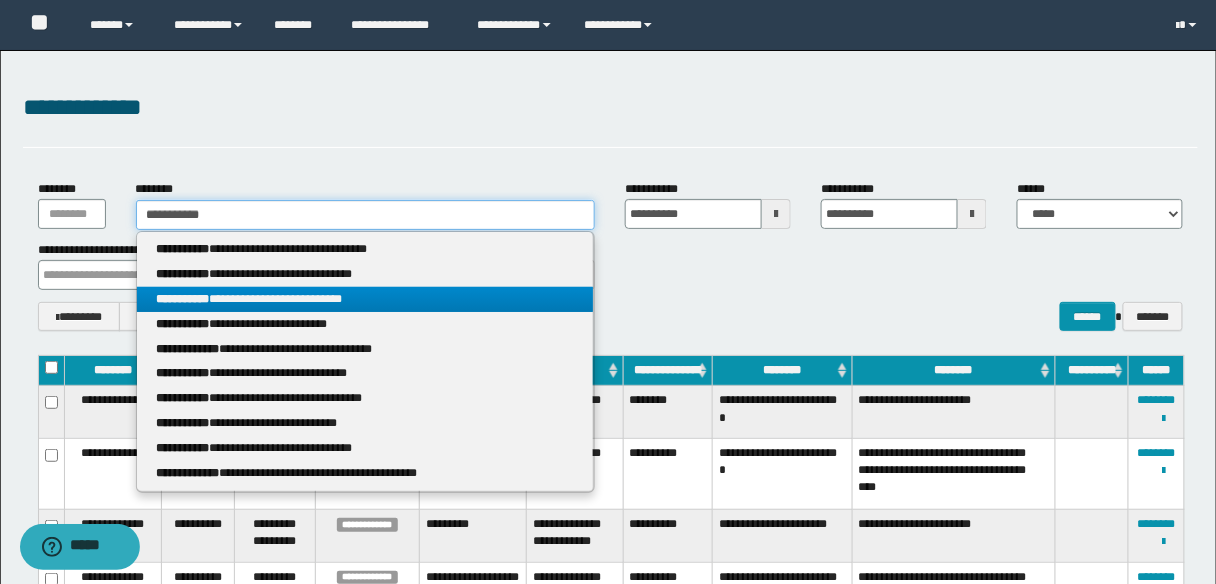 type on "**********" 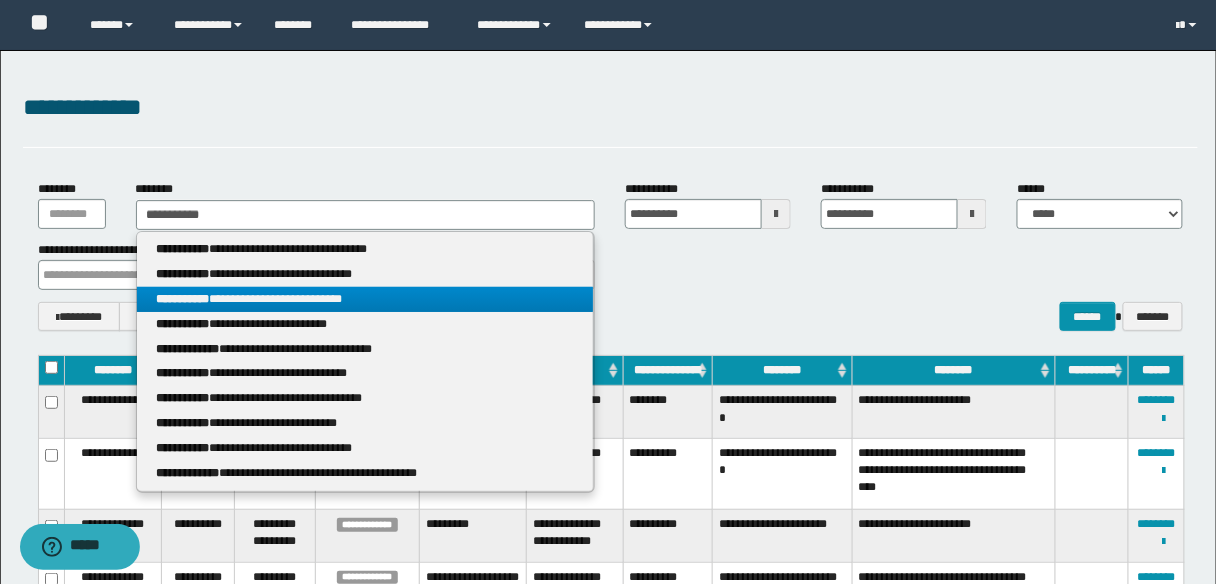 click on "**********" at bounding box center (365, 299) 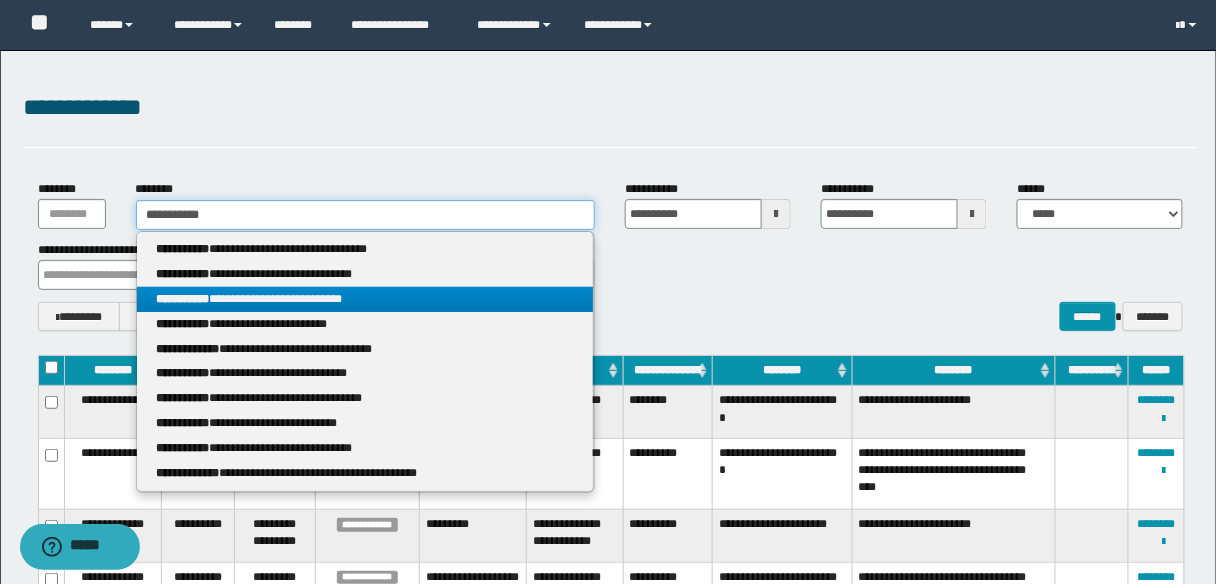 type 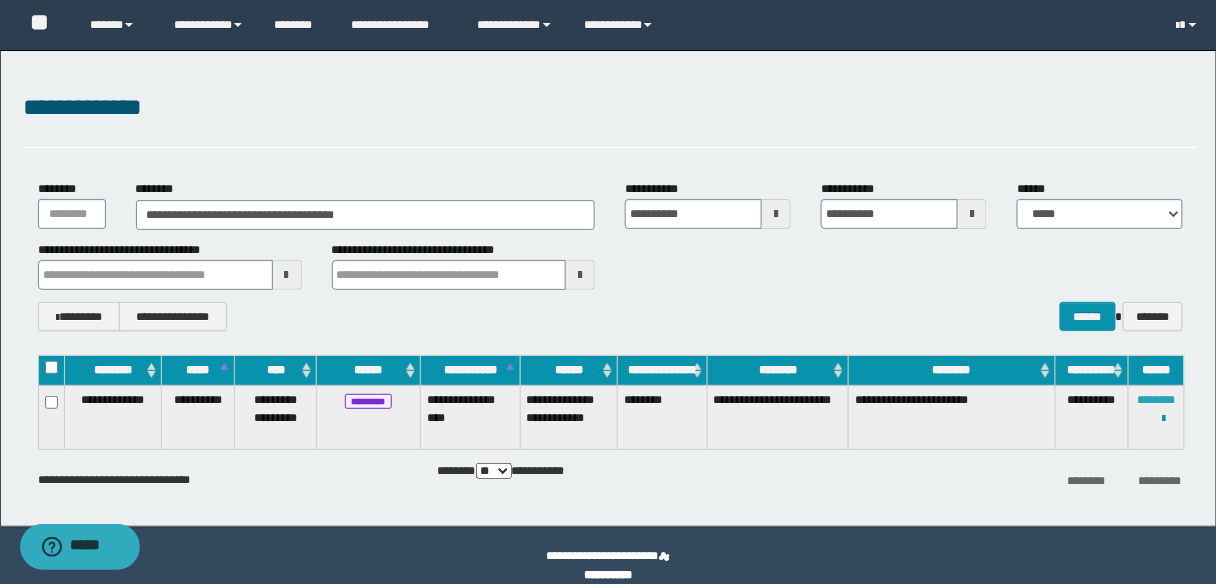 click on "********" at bounding box center [1157, 400] 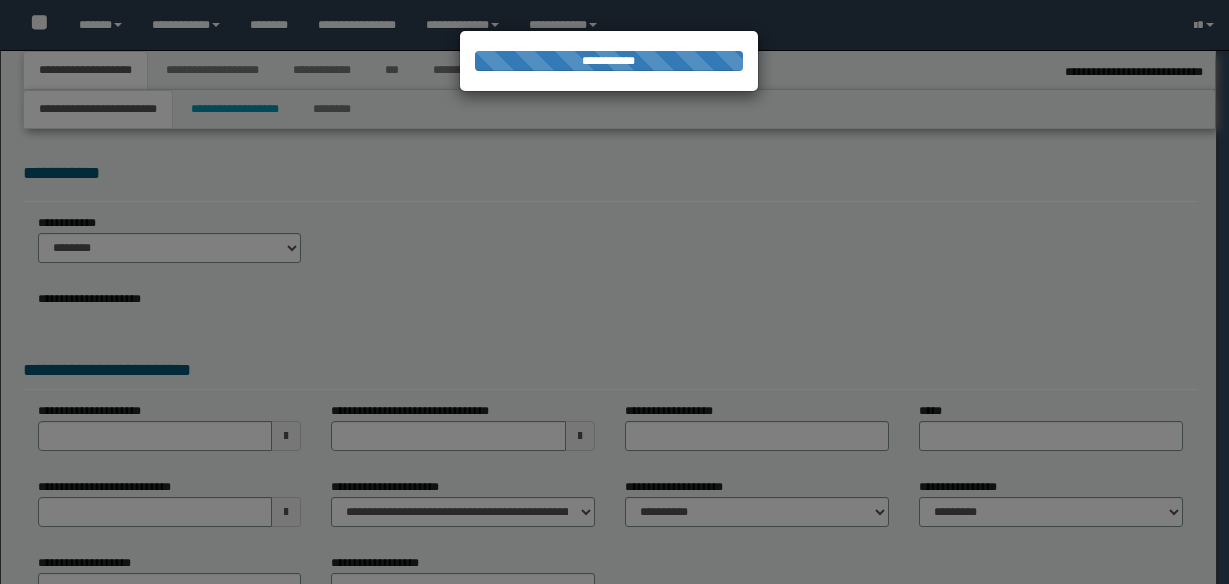 select on "*" 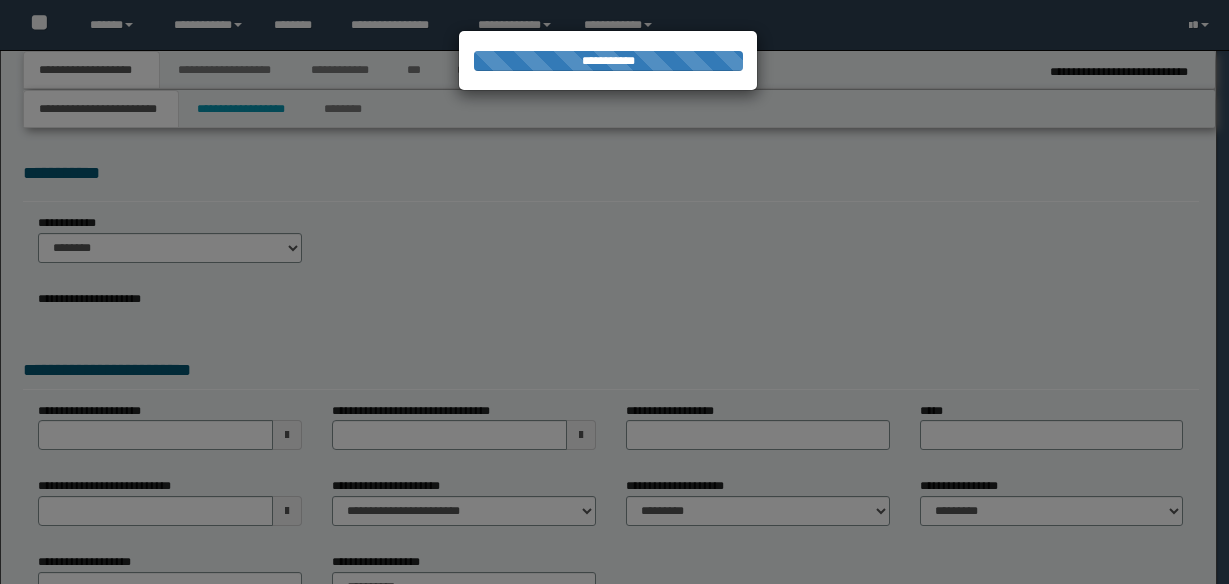 scroll, scrollTop: 0, scrollLeft: 0, axis: both 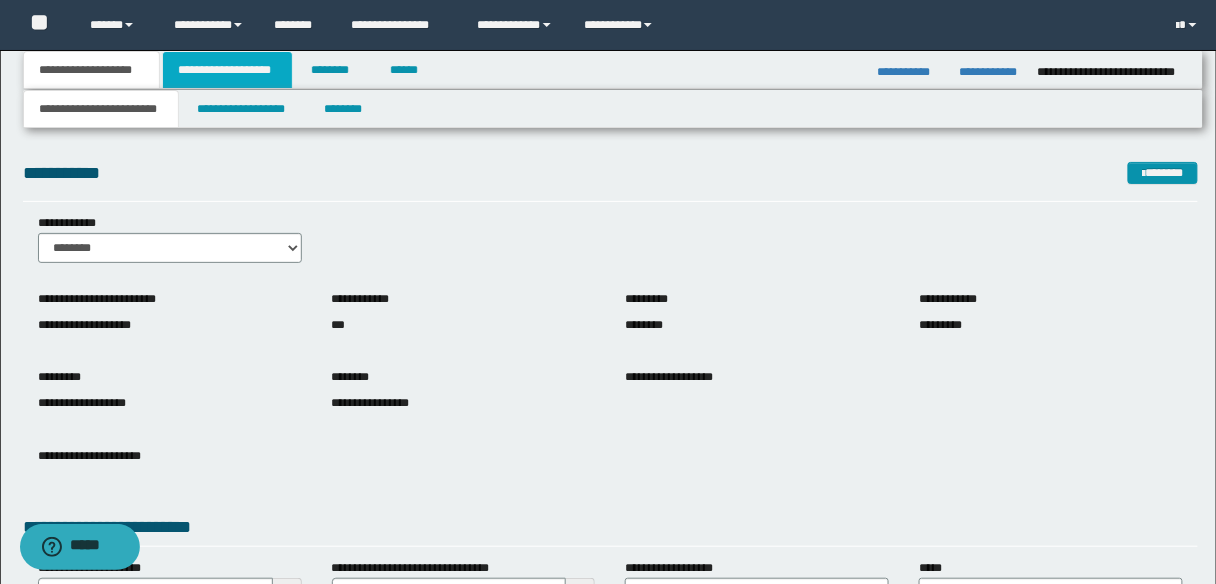 click on "**********" at bounding box center (227, 70) 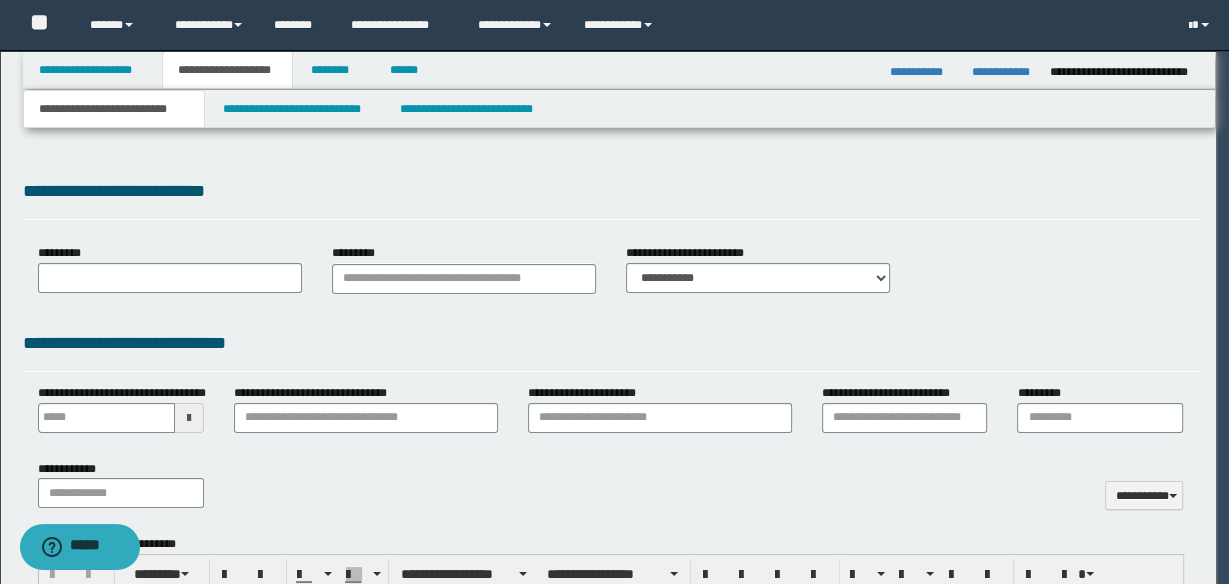 type 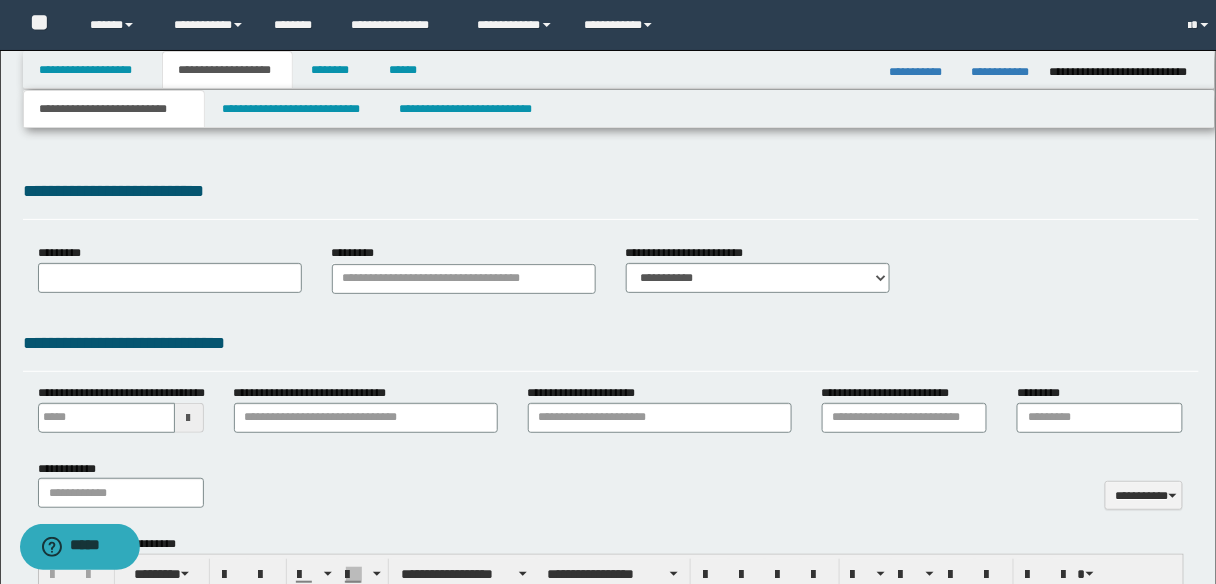 select on "*" 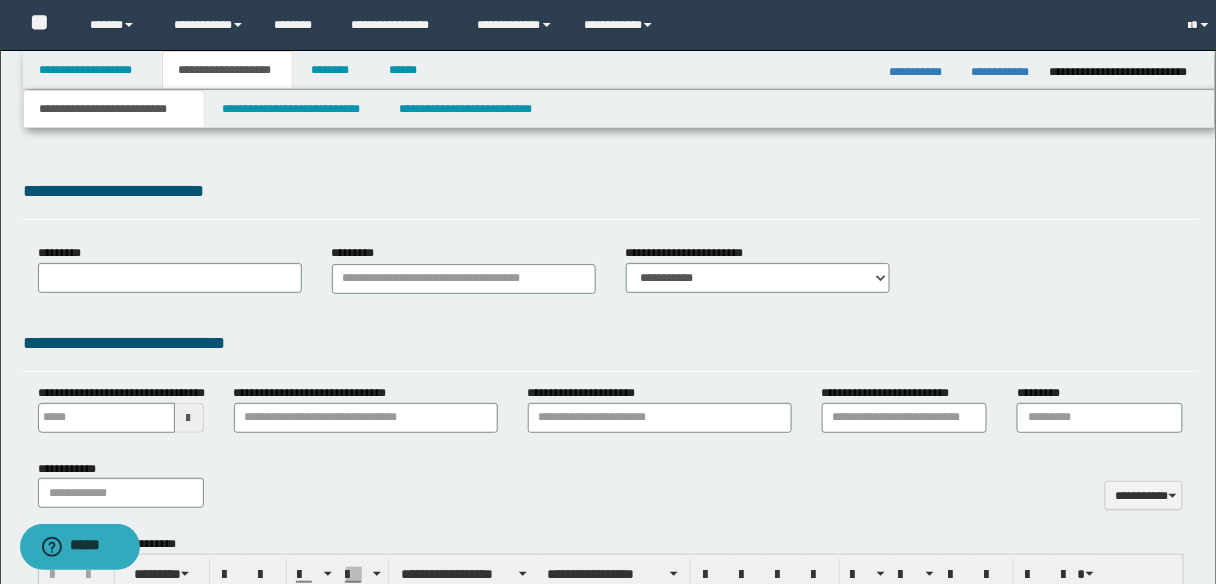 type 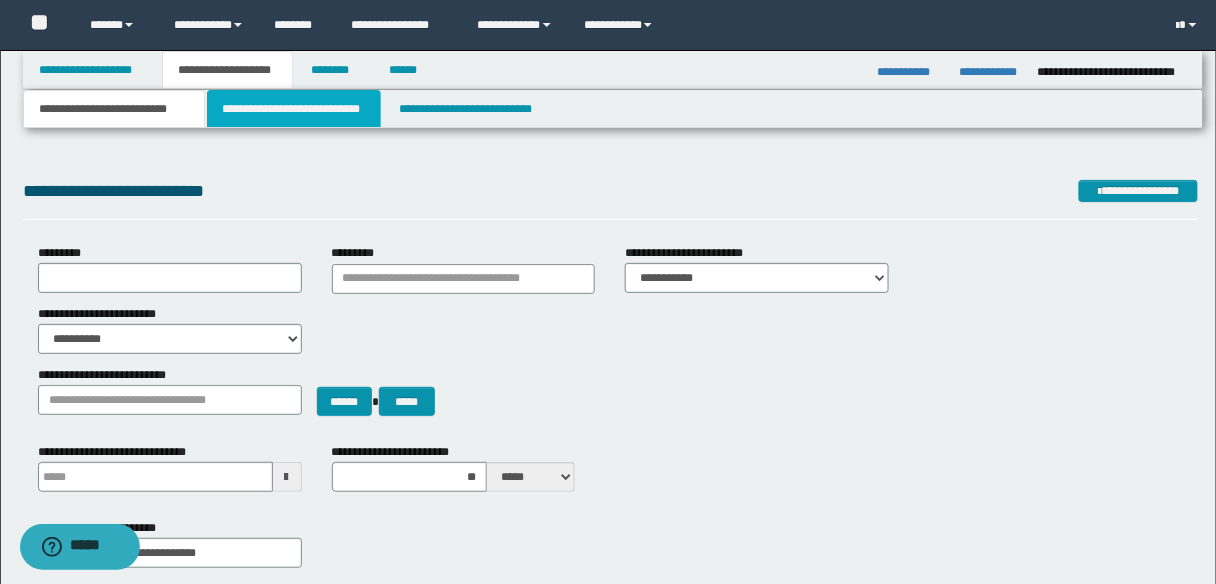 click on "**********" at bounding box center [294, 109] 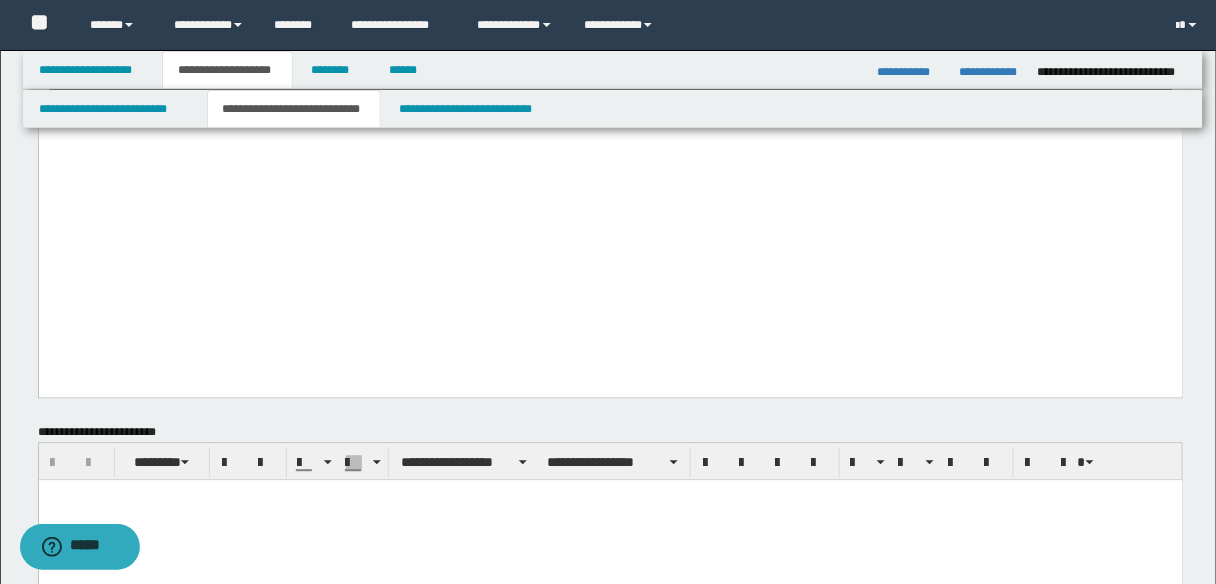 scroll, scrollTop: 1280, scrollLeft: 0, axis: vertical 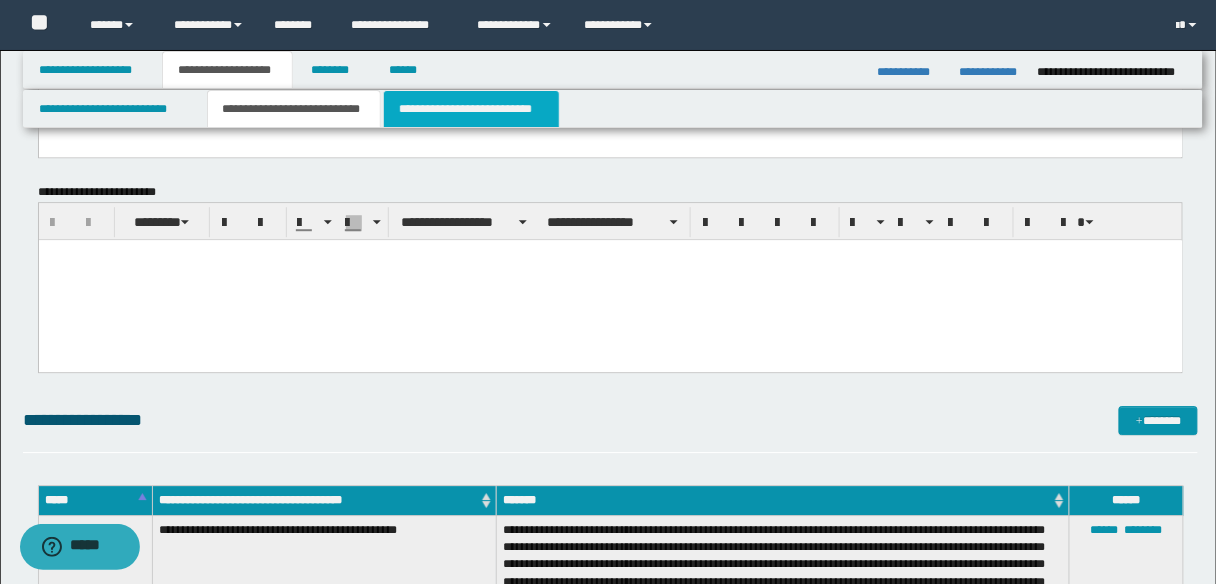 click on "**********" at bounding box center [471, 109] 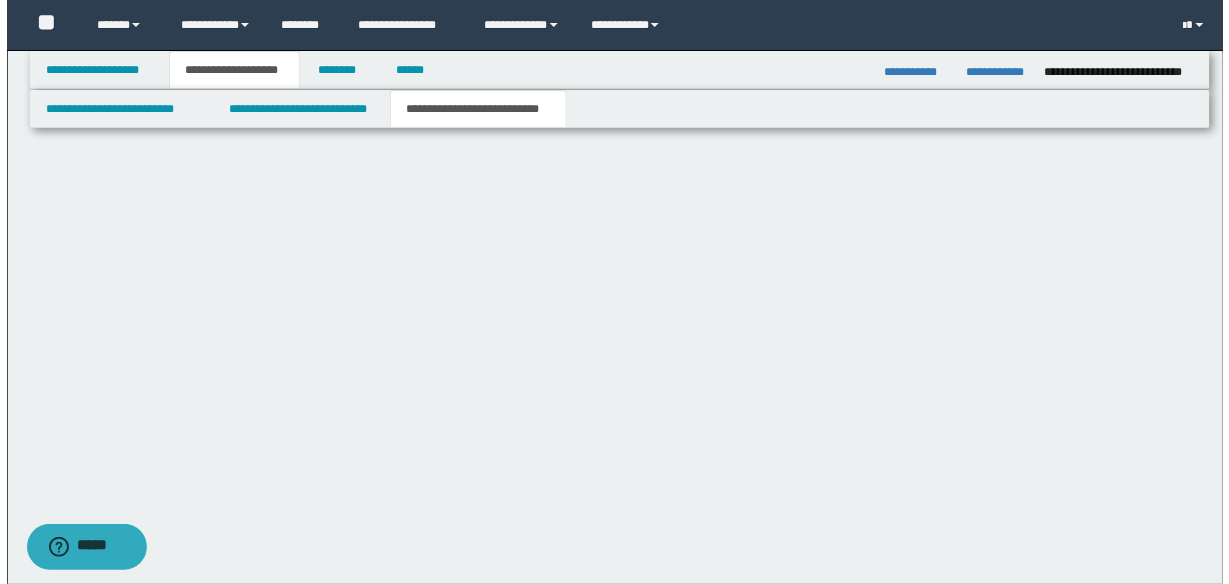 scroll, scrollTop: 0, scrollLeft: 0, axis: both 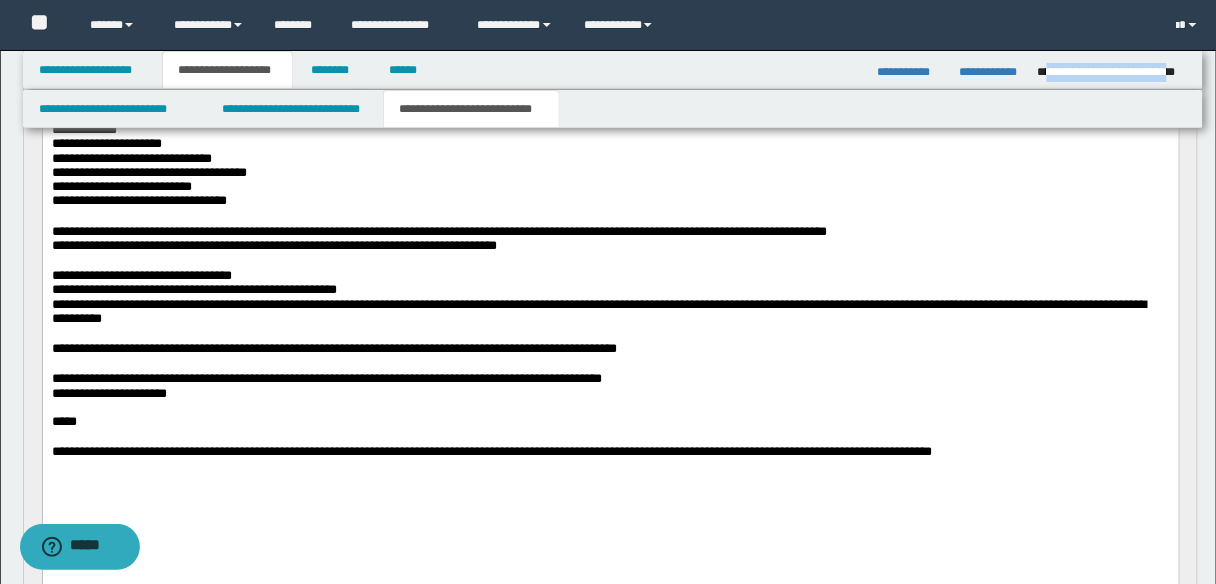 drag, startPoint x: 1184, startPoint y: 72, endPoint x: 1044, endPoint y: 74, distance: 140.01428 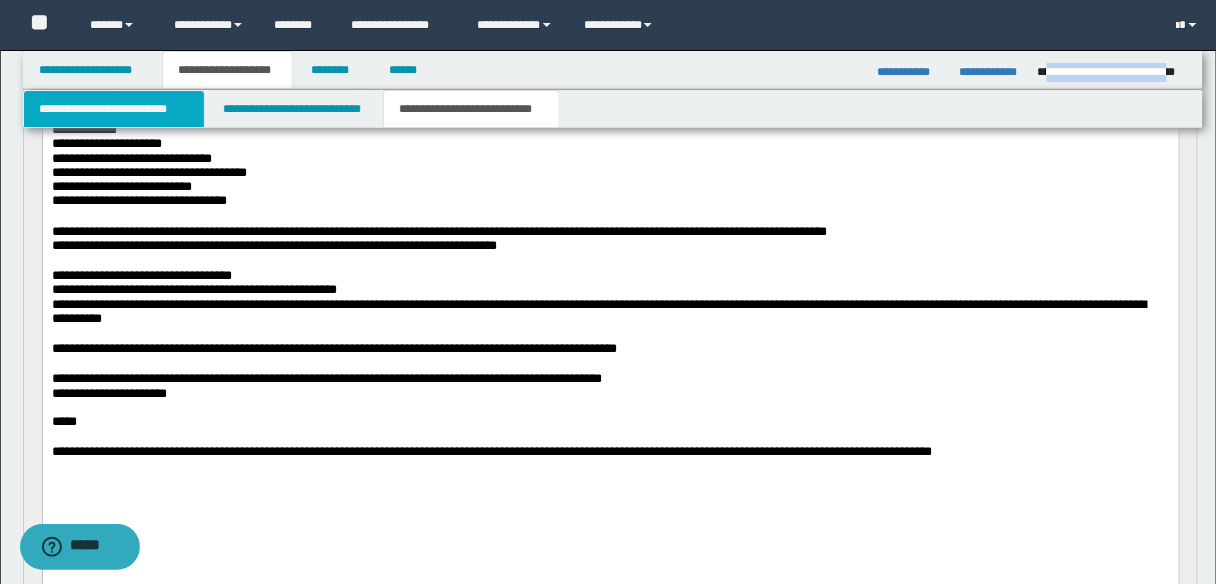 click on "**********" at bounding box center (114, 109) 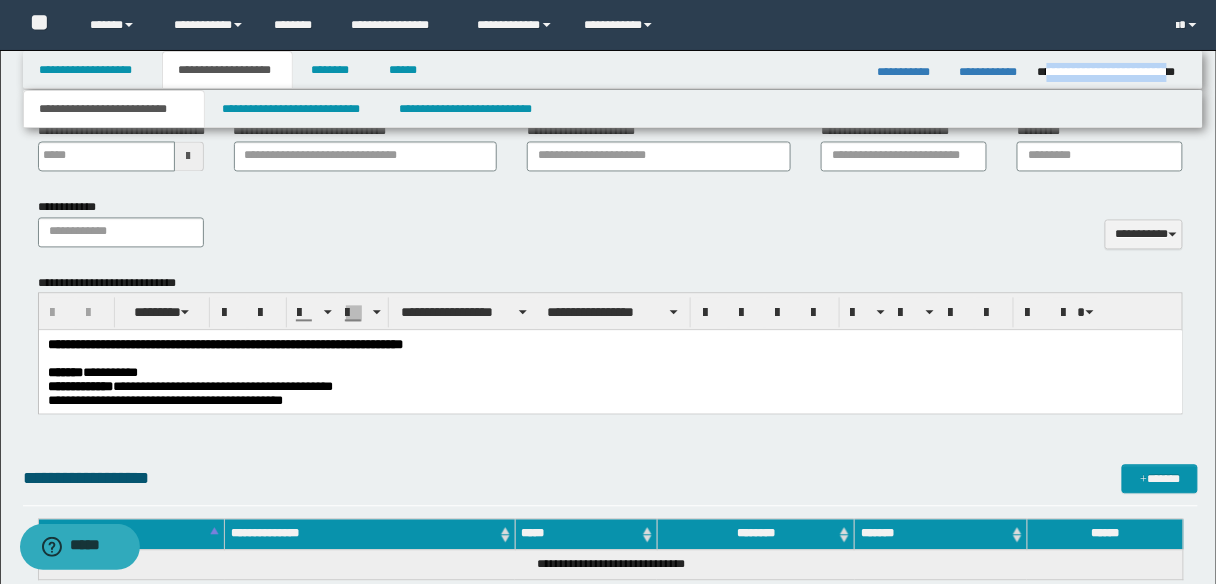 scroll, scrollTop: 960, scrollLeft: 0, axis: vertical 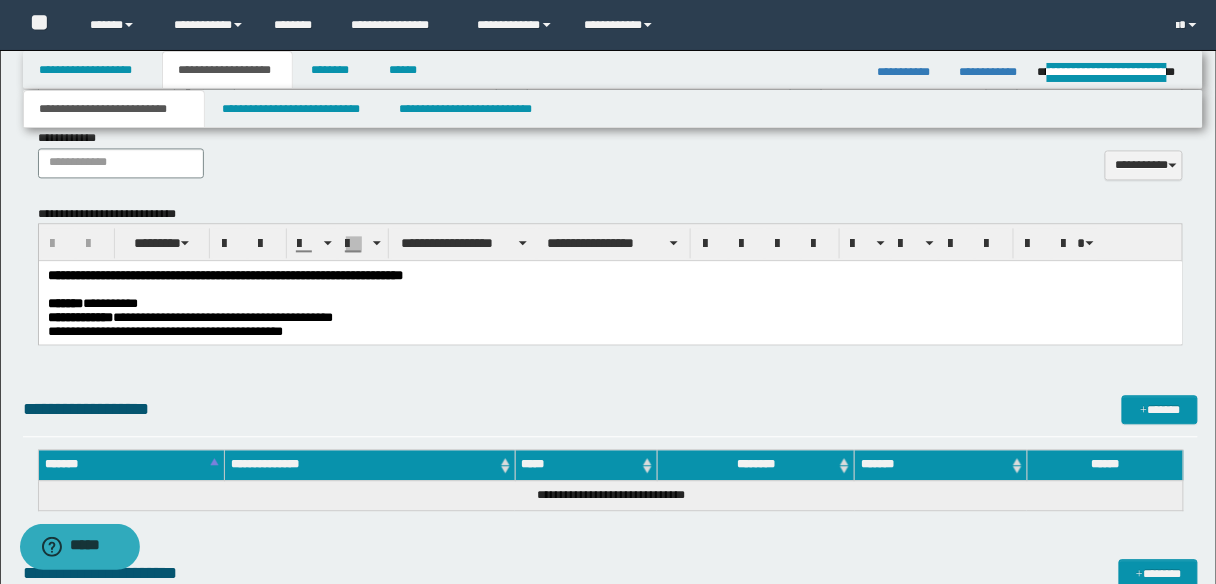 click at bounding box center (610, 290) 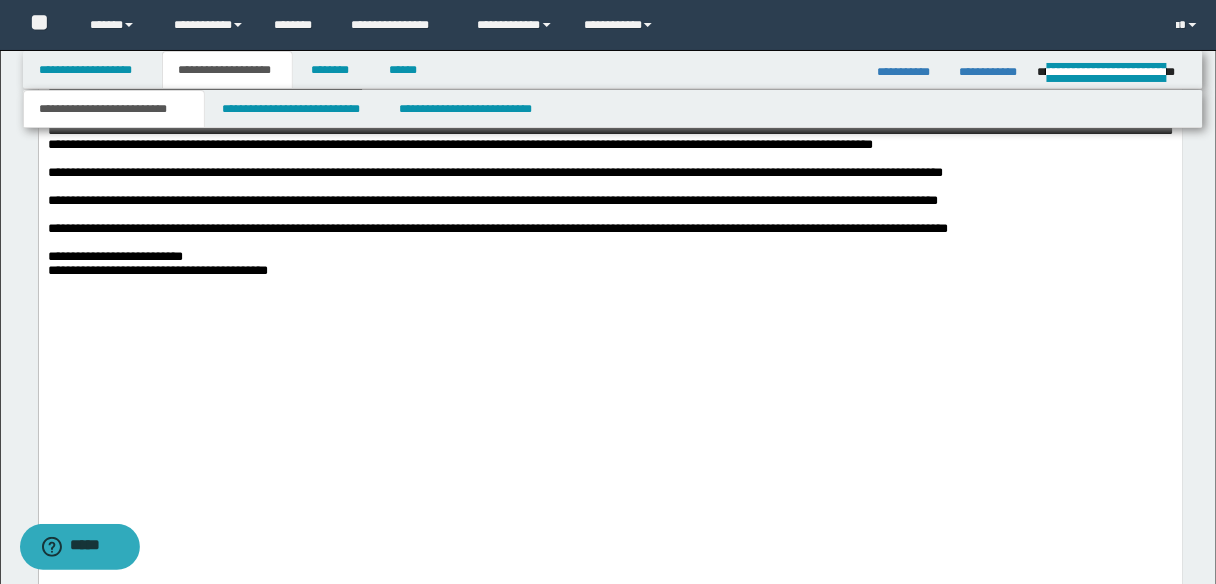 scroll, scrollTop: 2400, scrollLeft: 0, axis: vertical 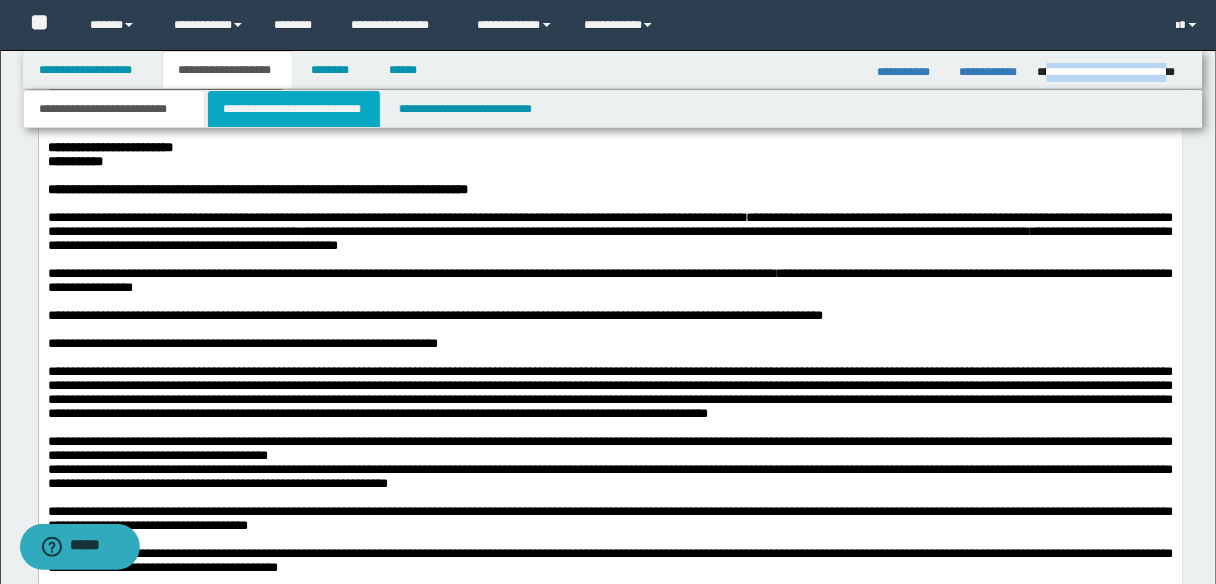 click on "**********" at bounding box center [294, 109] 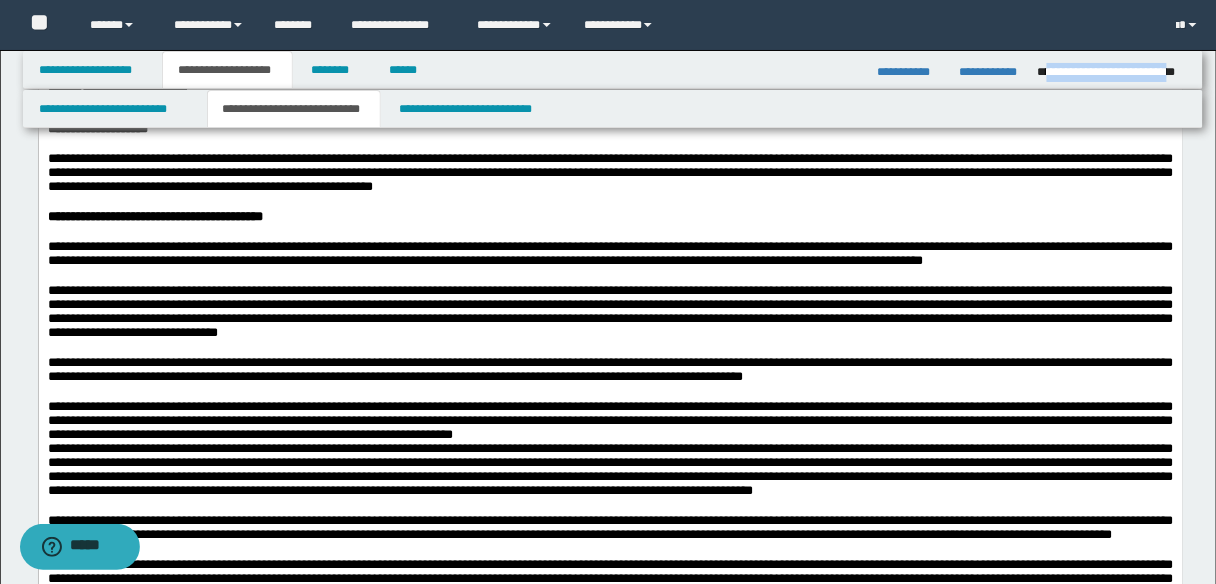scroll, scrollTop: 400, scrollLeft: 0, axis: vertical 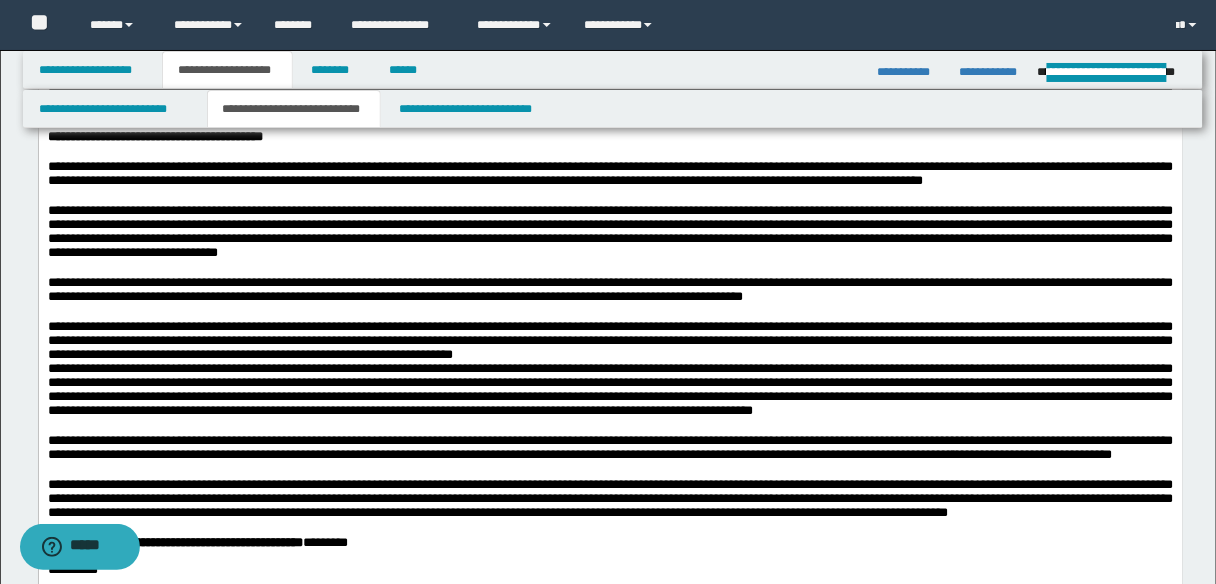 click on "**********" at bounding box center [610, 290] 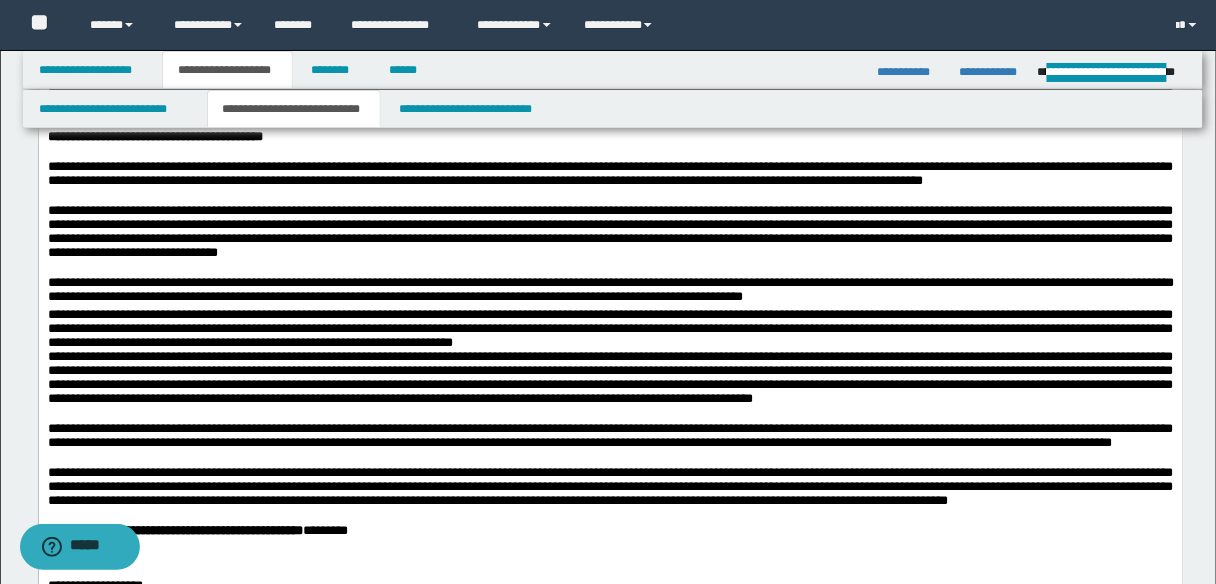 type 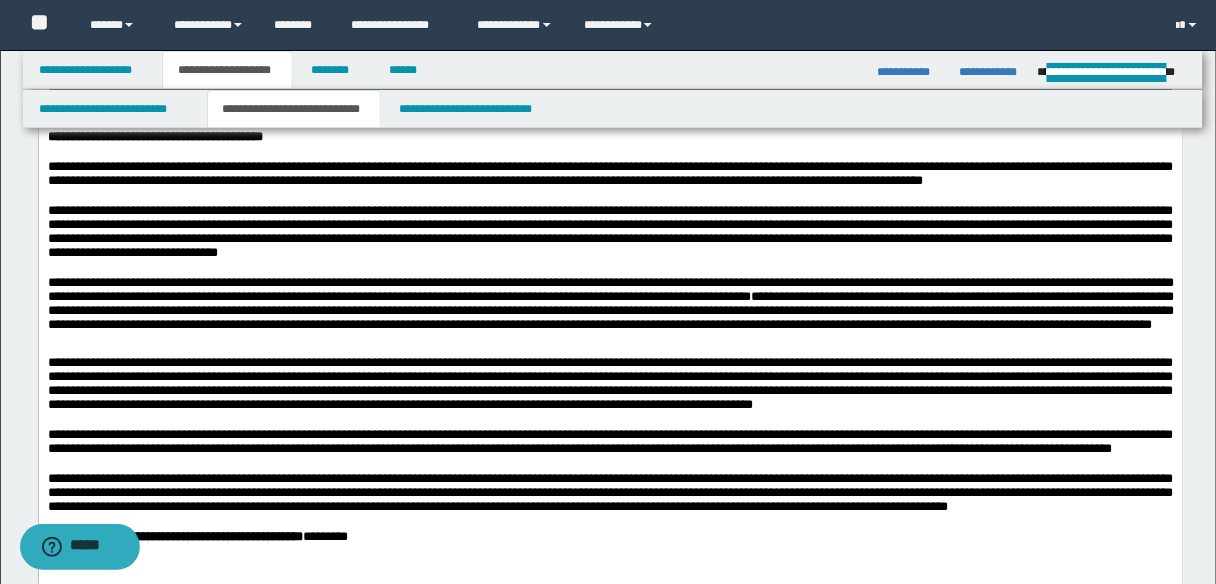 click on "**********" at bounding box center (610, 309) 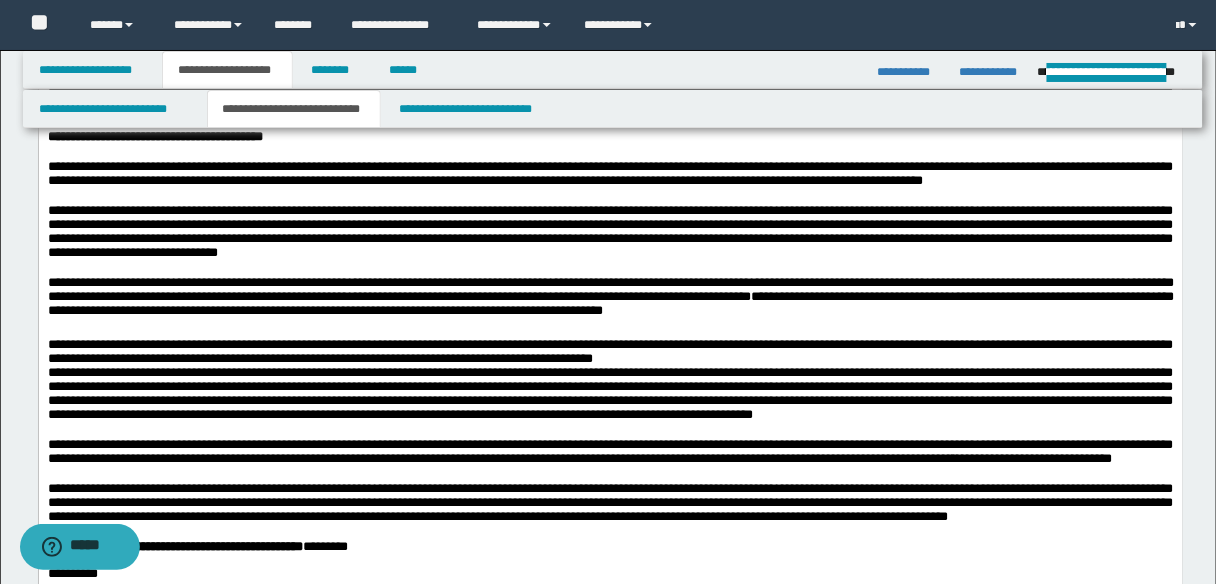 click on "**********" at bounding box center (610, 314) 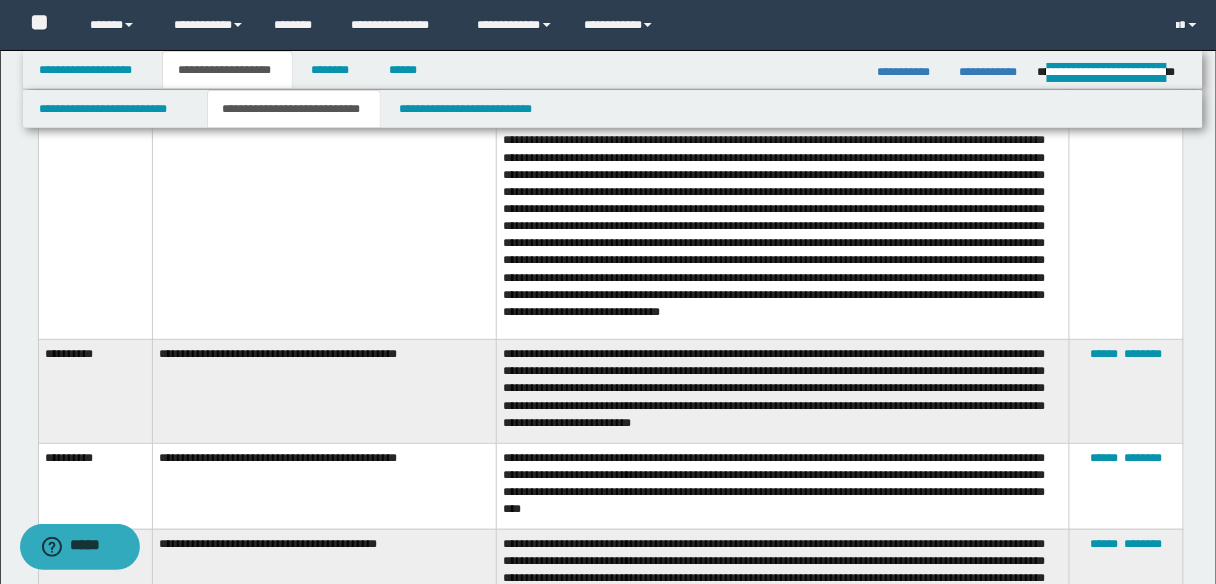 scroll, scrollTop: 1920, scrollLeft: 0, axis: vertical 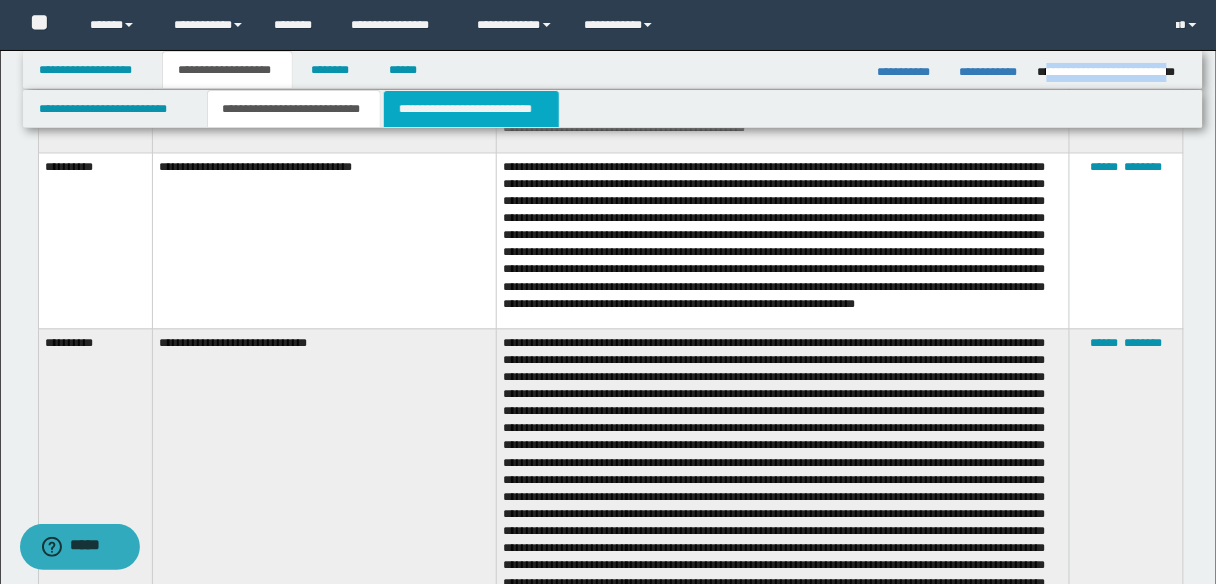 click on "**********" at bounding box center (471, 109) 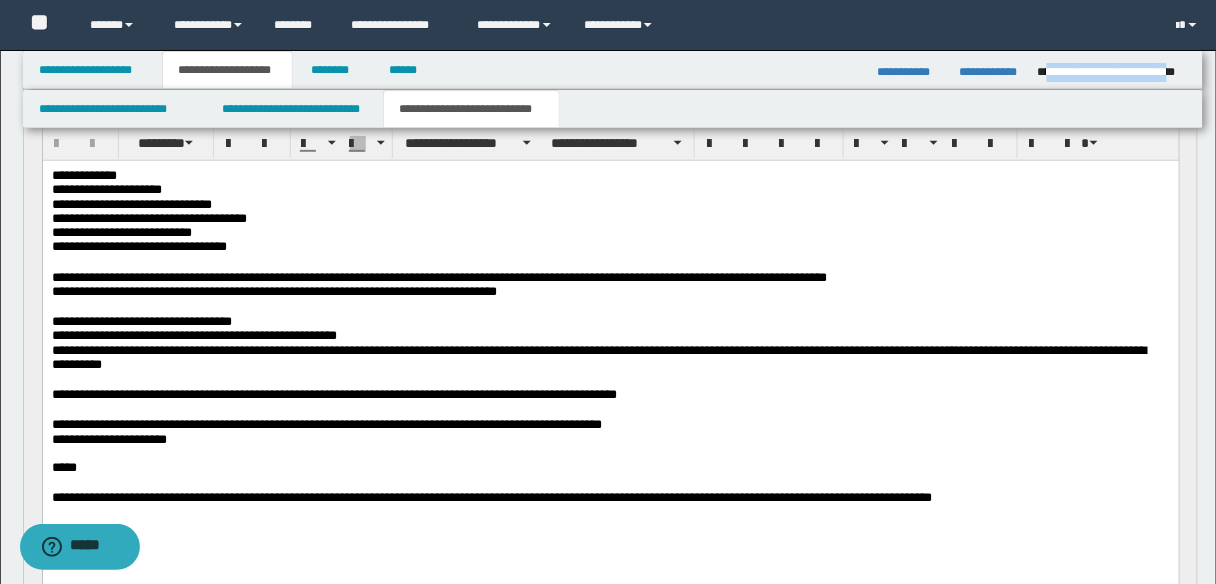 scroll, scrollTop: 75, scrollLeft: 0, axis: vertical 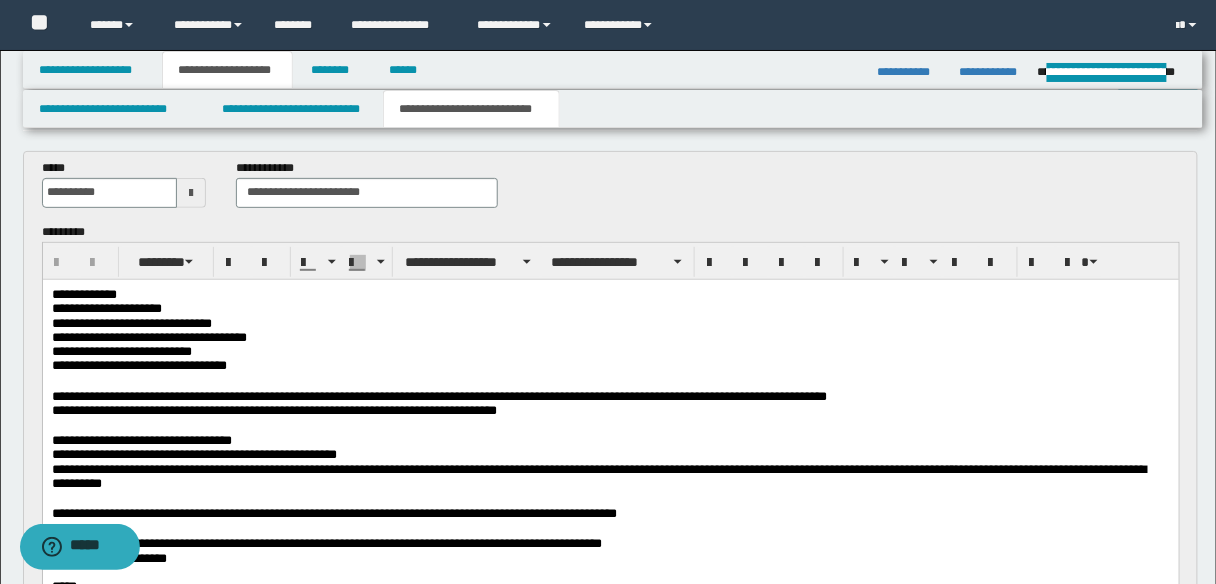click on "**********" at bounding box center (438, 395) 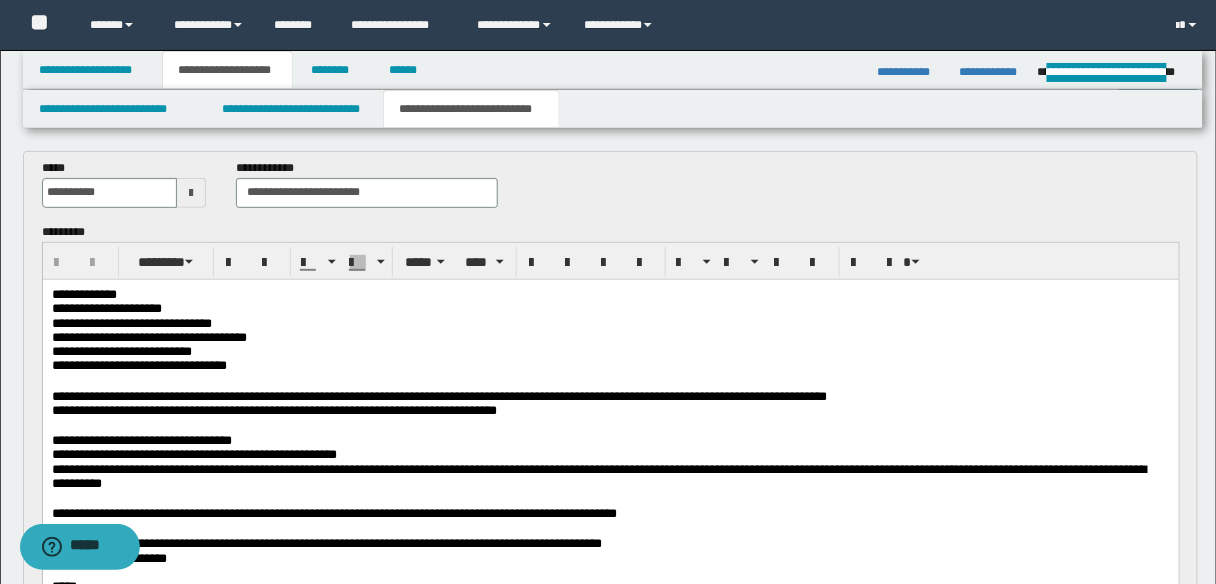 type 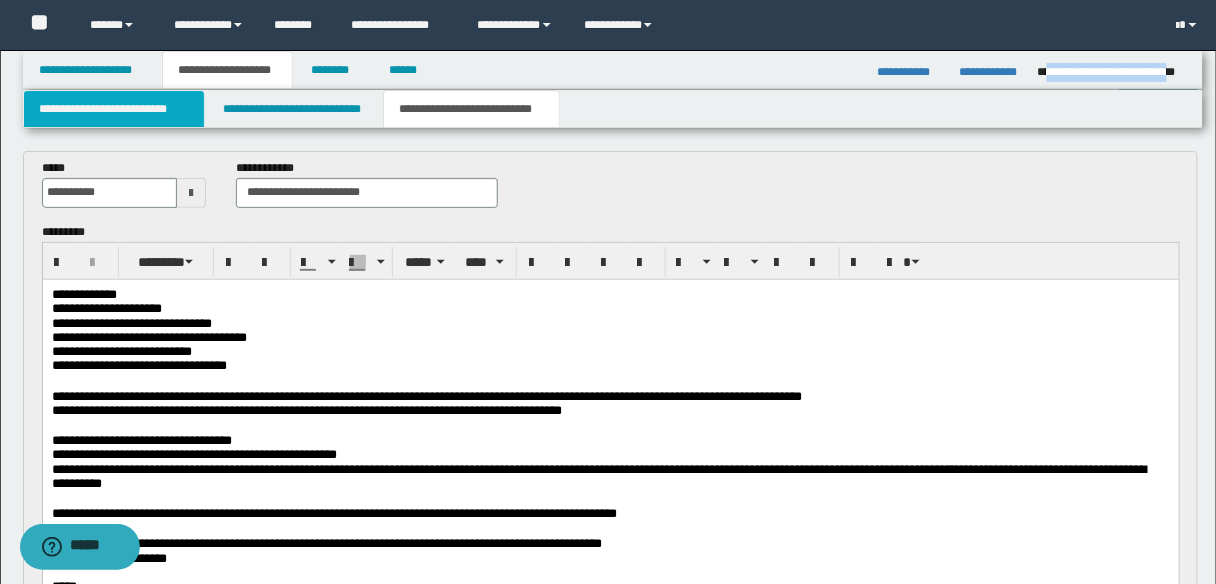 click on "**********" at bounding box center [114, 109] 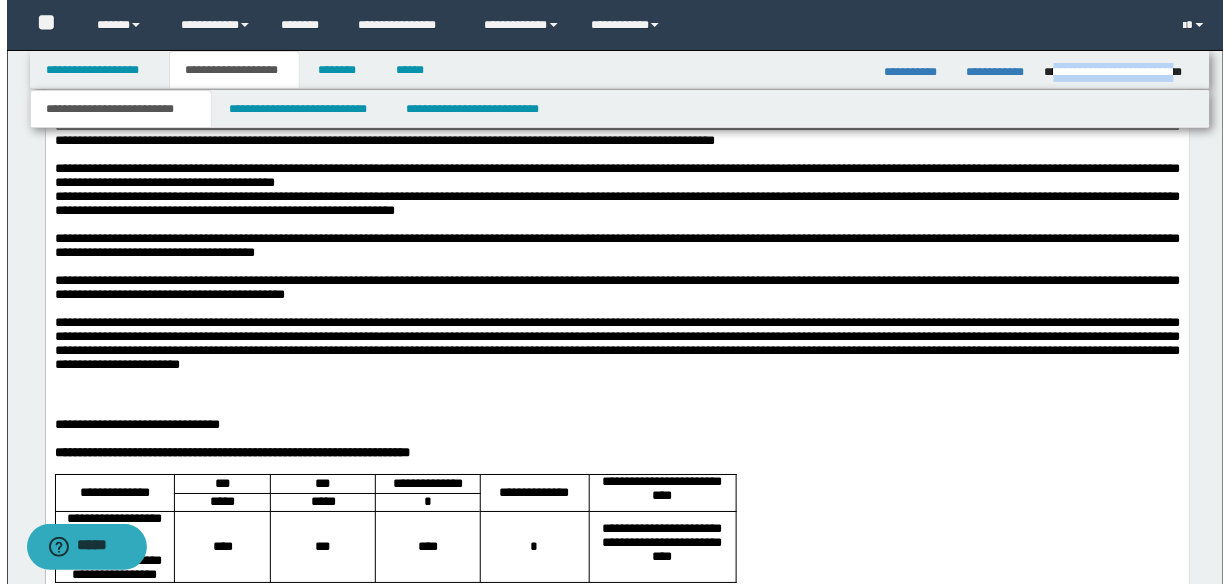 scroll, scrollTop: 1275, scrollLeft: 0, axis: vertical 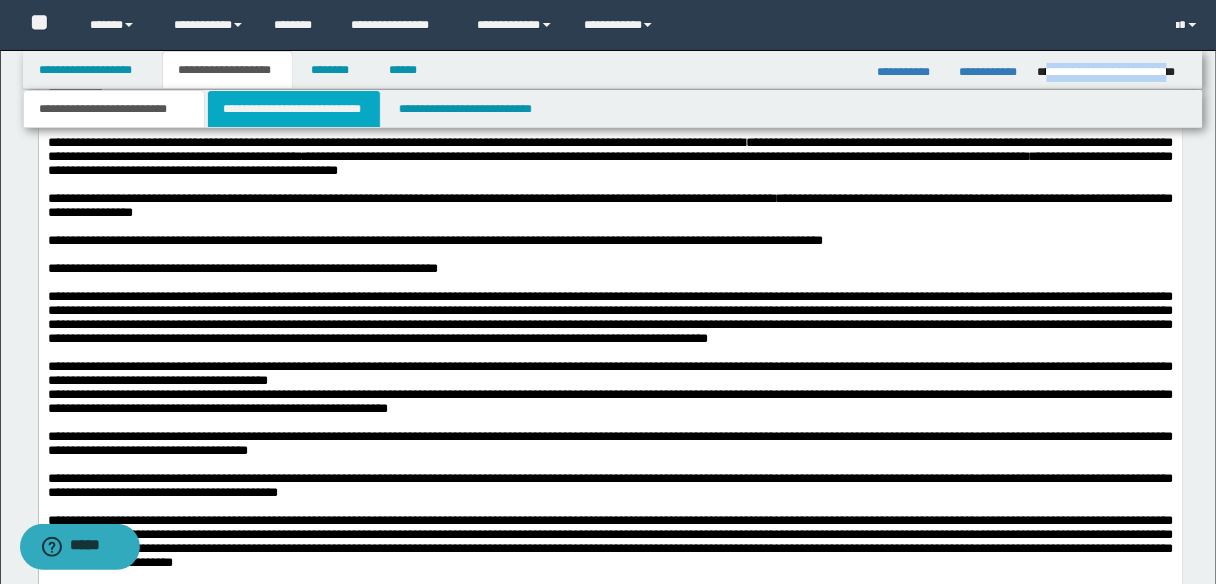 click on "**********" at bounding box center (294, 109) 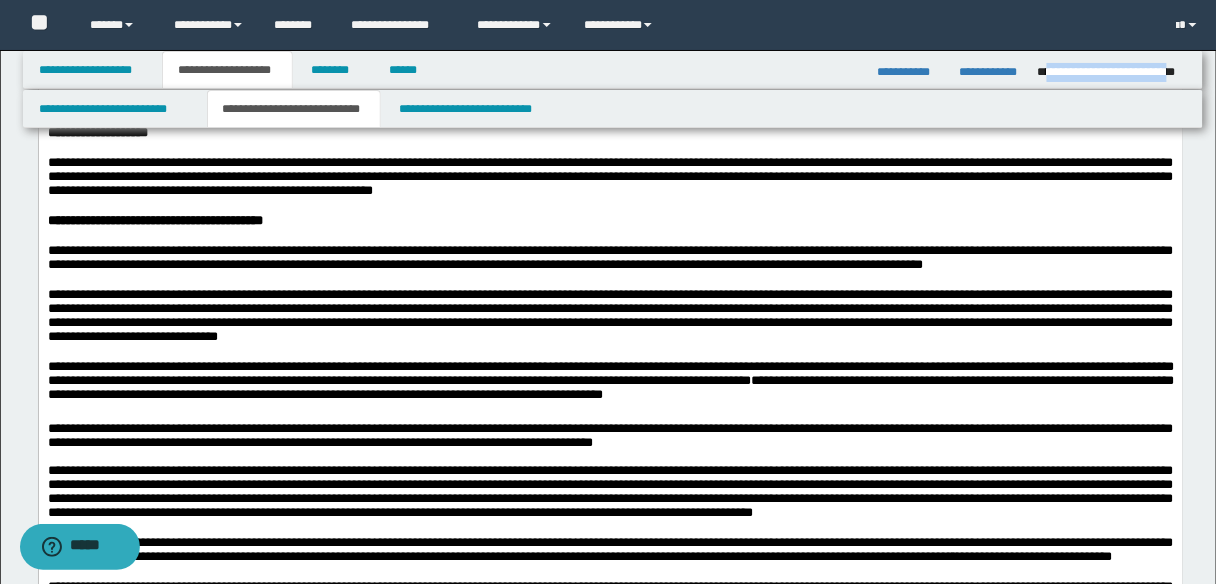 scroll, scrollTop: 315, scrollLeft: 0, axis: vertical 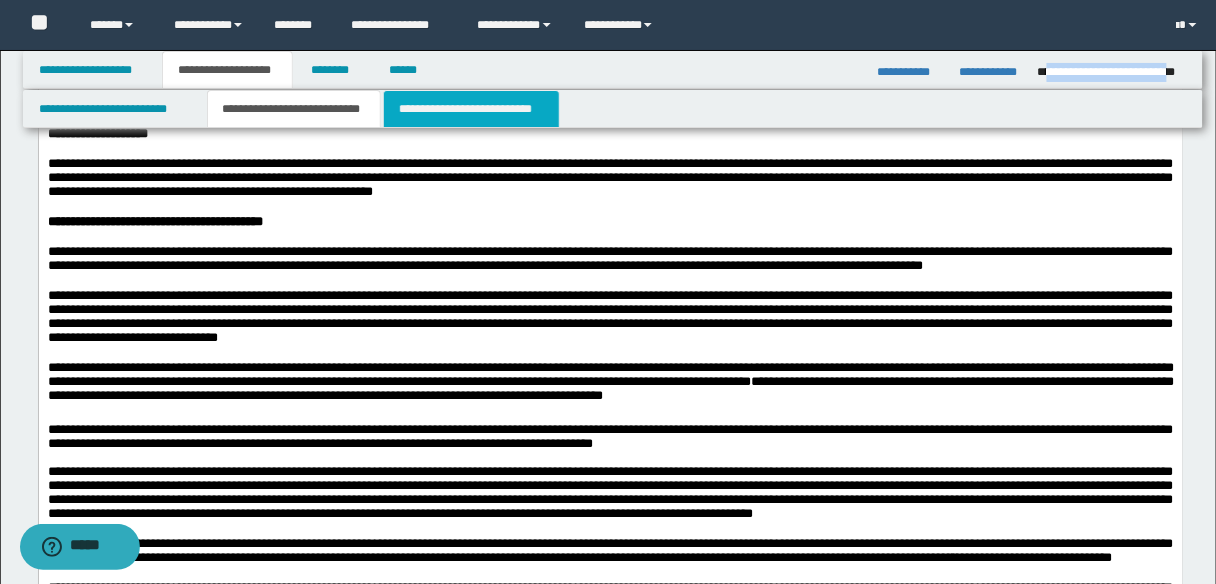 click on "**********" at bounding box center [471, 109] 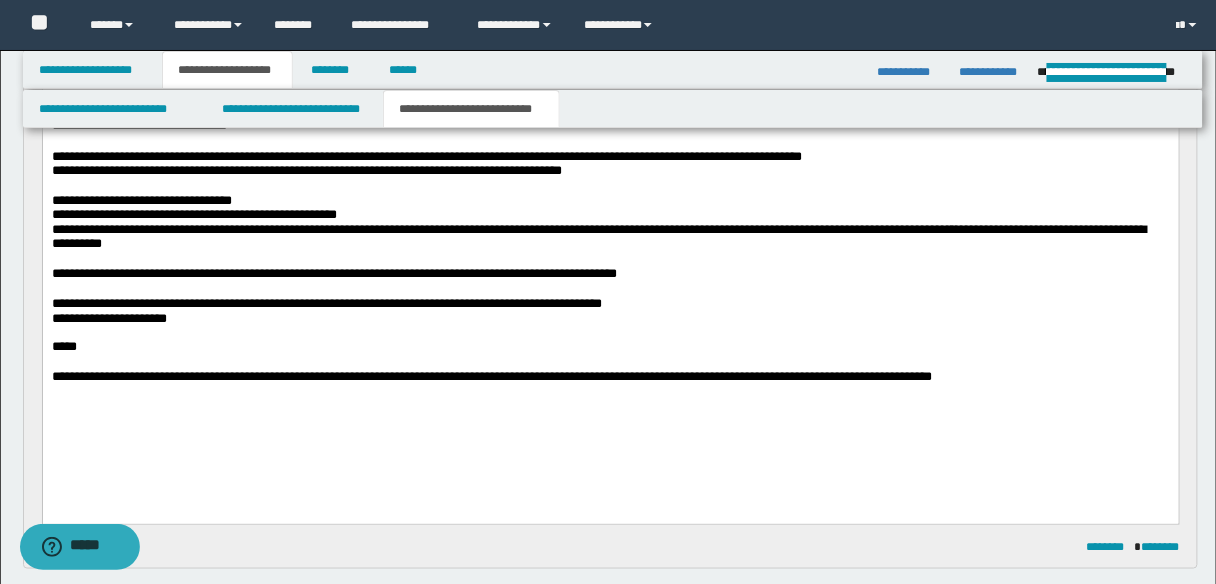 click on "**********" at bounding box center (610, 200) 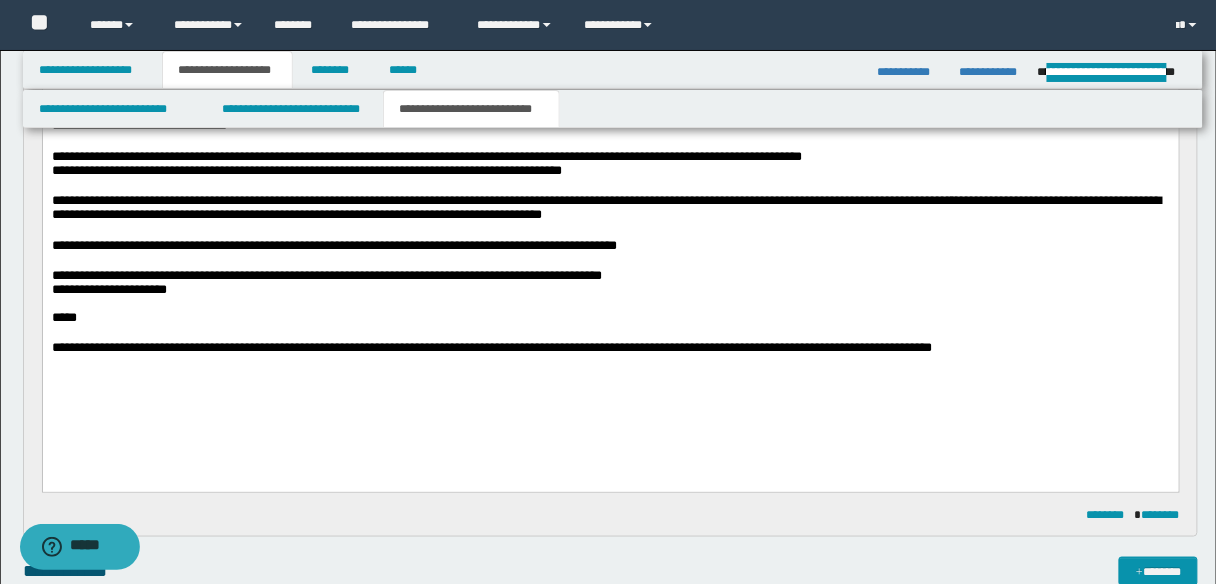 click at bounding box center (610, 303) 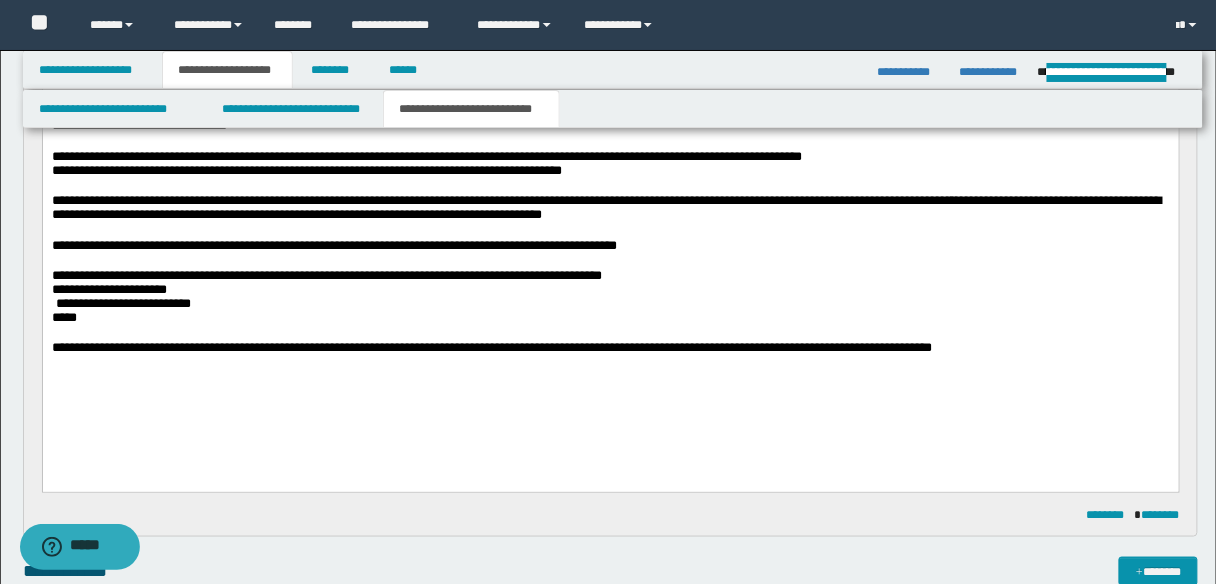 click on "**********" at bounding box center [606, 206] 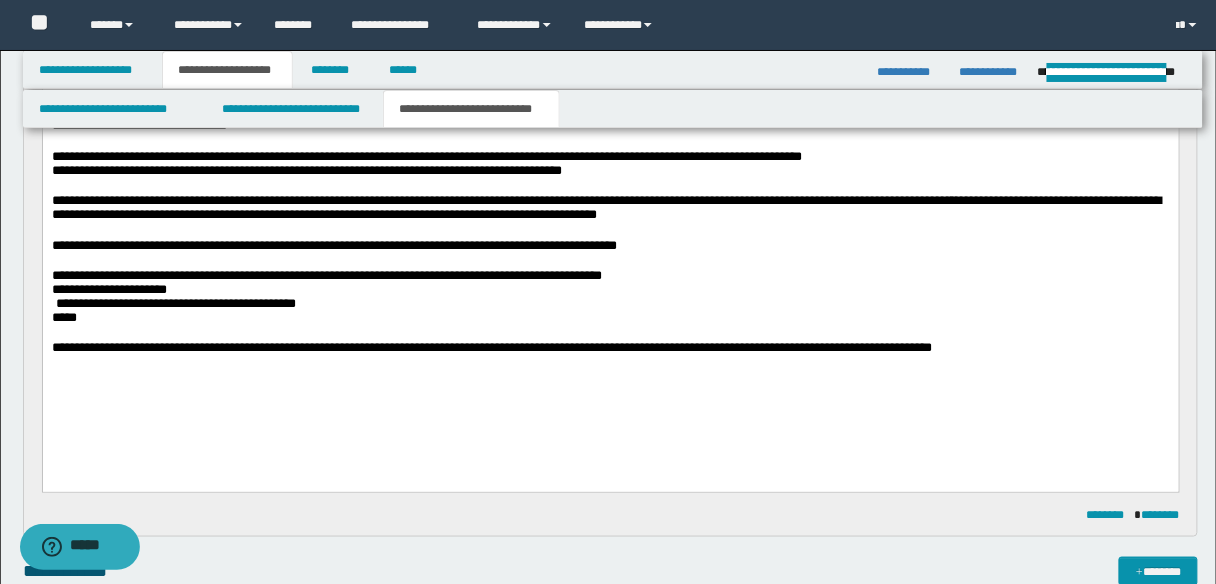click on "**********" at bounding box center [606, 206] 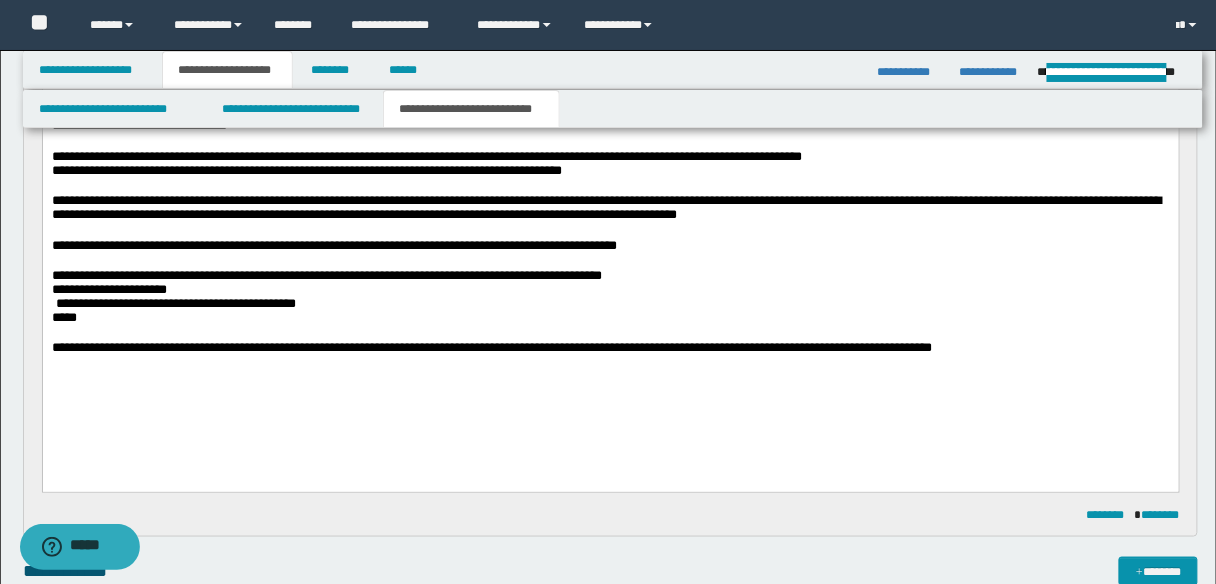 click on "**********" at bounding box center [606, 206] 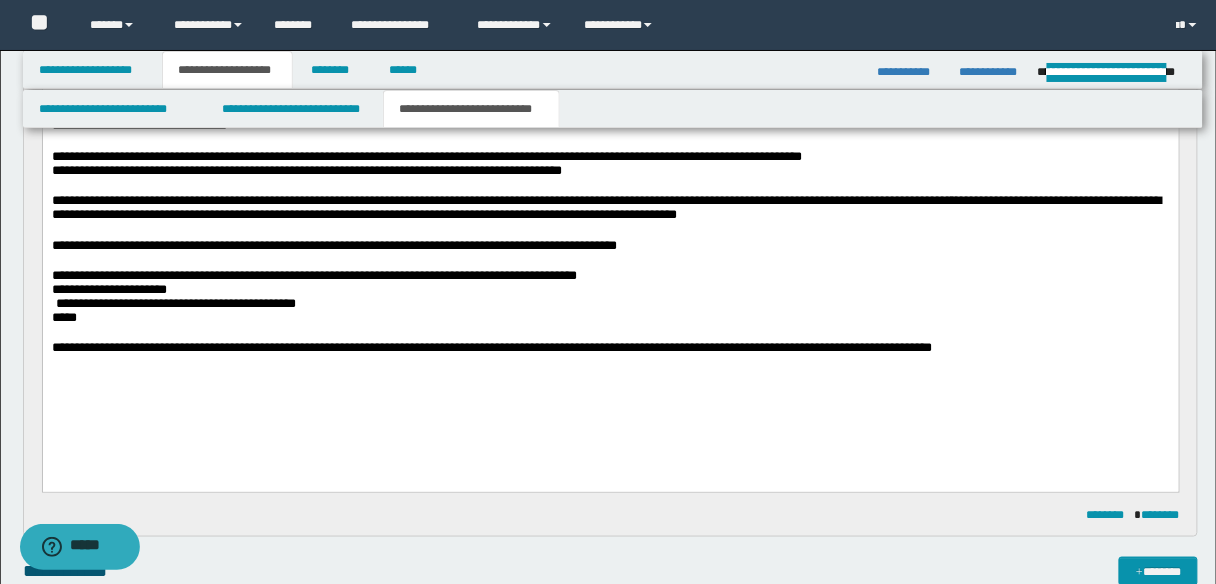 click on "**********" at bounding box center (108, 288) 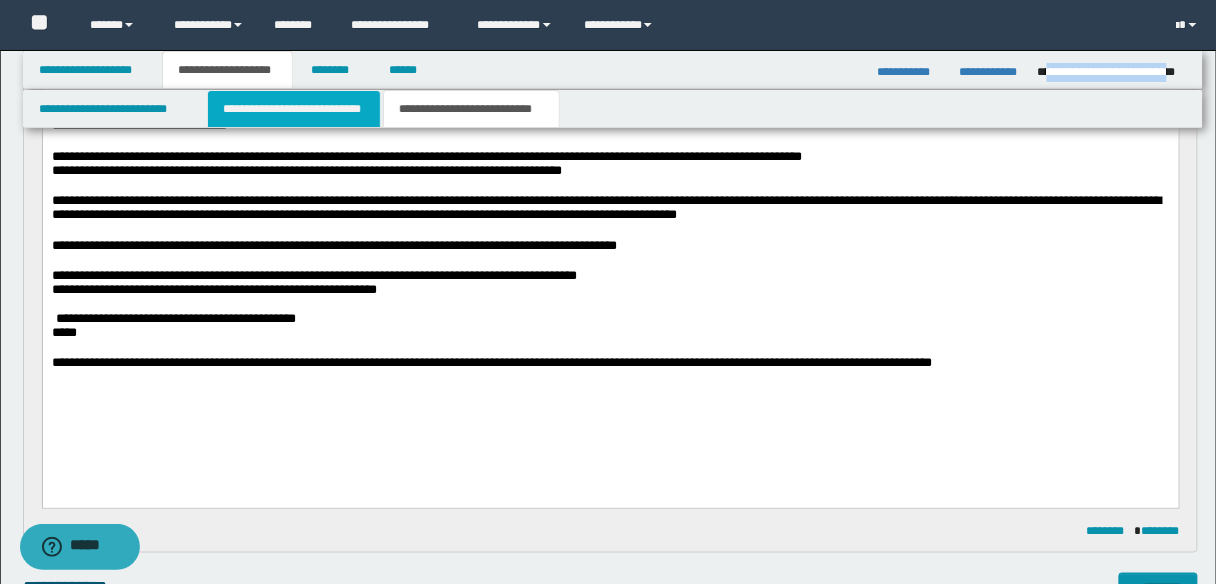 click on "**********" at bounding box center (294, 109) 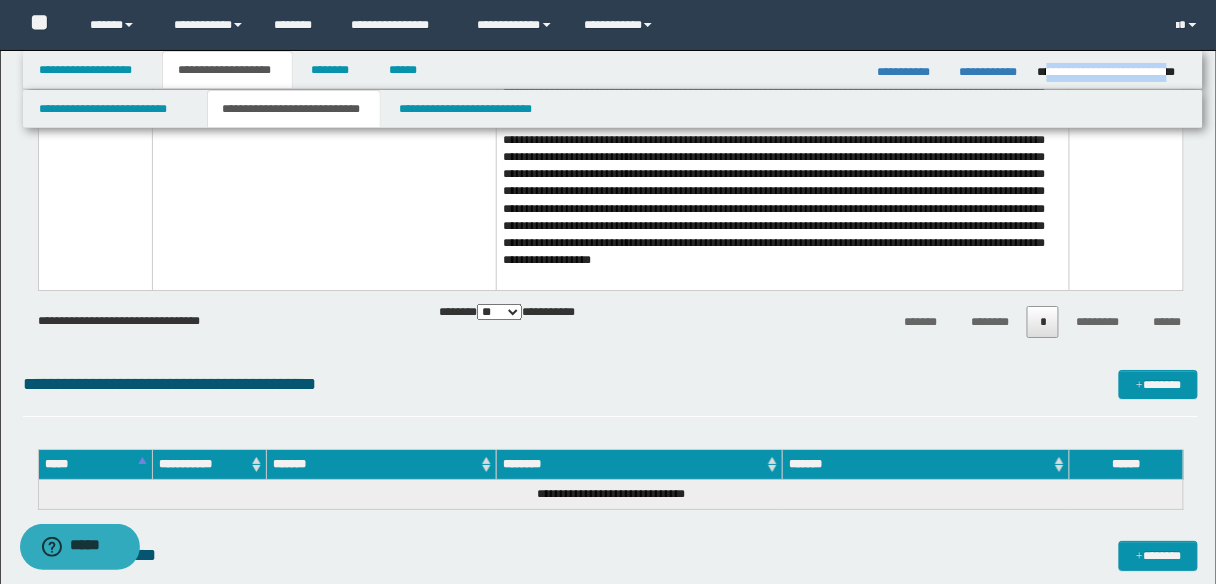 scroll, scrollTop: 3755, scrollLeft: 0, axis: vertical 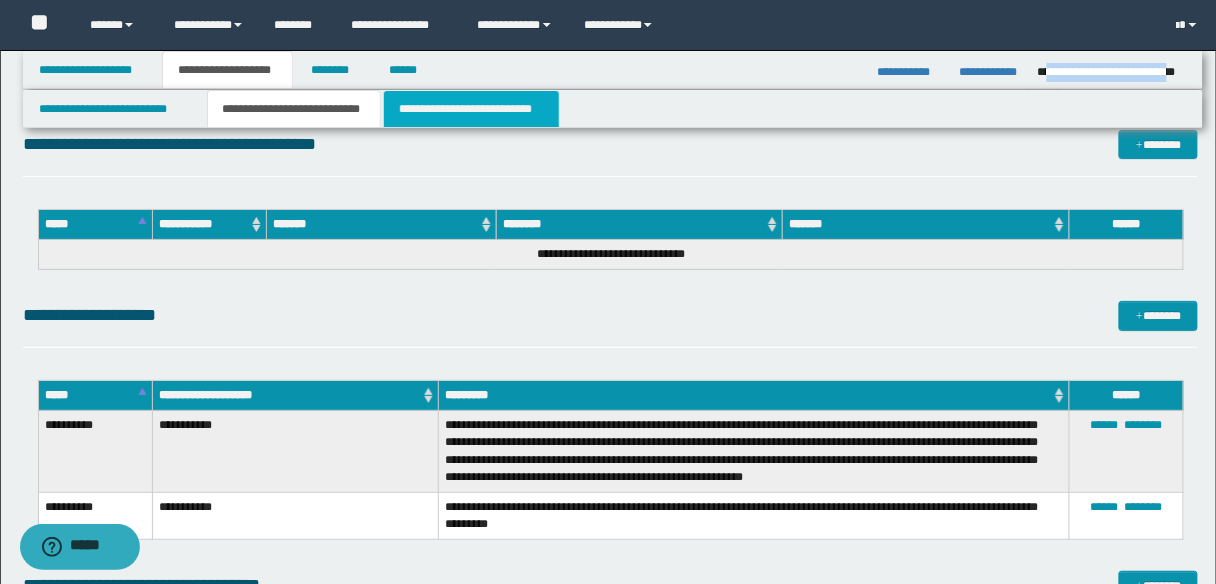 click on "**********" at bounding box center [471, 109] 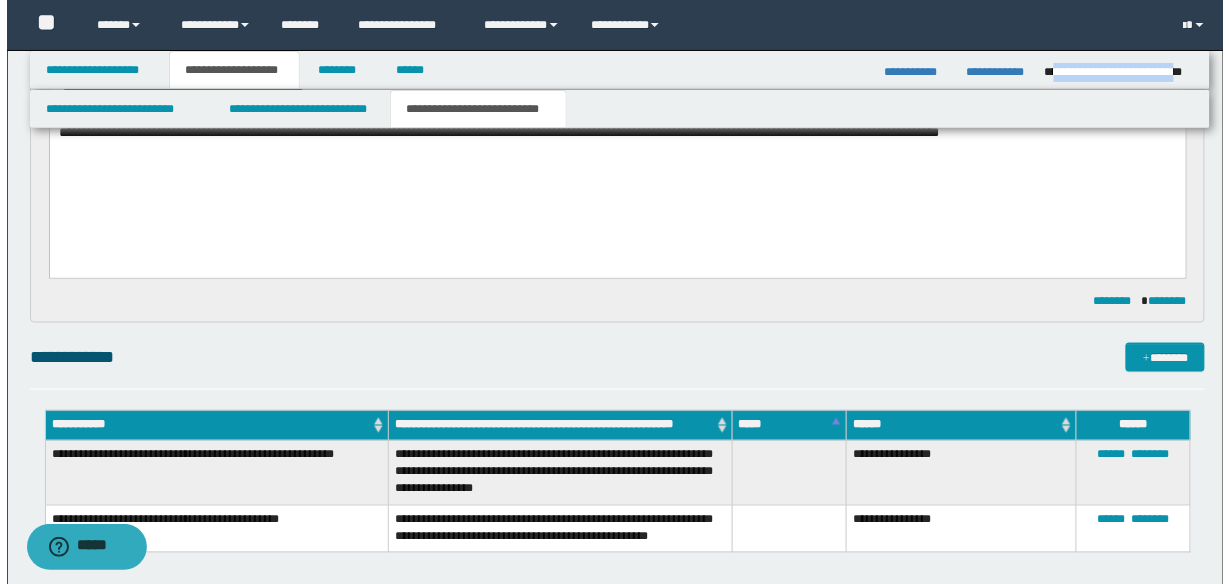 scroll, scrollTop: 379, scrollLeft: 0, axis: vertical 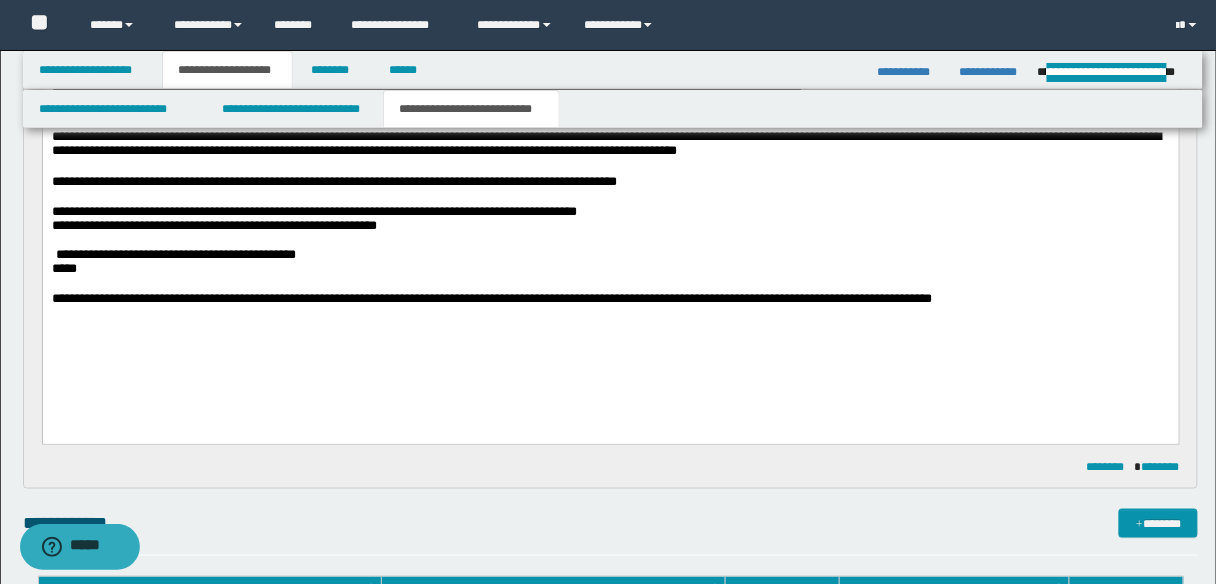 click on "**********" at bounding box center (610, 226) 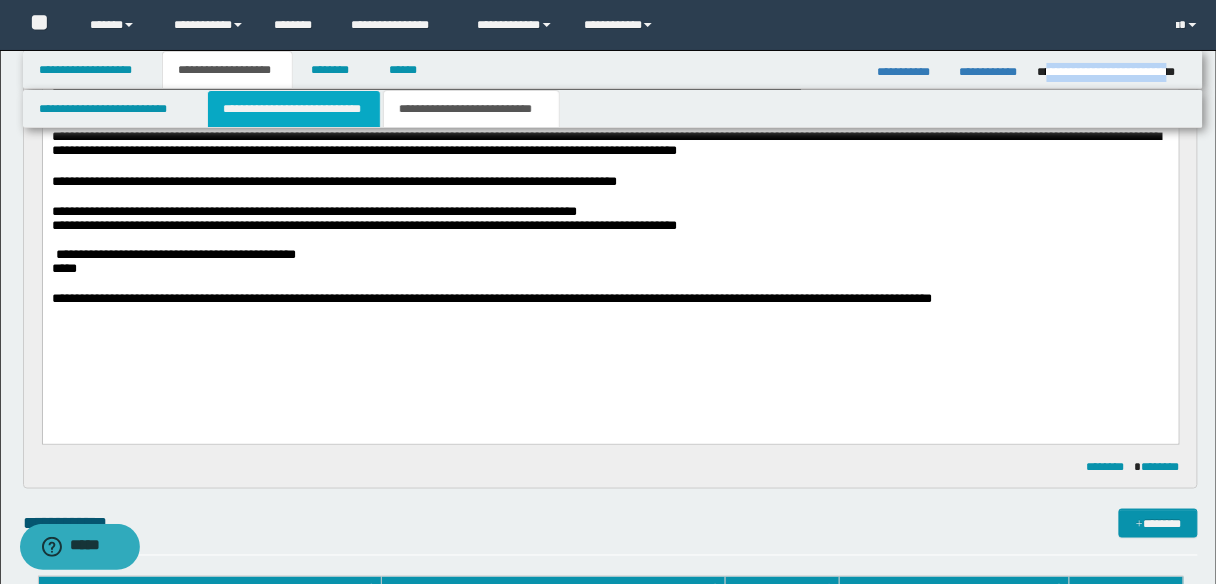 click on "**********" at bounding box center [294, 109] 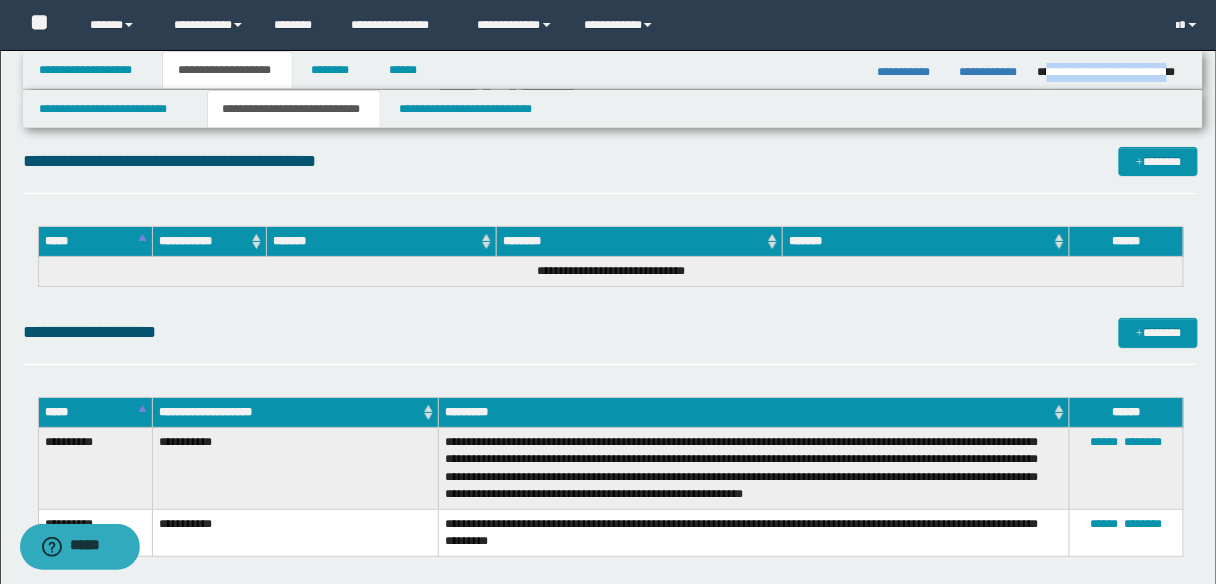 scroll, scrollTop: 3899, scrollLeft: 0, axis: vertical 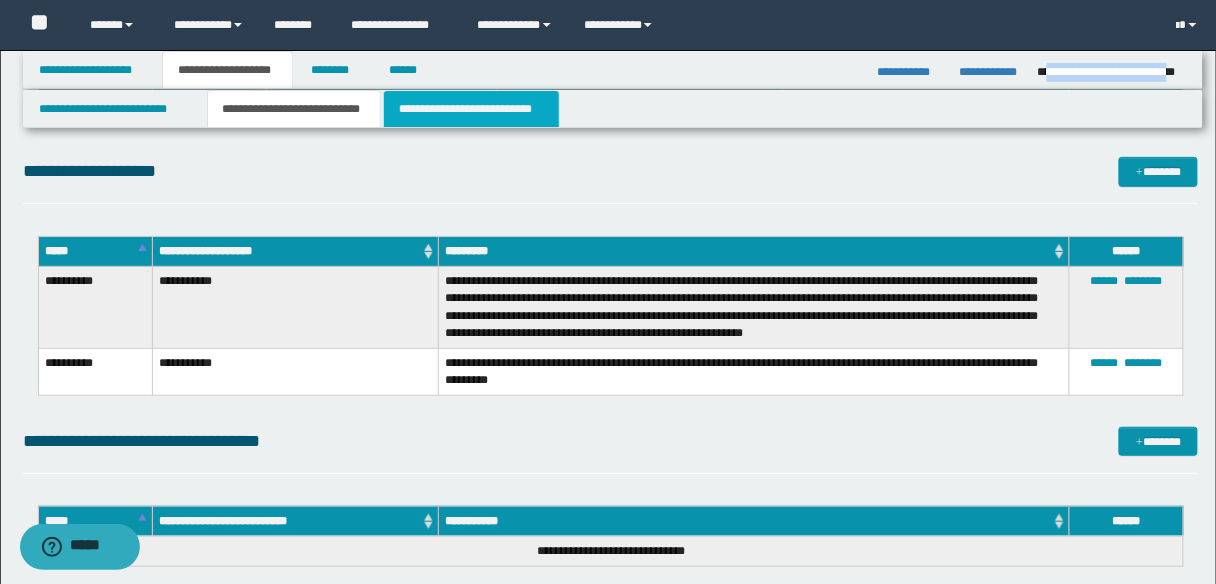 click on "**********" at bounding box center (471, 109) 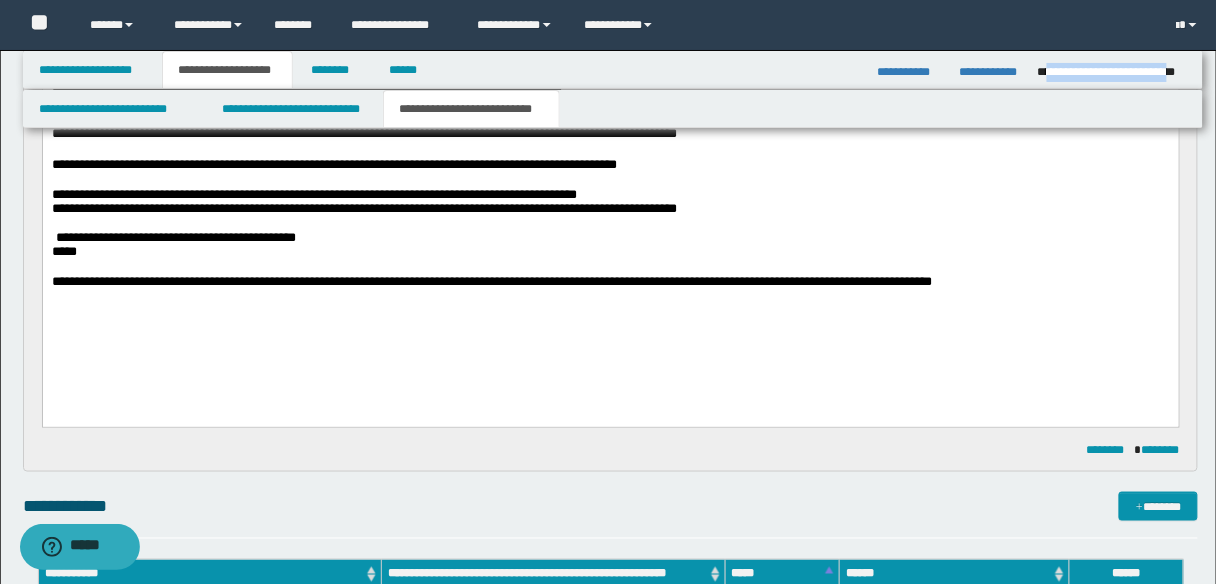 scroll, scrollTop: 379, scrollLeft: 0, axis: vertical 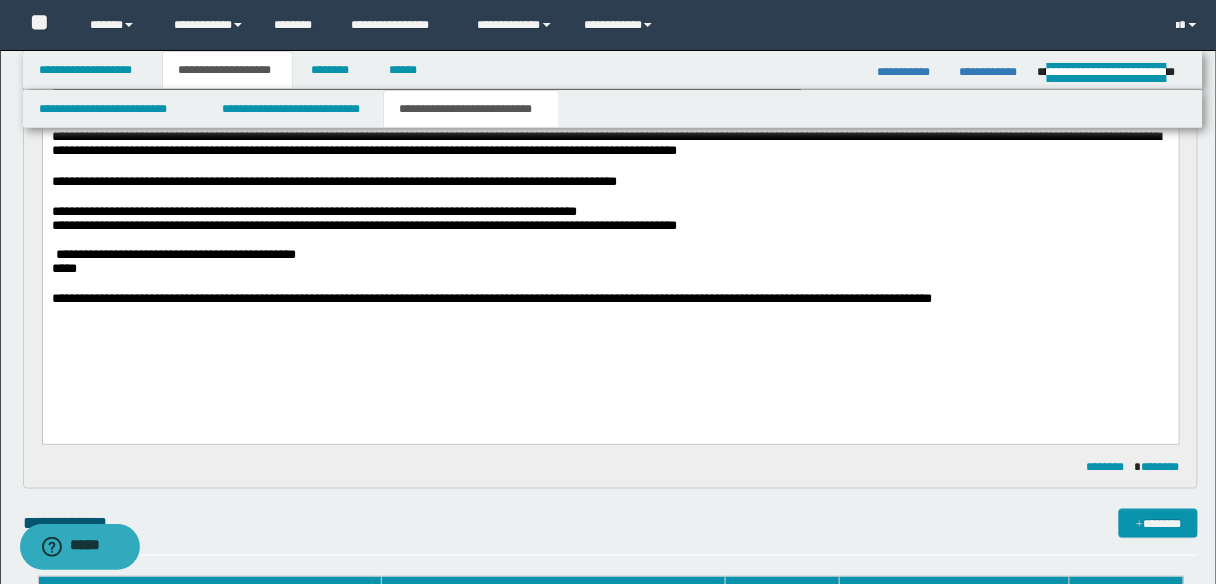 click on "**********" at bounding box center (363, 225) 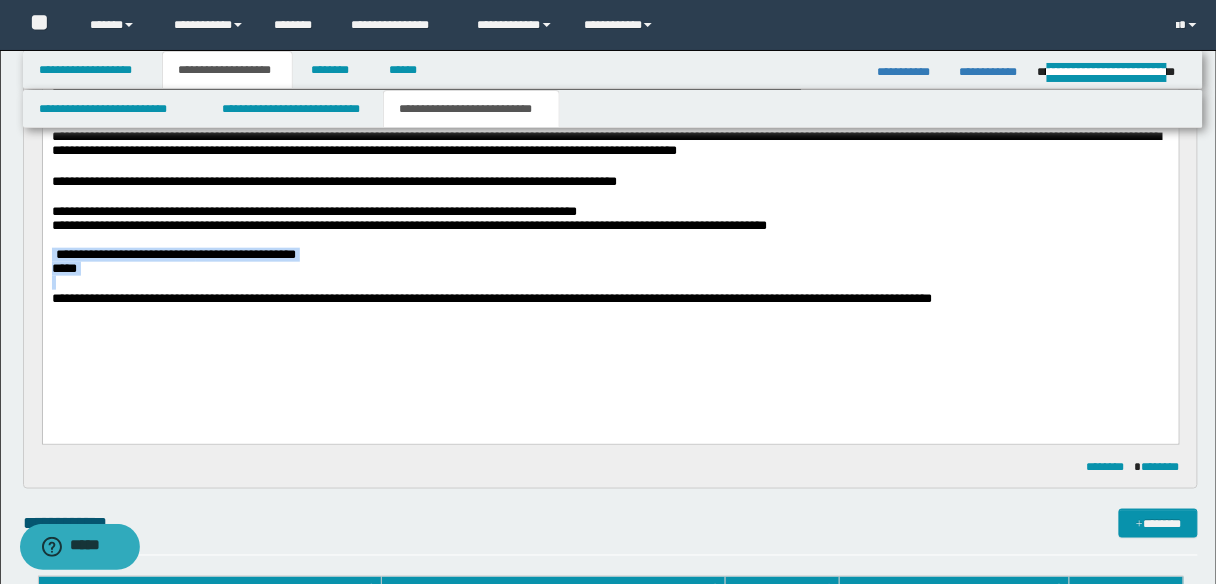 drag, startPoint x: 51, startPoint y: 273, endPoint x: 109, endPoint y: 307, distance: 67.23094 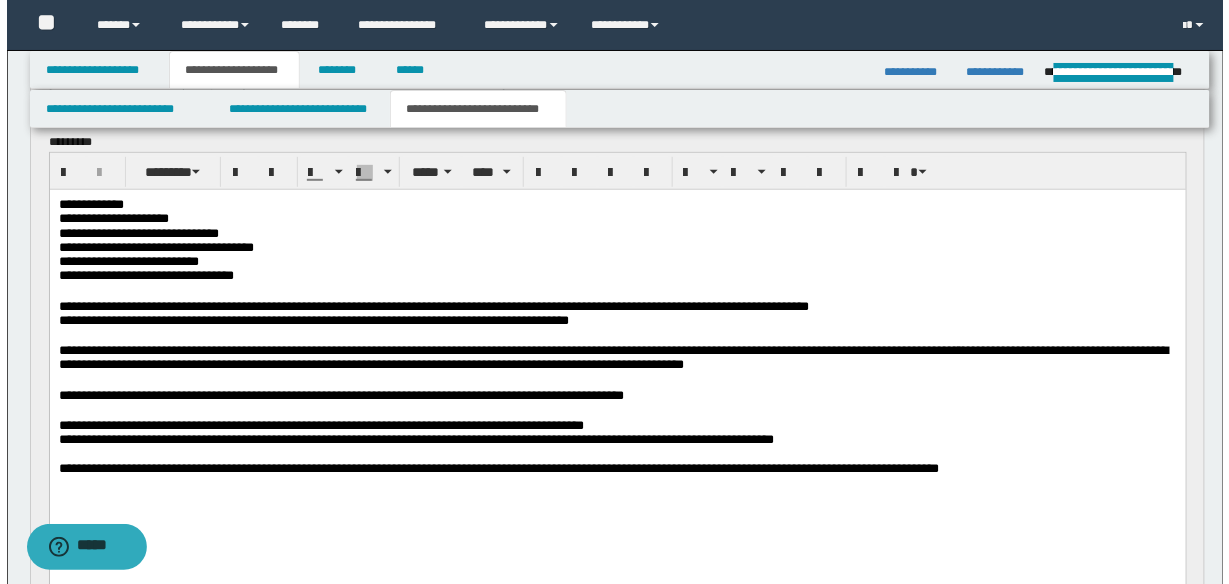 scroll, scrollTop: 139, scrollLeft: 0, axis: vertical 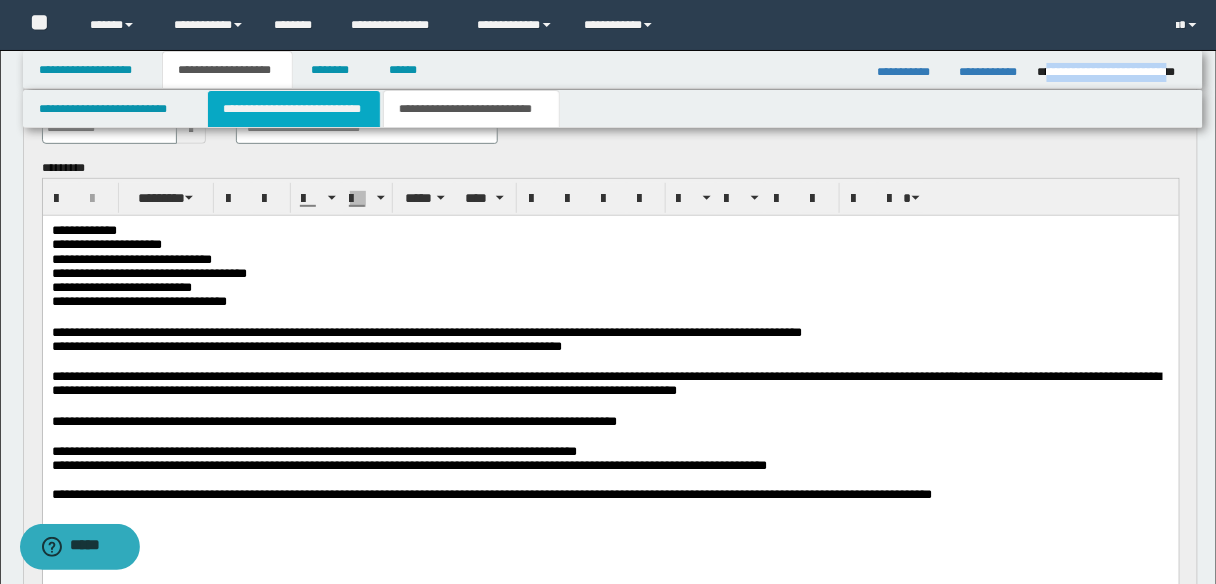 click on "**********" at bounding box center (294, 109) 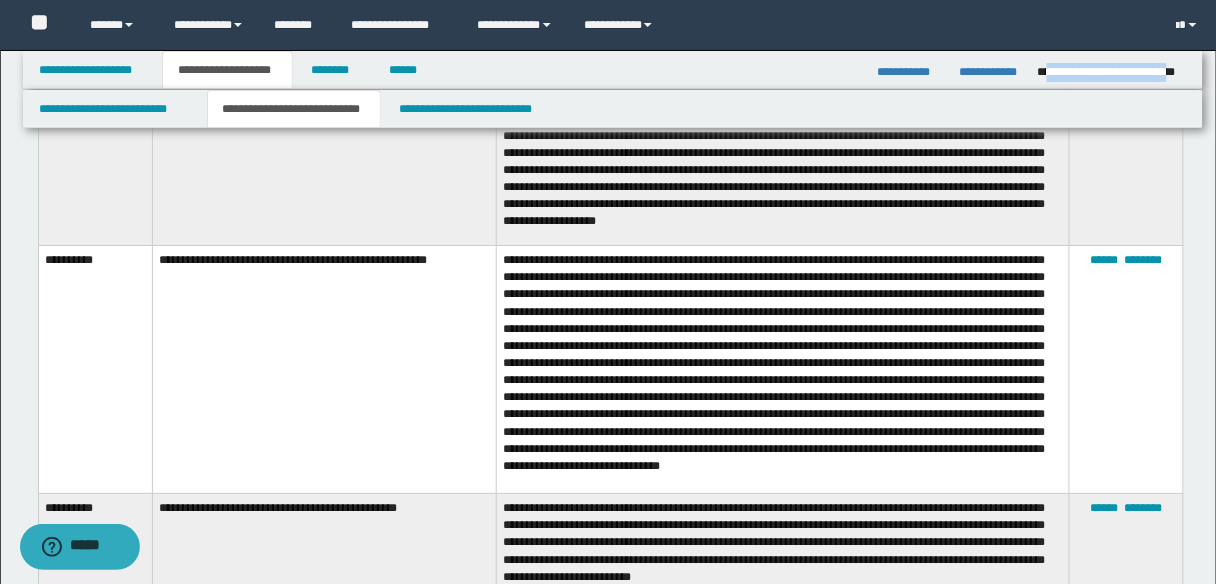 scroll, scrollTop: 1739, scrollLeft: 0, axis: vertical 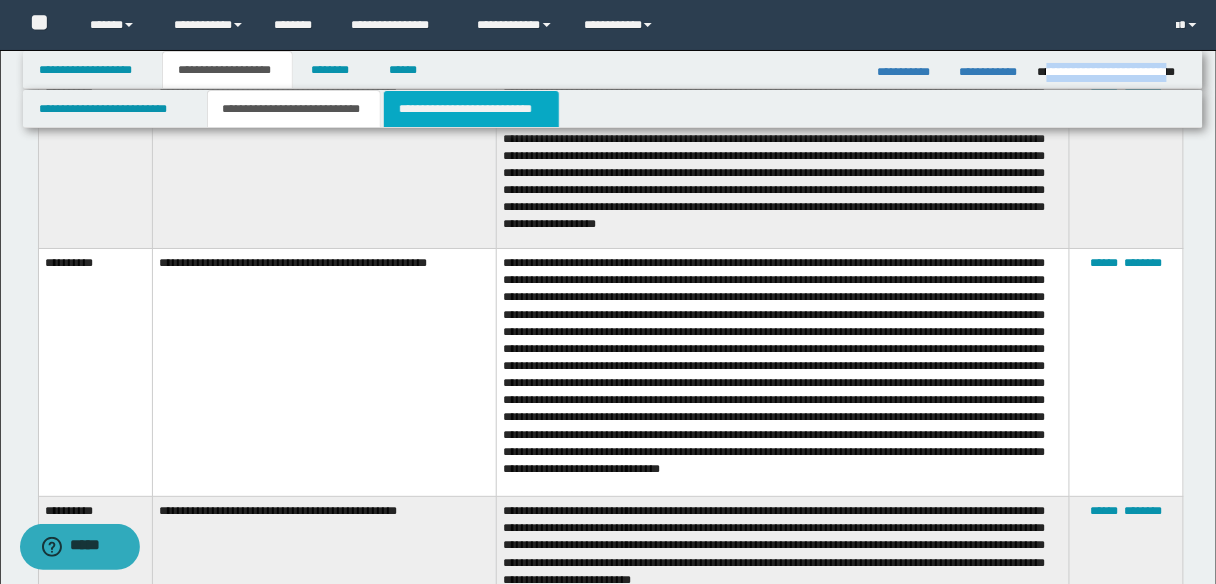 click on "**********" at bounding box center (471, 109) 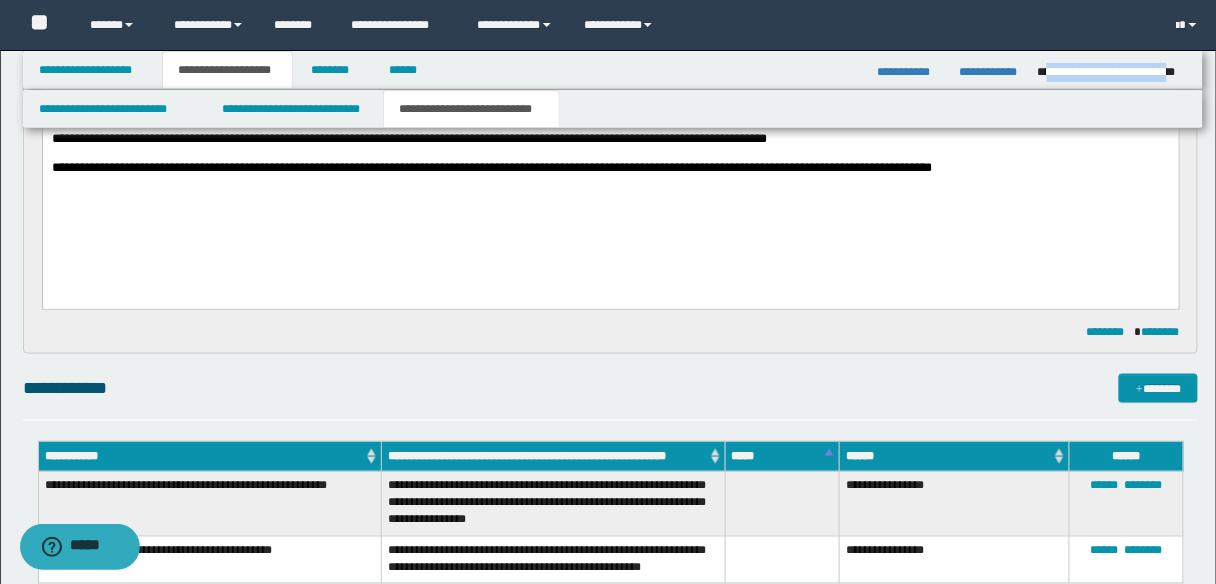 scroll, scrollTop: 331, scrollLeft: 0, axis: vertical 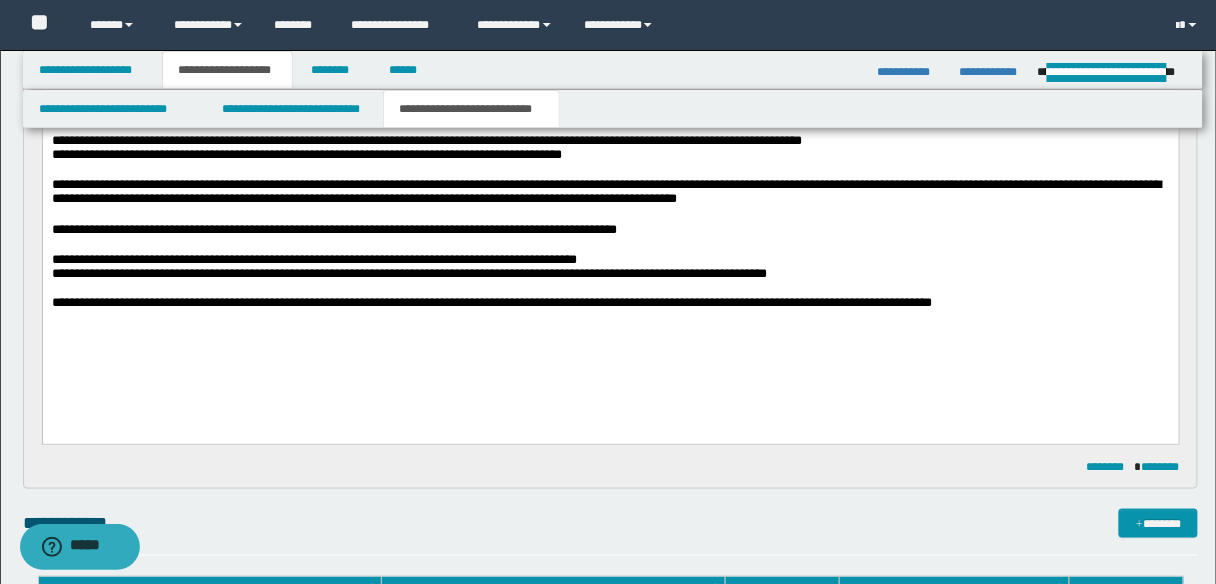 click on "**********" at bounding box center [168, 183] 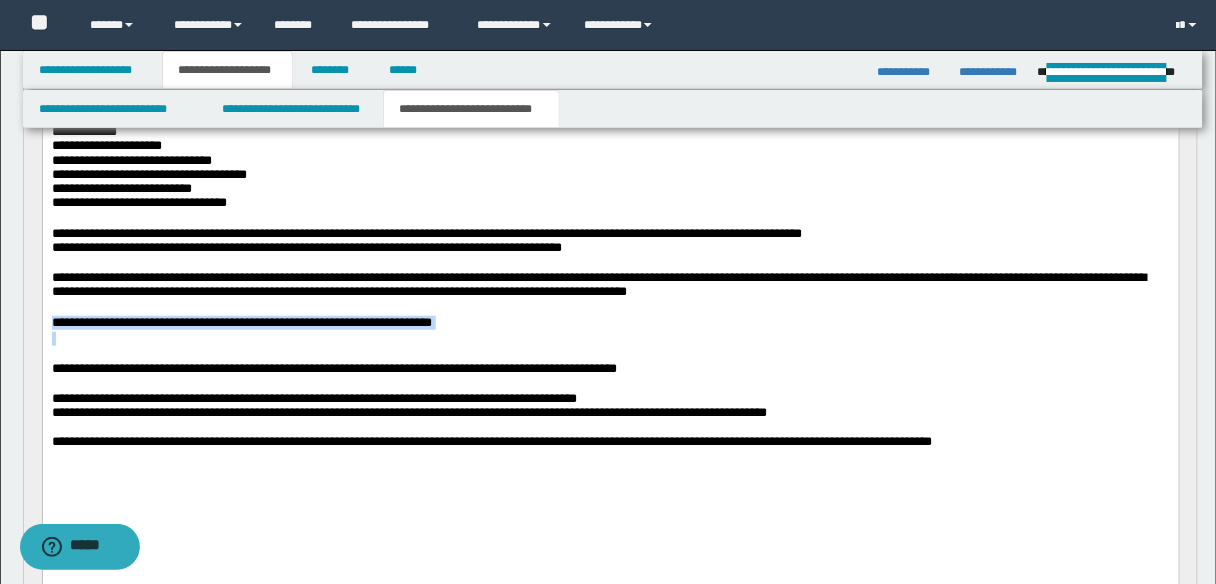 scroll, scrollTop: 171, scrollLeft: 0, axis: vertical 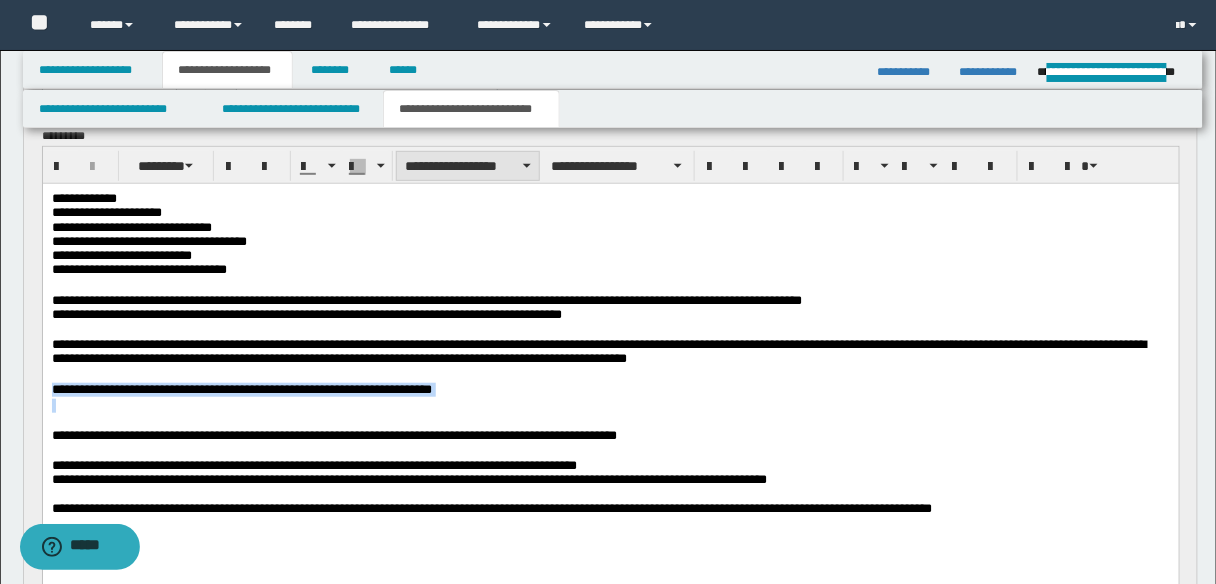 click on "**********" at bounding box center [468, 166] 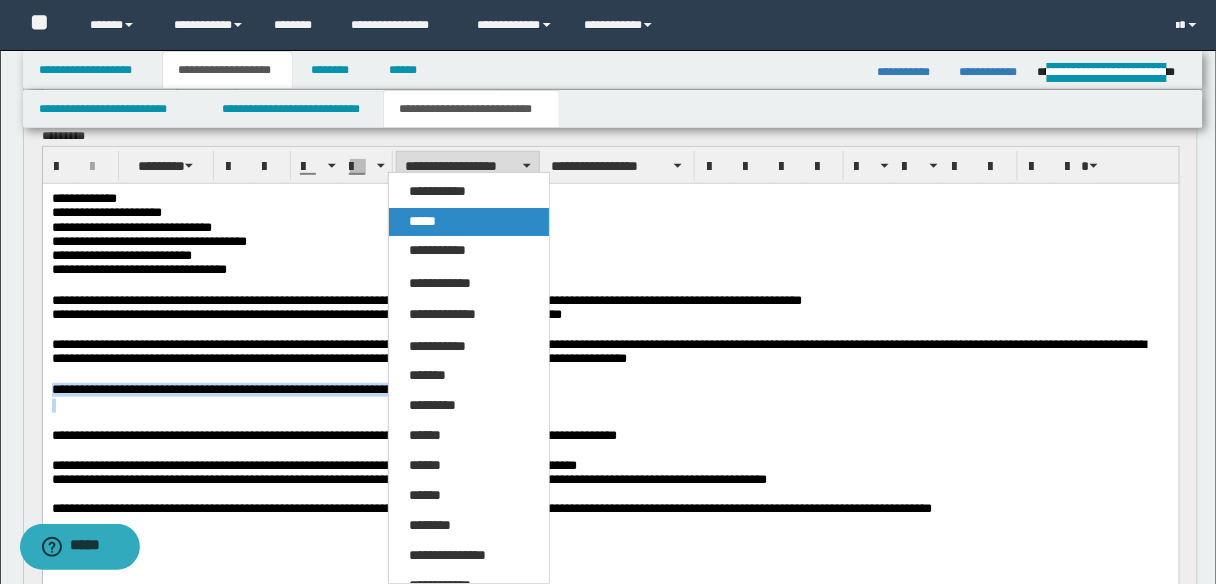 click on "*****" at bounding box center (468, 222) 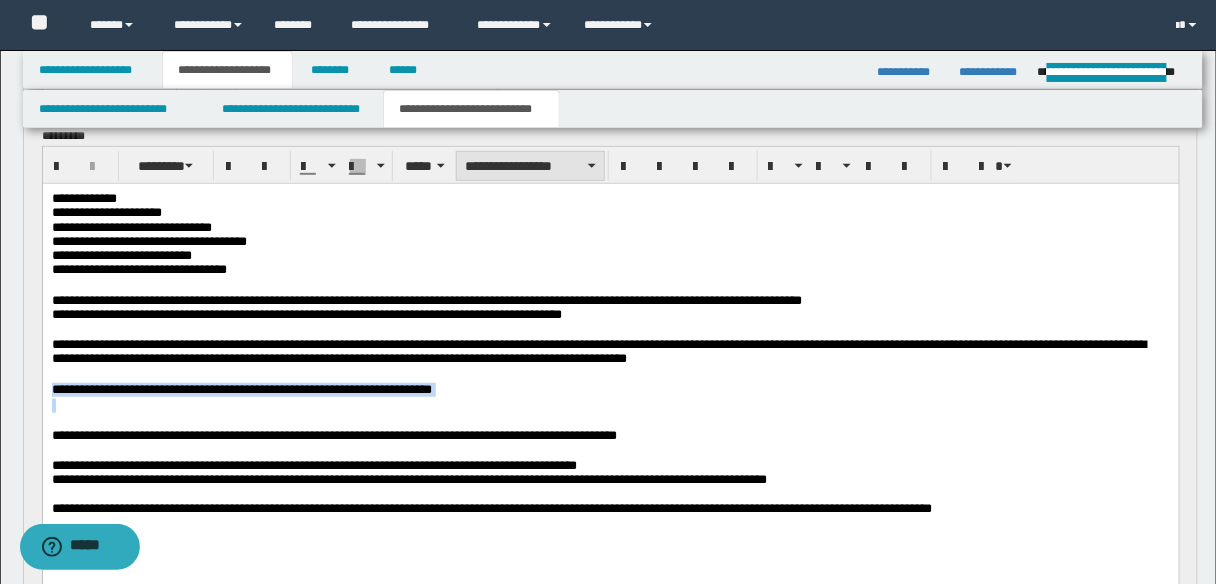 click on "**********" at bounding box center (530, 166) 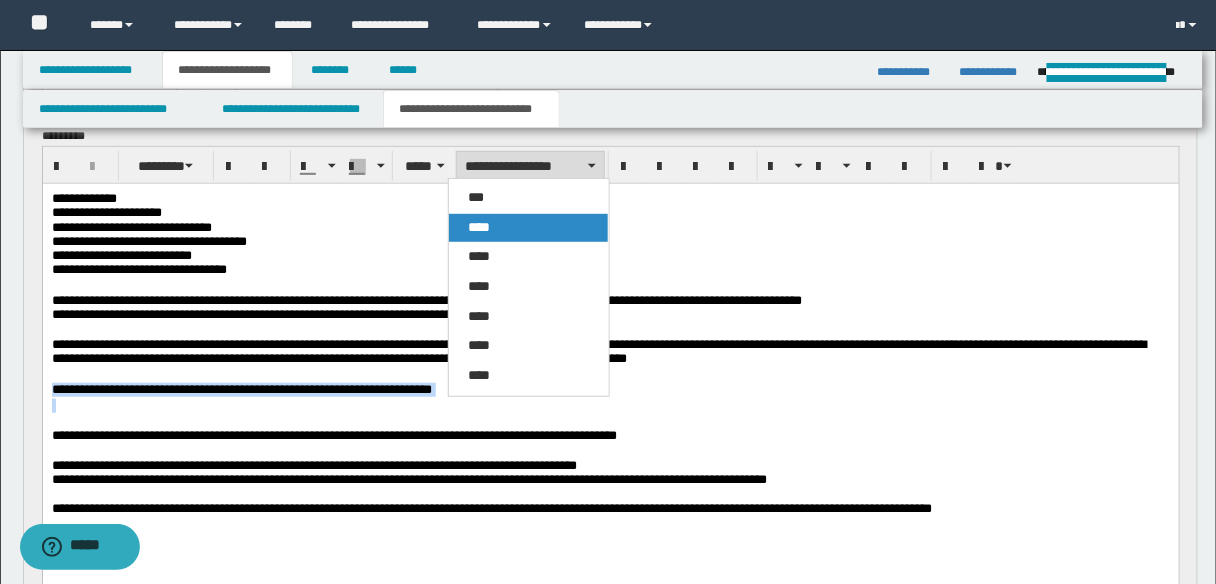 click on "****" at bounding box center [480, 227] 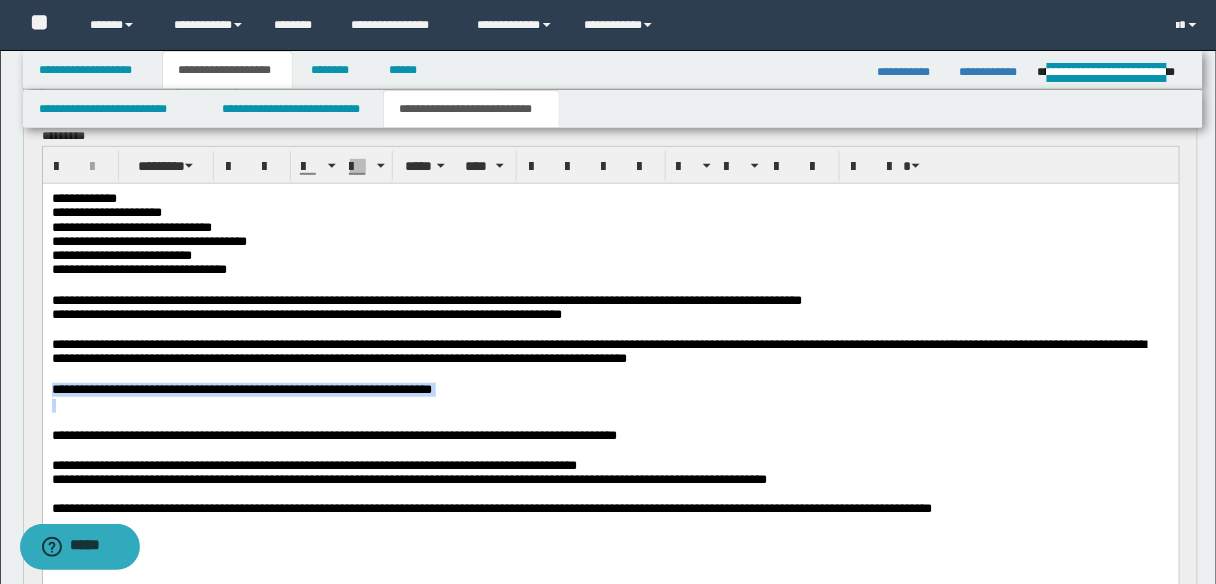 click on "**********" at bounding box center [610, 390] 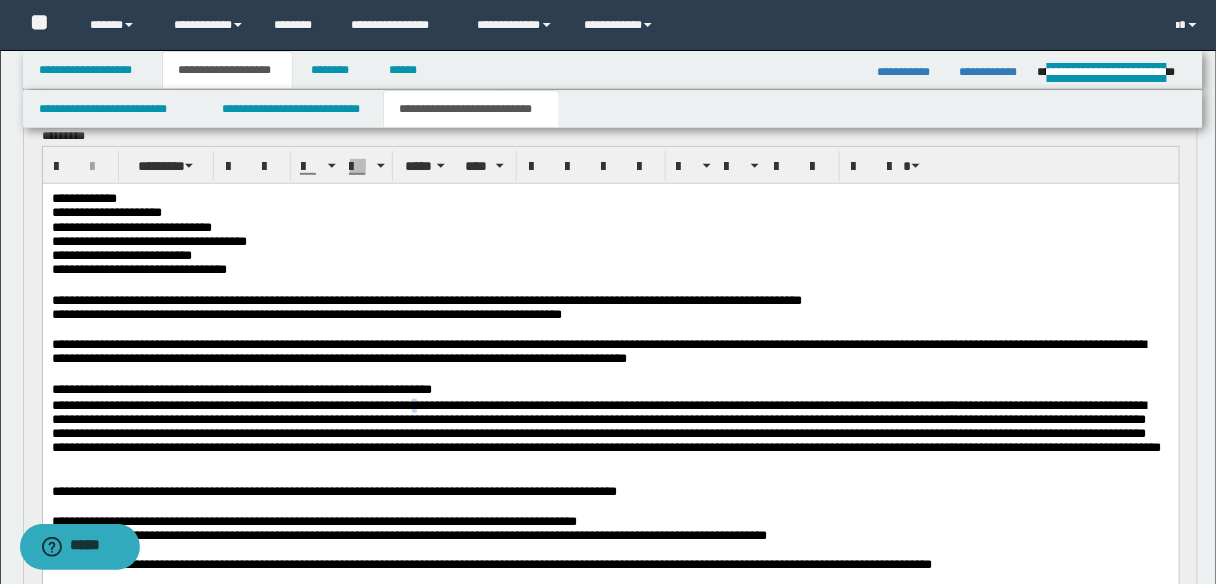 click on "**********" at bounding box center [606, 425] 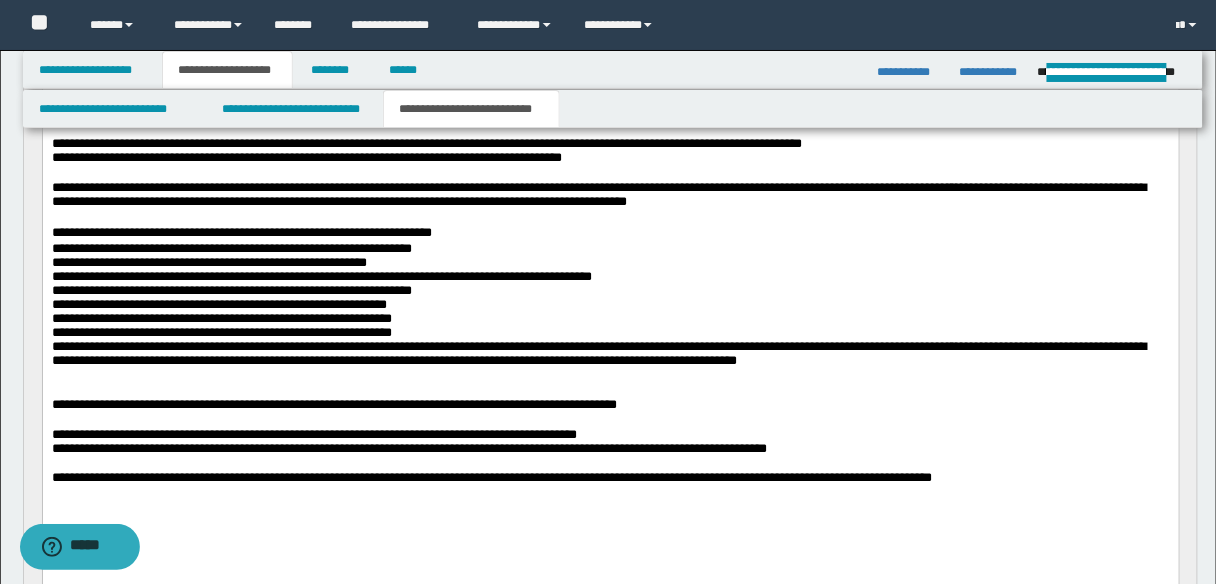 scroll, scrollTop: 331, scrollLeft: 0, axis: vertical 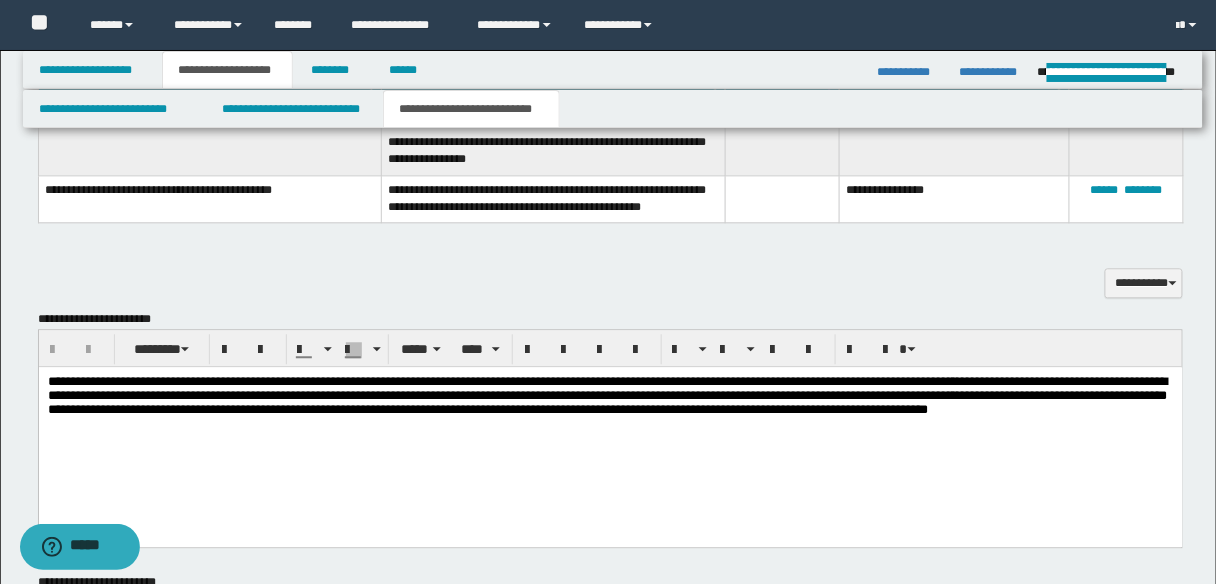 click on "**********" at bounding box center [607, 394] 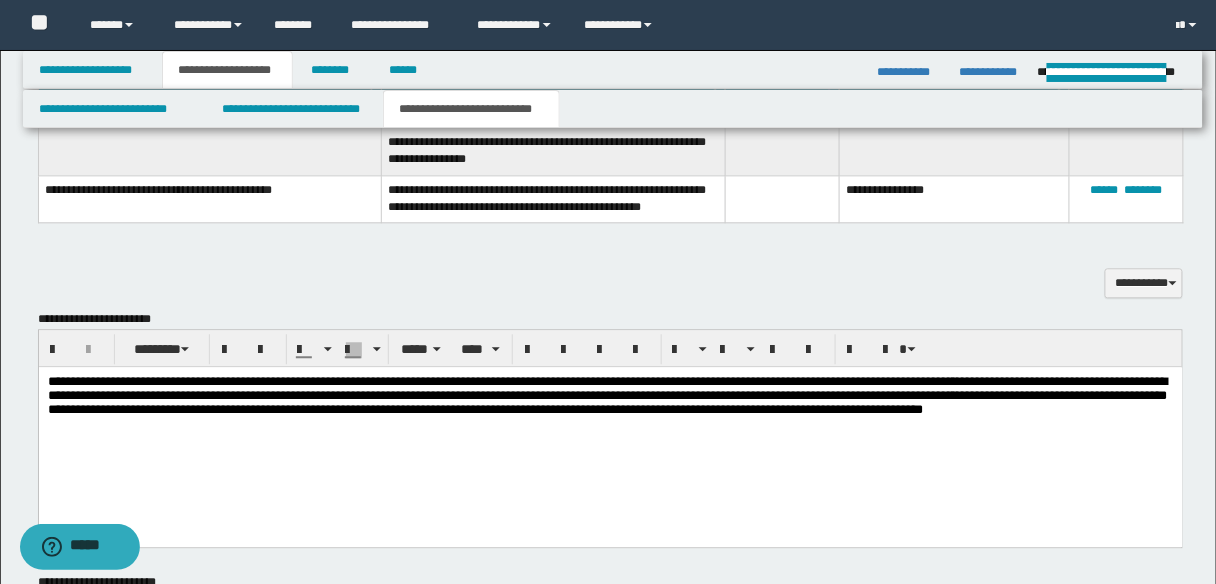 click on "**********" at bounding box center (607, 394) 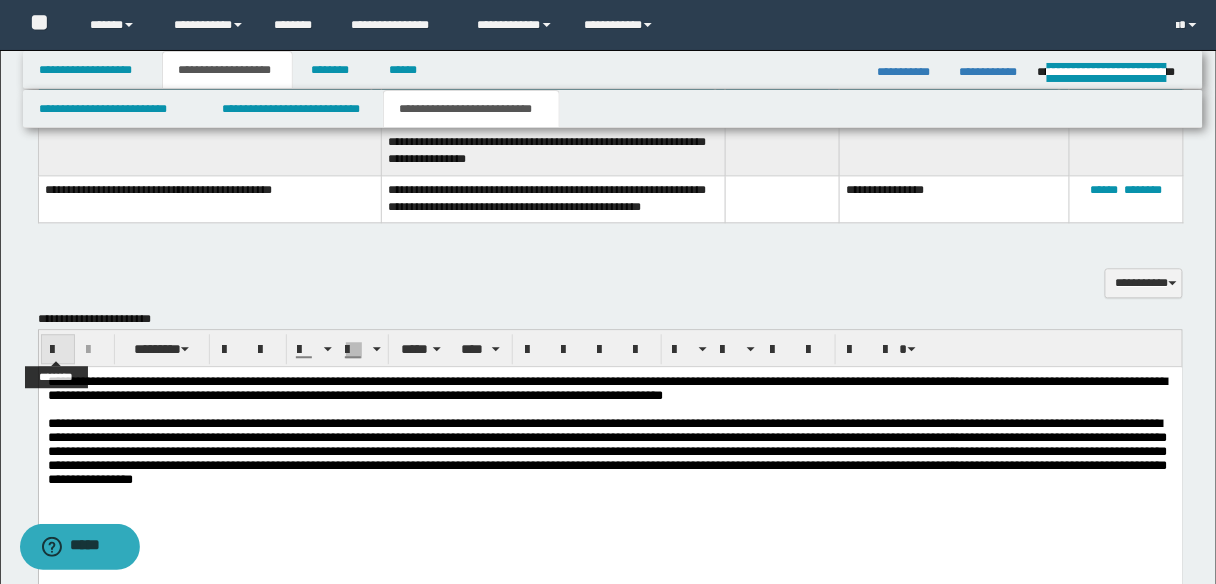 click at bounding box center [58, 350] 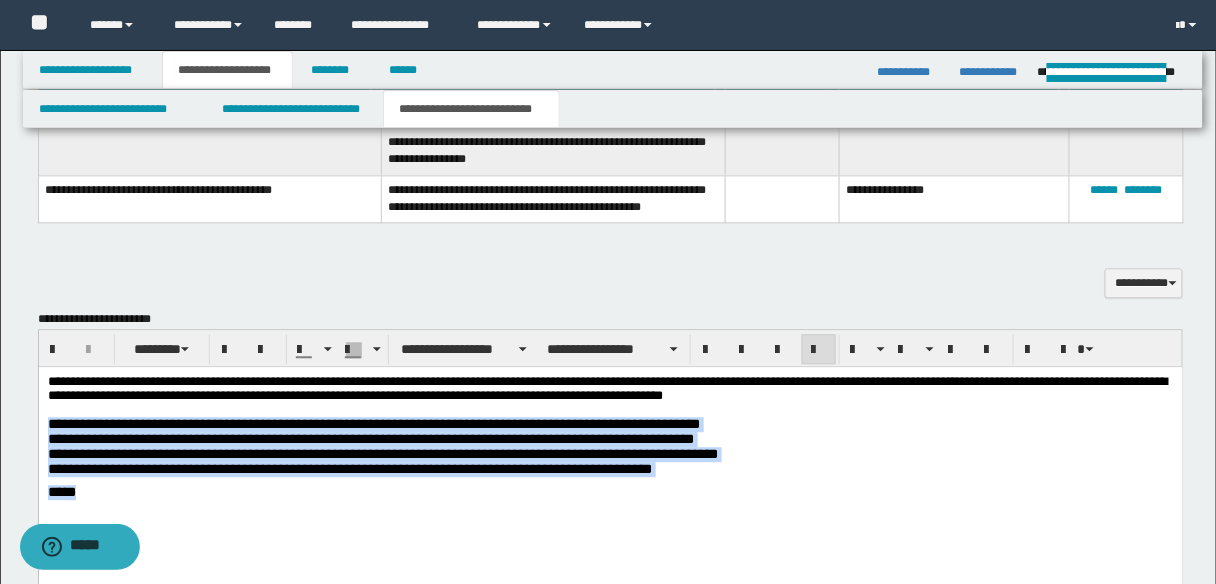drag, startPoint x: 46, startPoint y: 430, endPoint x: 142, endPoint y: 501, distance: 119.40268 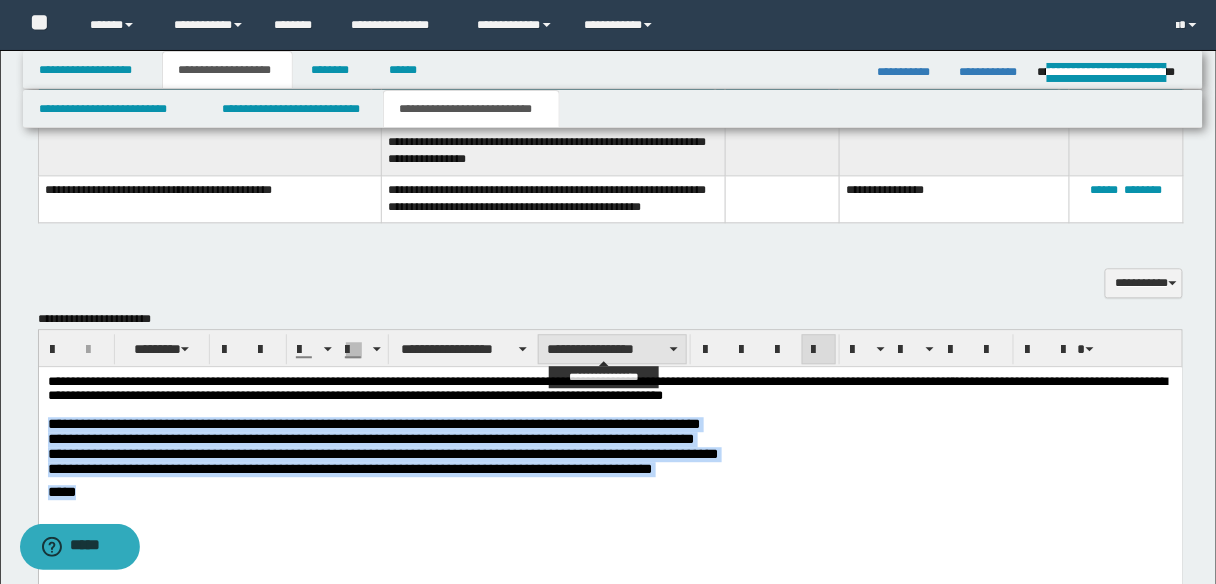 click on "**********" at bounding box center (612, 349) 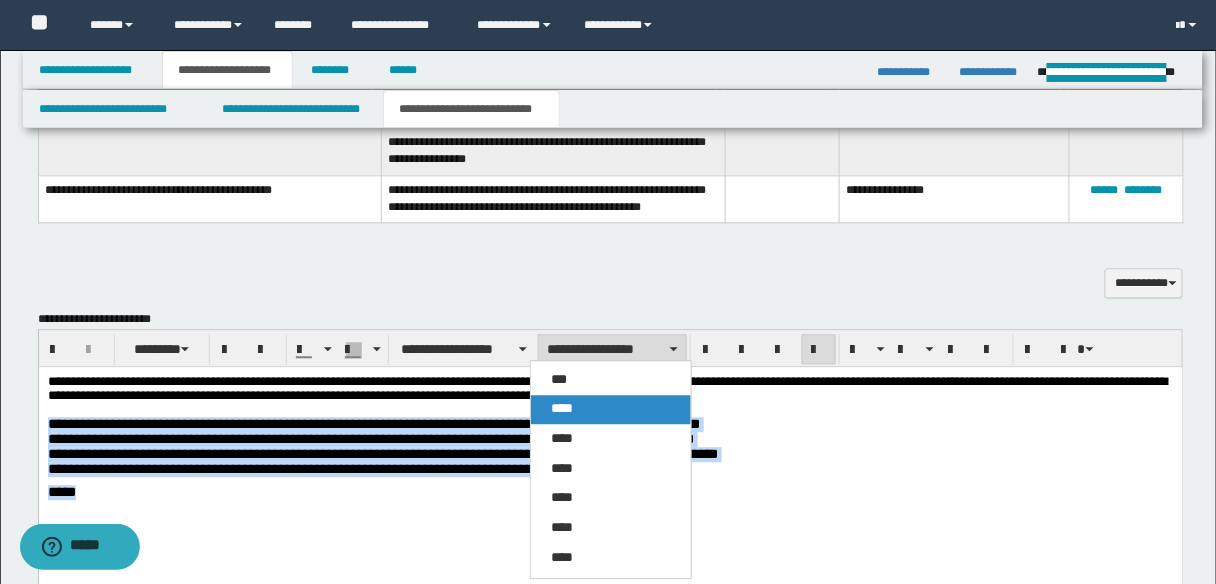 drag, startPoint x: 565, startPoint y: 408, endPoint x: 465, endPoint y: 10, distance: 410.37057 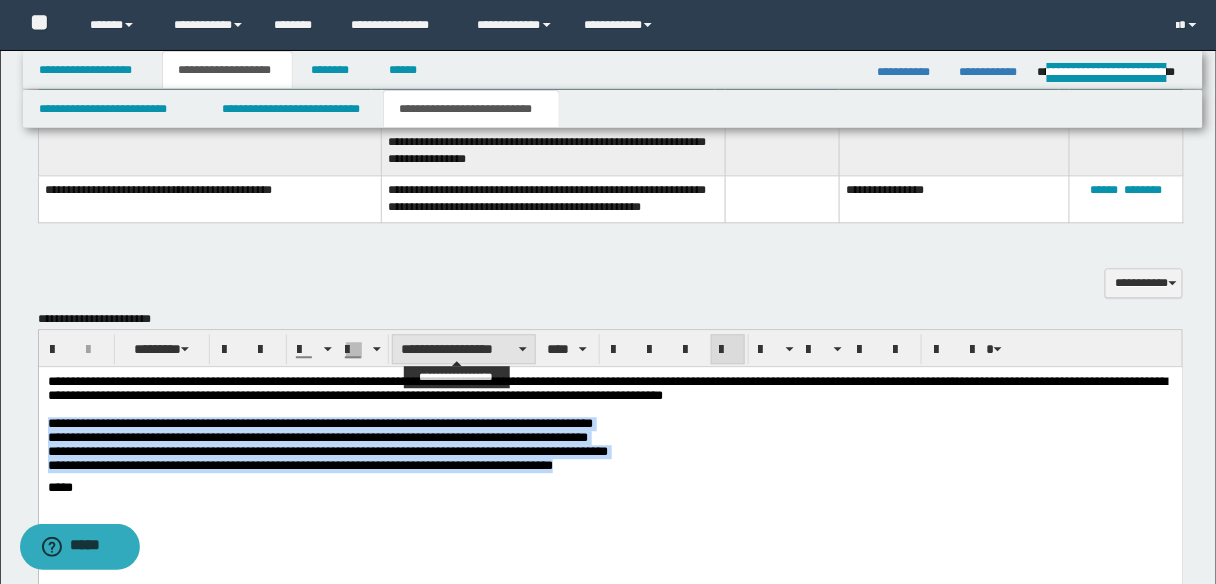 click on "**********" at bounding box center [464, 349] 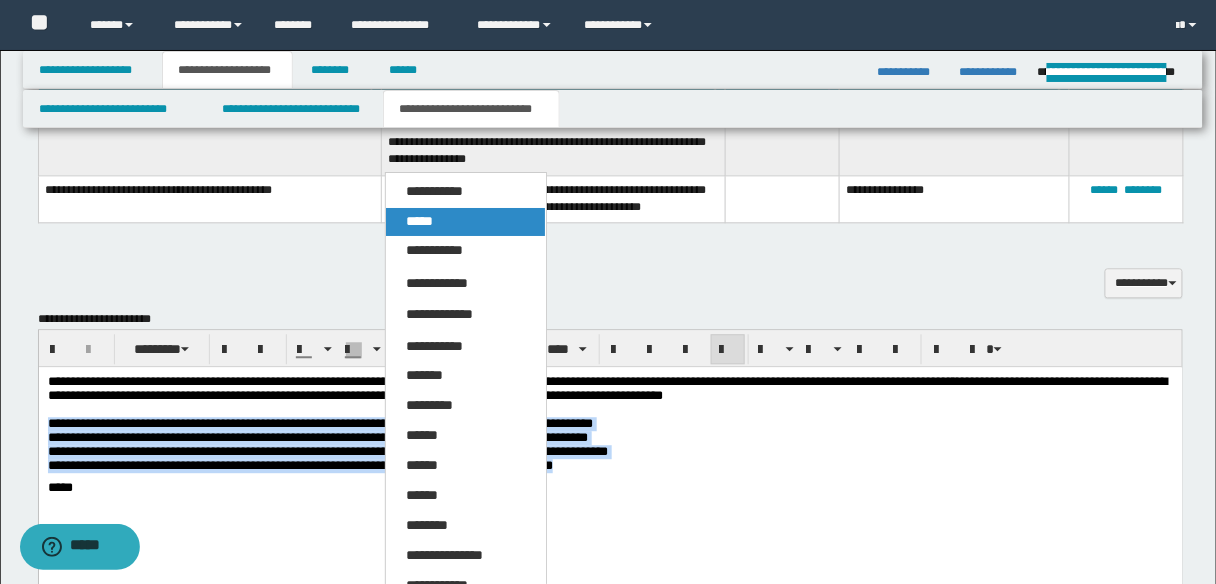 click on "*****" at bounding box center (465, 222) 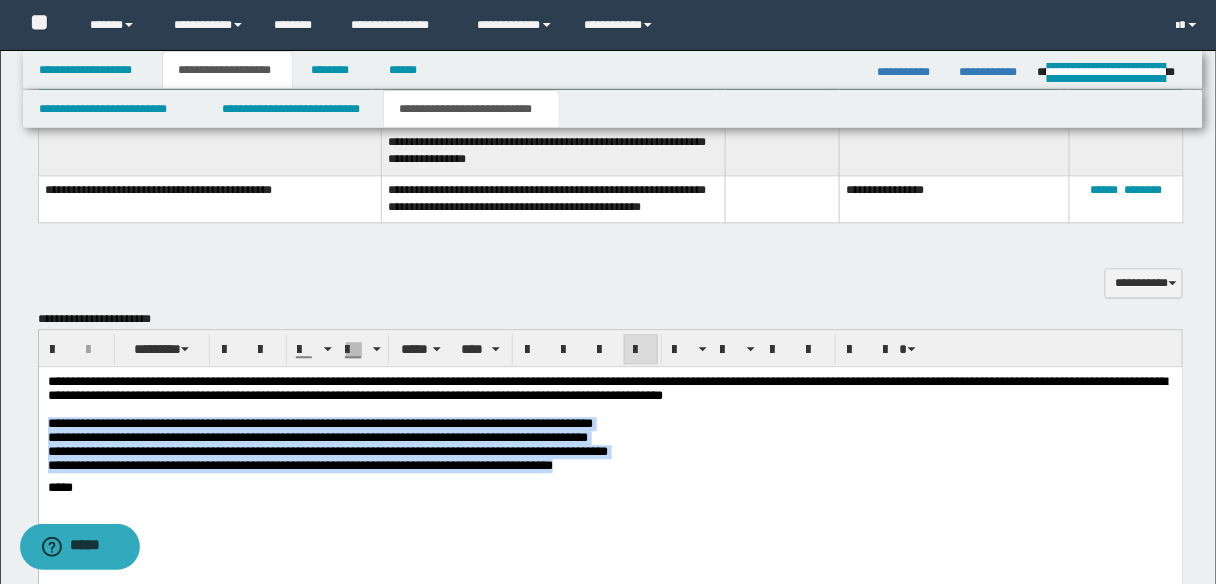 click on "**********" at bounding box center (319, 422) 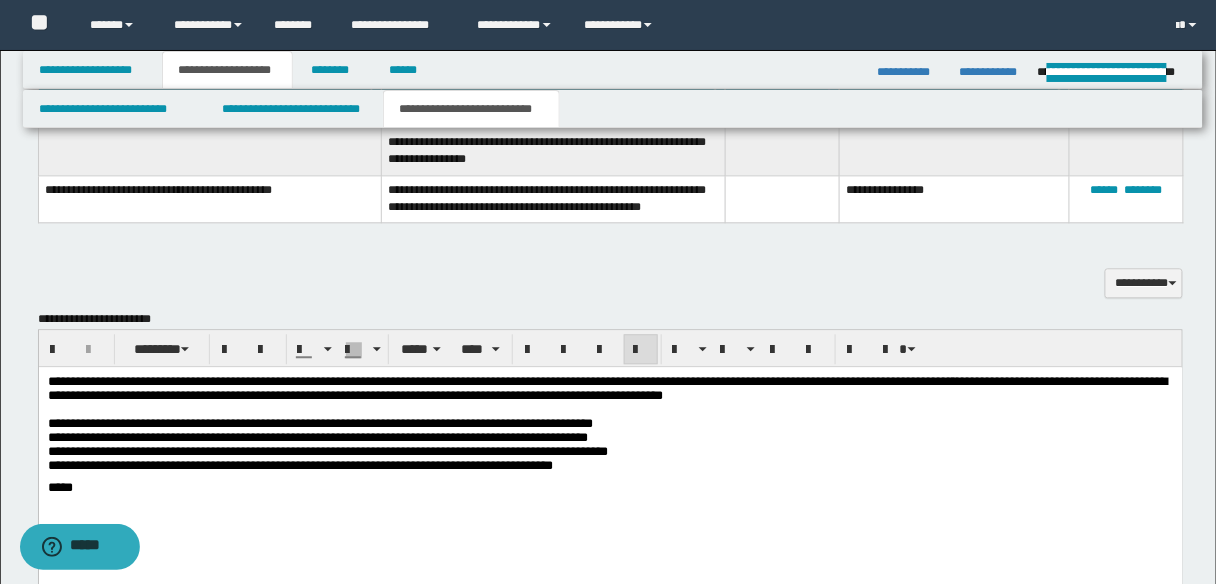 click on "**********" at bounding box center [319, 422] 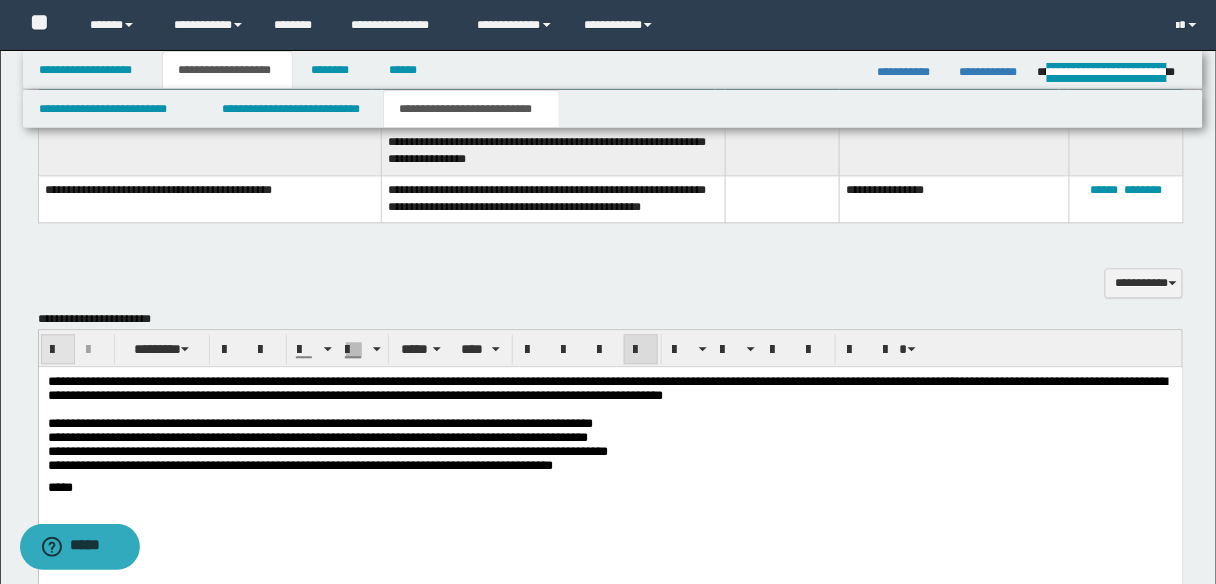 click at bounding box center (58, 350) 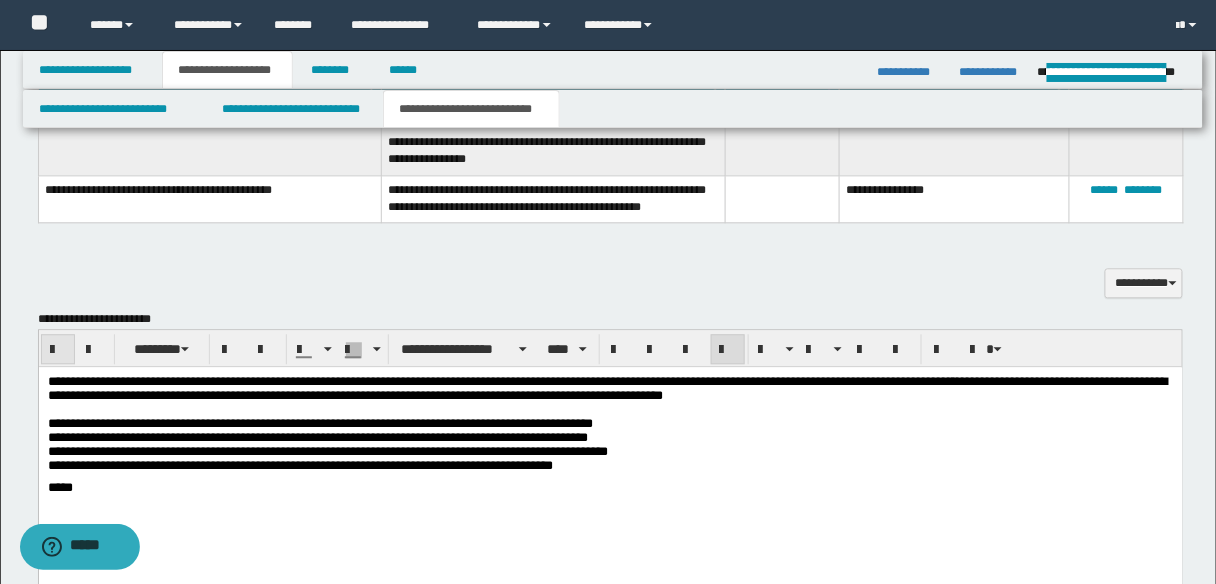 click at bounding box center [58, 350] 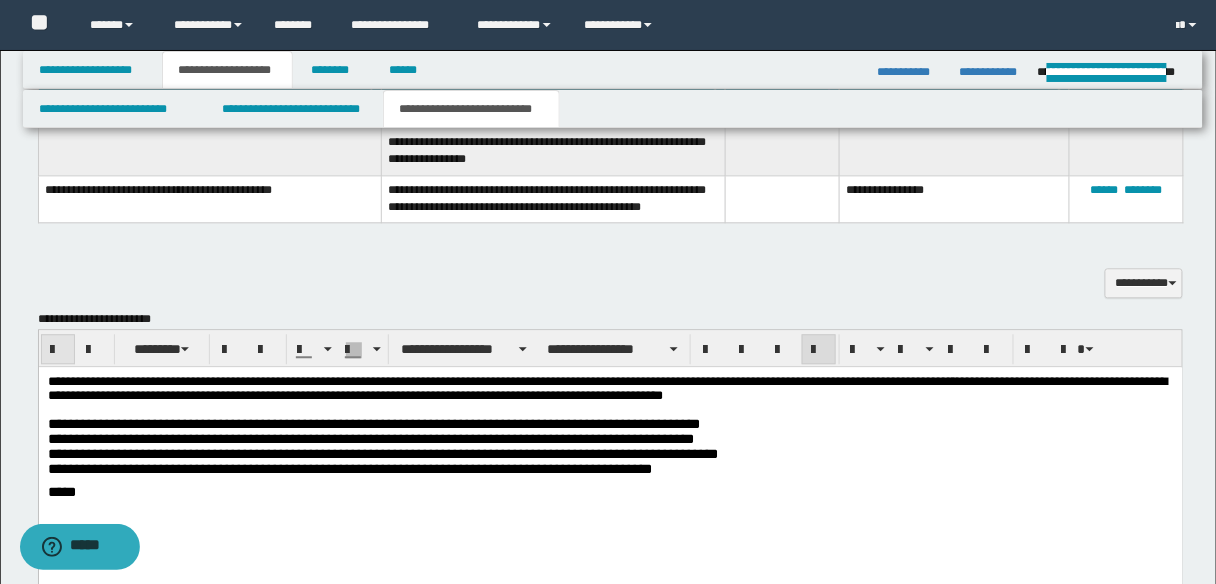 click at bounding box center [58, 350] 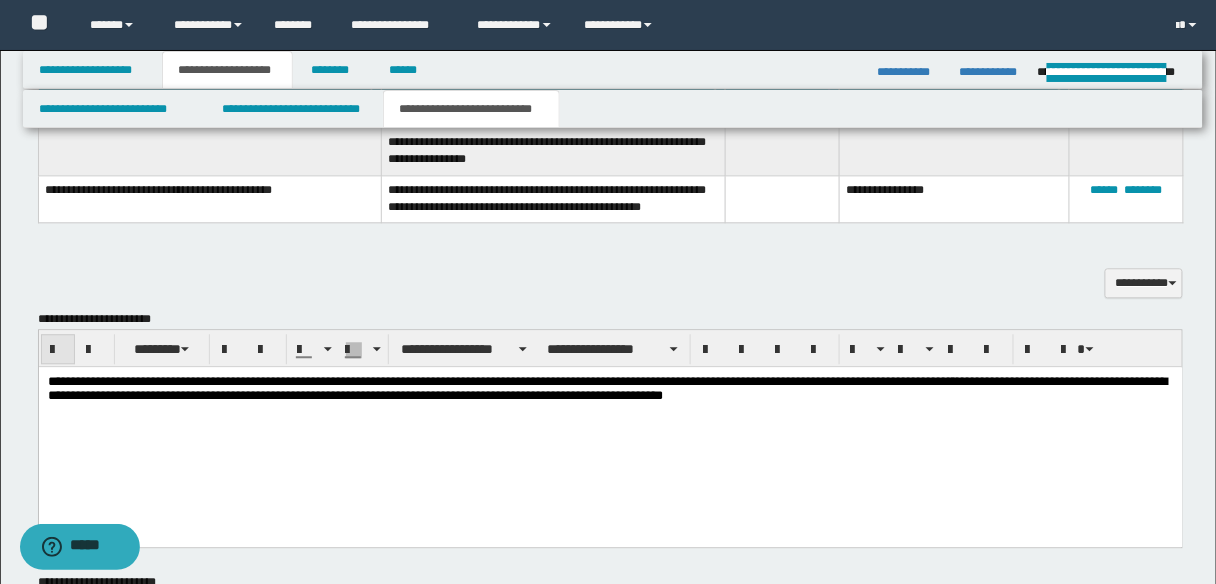 click at bounding box center [58, 350] 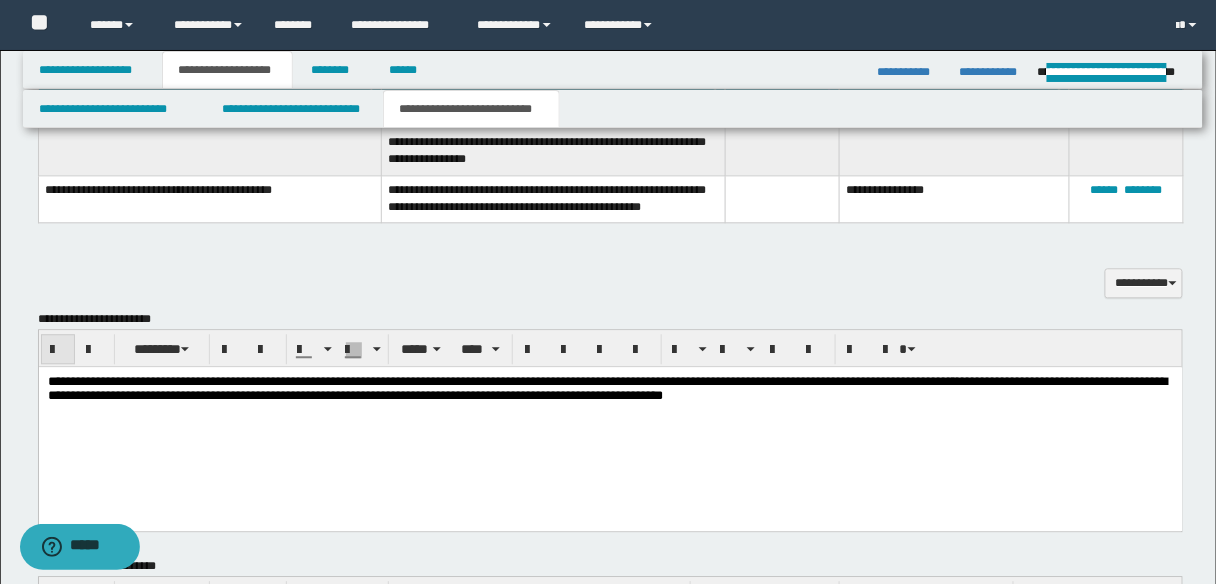 click at bounding box center [58, 350] 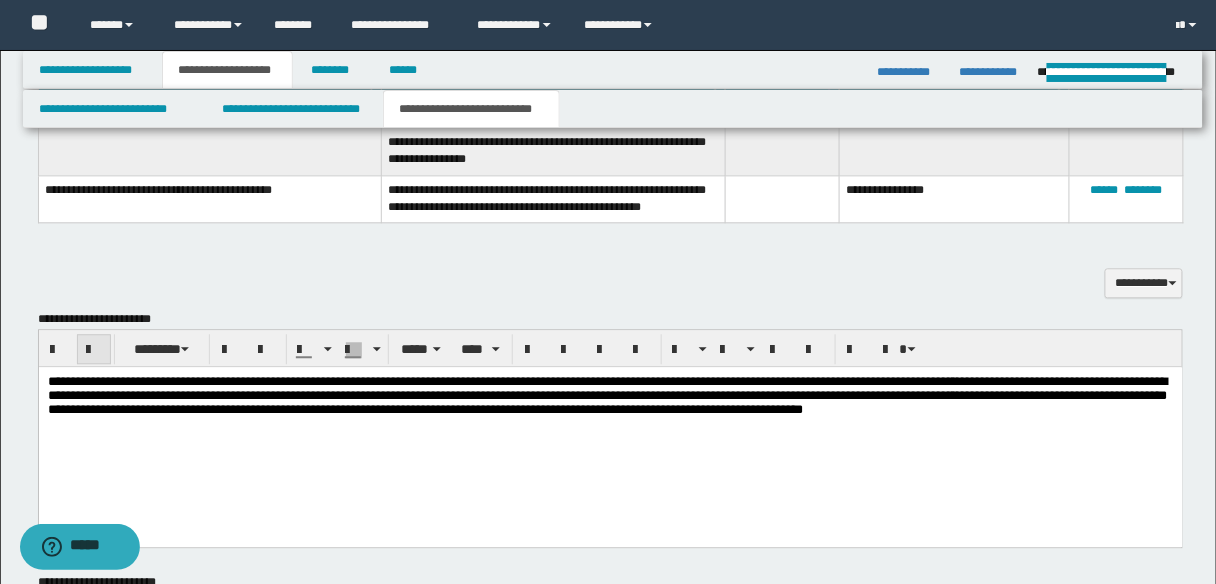 click at bounding box center (94, 350) 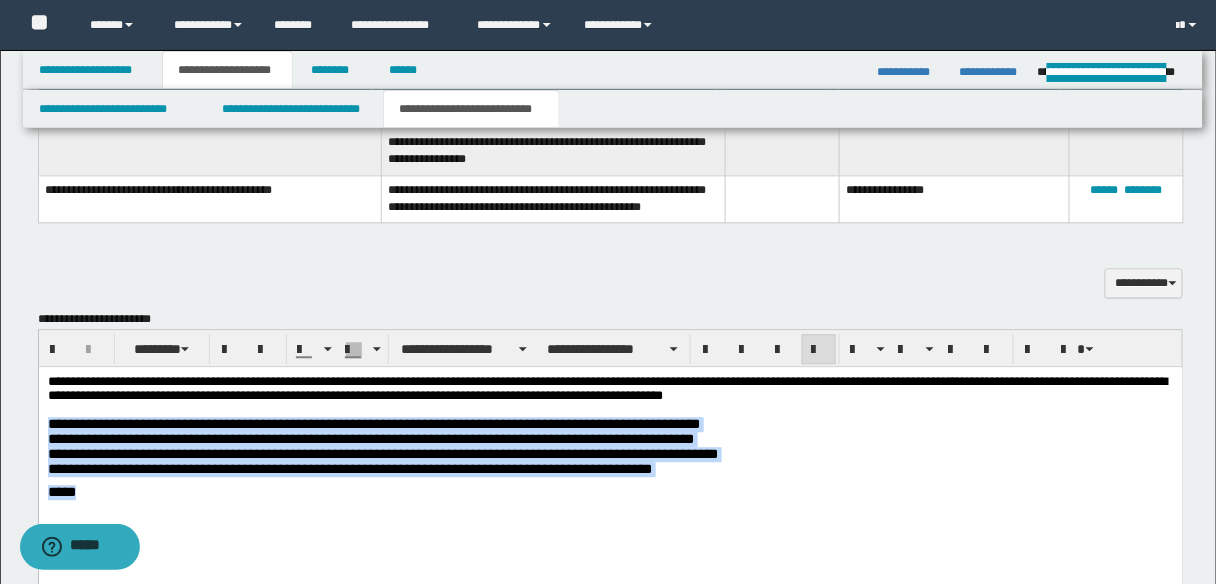 drag, startPoint x: 49, startPoint y: 429, endPoint x: 96, endPoint y: 495, distance: 81.02469 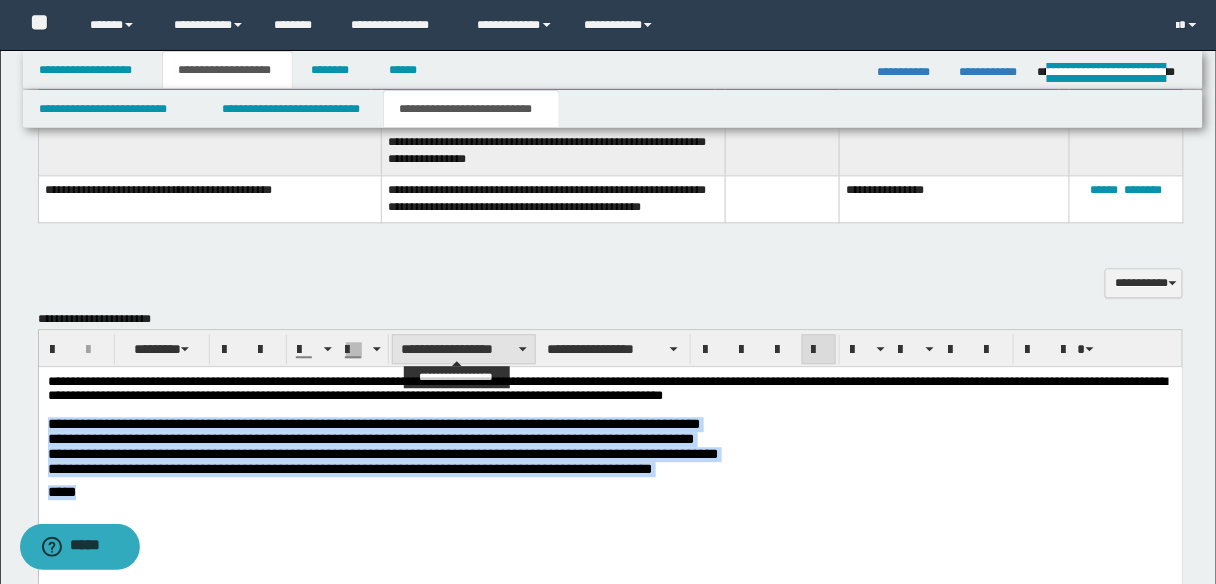 click on "**********" at bounding box center [464, 349] 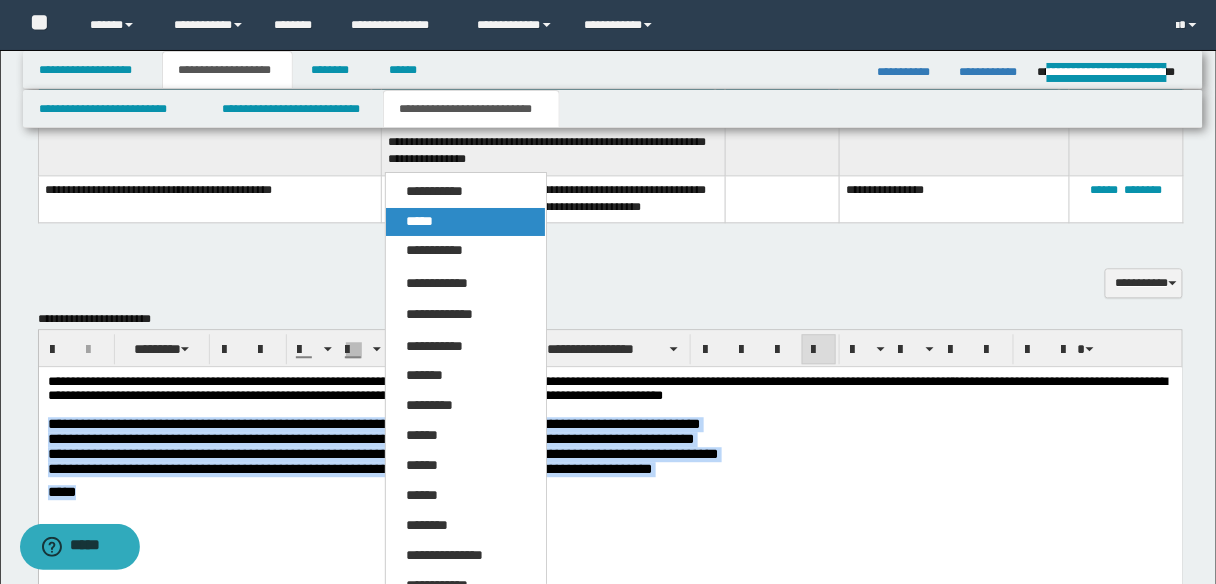 click on "*****" at bounding box center [465, 222] 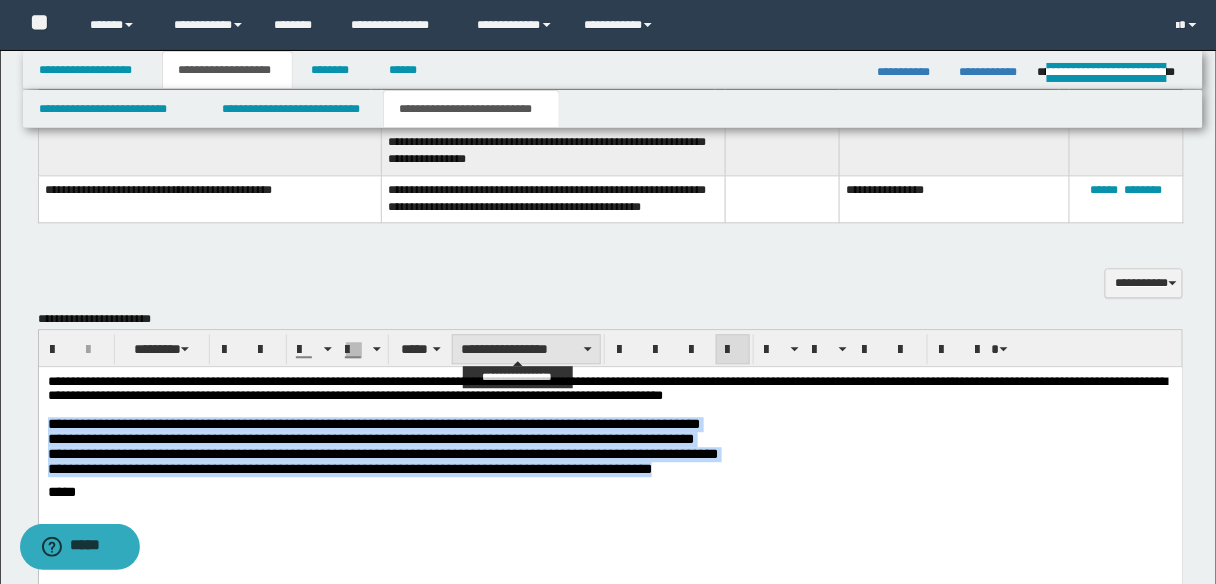 click on "**********" at bounding box center [526, 349] 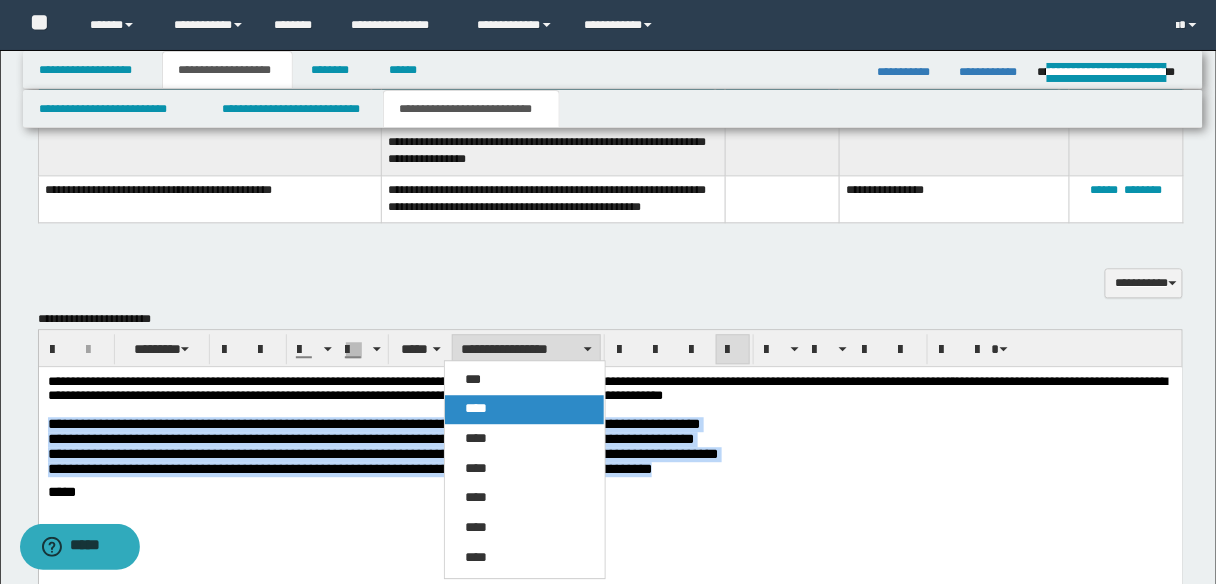drag, startPoint x: 505, startPoint y: 405, endPoint x: 406, endPoint y: 43, distance: 375.2932 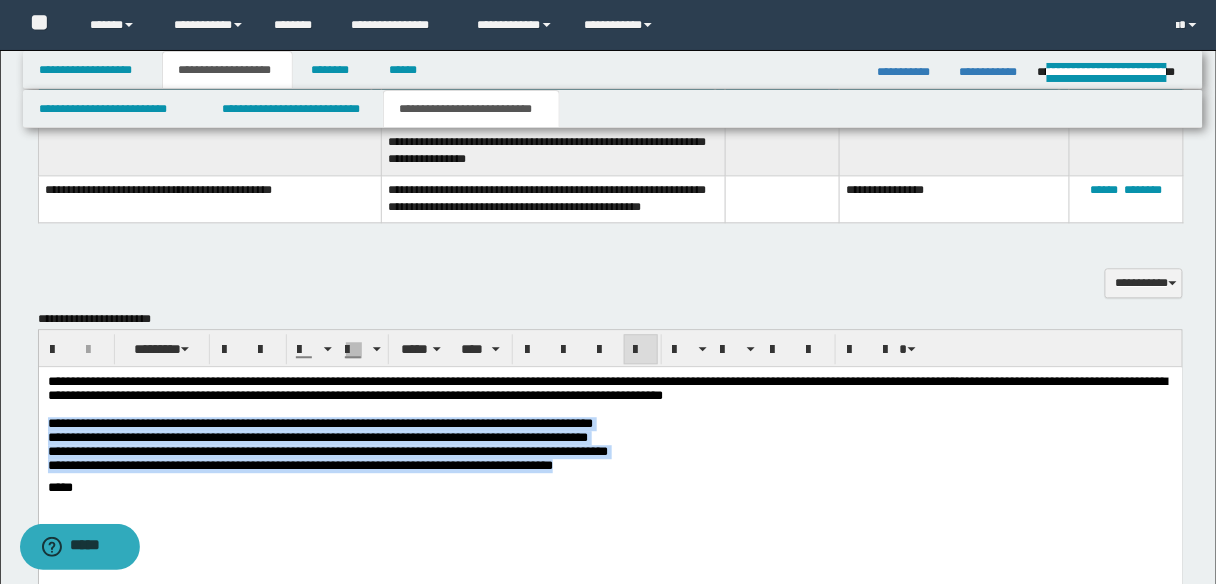 click on "**********" at bounding box center (319, 422) 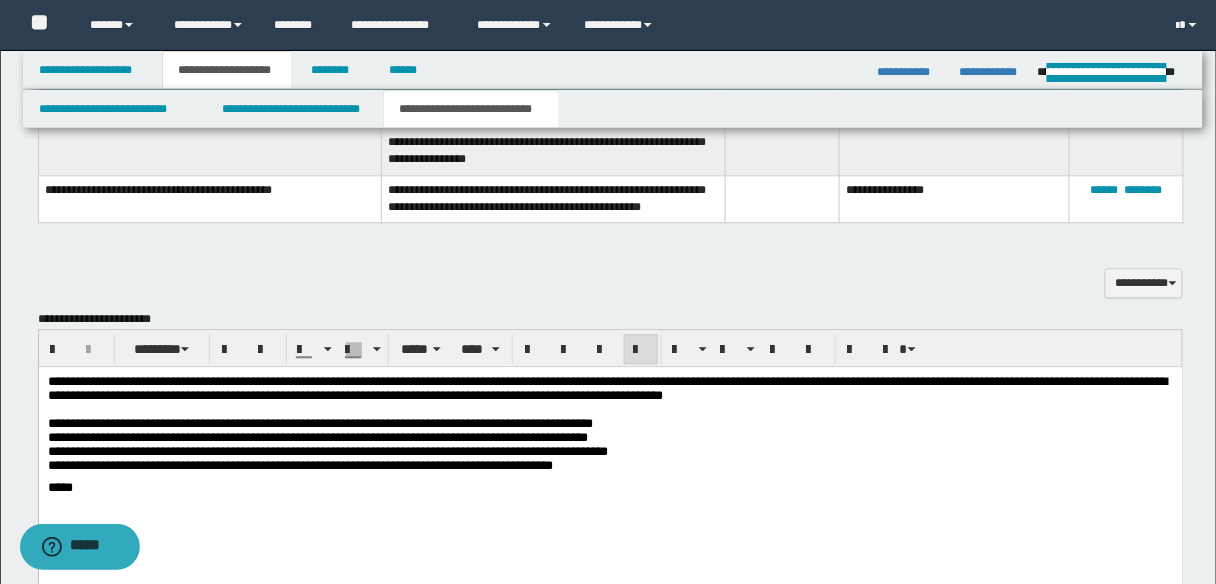 click on "**********" at bounding box center [319, 422] 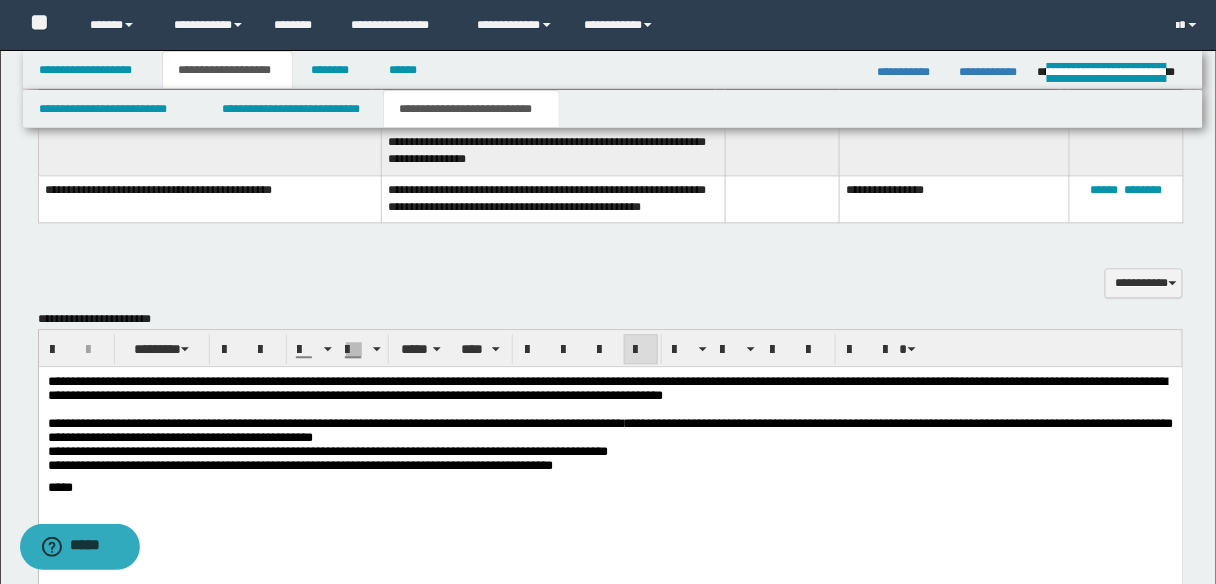 click on "**********" at bounding box center [610, 429] 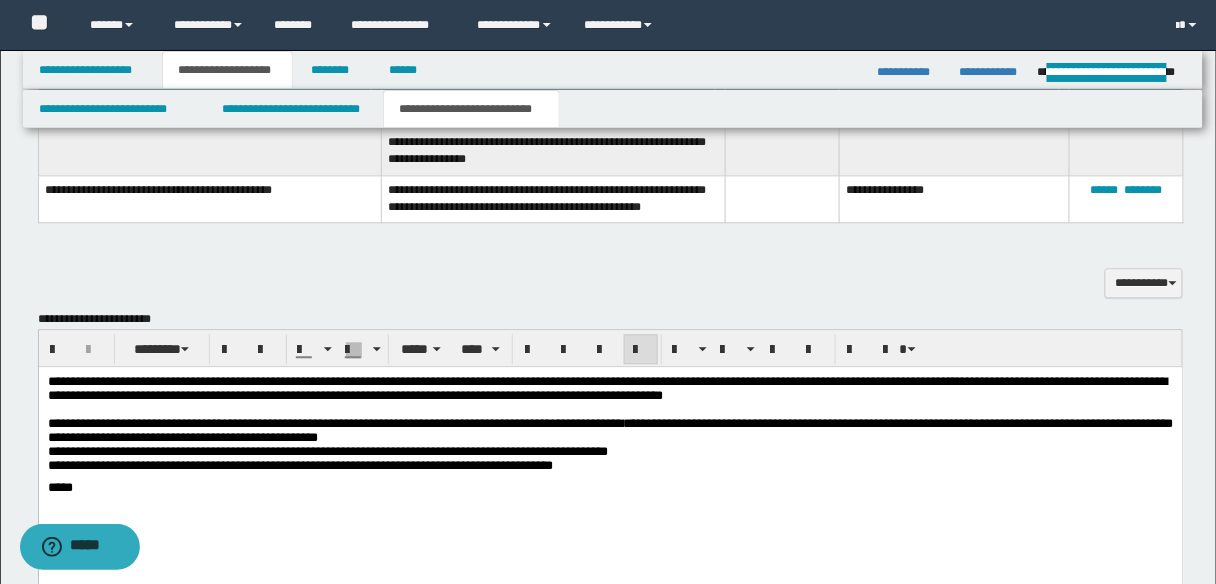 click on "**********" at bounding box center (610, 429) 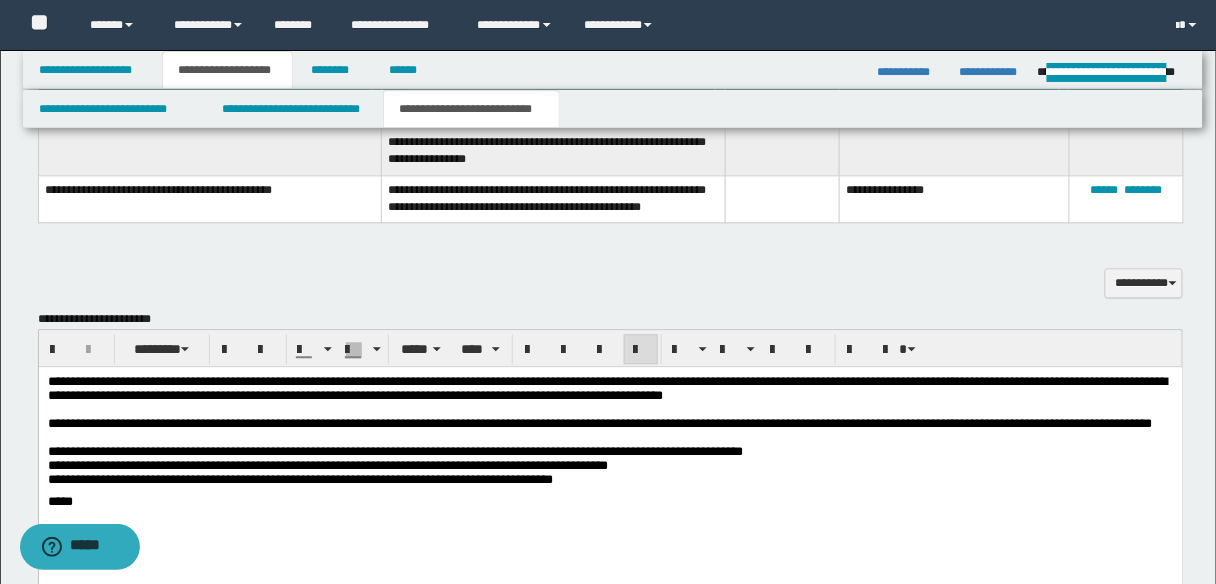 click on "**********" at bounding box center (394, 450) 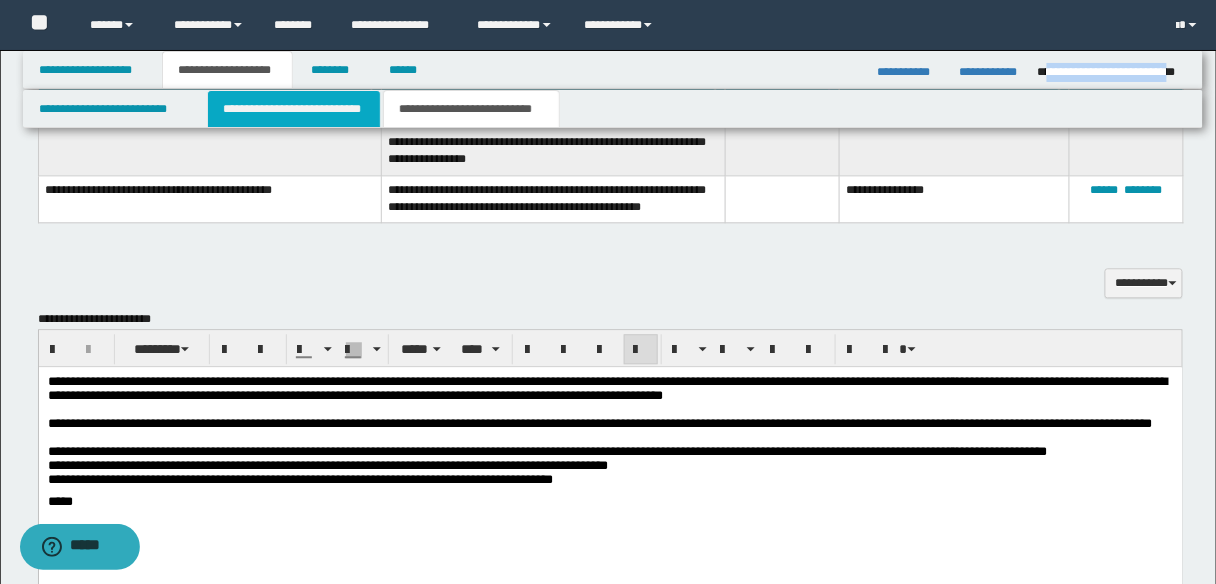 click on "**********" at bounding box center [294, 109] 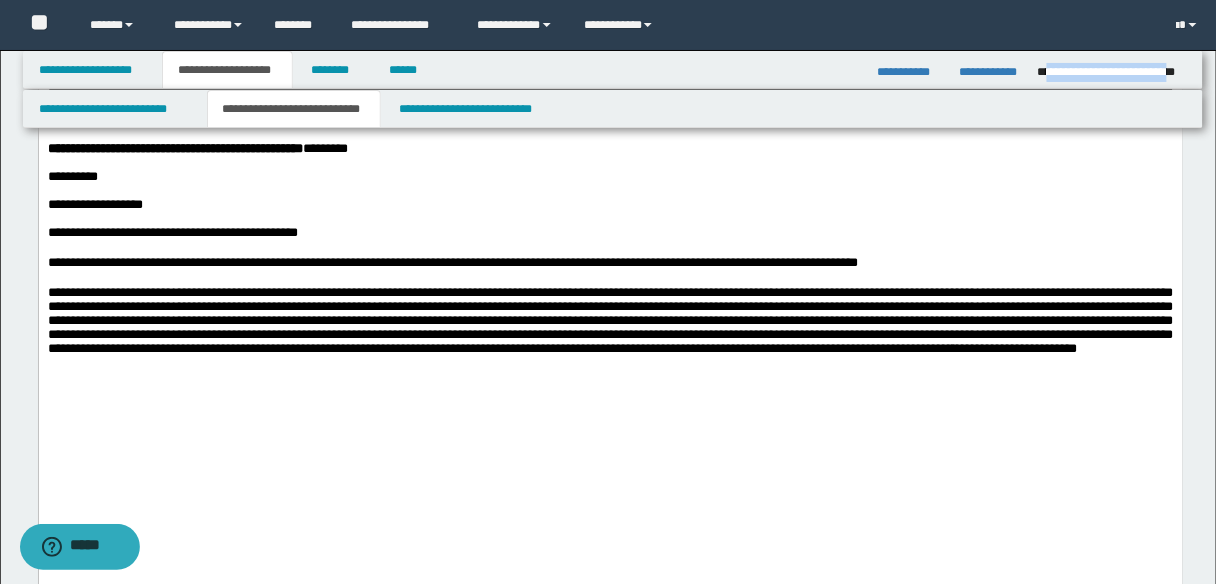 scroll, scrollTop: 651, scrollLeft: 0, axis: vertical 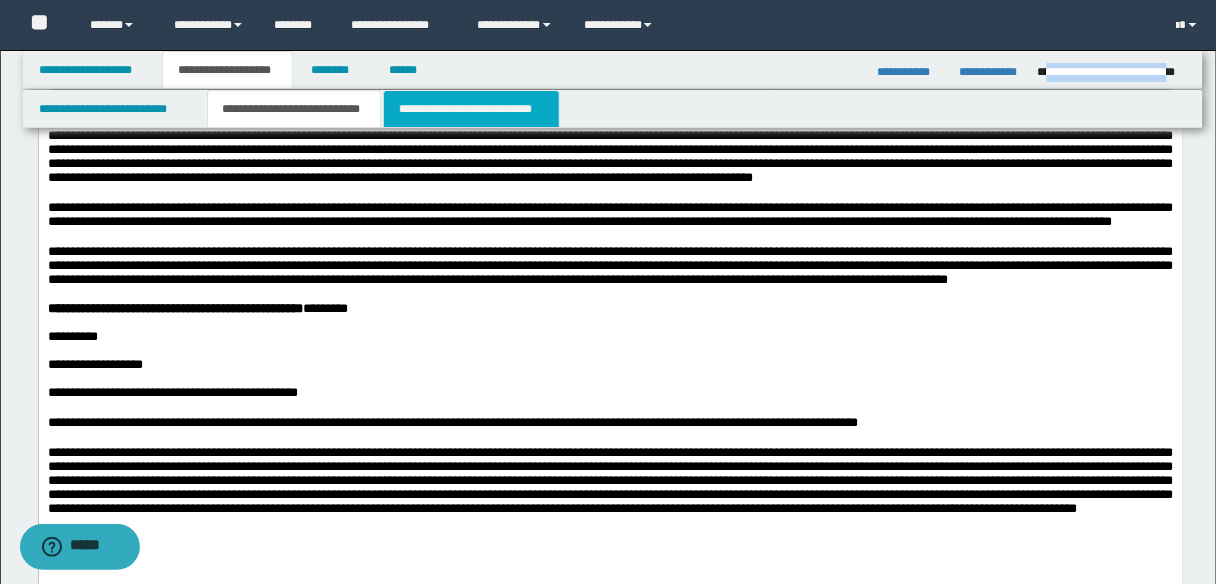 click on "**********" at bounding box center (471, 109) 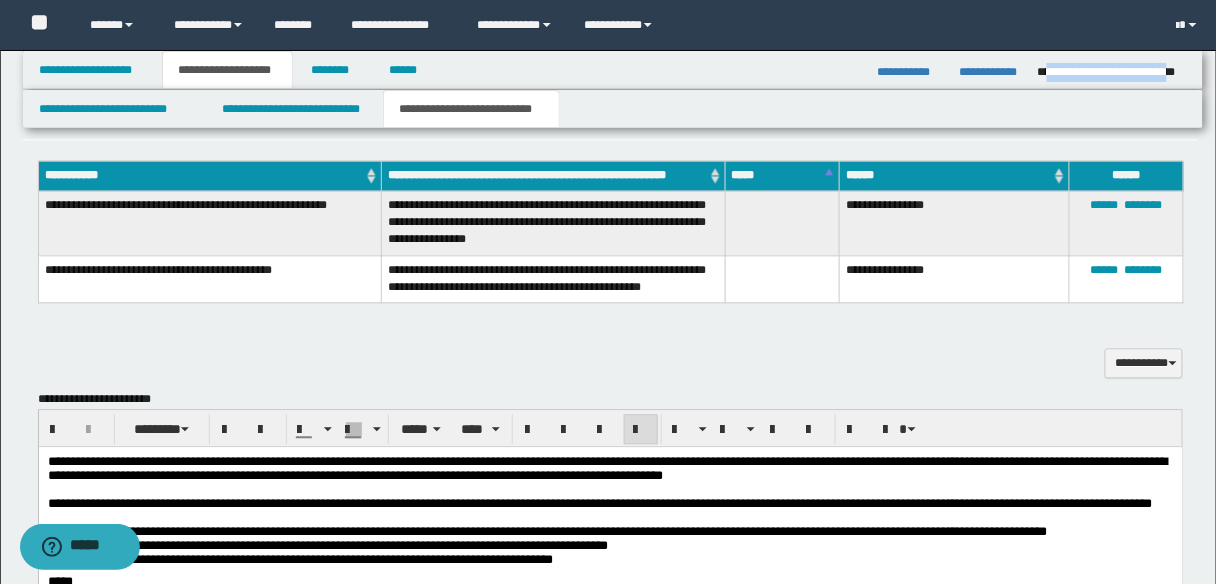 scroll, scrollTop: 1211, scrollLeft: 0, axis: vertical 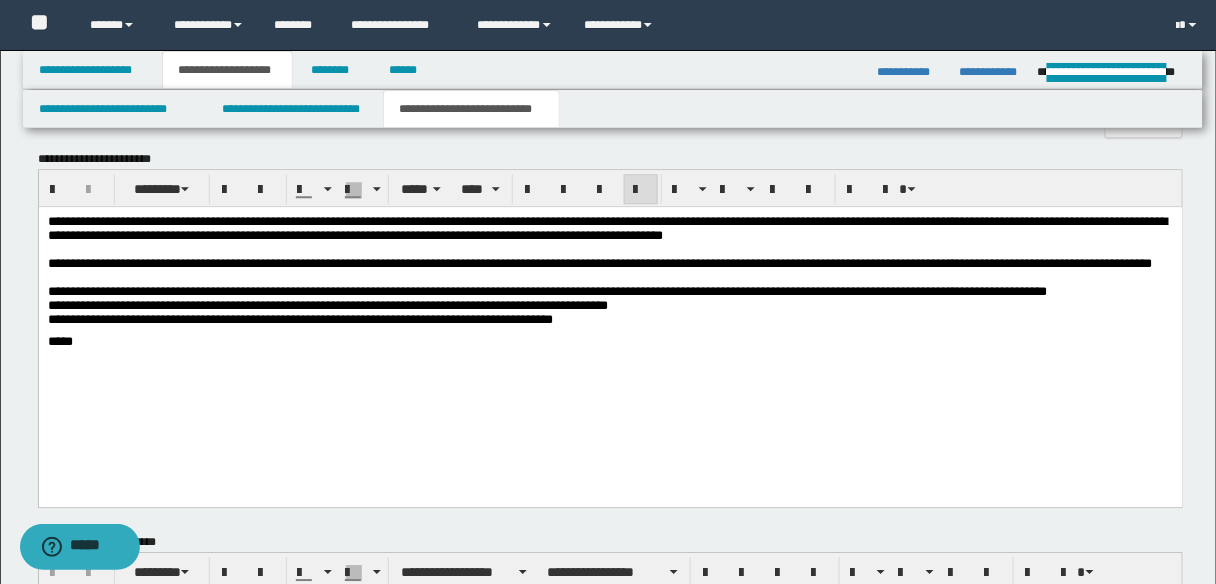 click on "**********" at bounding box center [547, 290] 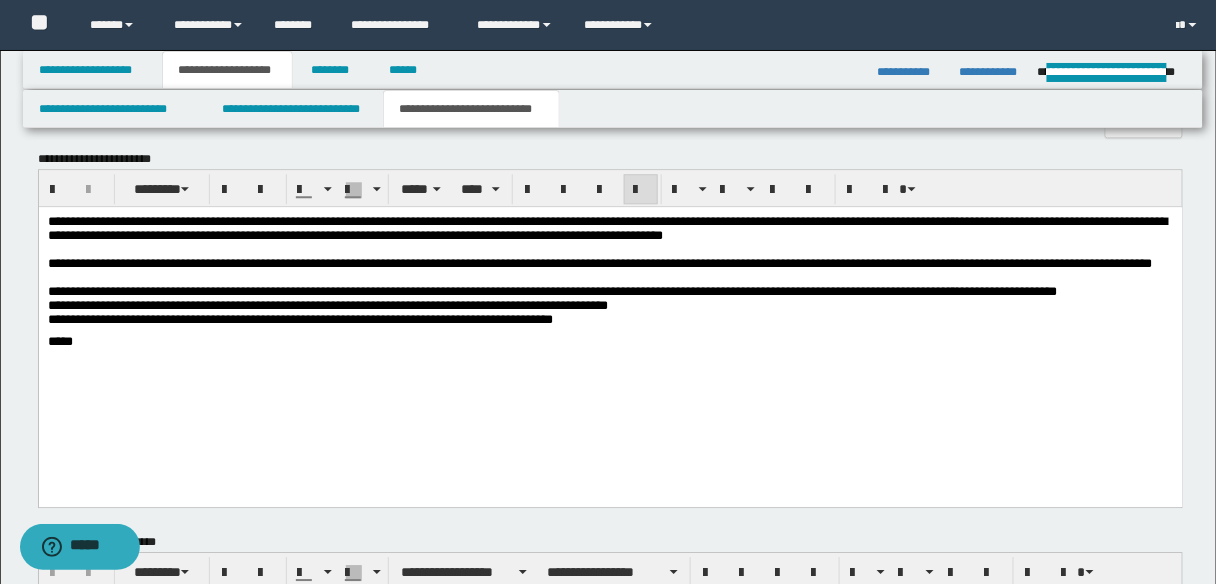 click on "**********" at bounding box center (552, 290) 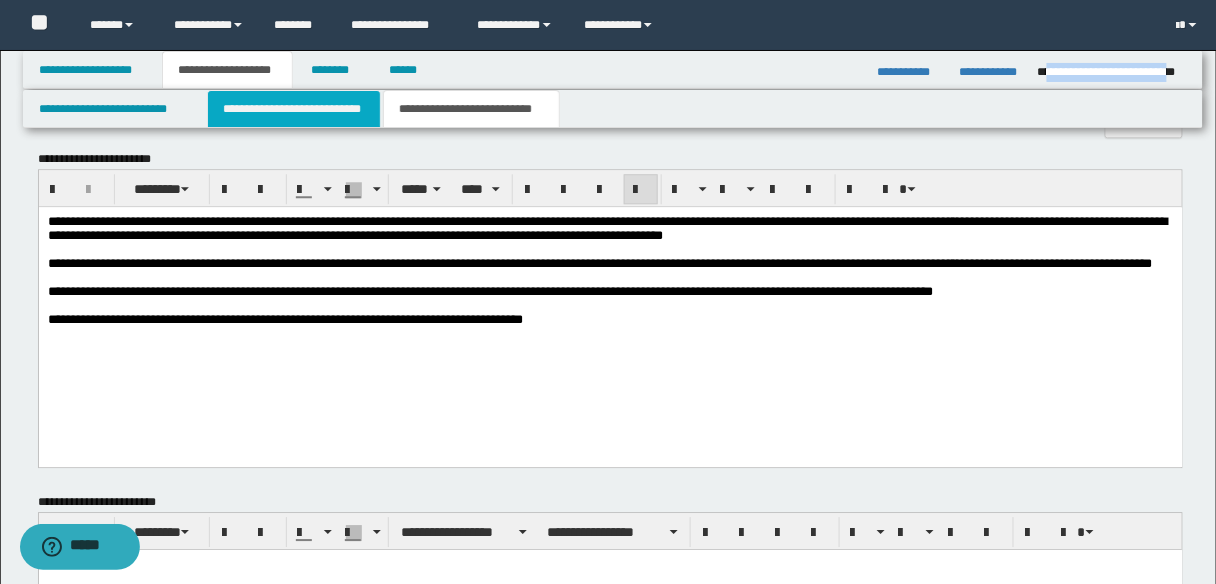 click on "**********" at bounding box center (294, 109) 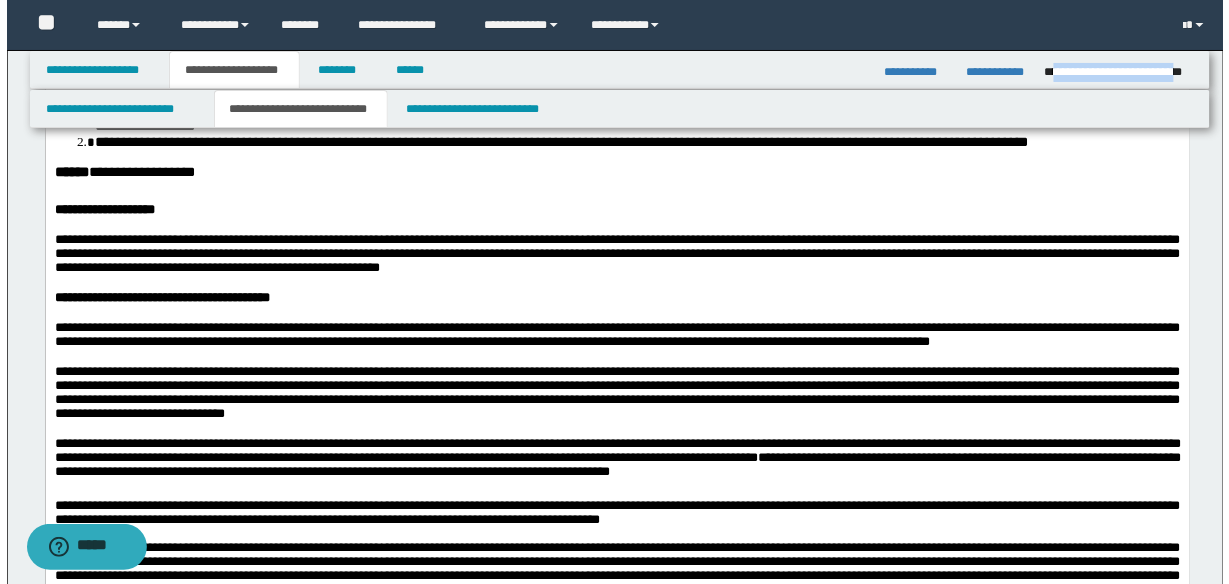 scroll, scrollTop: 171, scrollLeft: 0, axis: vertical 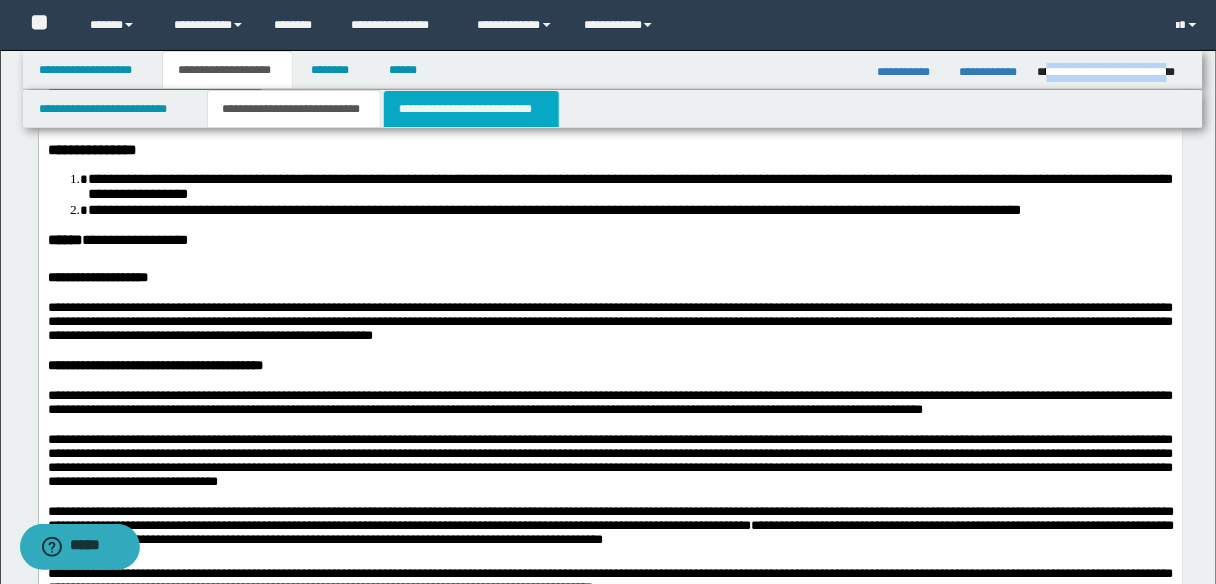 click on "**********" at bounding box center (471, 109) 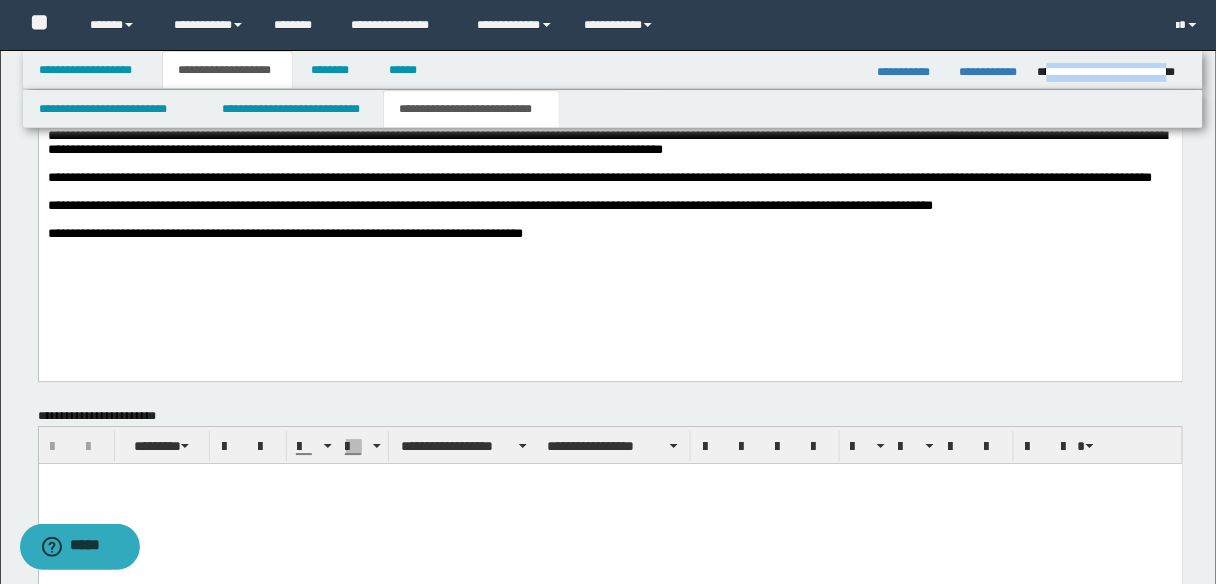 scroll, scrollTop: 1211, scrollLeft: 0, axis: vertical 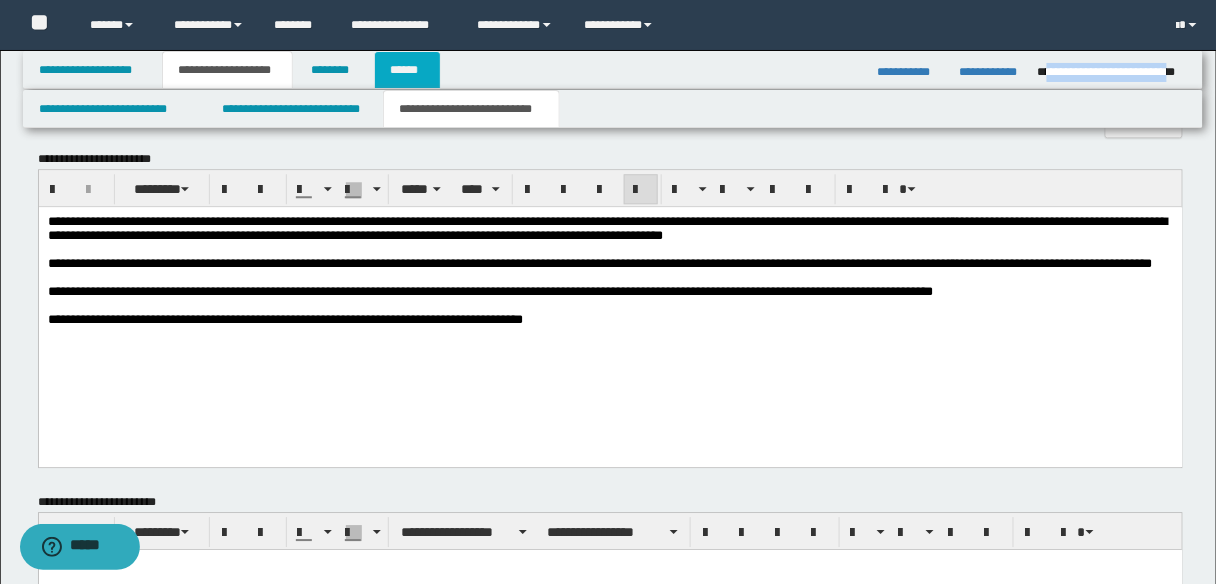 click on "******" at bounding box center (408, 70) 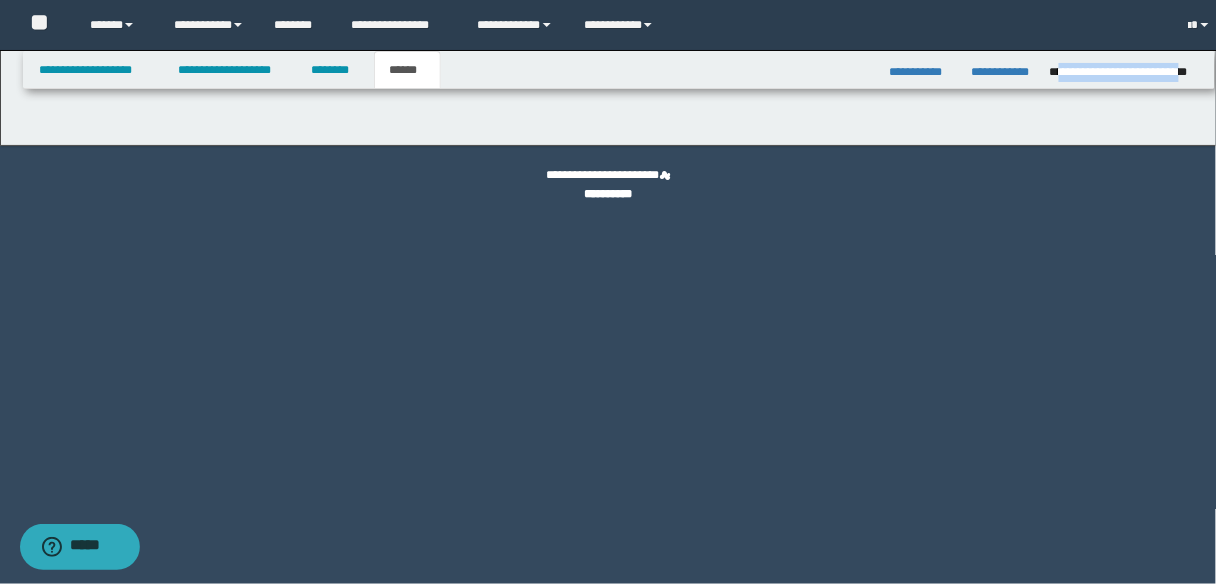 scroll, scrollTop: 0, scrollLeft: 0, axis: both 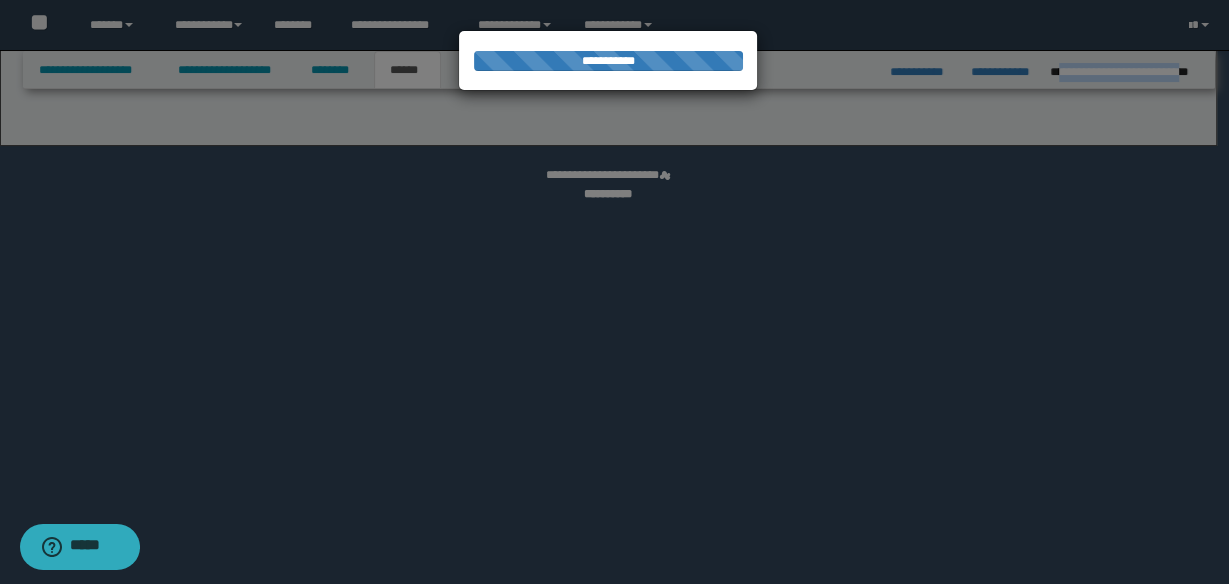 select on "*" 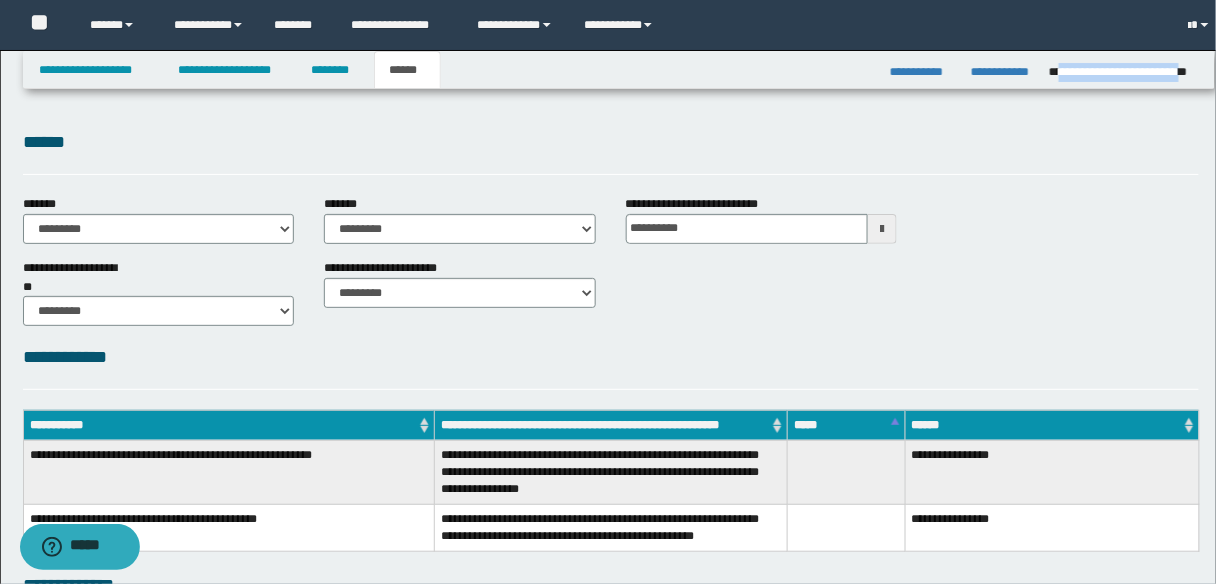 scroll, scrollTop: 0, scrollLeft: 0, axis: both 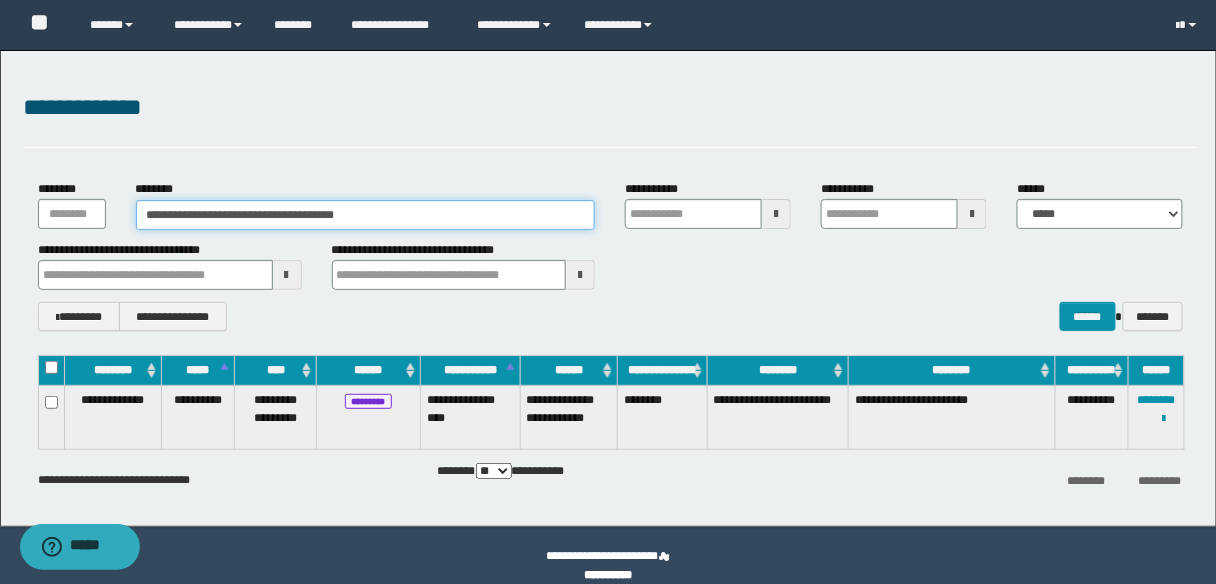 drag, startPoint x: 382, startPoint y: 219, endPoint x: 100, endPoint y: 219, distance: 282 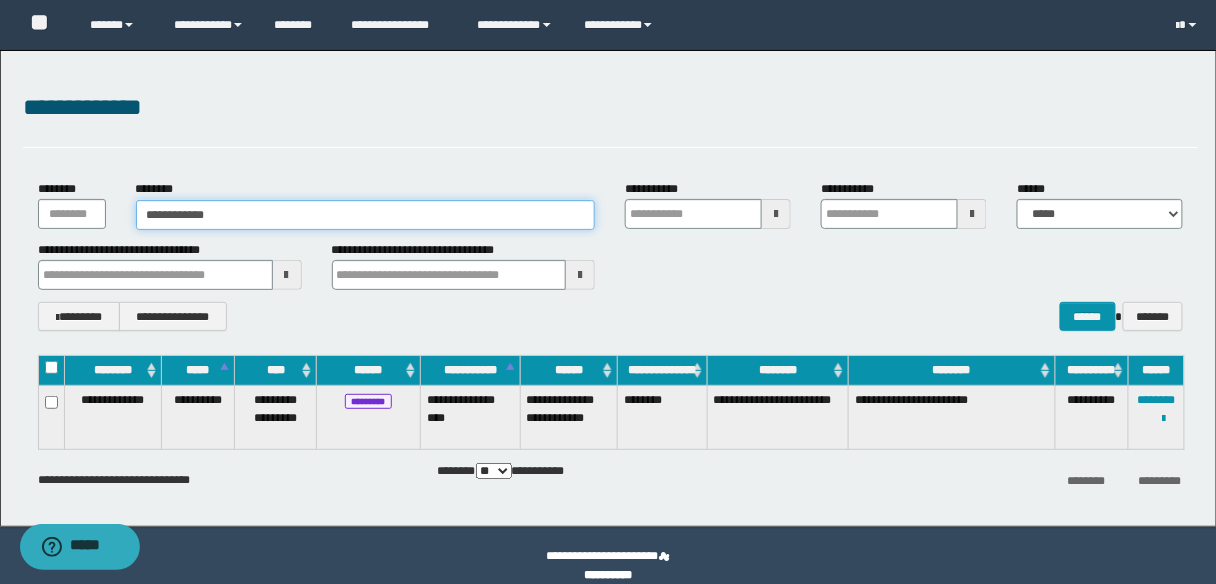 type on "**********" 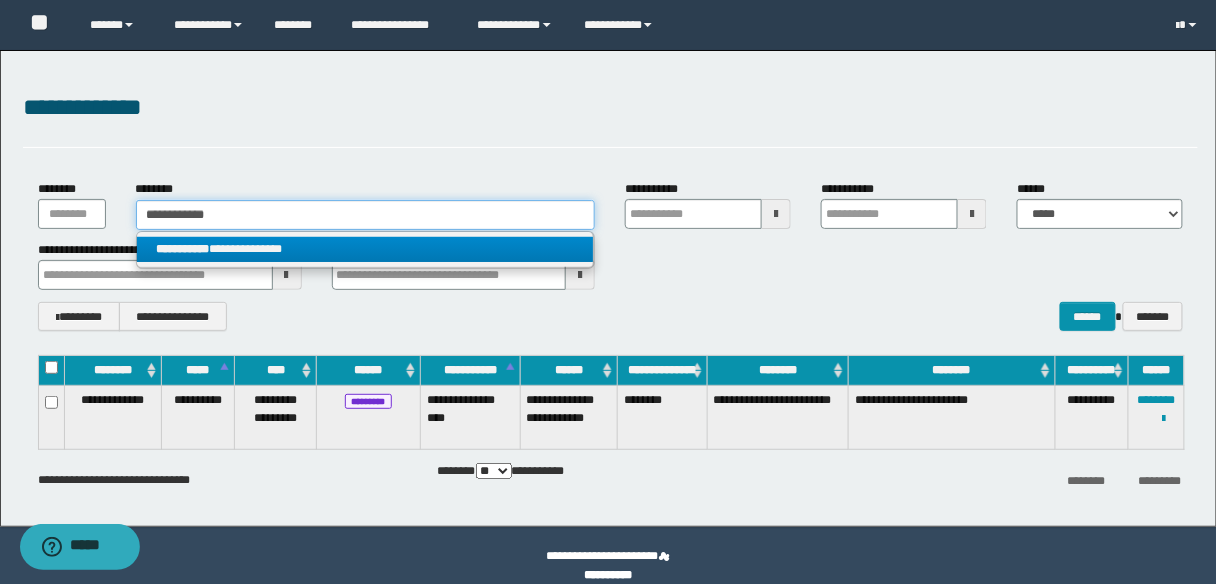 type on "**********" 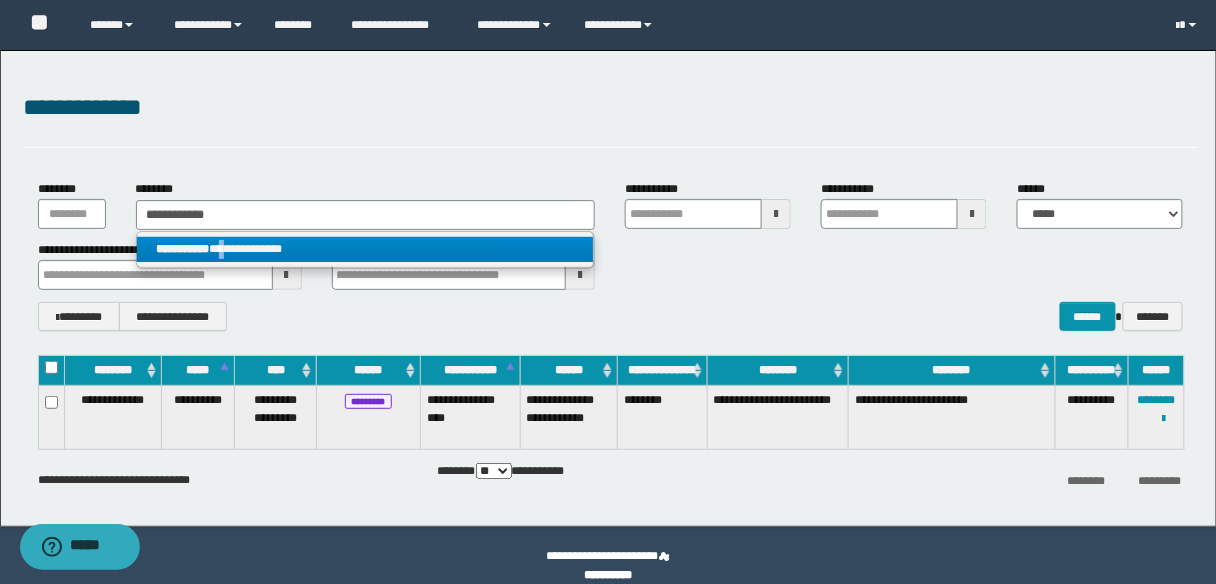 click on "**********" at bounding box center [365, 249] 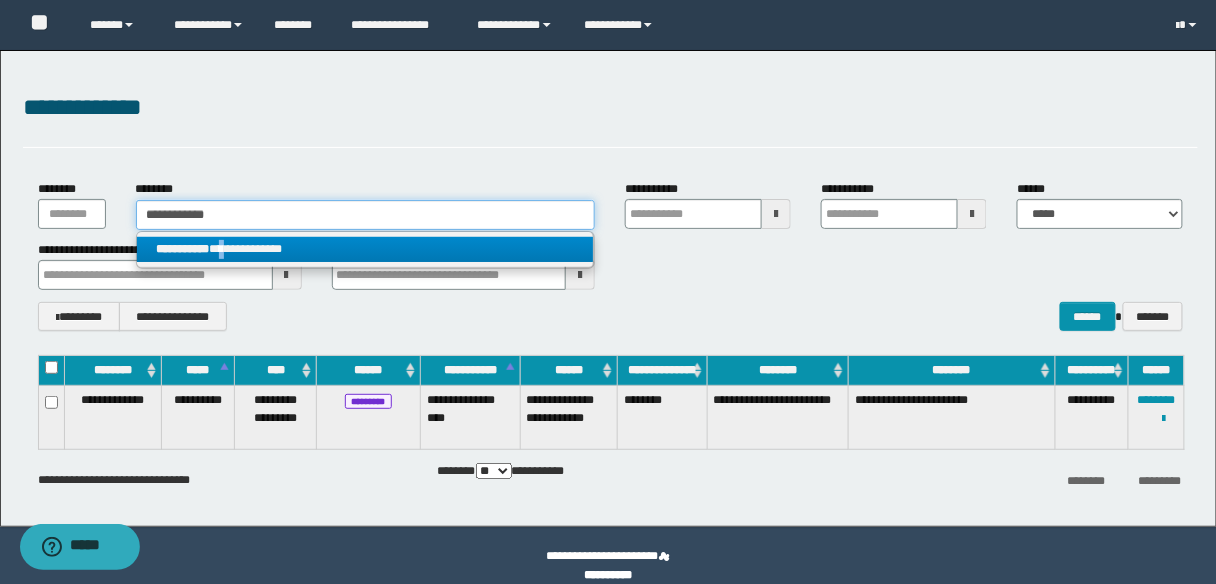 type 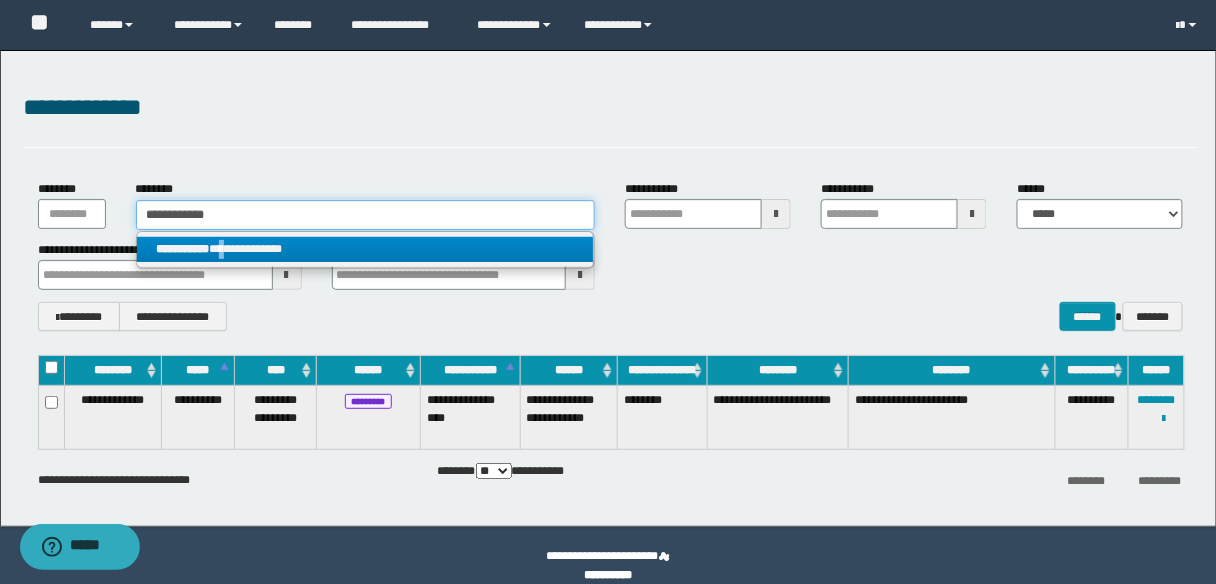 type on "**********" 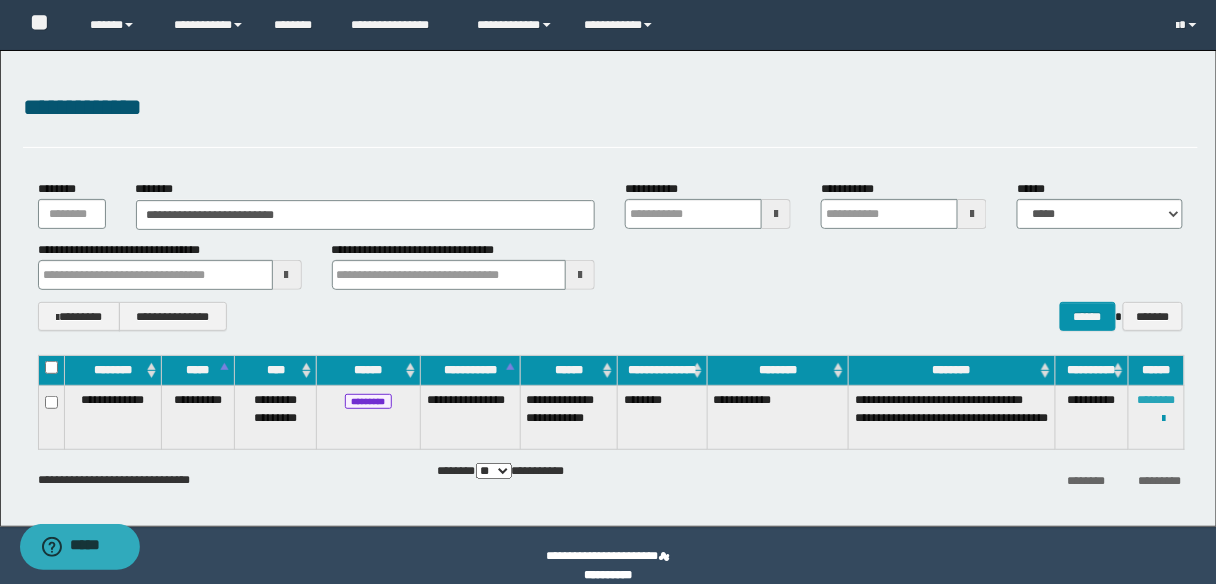 click on "********" at bounding box center [1157, 400] 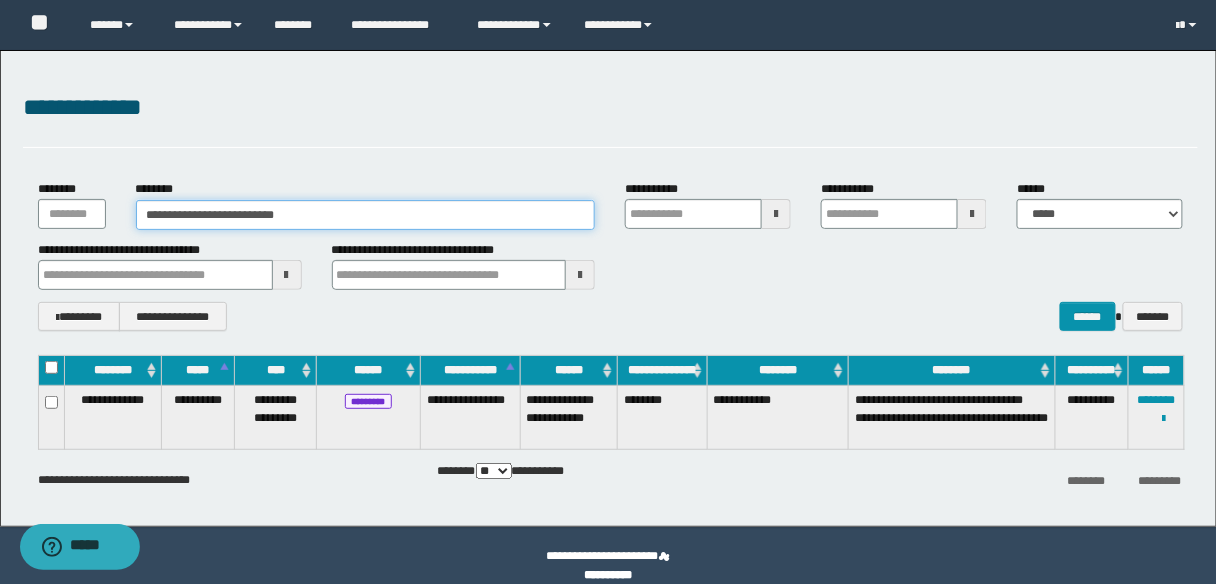 drag, startPoint x: 300, startPoint y: 219, endPoint x: 124, endPoint y: 225, distance: 176.10225 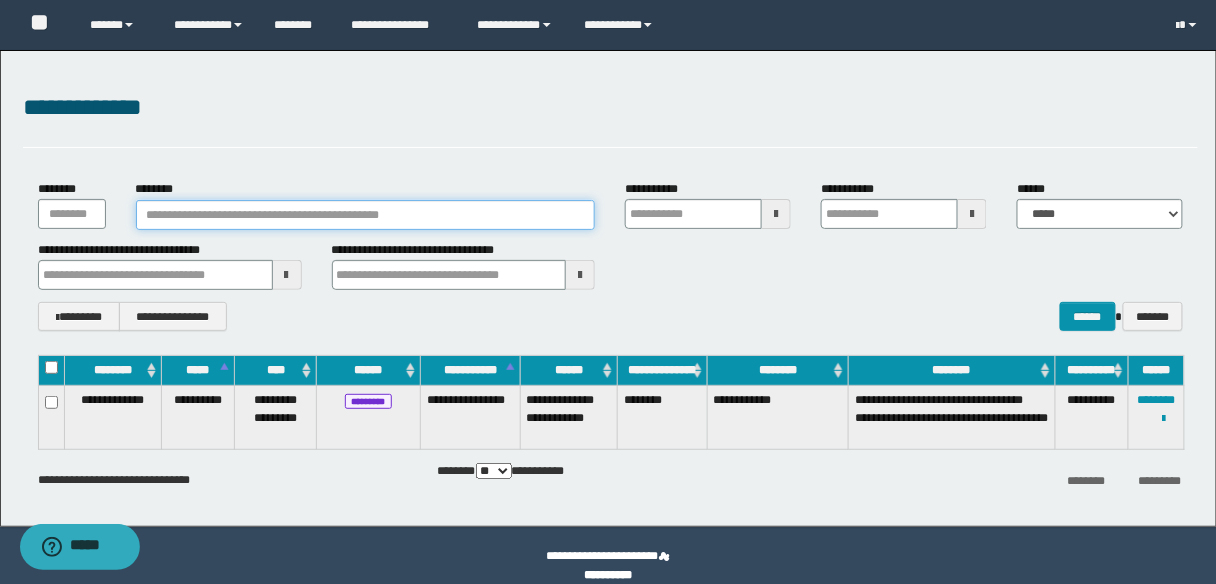 click on "********" at bounding box center (366, 215) 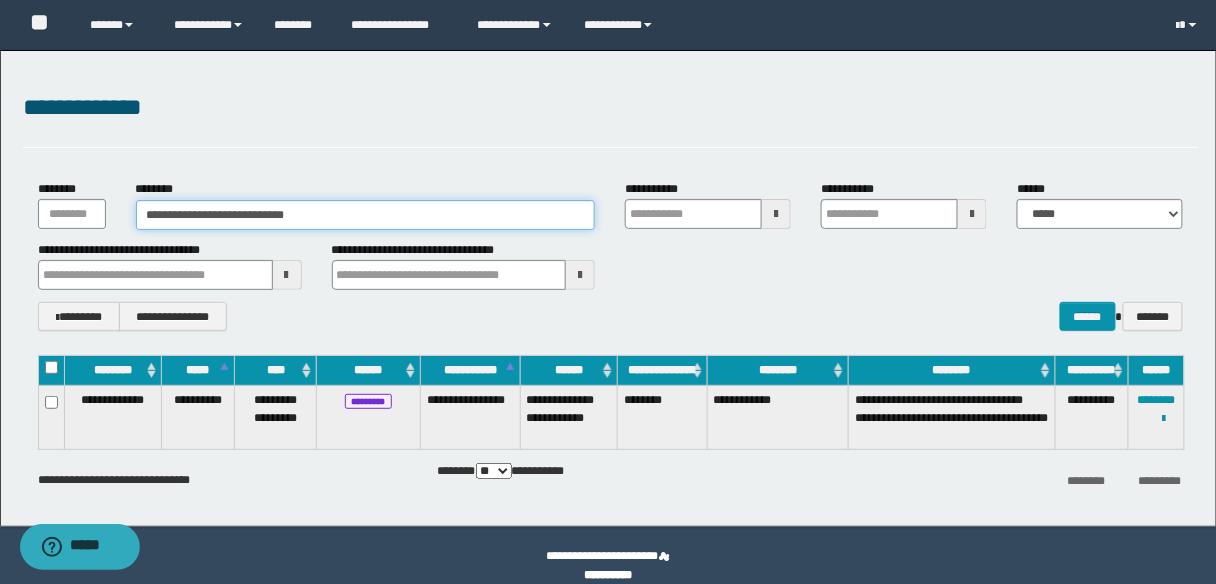 type on "**********" 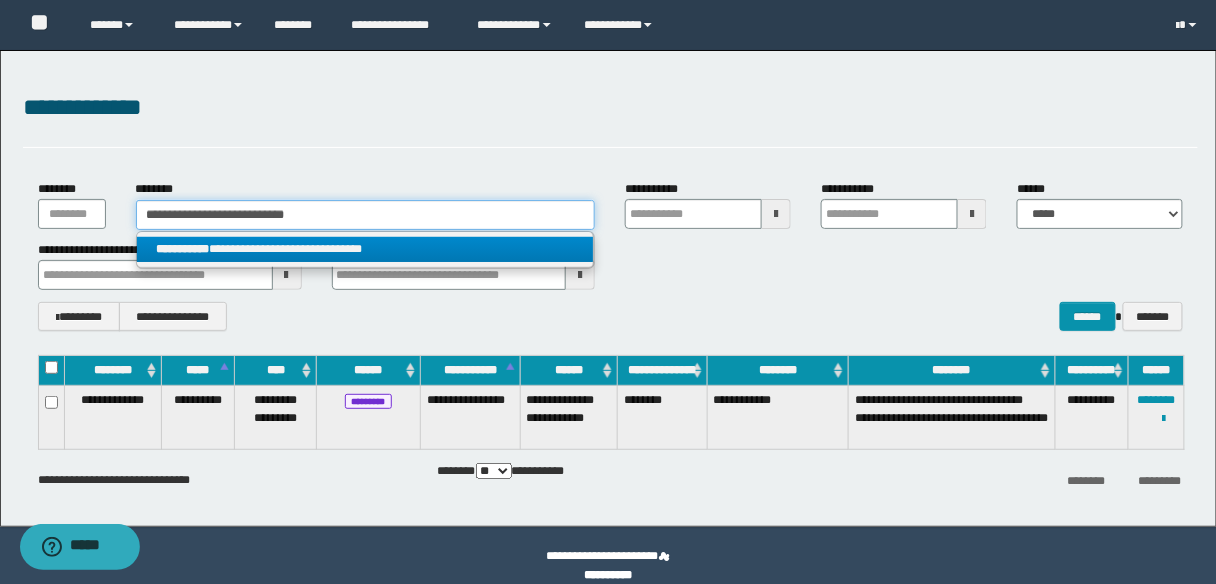 type on "**********" 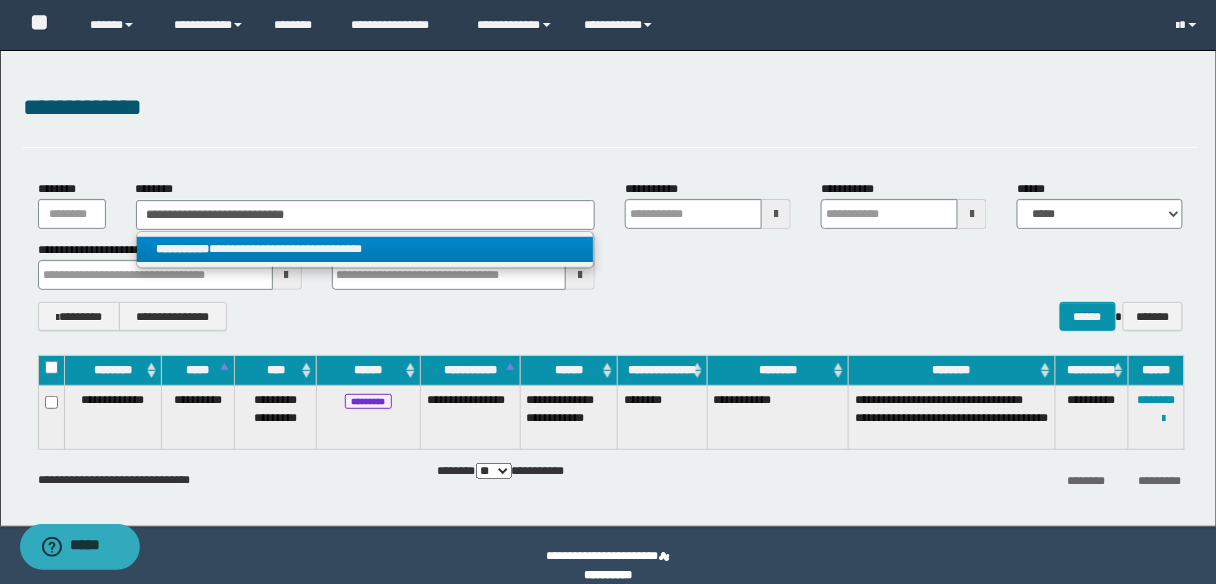 click on "**********" at bounding box center (365, 249) 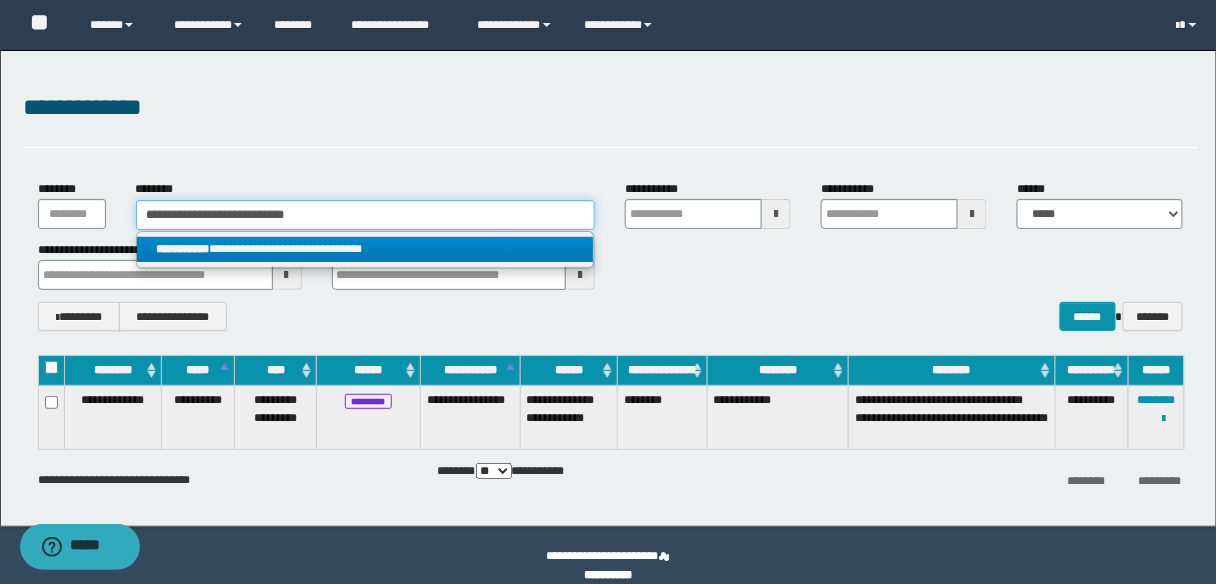 type 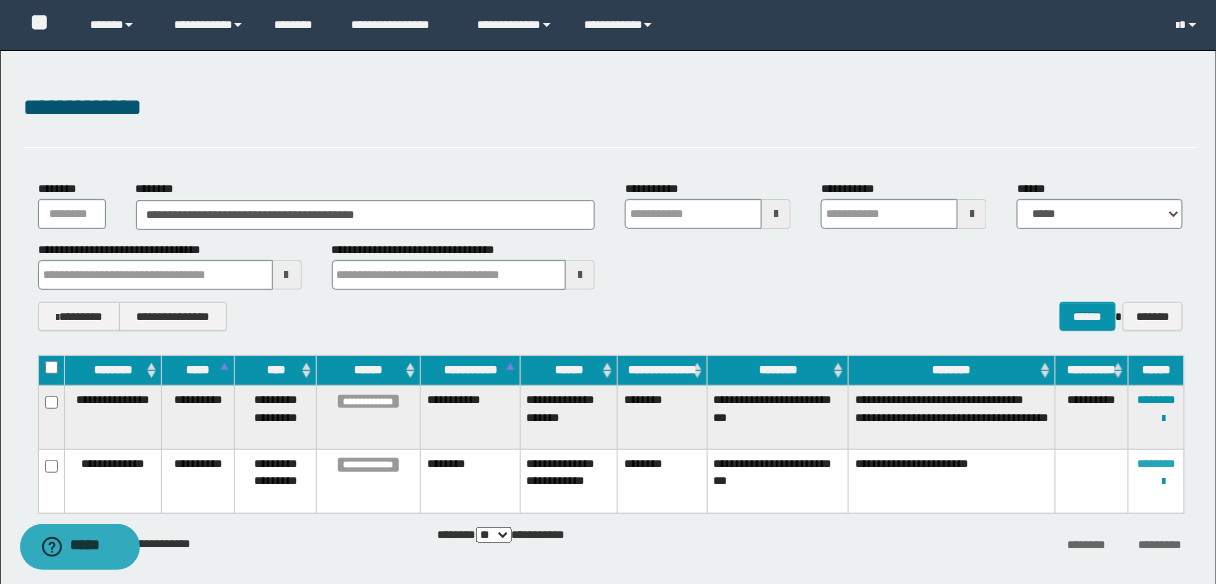 click on "********" at bounding box center (1157, 464) 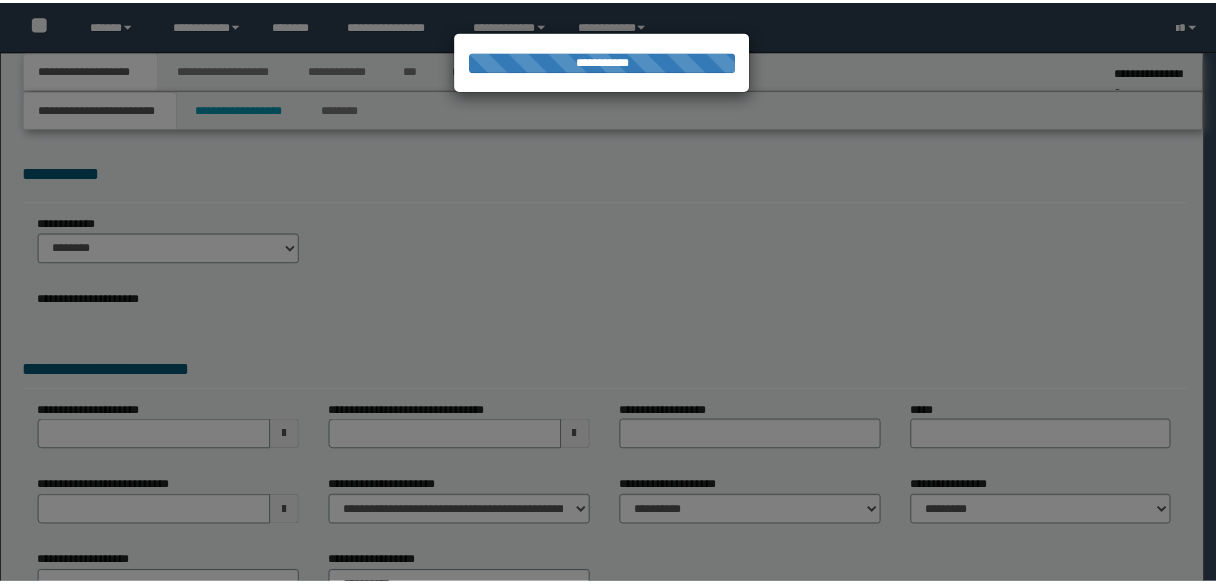 scroll, scrollTop: 0, scrollLeft: 0, axis: both 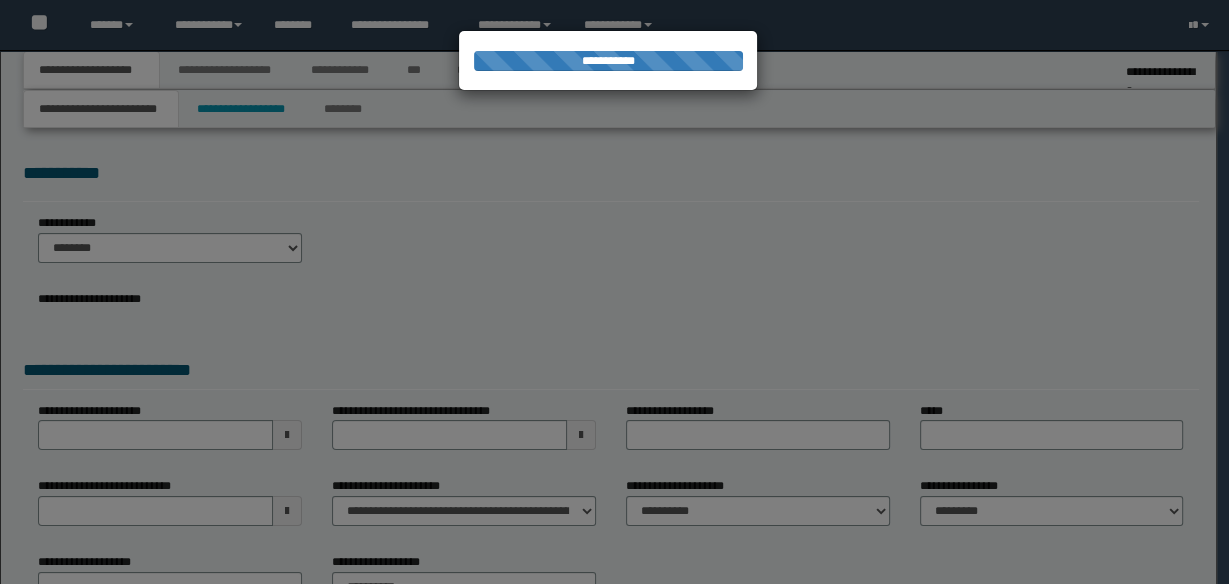 select on "*" 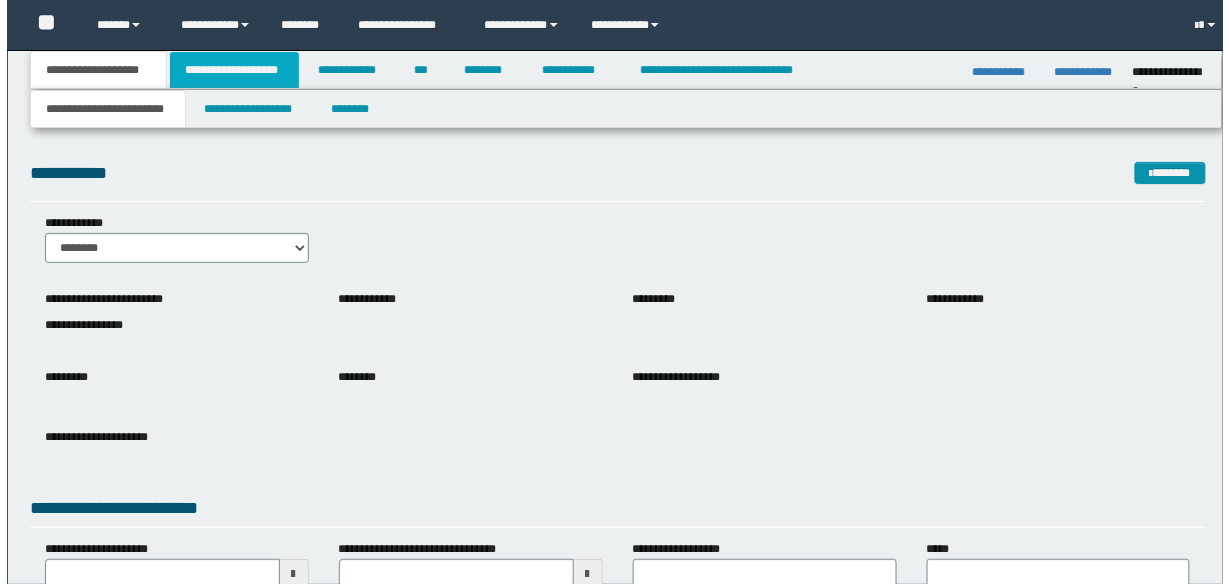 scroll, scrollTop: 0, scrollLeft: 0, axis: both 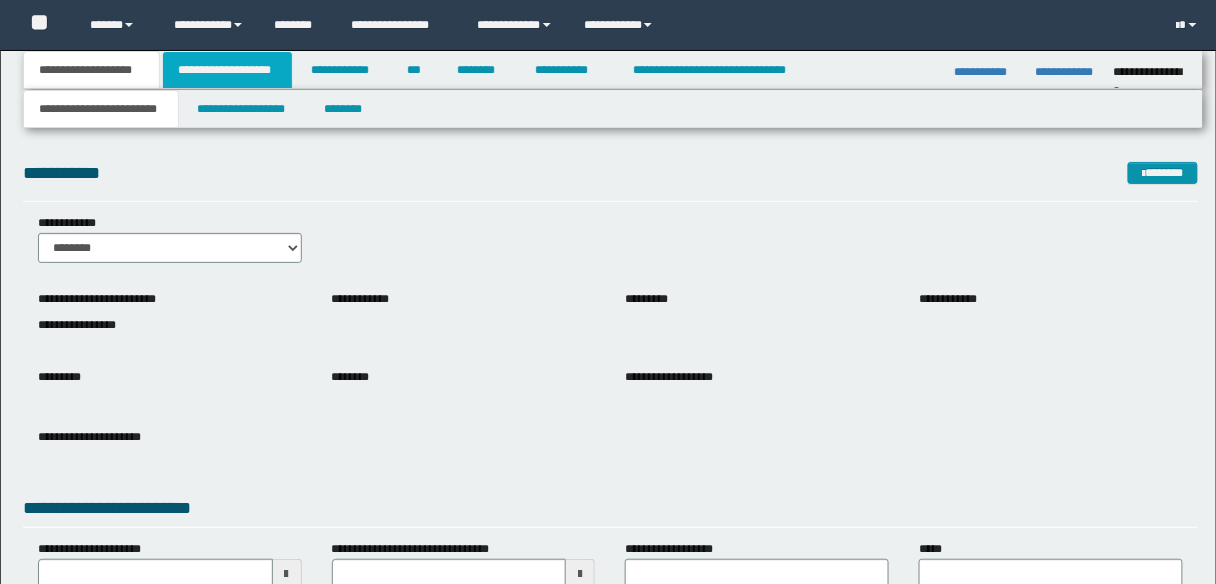 click on "**********" at bounding box center (227, 70) 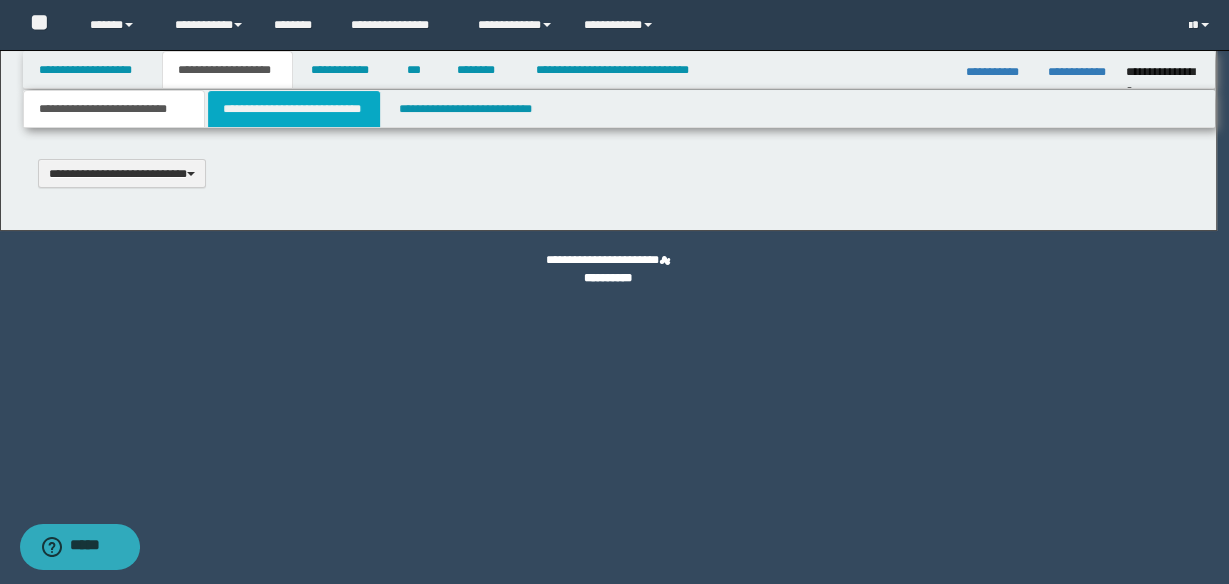 scroll, scrollTop: 0, scrollLeft: 0, axis: both 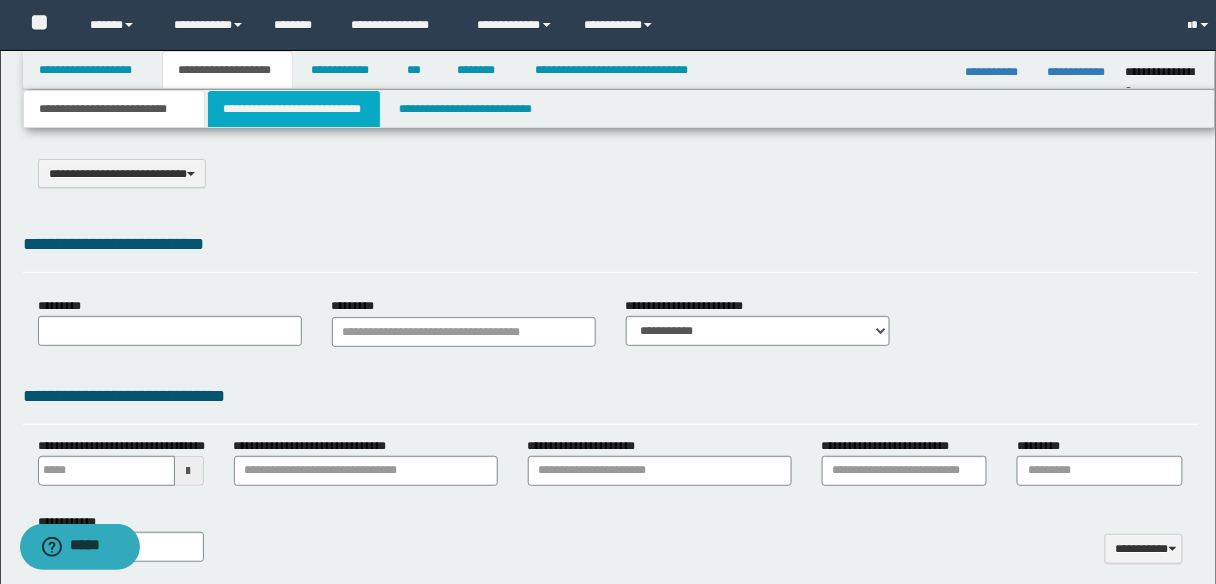 select on "*" 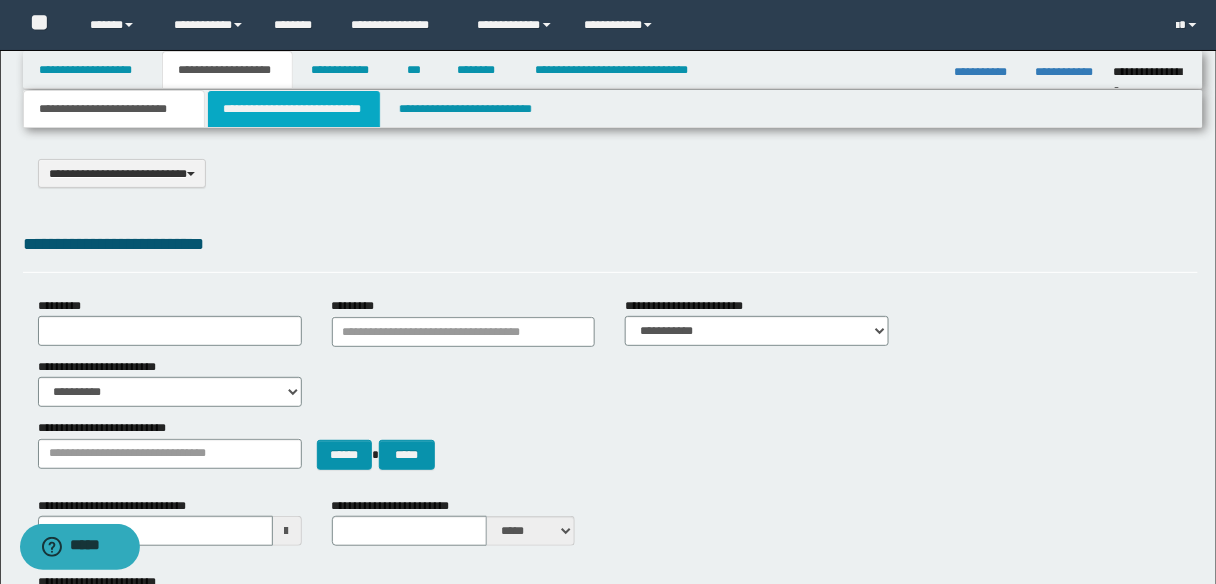 click on "**********" at bounding box center (294, 109) 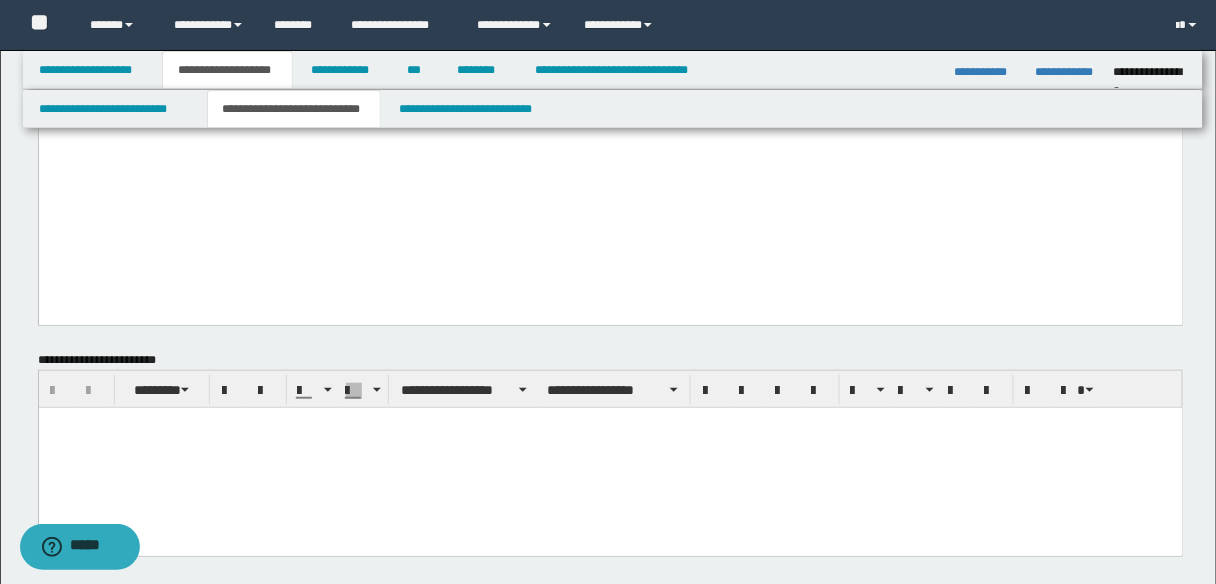 scroll, scrollTop: 2080, scrollLeft: 0, axis: vertical 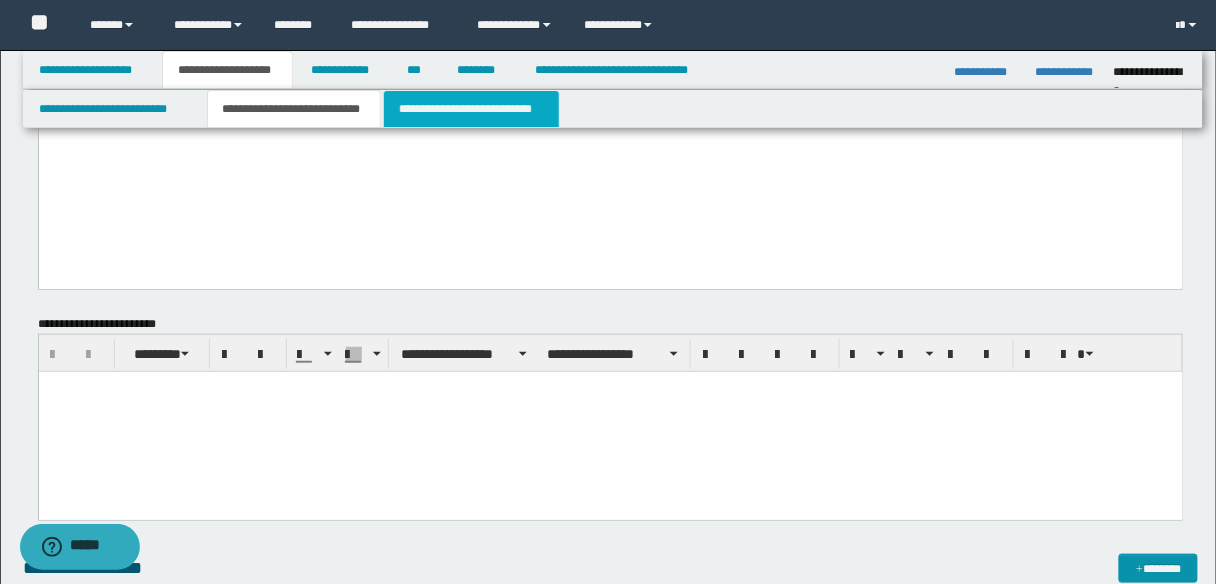 click on "**********" at bounding box center (471, 109) 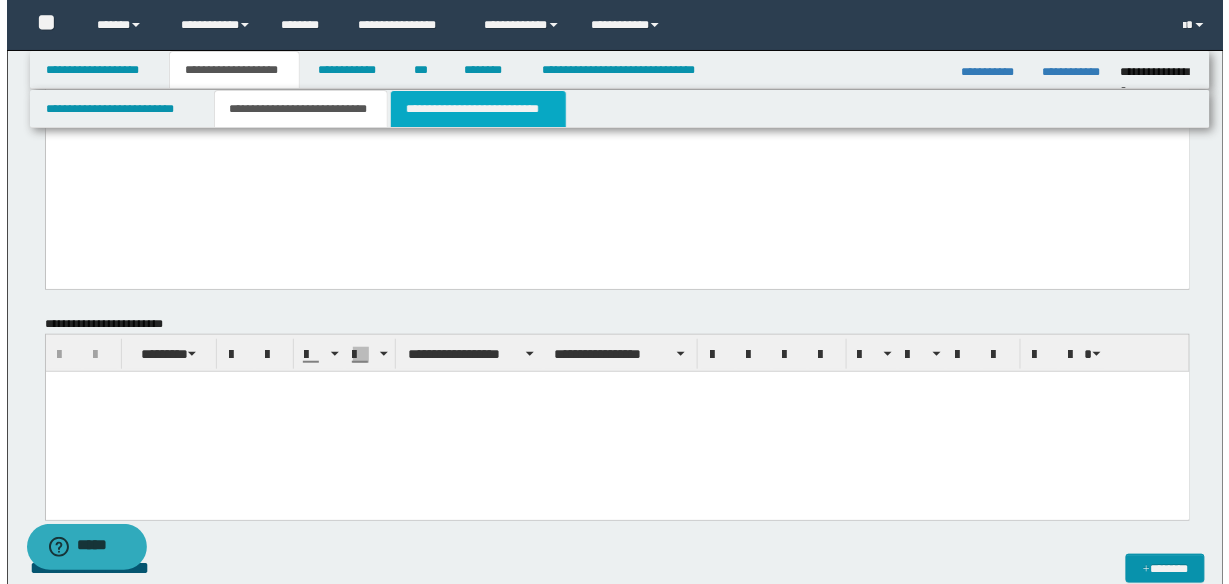 scroll, scrollTop: 0, scrollLeft: 0, axis: both 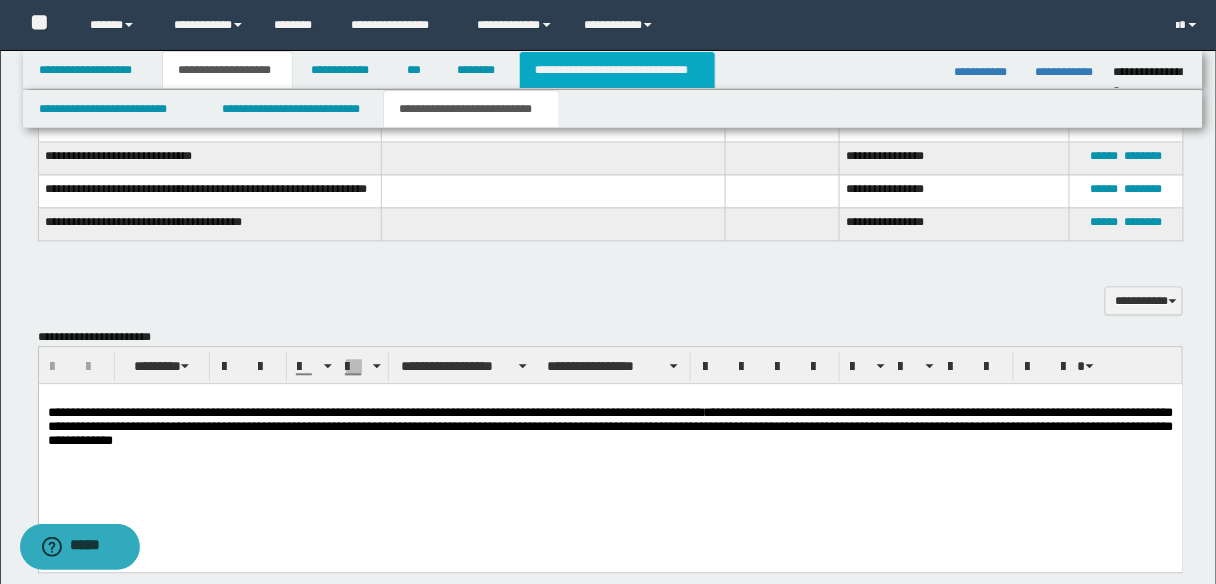 click on "**********" at bounding box center (617, 70) 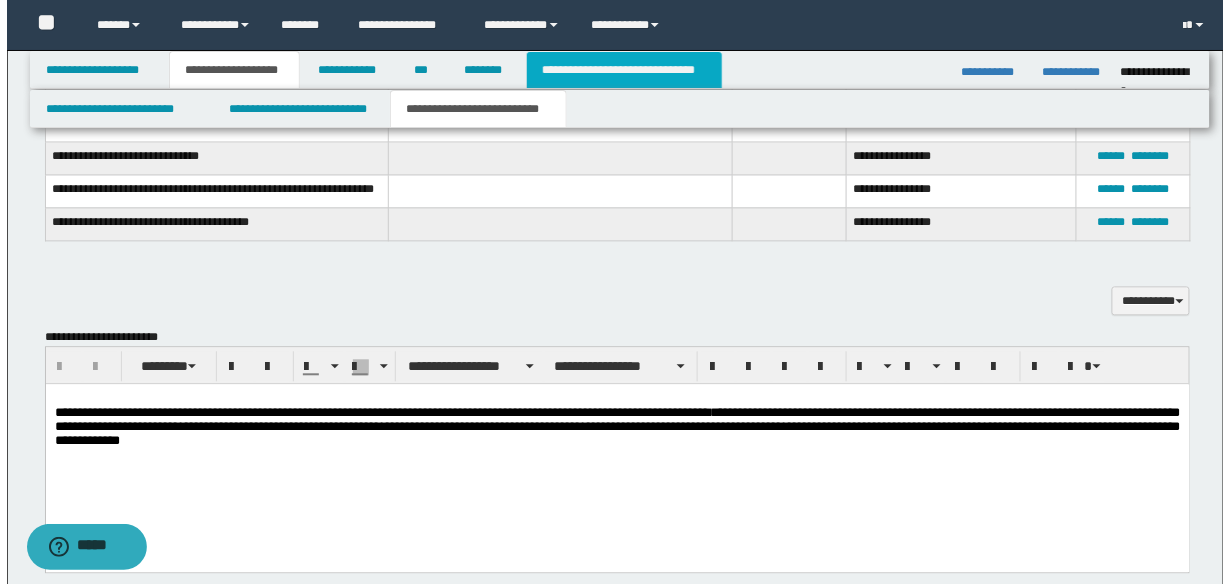 scroll, scrollTop: 0, scrollLeft: 0, axis: both 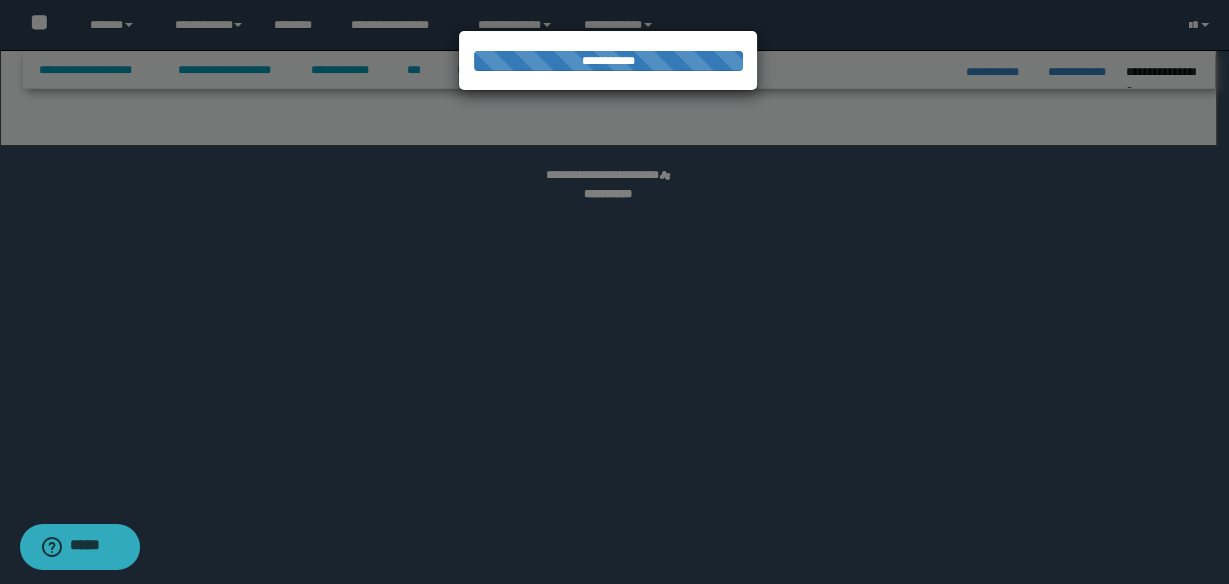 select on "*" 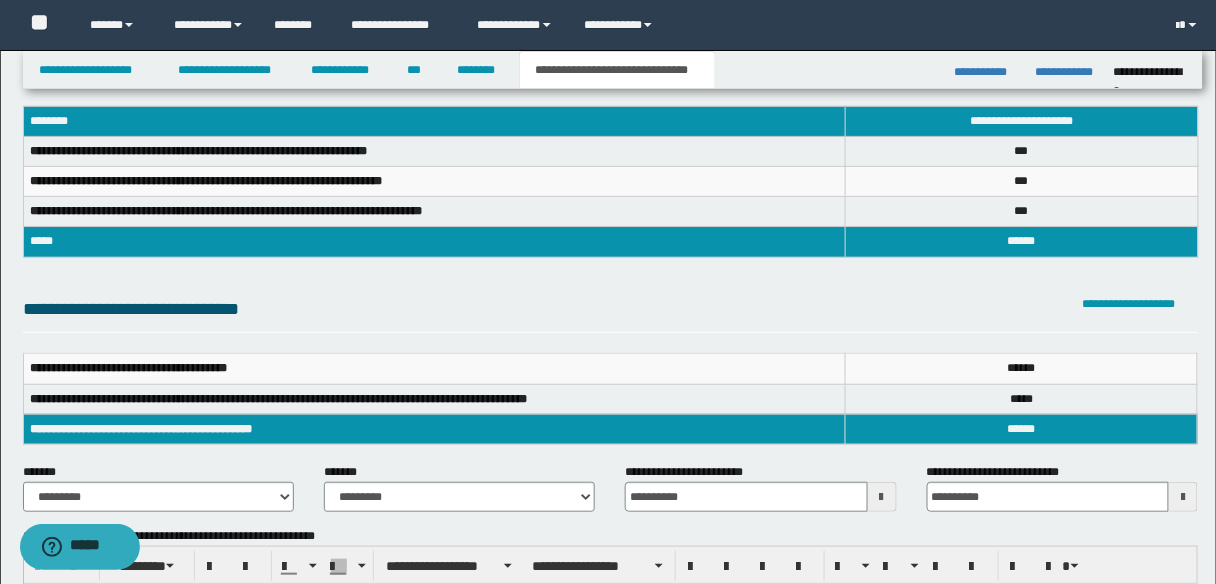 scroll, scrollTop: 80, scrollLeft: 0, axis: vertical 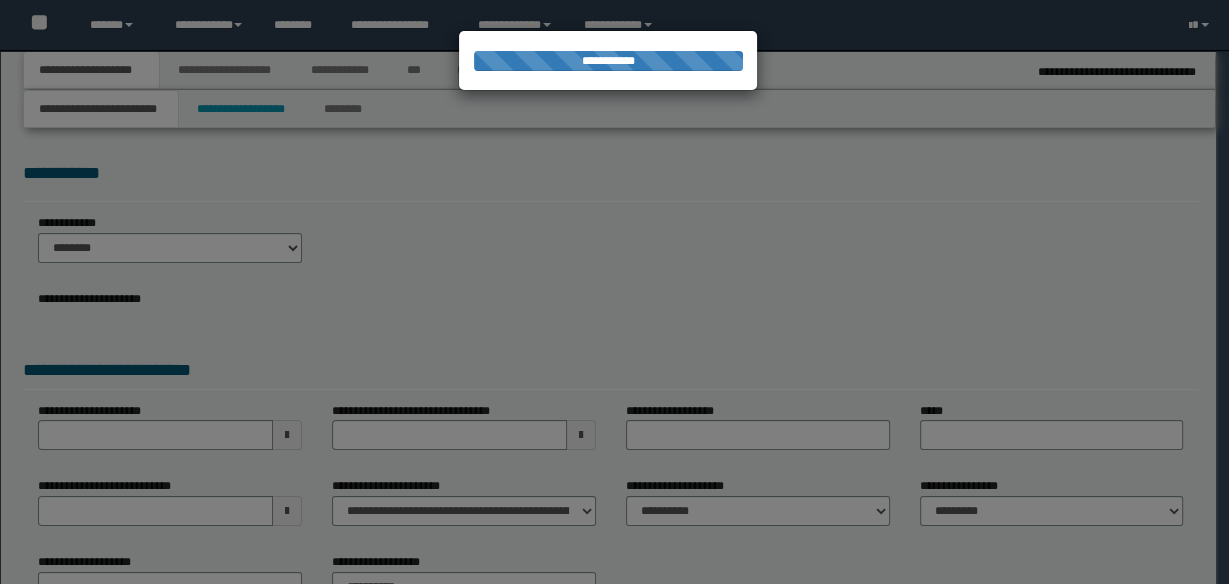 select on "*" 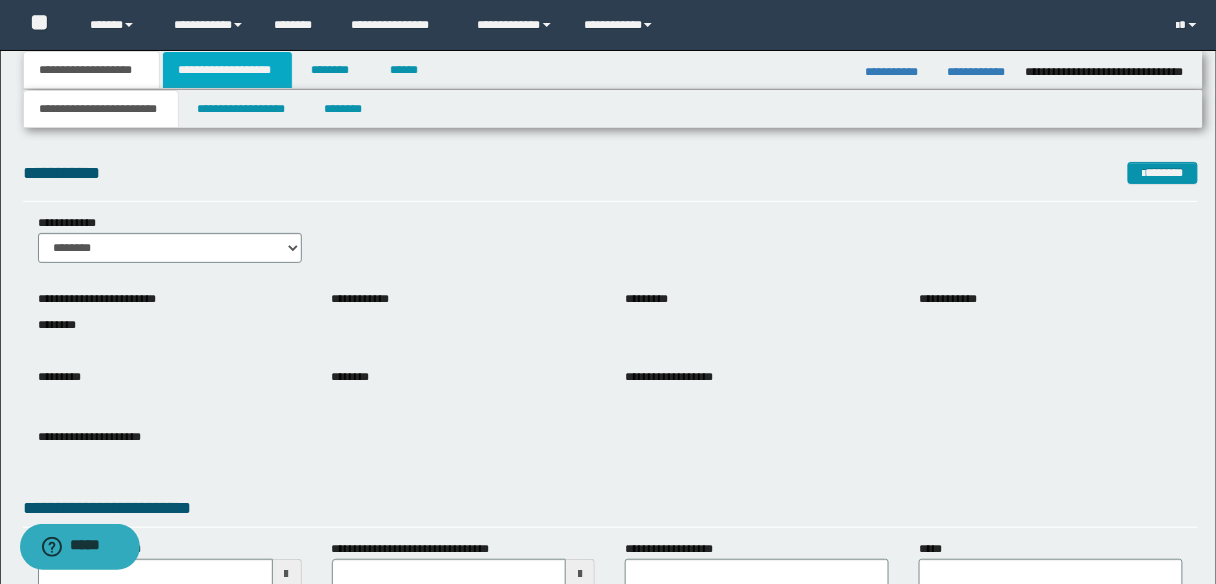 click on "**********" at bounding box center (227, 70) 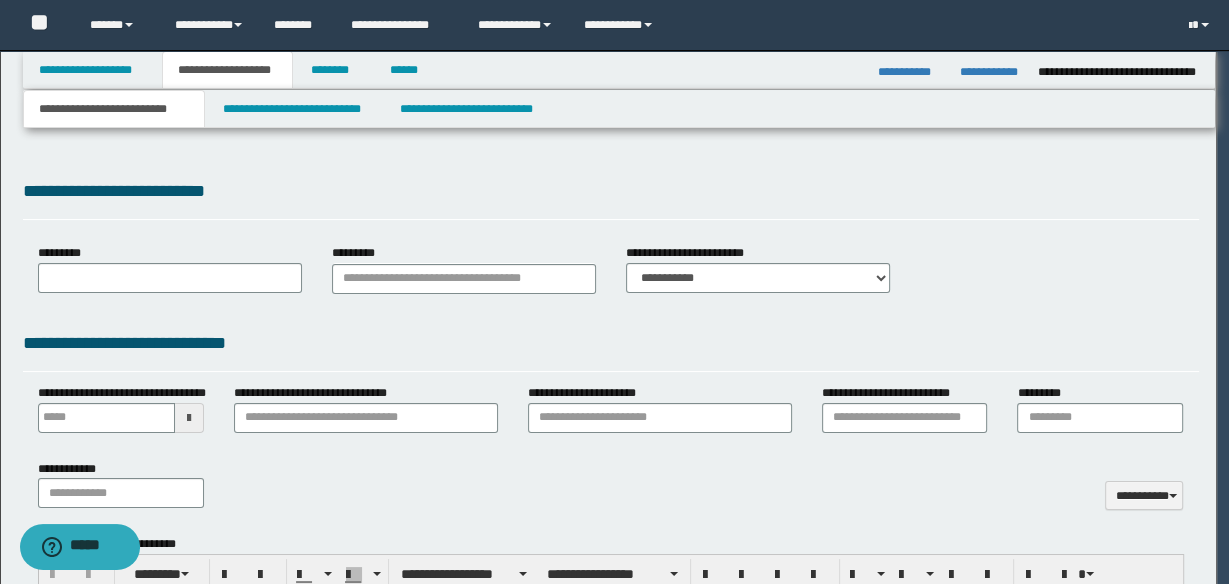 type 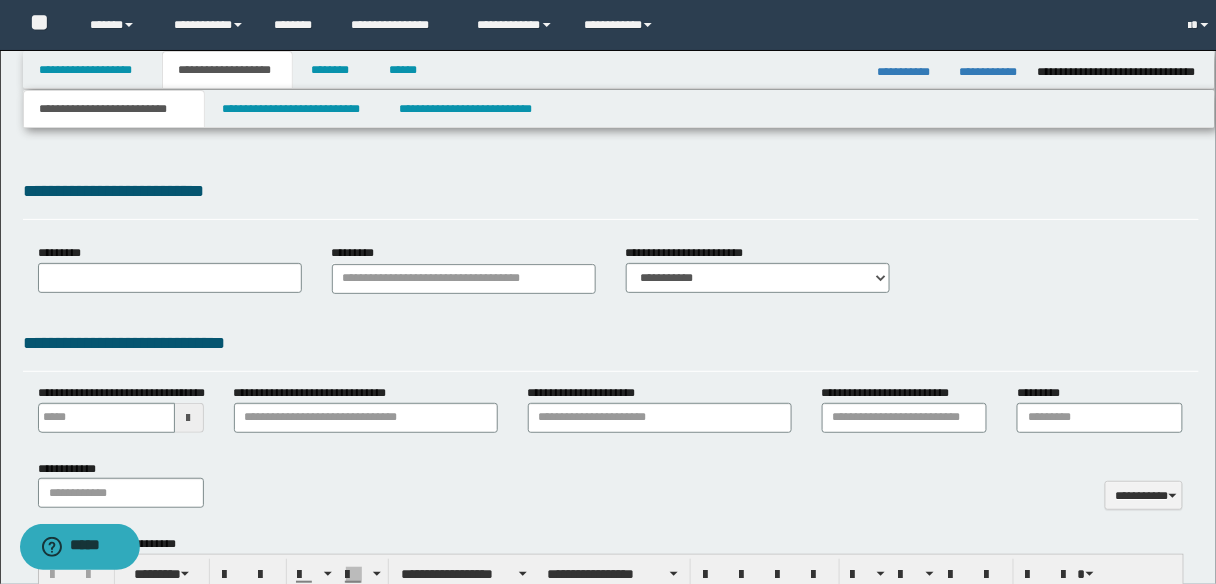 select on "*" 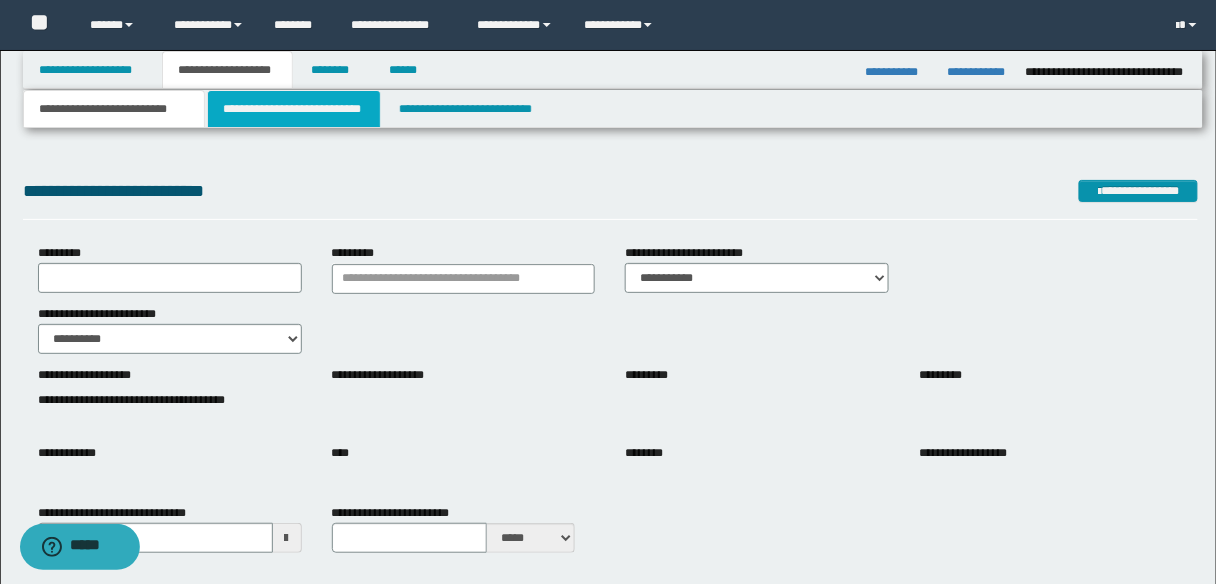 click on "**********" at bounding box center (294, 109) 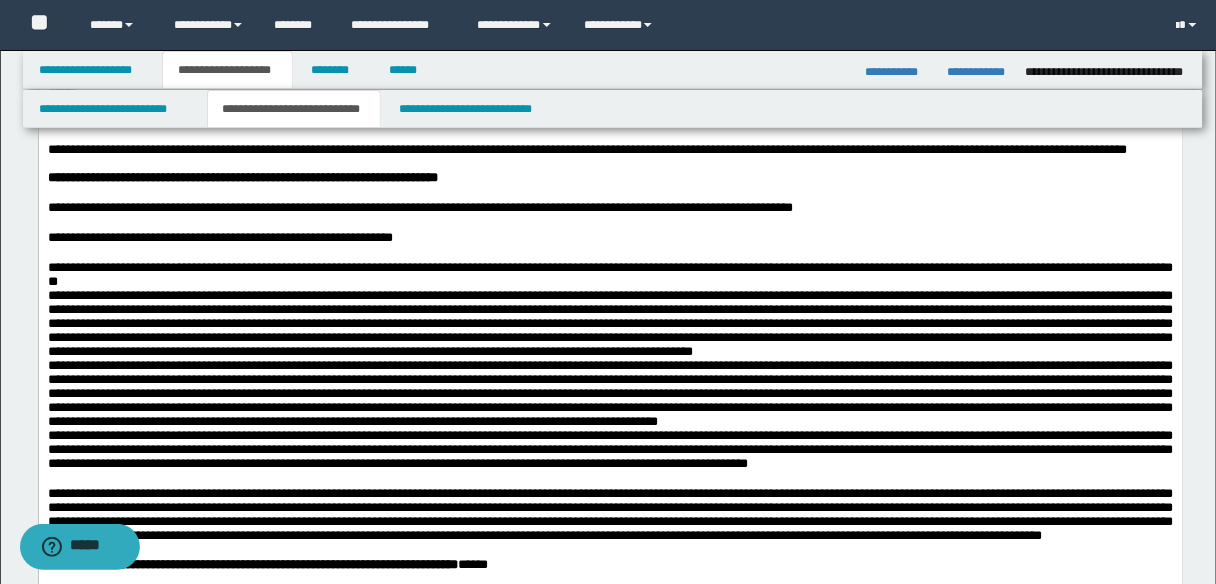 scroll, scrollTop: 400, scrollLeft: 0, axis: vertical 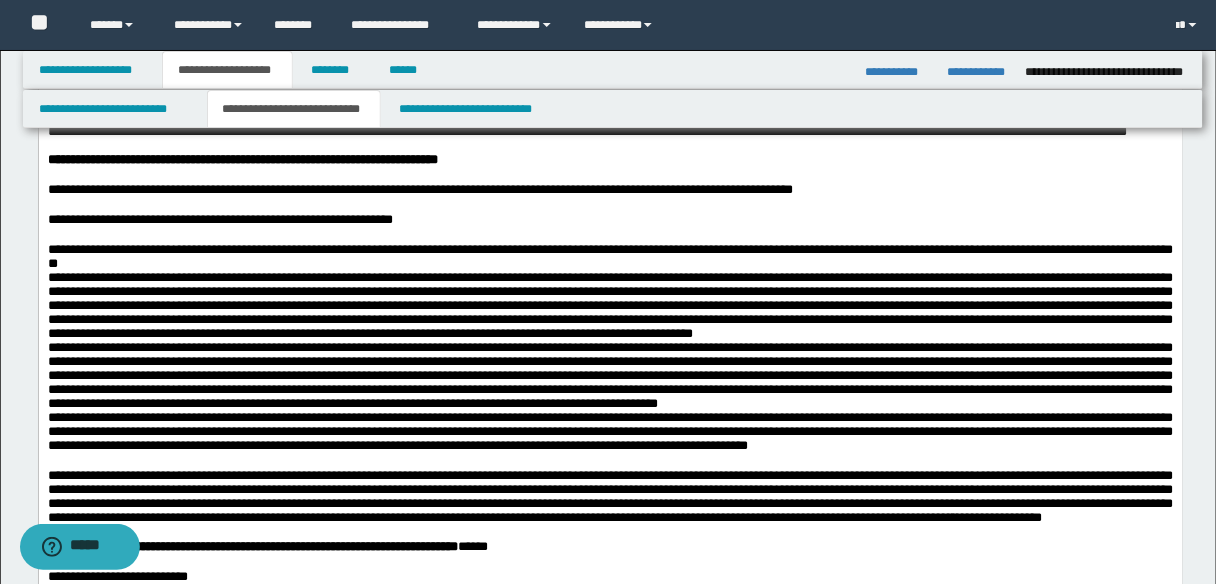 click at bounding box center [610, 306] 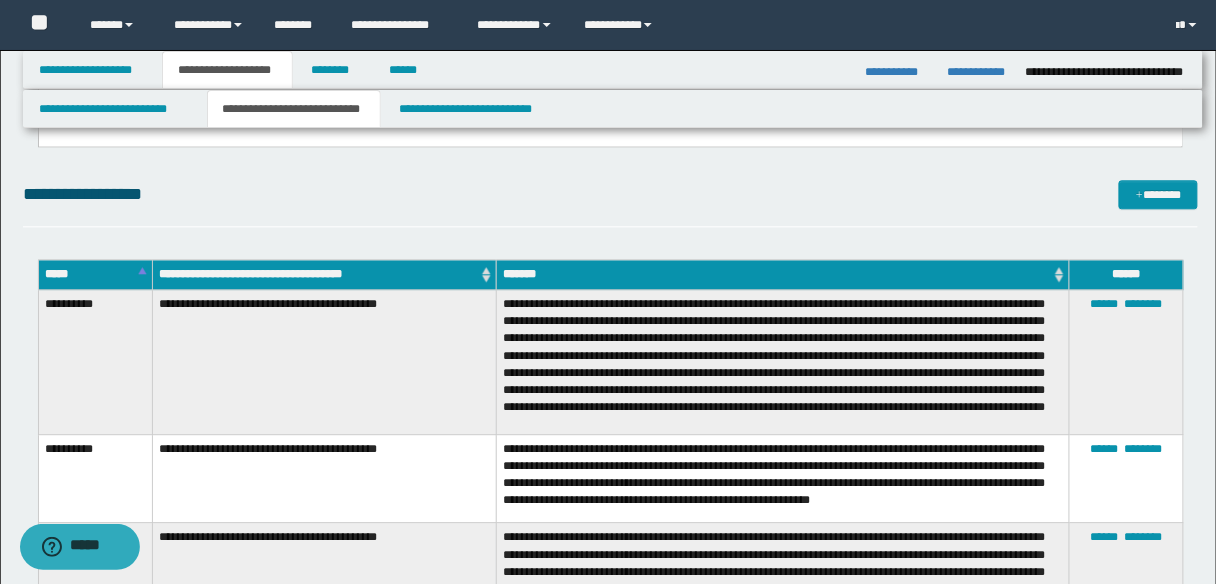 scroll, scrollTop: 3200, scrollLeft: 0, axis: vertical 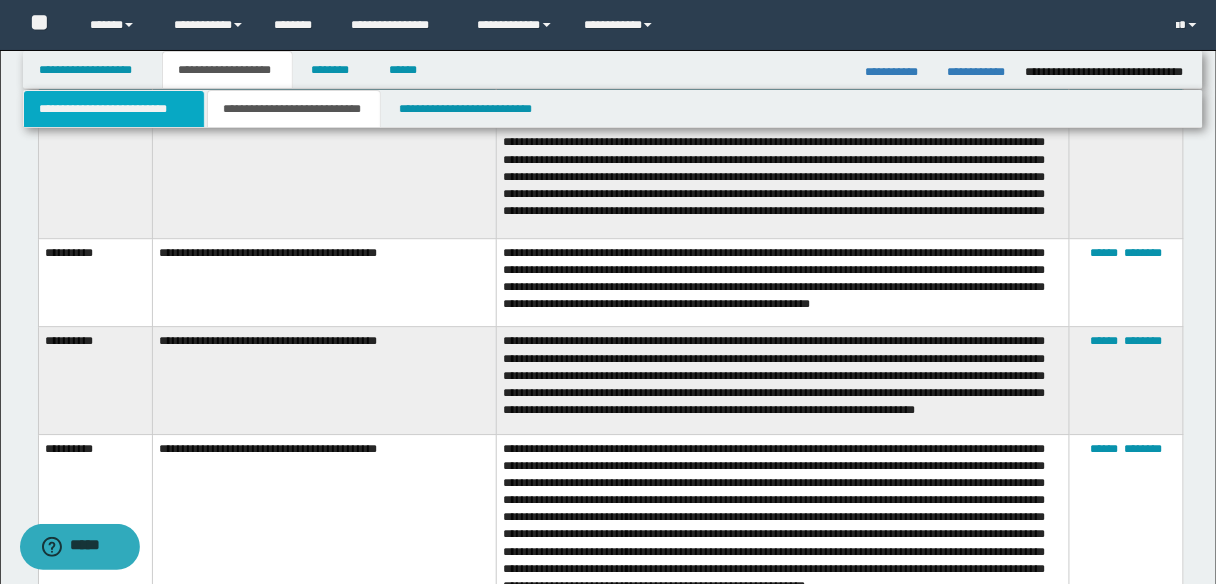 click on "**********" at bounding box center [114, 109] 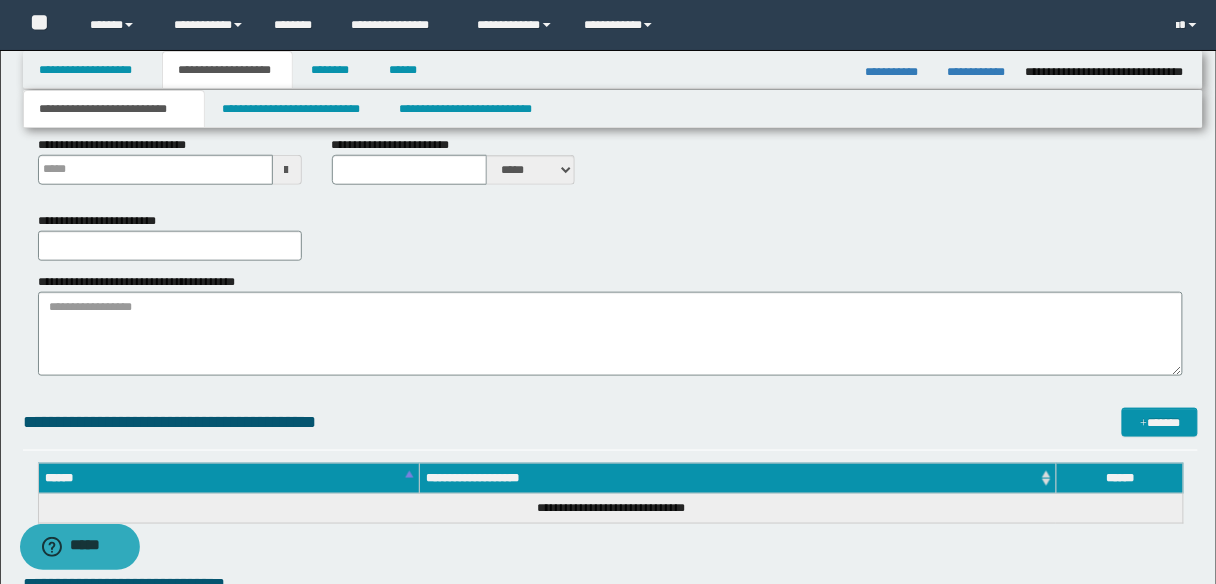scroll, scrollTop: 341, scrollLeft: 0, axis: vertical 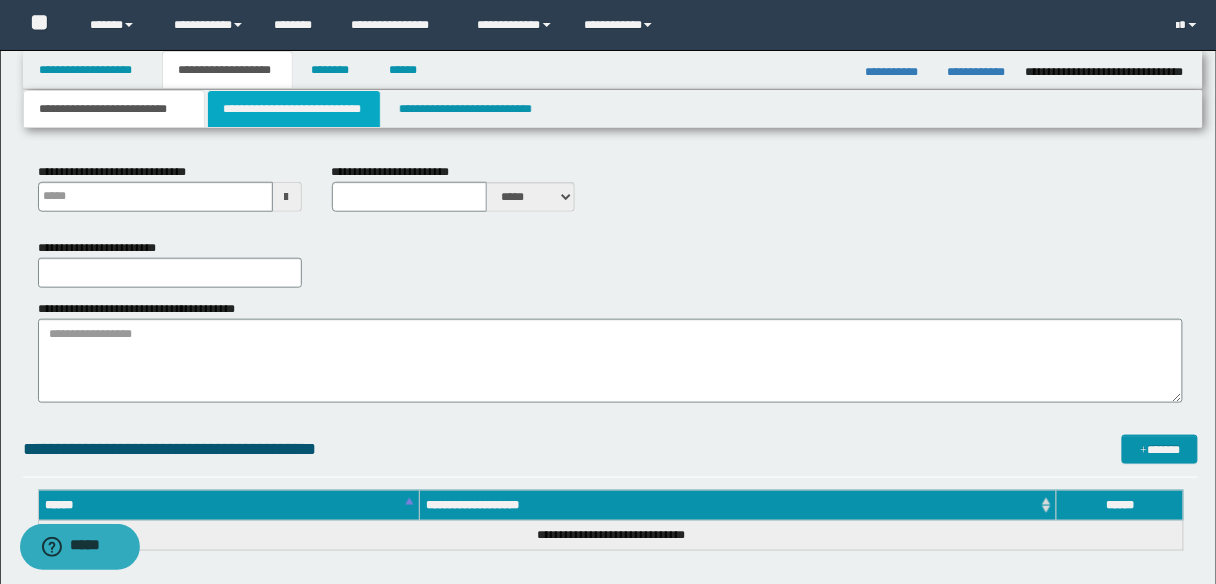 click on "**********" at bounding box center (294, 109) 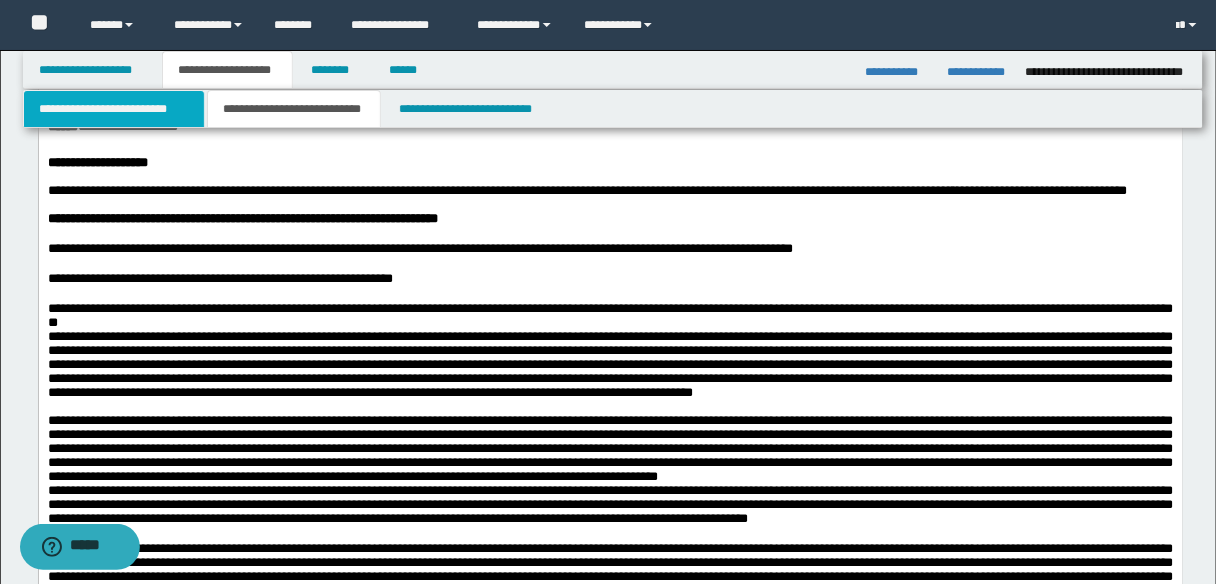 click on "**********" at bounding box center [114, 109] 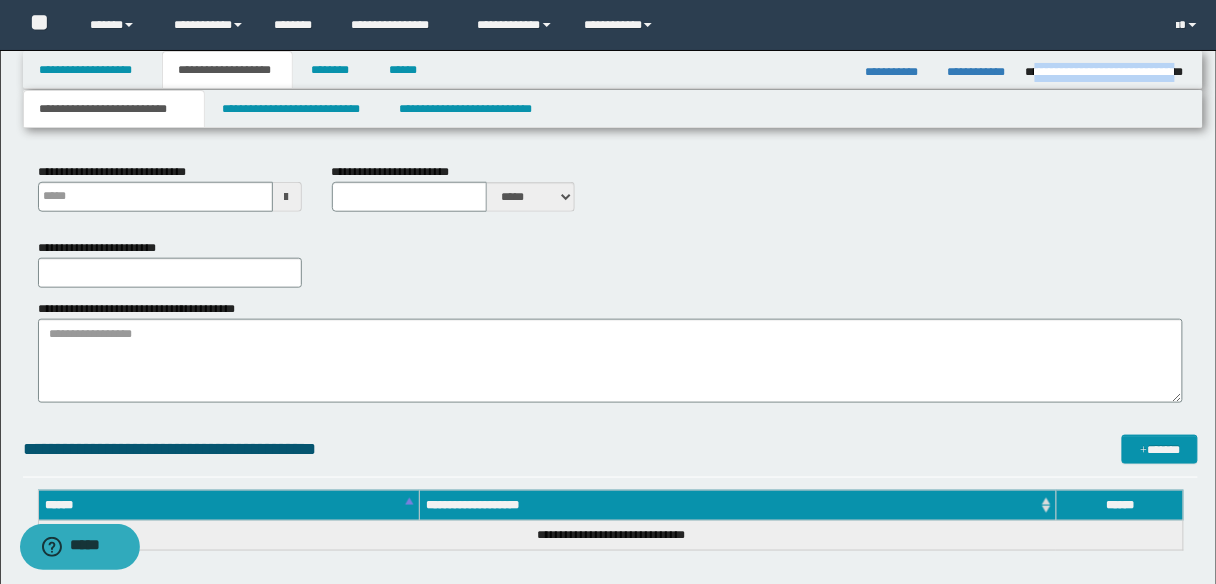drag, startPoint x: 1183, startPoint y: 74, endPoint x: 1032, endPoint y: 67, distance: 151.16217 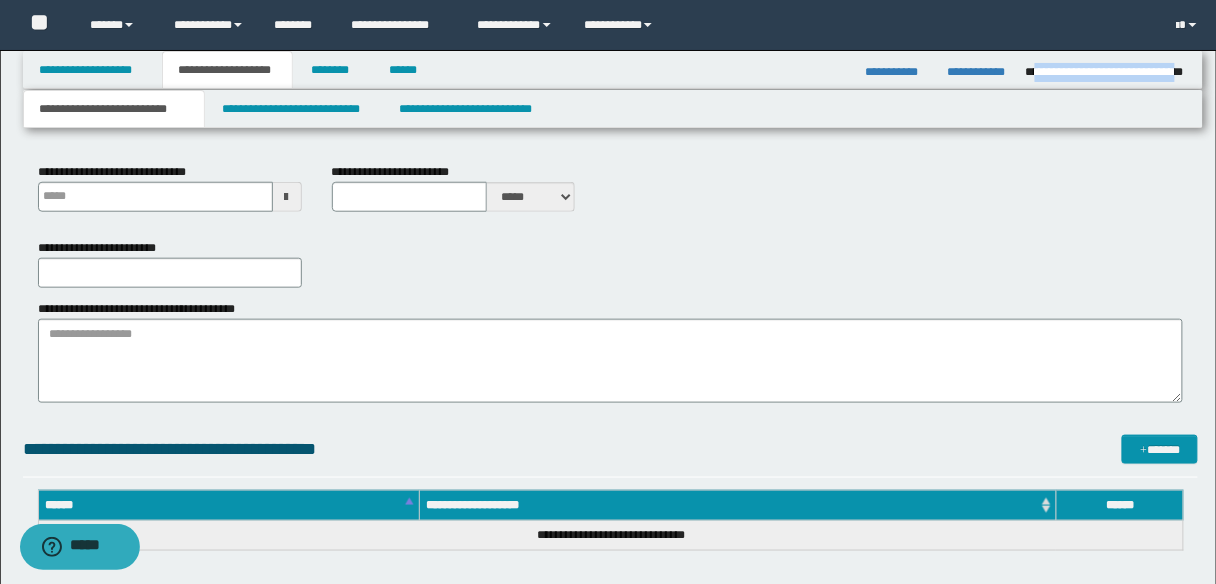 click on "**********" at bounding box center (1108, 72) 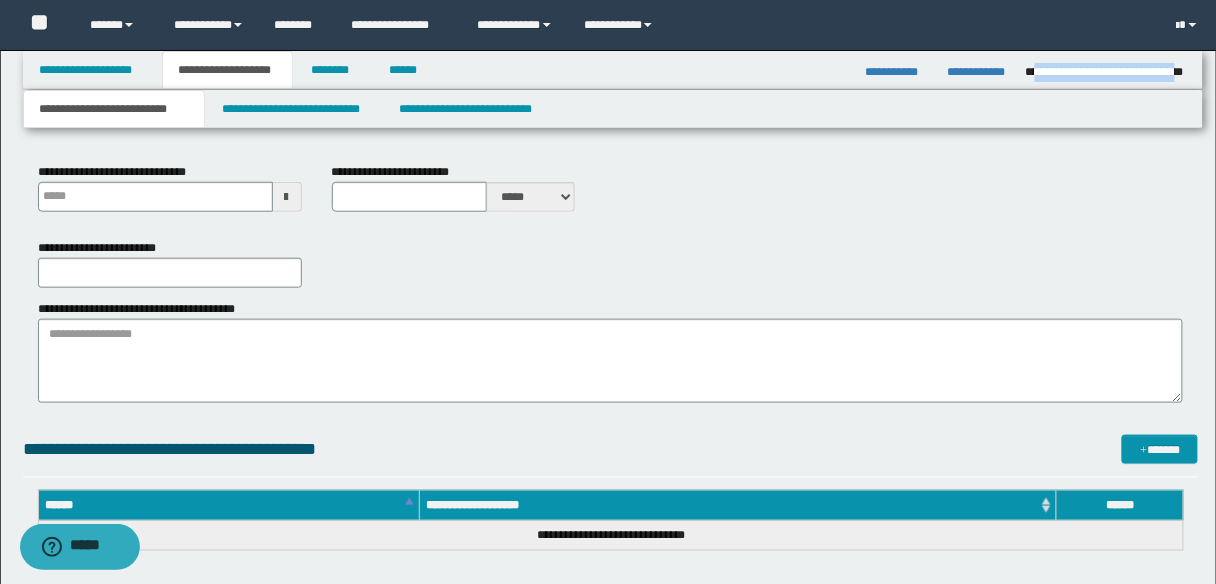copy on "**********" 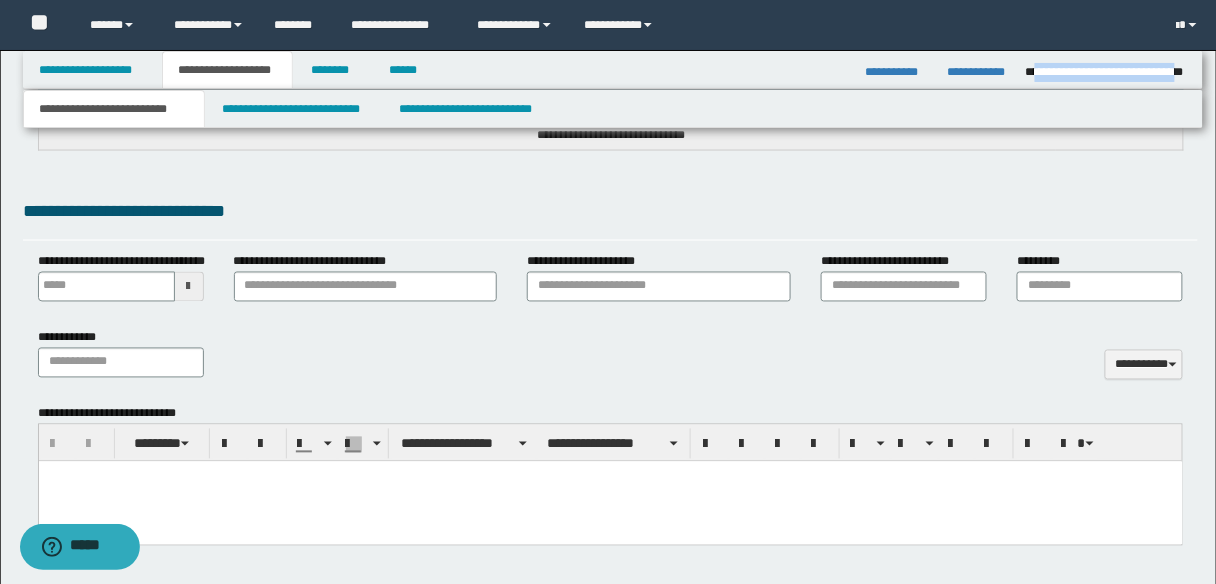 scroll, scrollTop: 501, scrollLeft: 0, axis: vertical 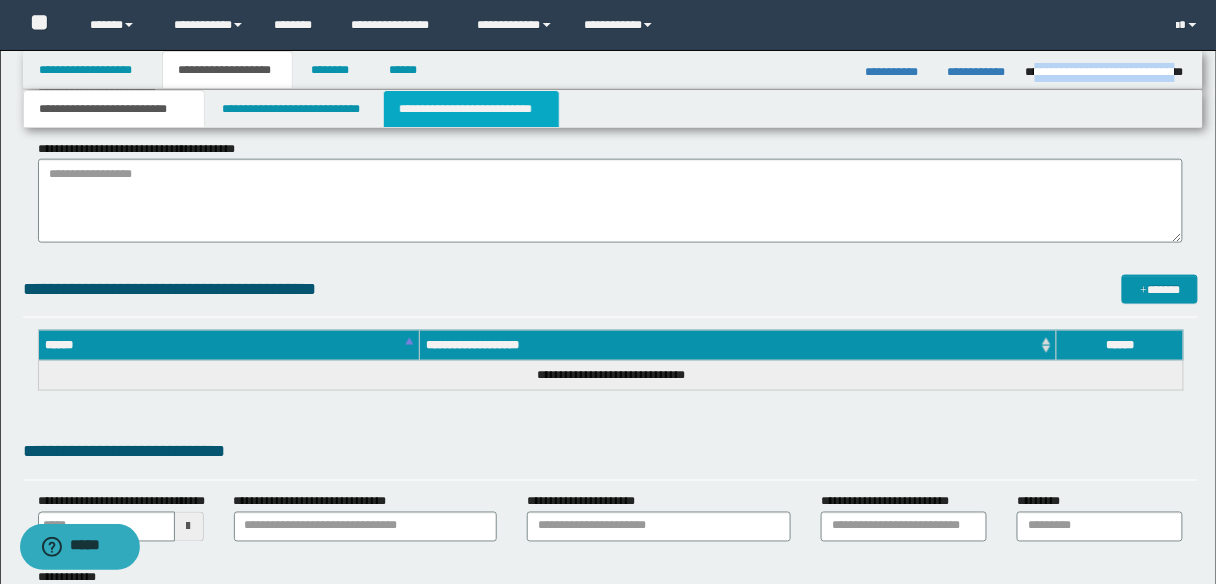 click on "**********" at bounding box center (471, 109) 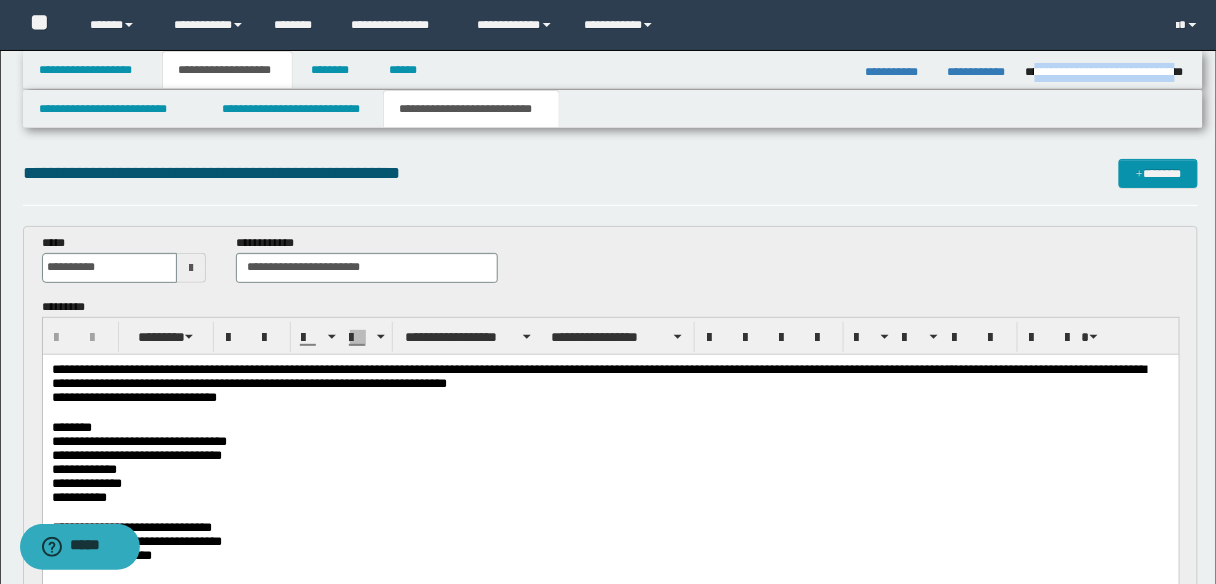 scroll, scrollTop: 160, scrollLeft: 0, axis: vertical 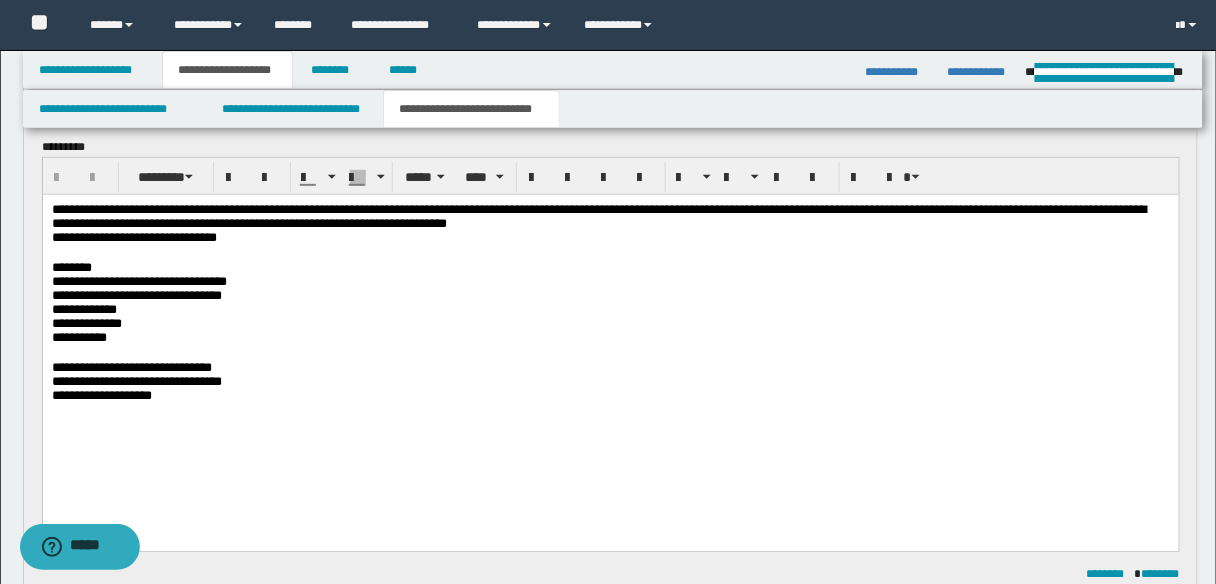 click on "**********" at bounding box center [598, 215] 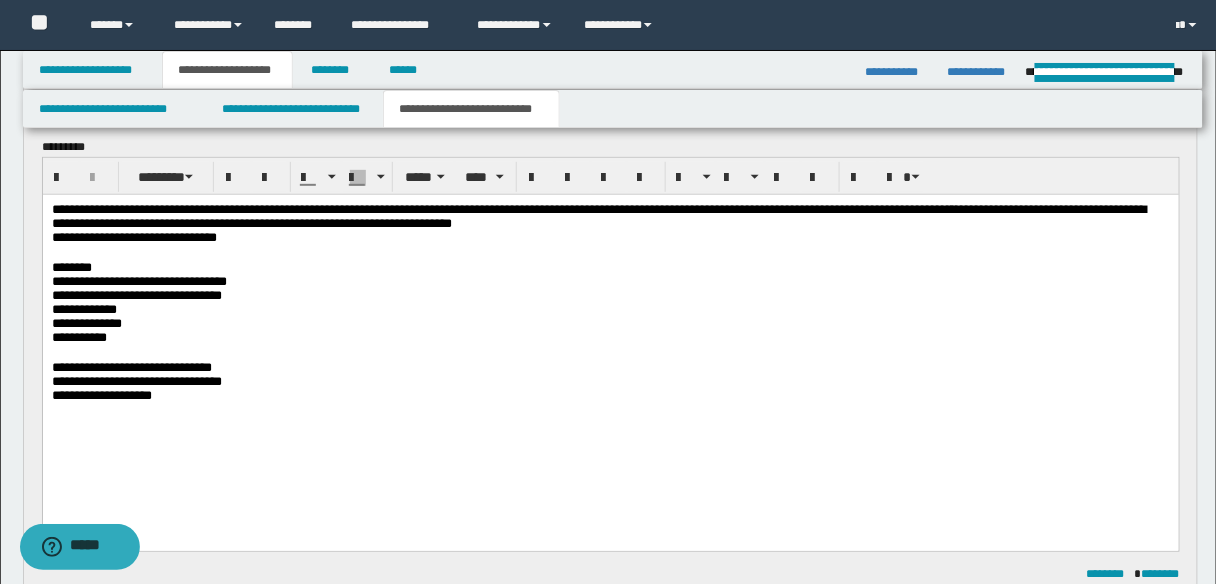 click on "**********" at bounding box center [598, 215] 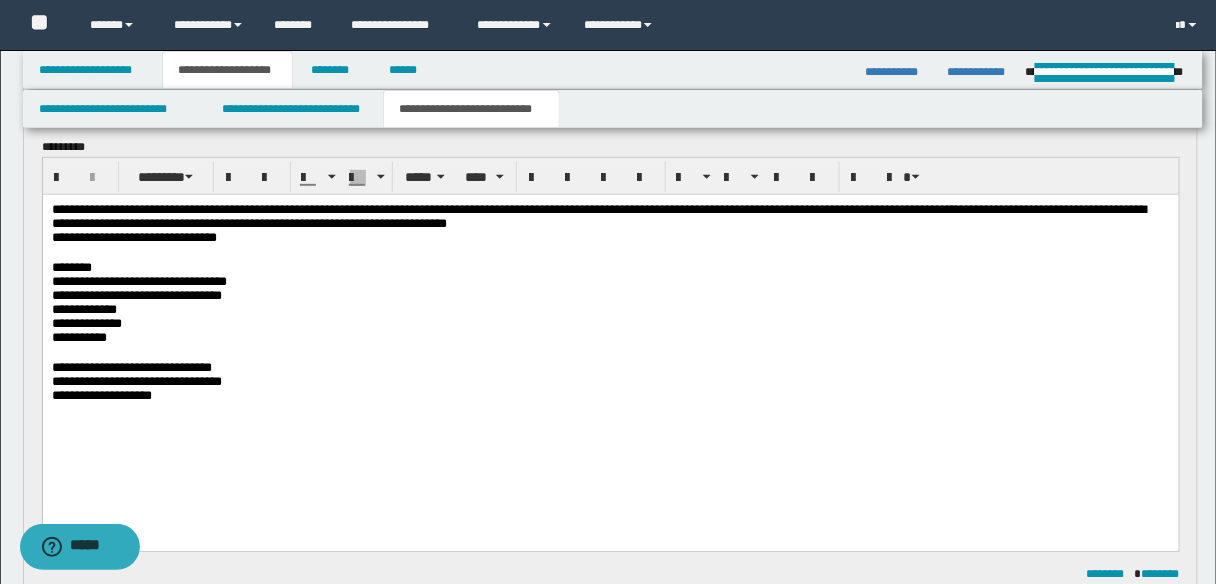 click on "**********" at bounding box center (598, 215) 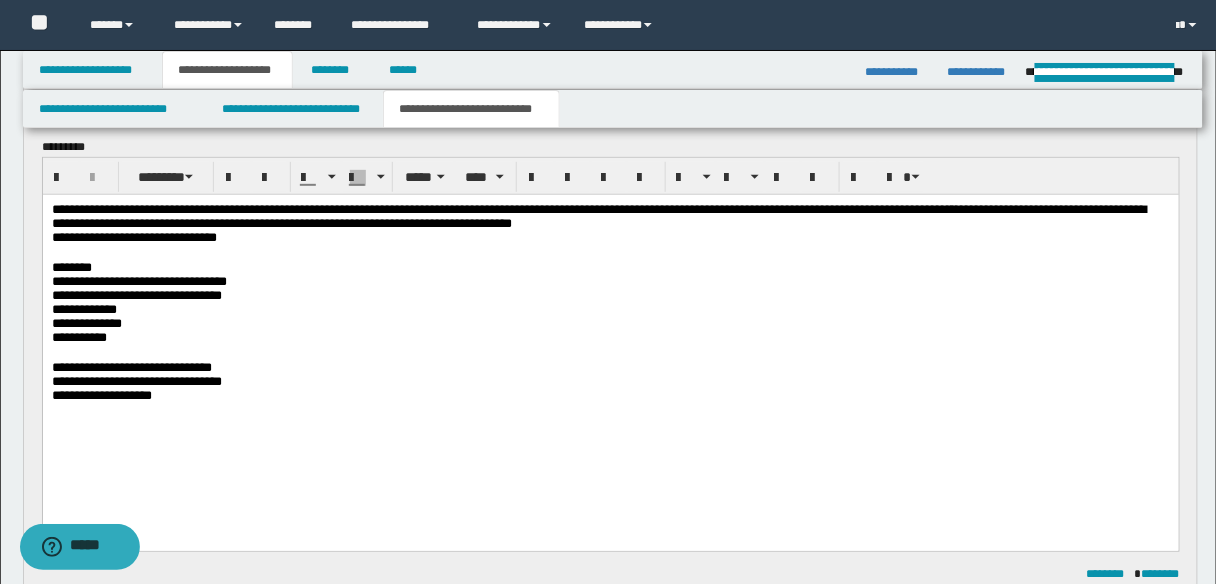 click on "**********" at bounding box center [598, 215] 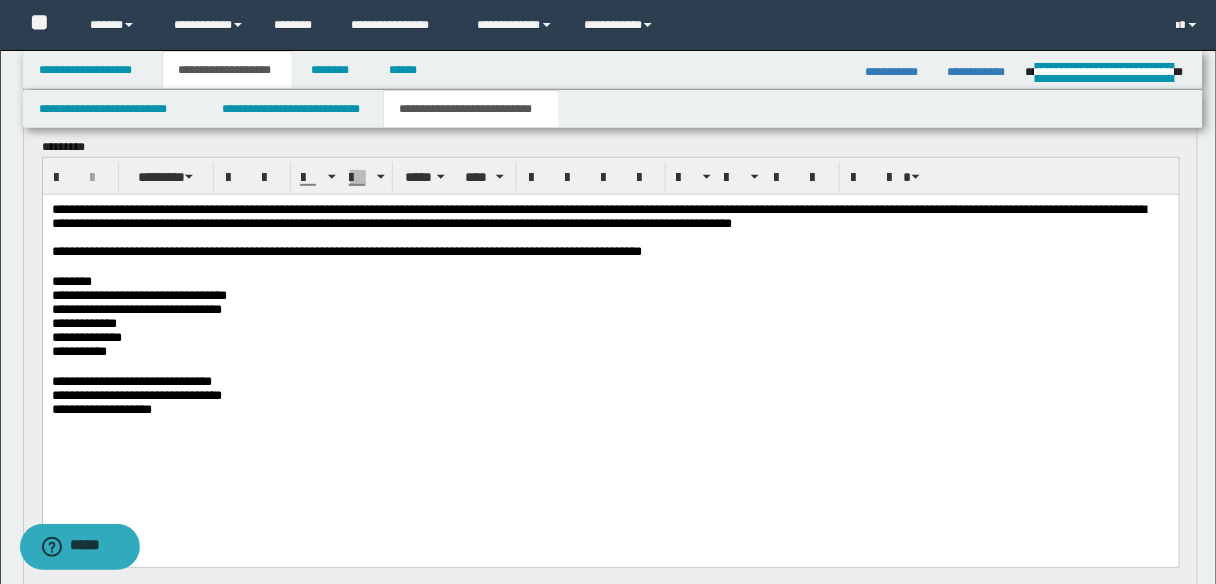 click on "**********" at bounding box center (346, 250) 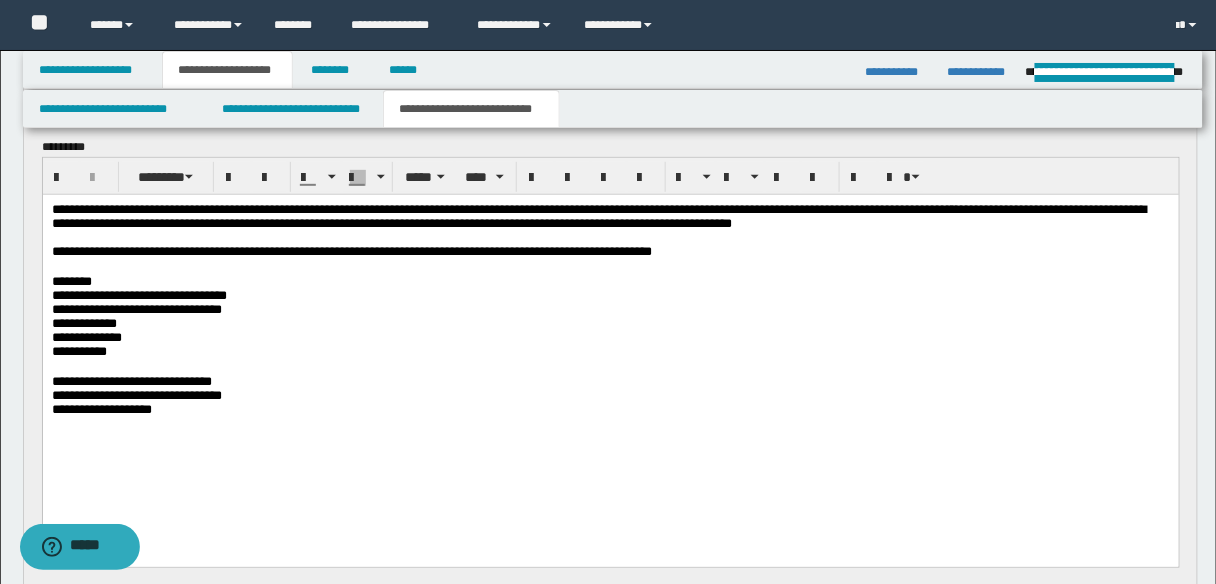 click on "**********" at bounding box center (101, 408) 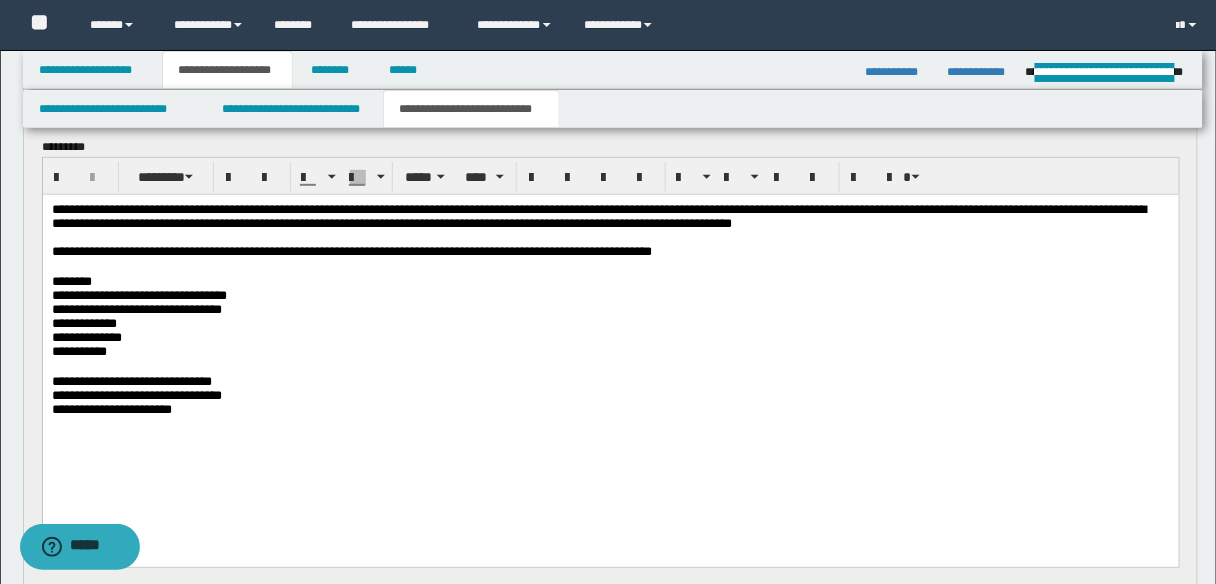 click on "**********" at bounding box center (351, 250) 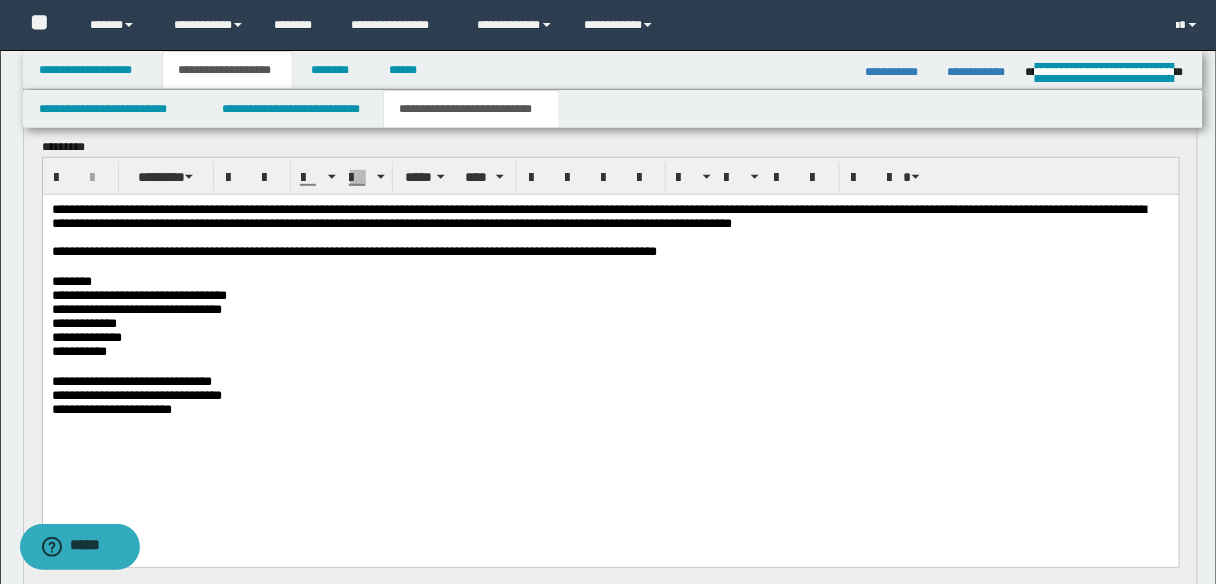 click on "**********" at bounding box center (610, 251) 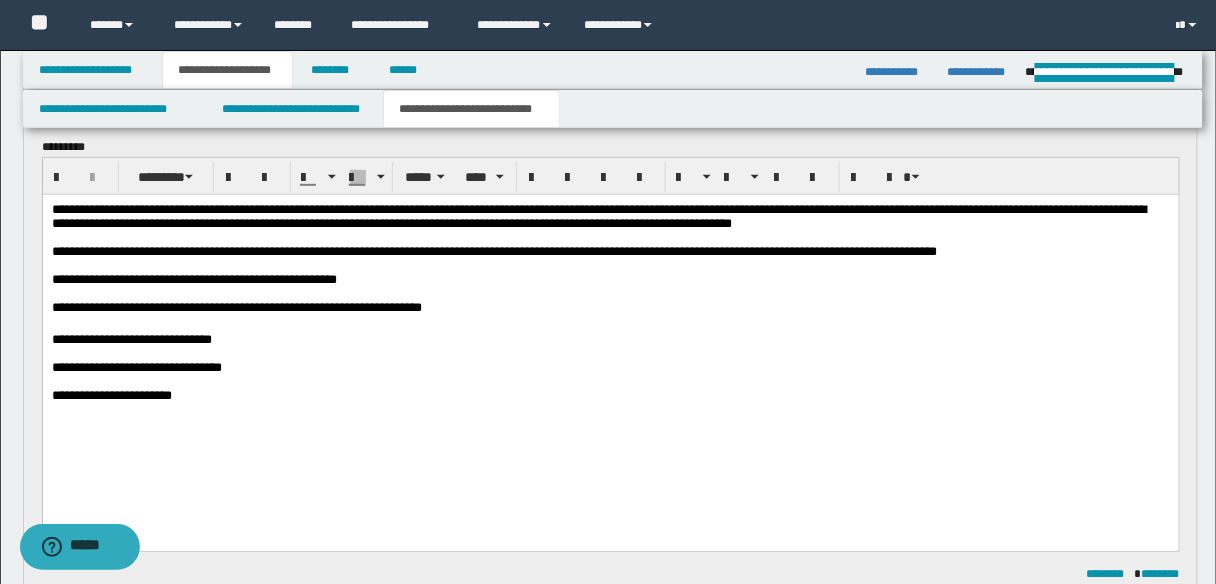 click on "**********" at bounding box center (136, 366) 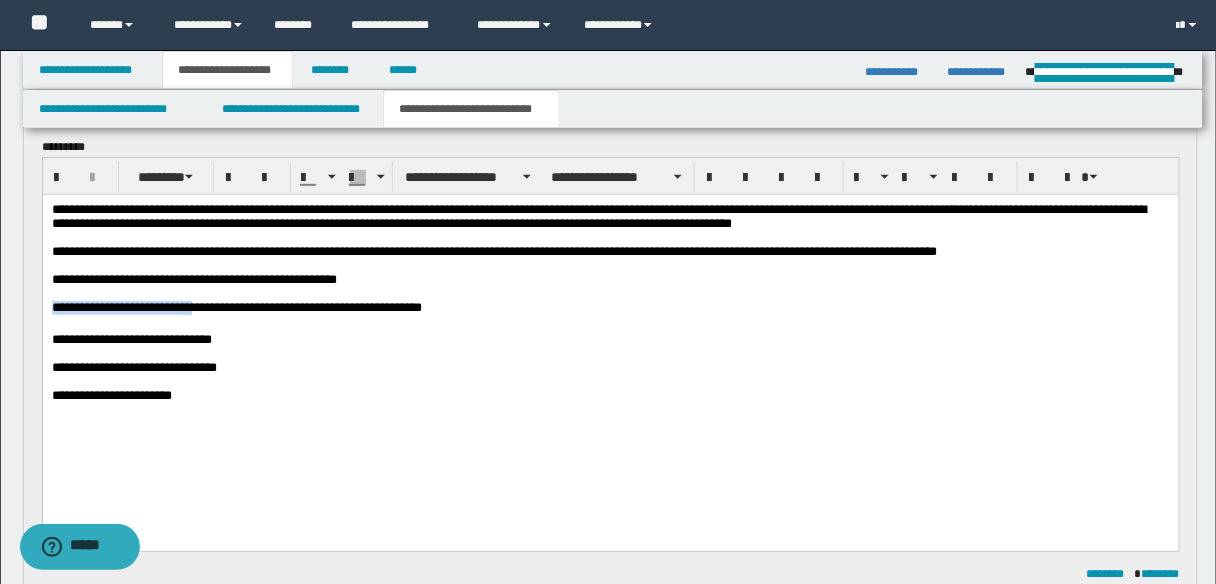 drag, startPoint x: 205, startPoint y: 322, endPoint x: 78, endPoint y: 521, distance: 236.07202 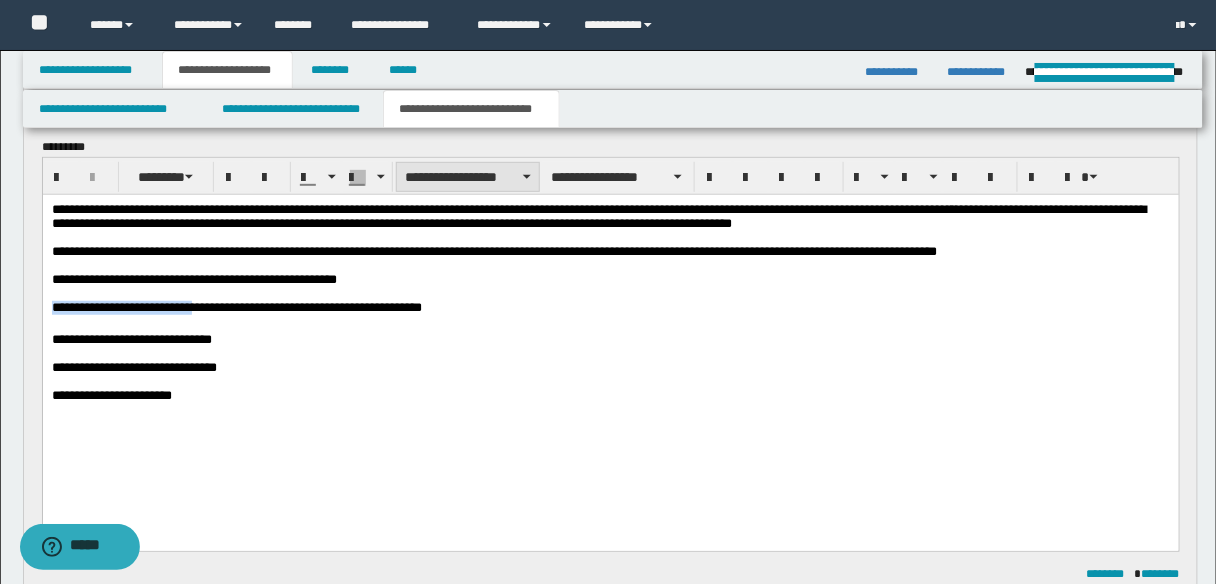 click on "**********" at bounding box center [468, 177] 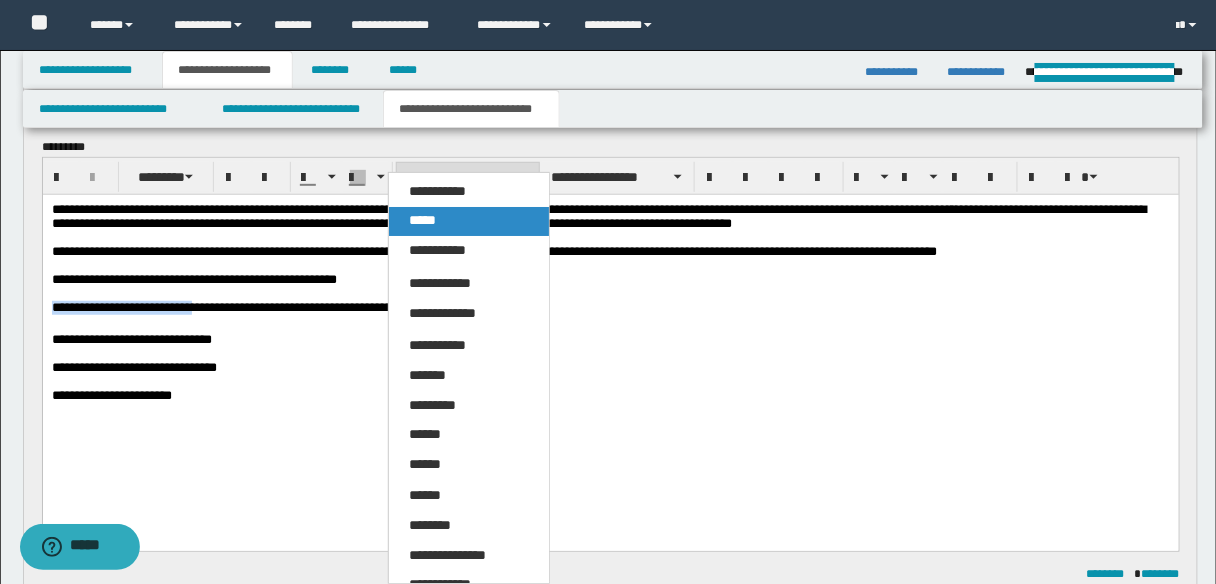 click on "*****" at bounding box center [422, 220] 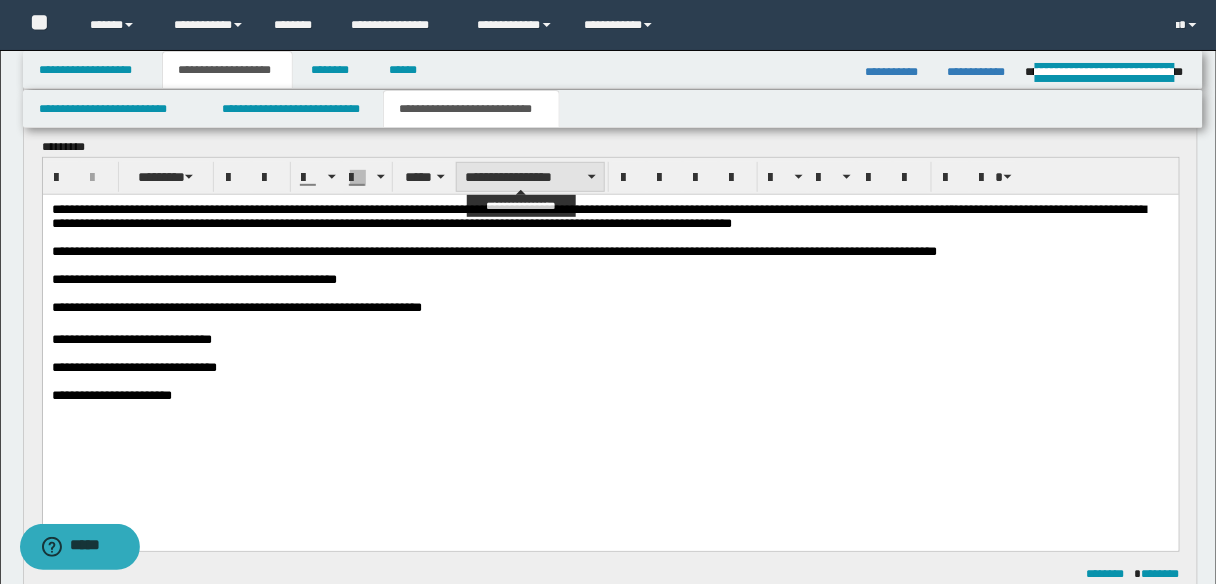 click on "**********" at bounding box center (530, 177) 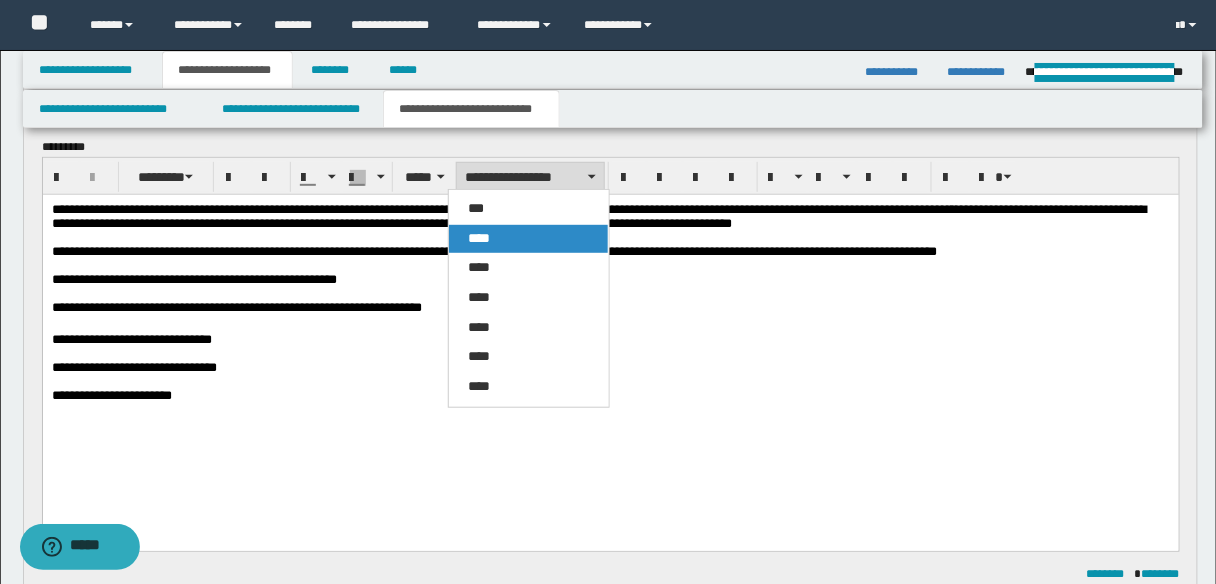 click on "****" at bounding box center [480, 238] 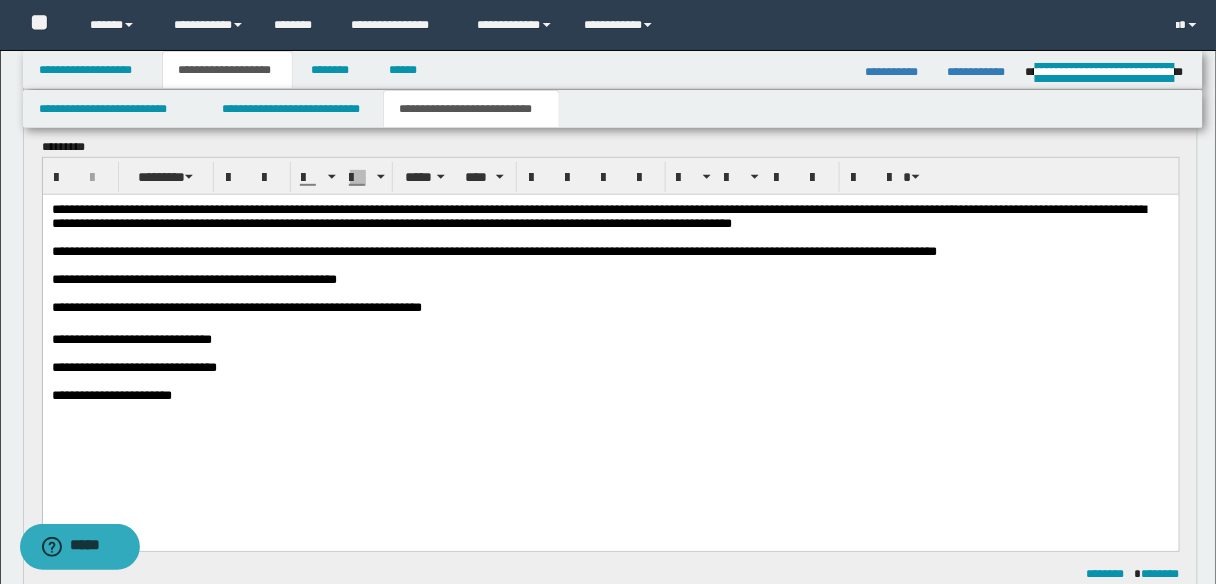 click at bounding box center (610, 353) 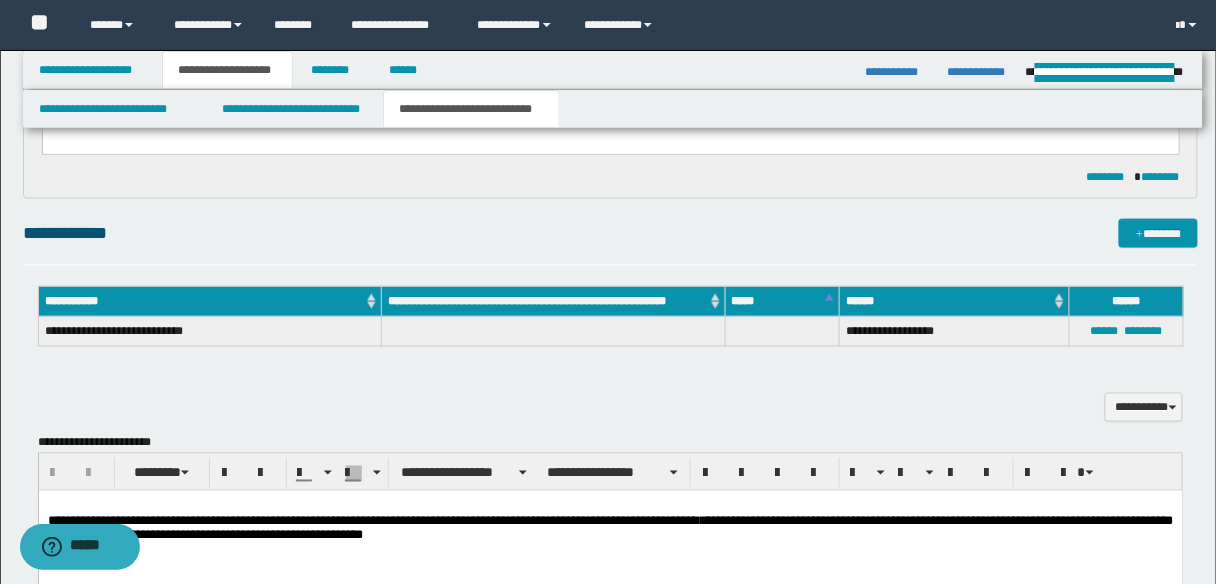 scroll, scrollTop: 560, scrollLeft: 0, axis: vertical 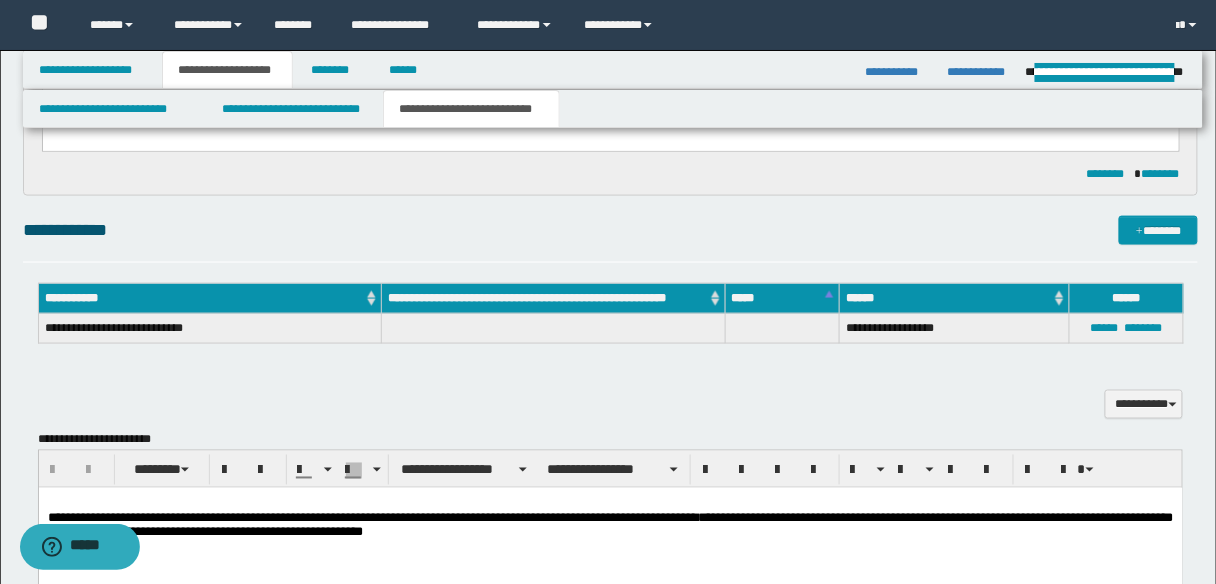click on "**********" at bounding box center [372, 517] 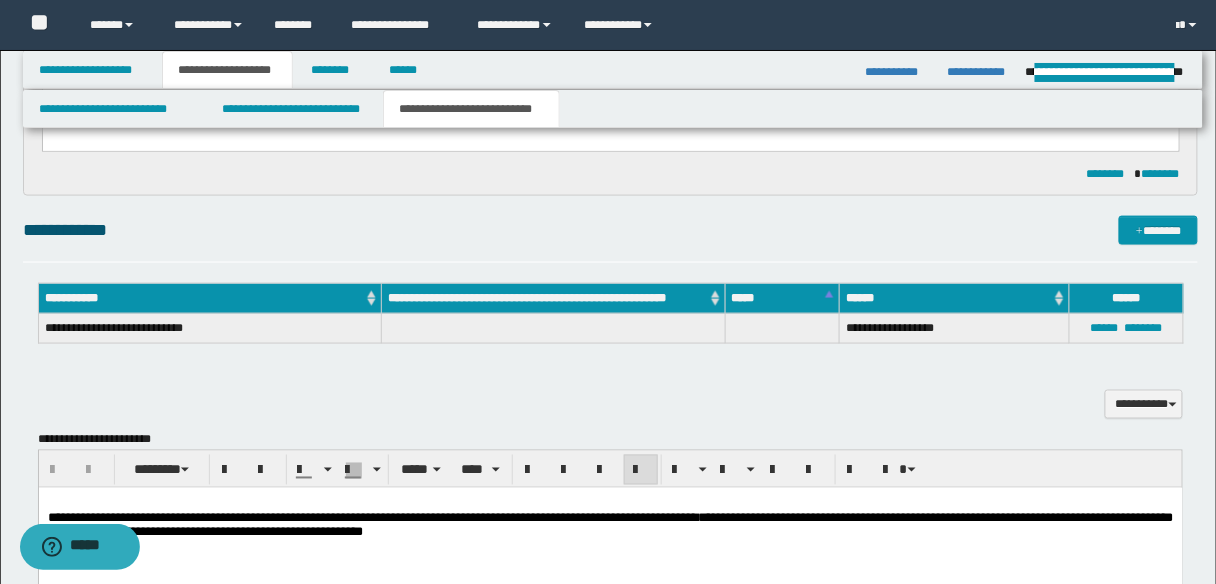 type 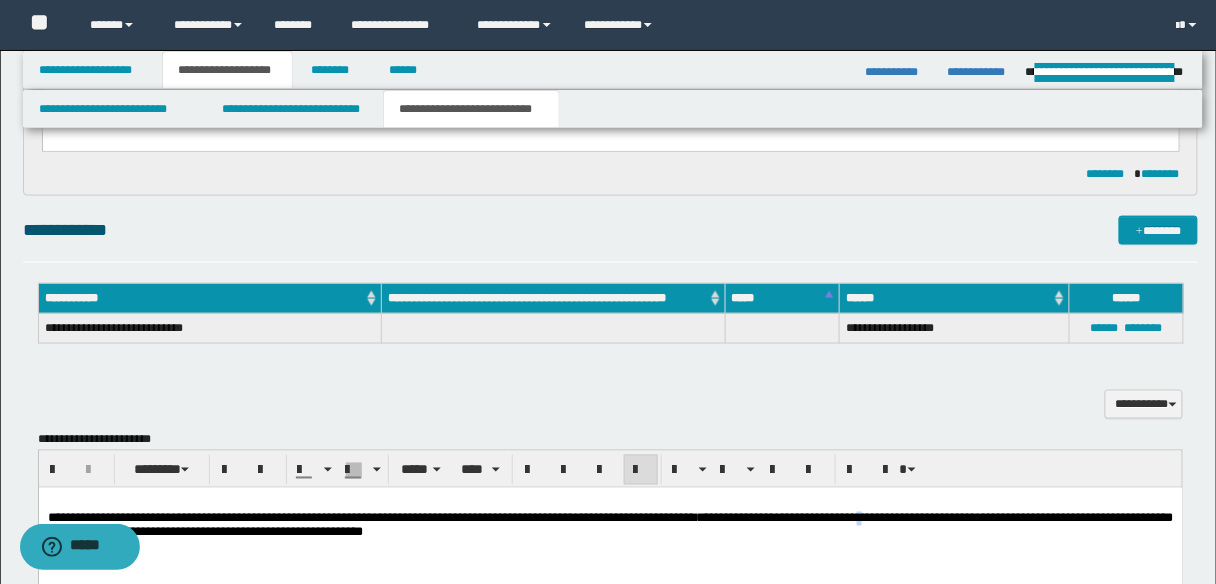 click on "**********" at bounding box center [610, 524] 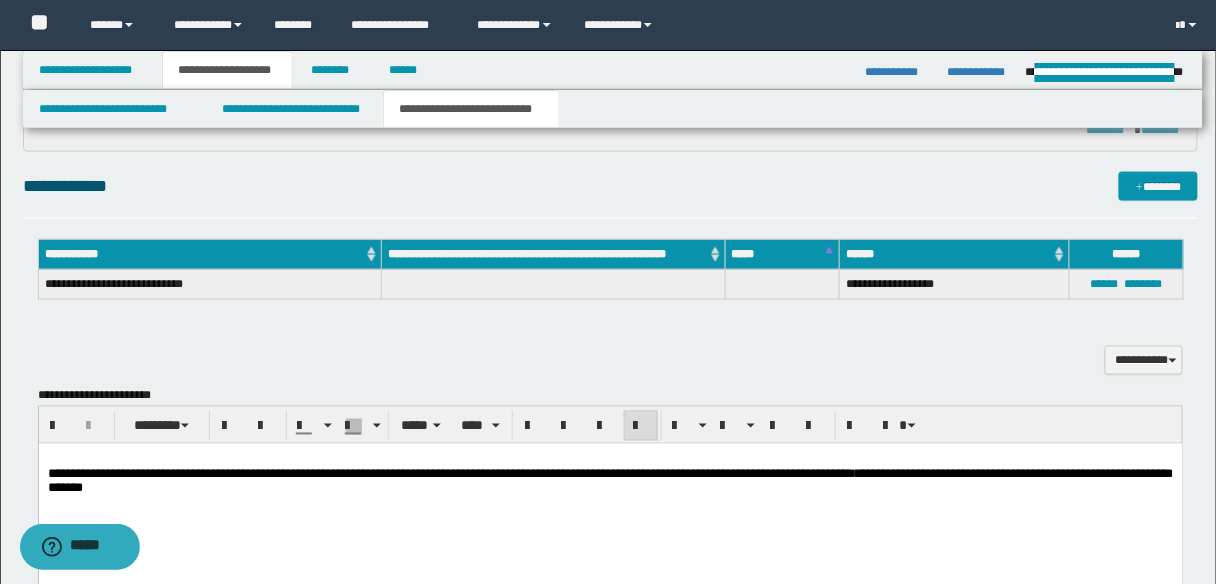 scroll, scrollTop: 640, scrollLeft: 0, axis: vertical 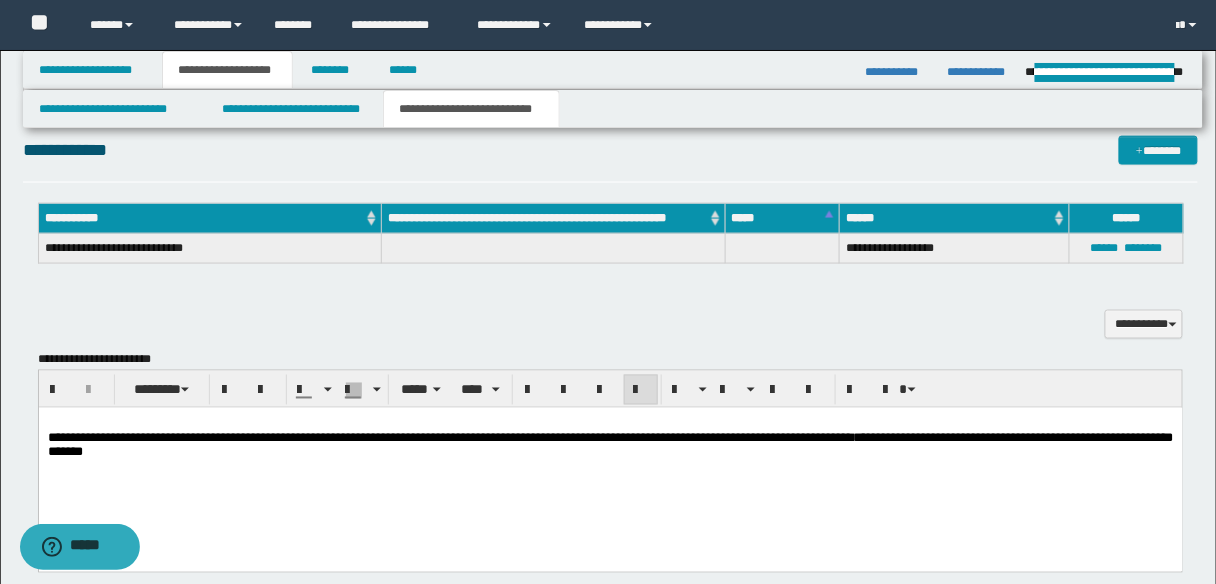 click on "**********" at bounding box center (610, 444) 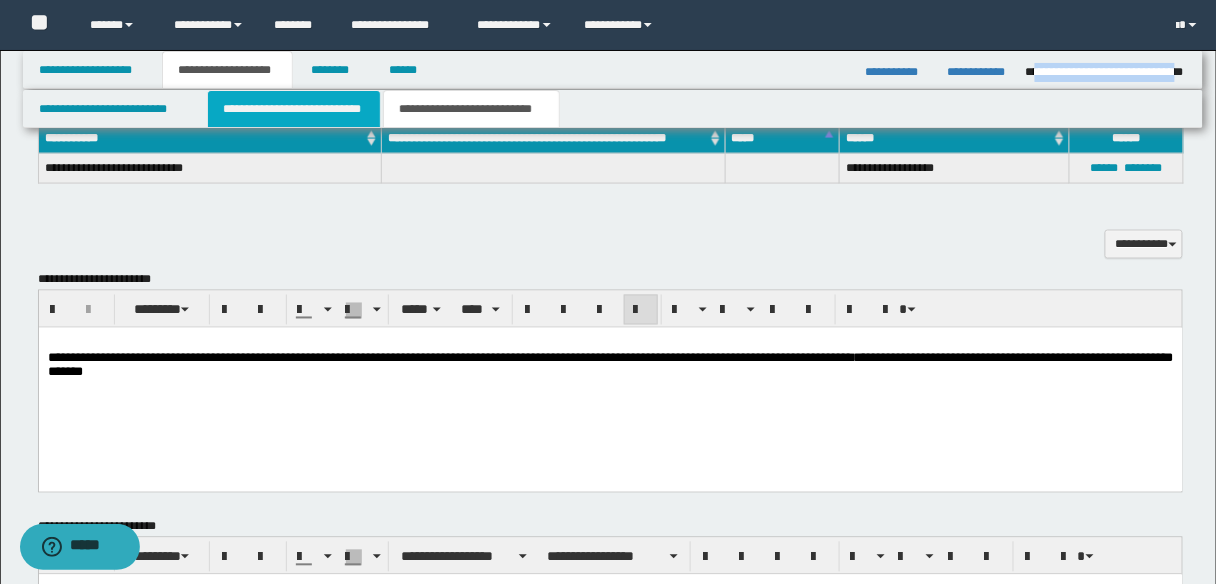click on "**********" at bounding box center (294, 109) 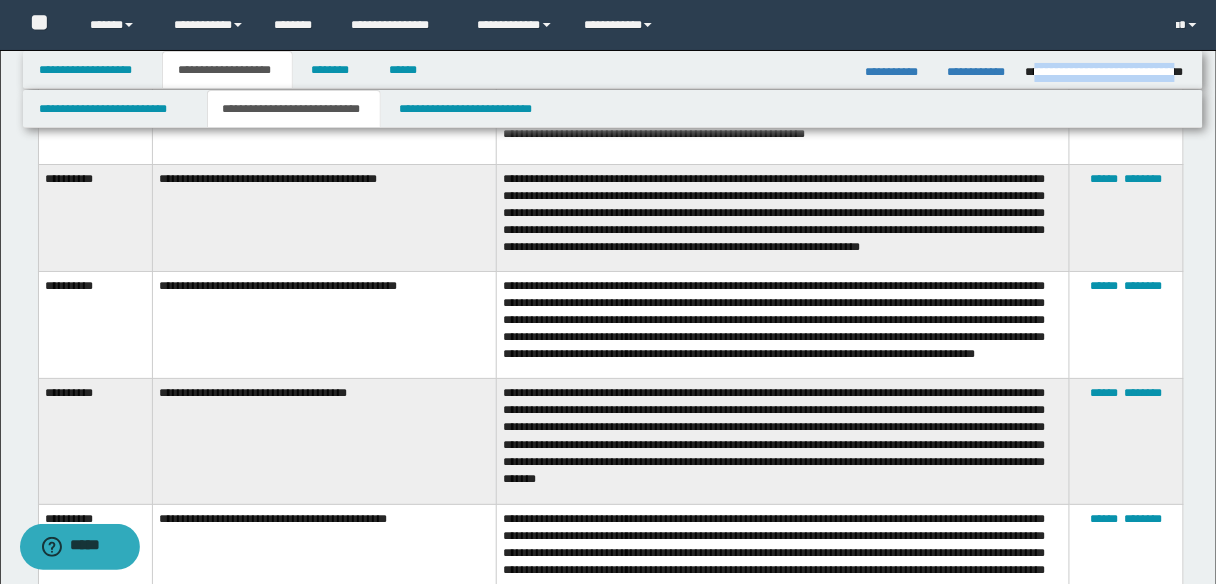 scroll, scrollTop: 3680, scrollLeft: 0, axis: vertical 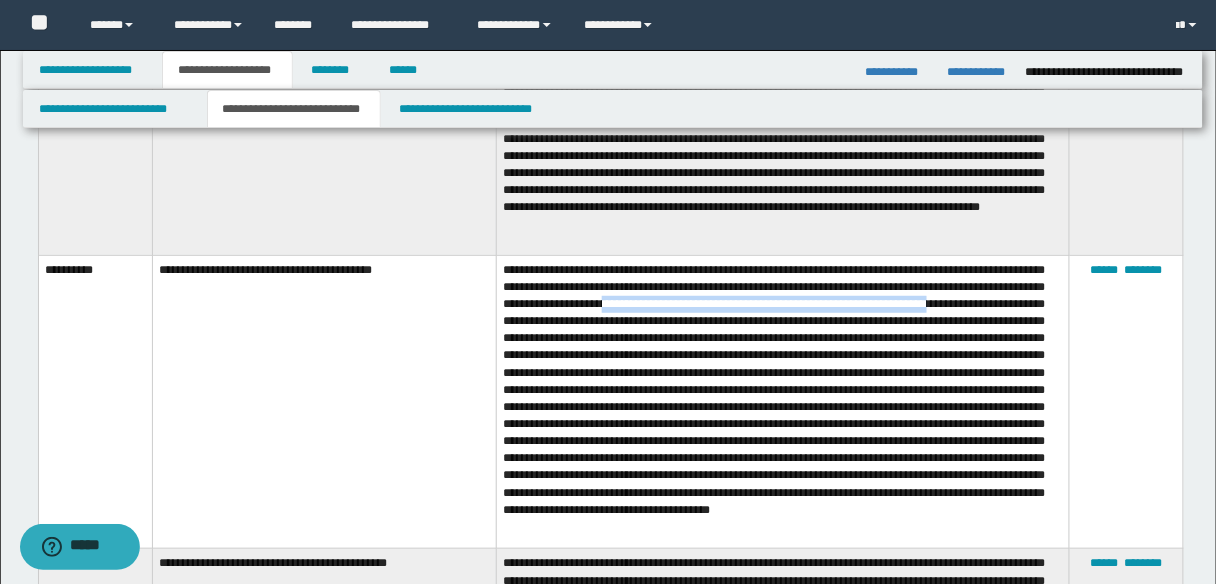 drag, startPoint x: 705, startPoint y: 298, endPoint x: 1056, endPoint y: 303, distance: 351.0356 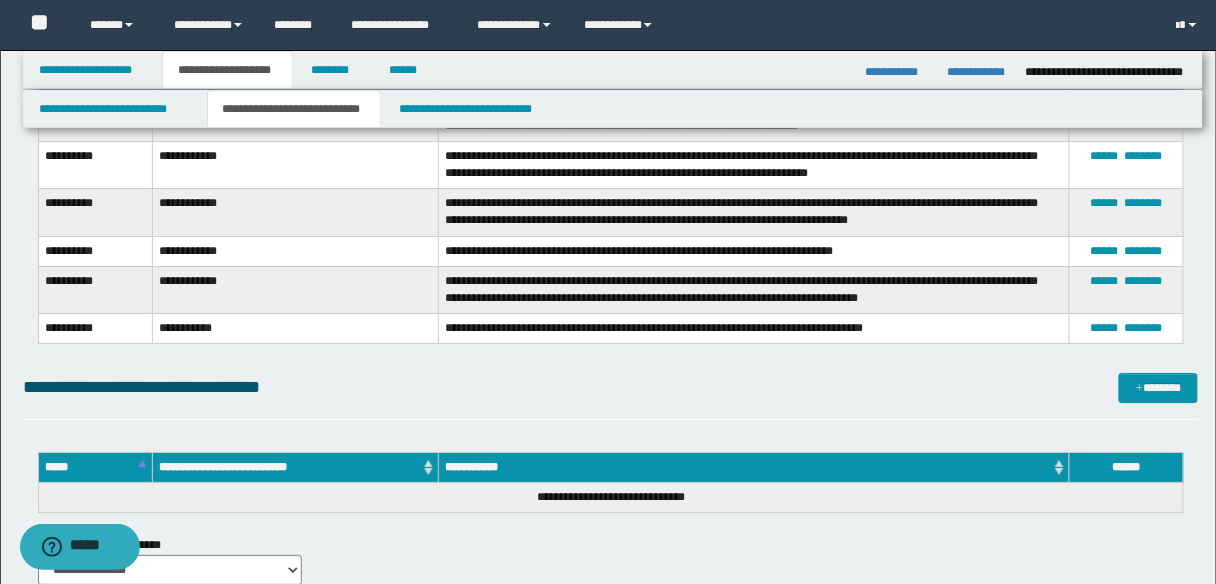 scroll, scrollTop: 9207, scrollLeft: 0, axis: vertical 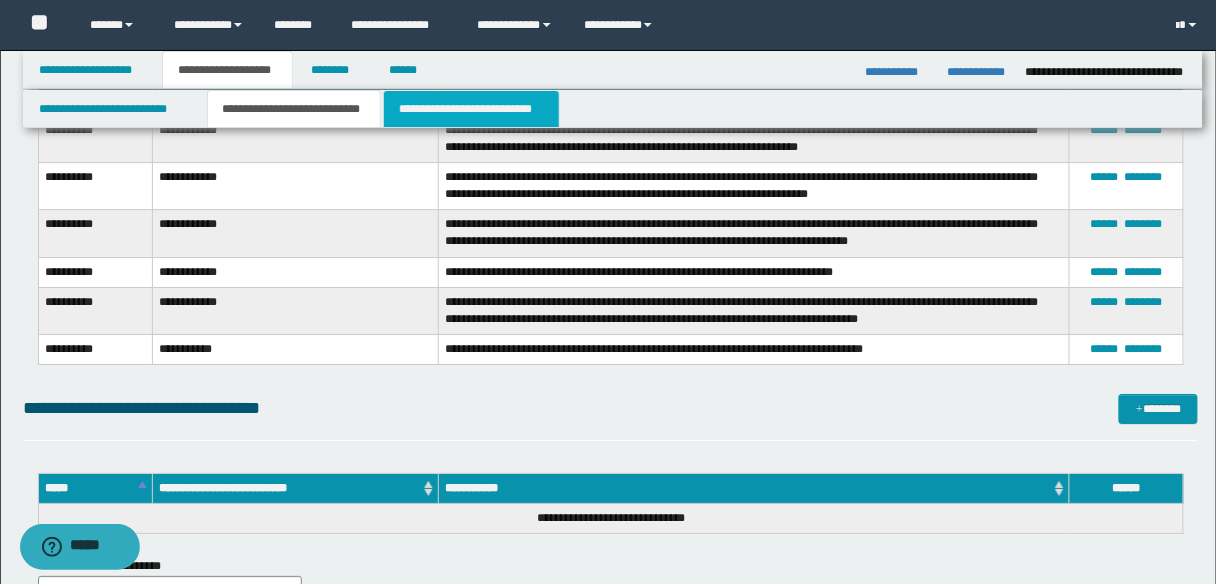 click on "**********" at bounding box center (471, 109) 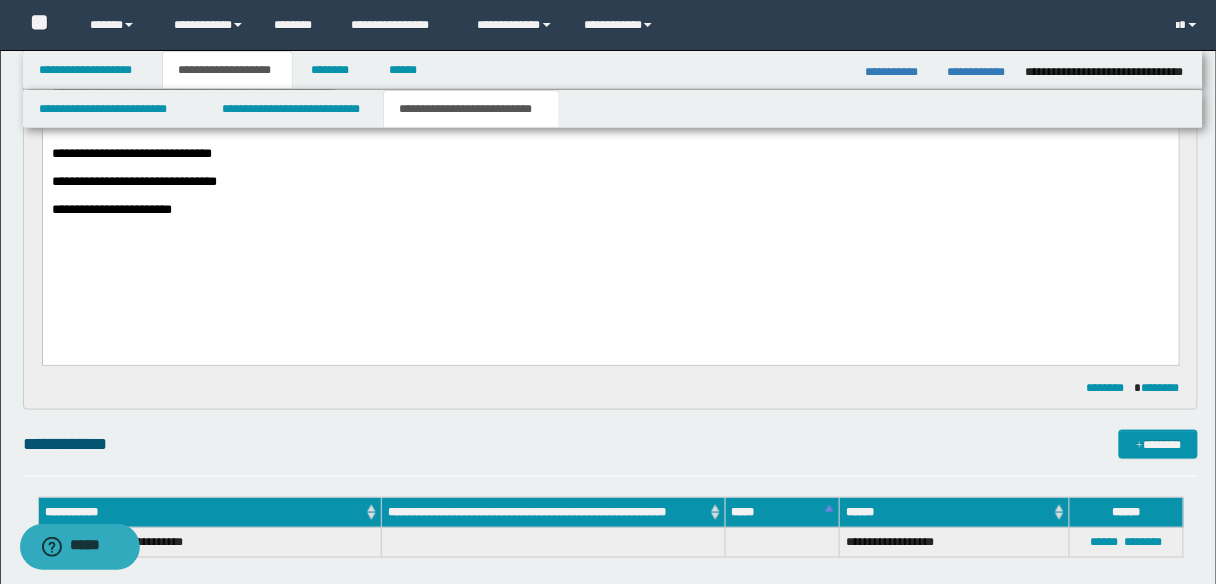 scroll, scrollTop: 330, scrollLeft: 0, axis: vertical 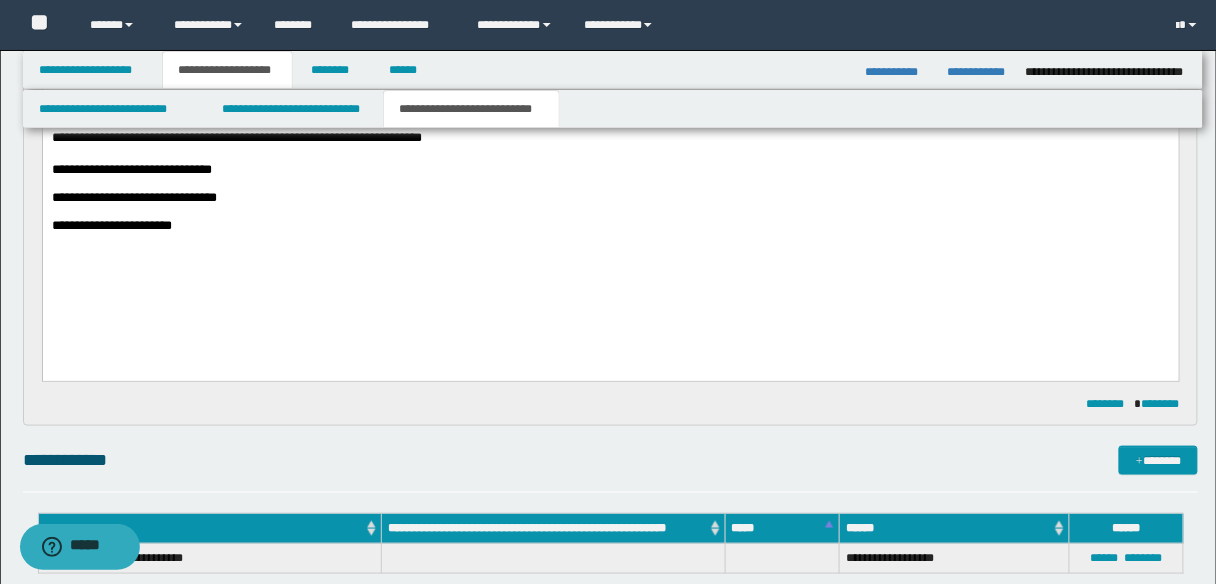 click on "**********" at bounding box center (610, 165) 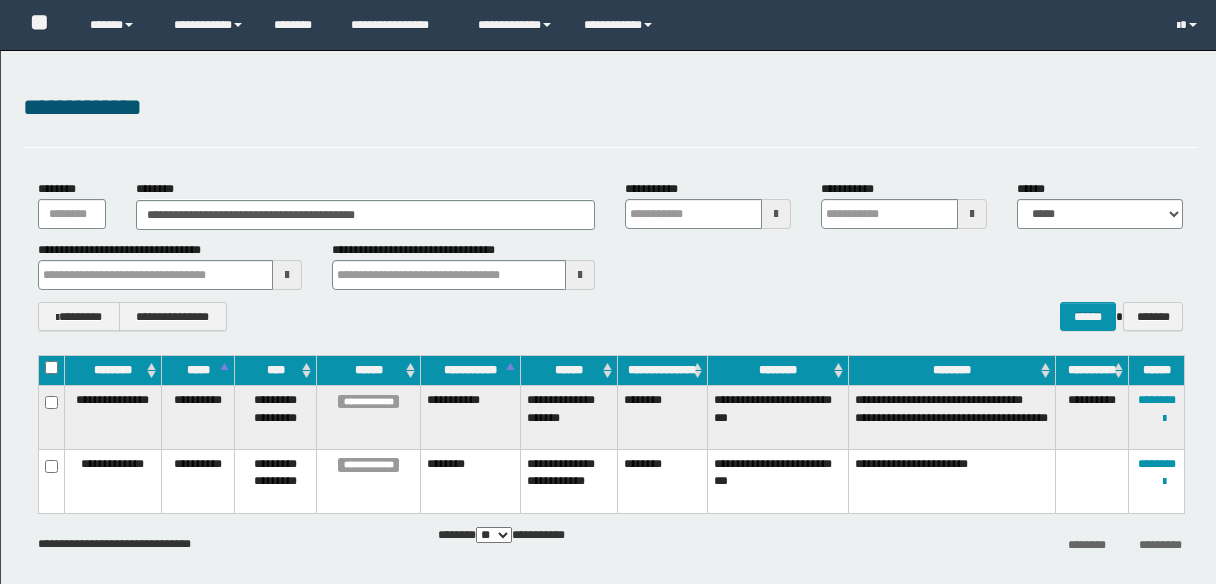 scroll, scrollTop: 0, scrollLeft: 0, axis: both 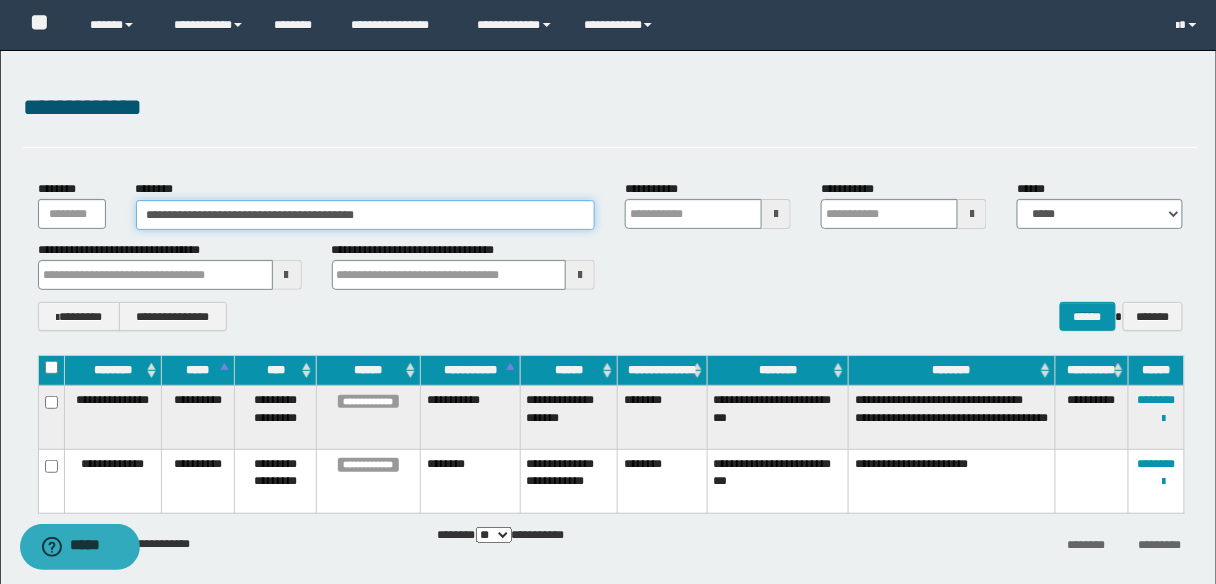 drag, startPoint x: 398, startPoint y: 217, endPoint x: 134, endPoint y: 233, distance: 264.4844 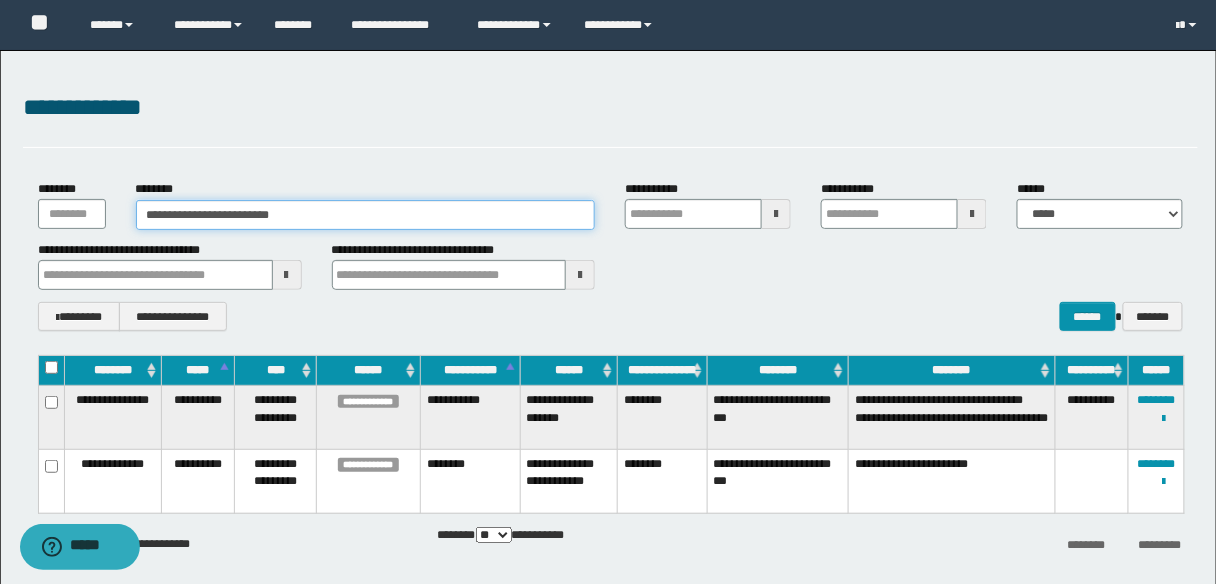 type on "**********" 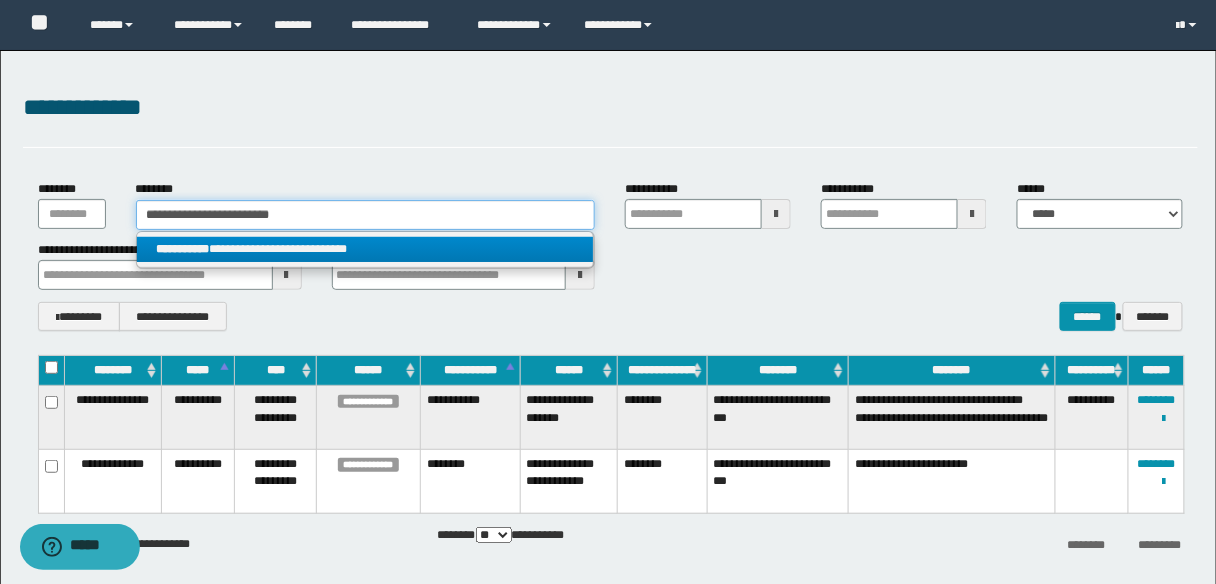 type on "**********" 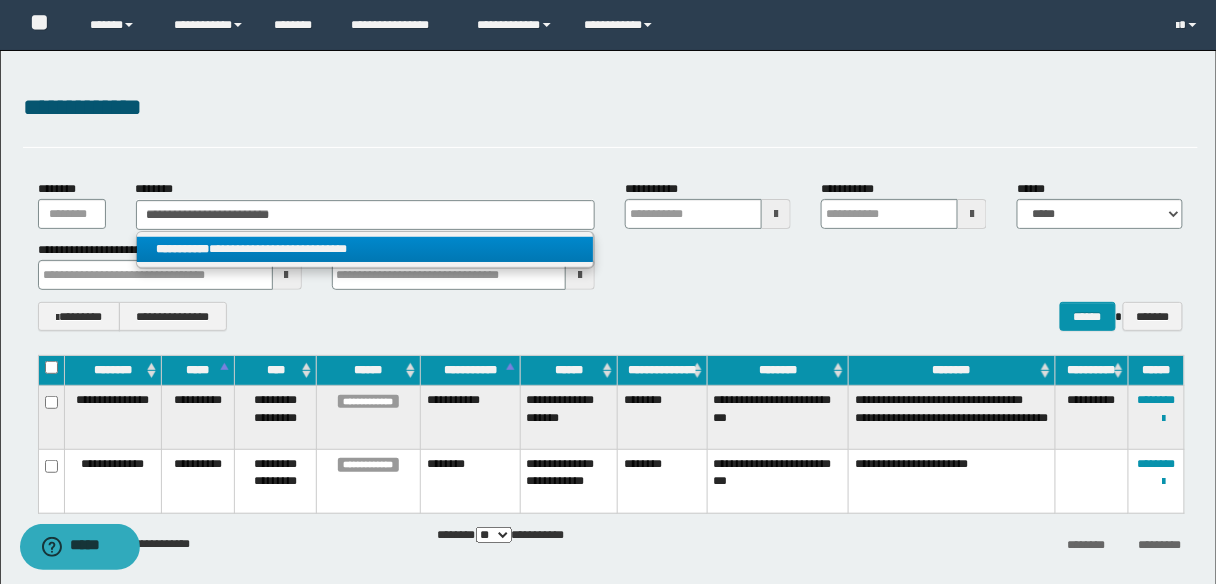 click on "**********" at bounding box center (365, 249) 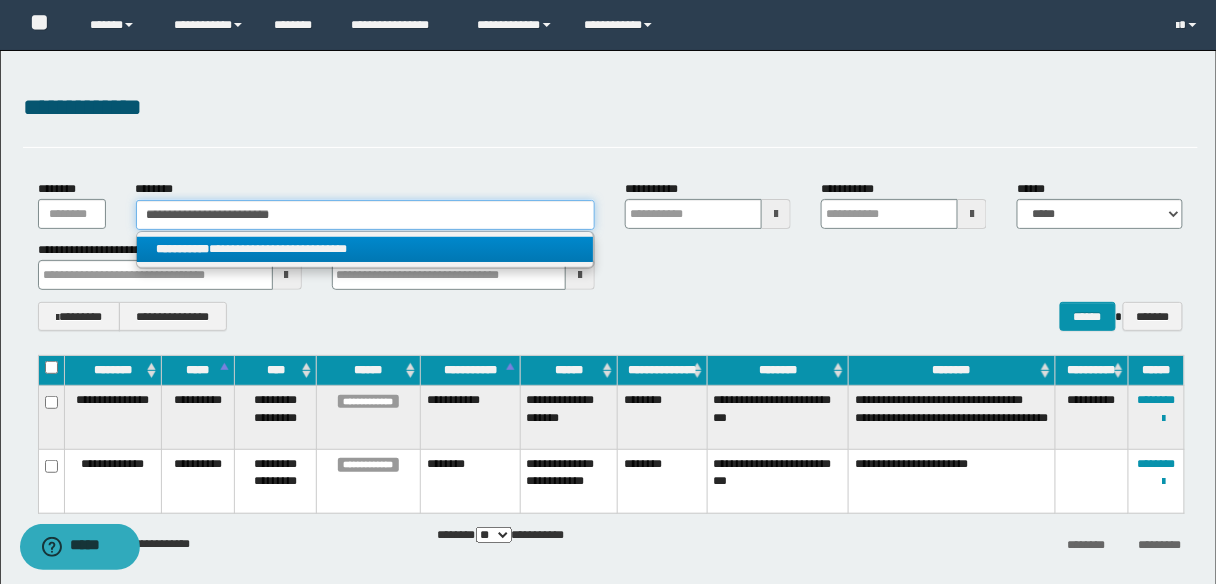 type 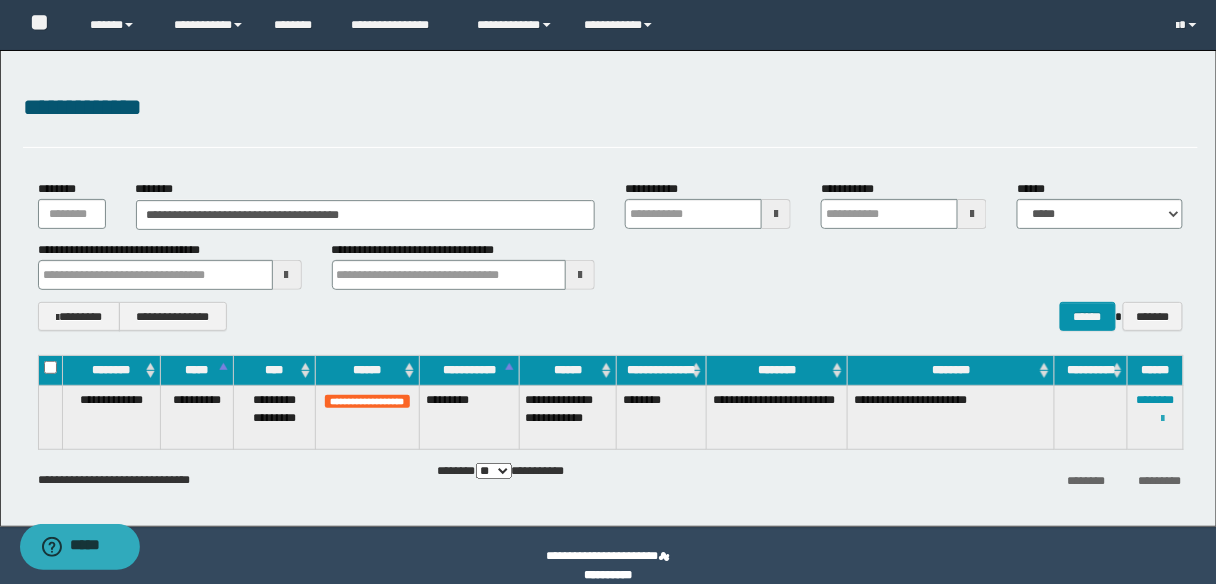 click at bounding box center (1163, 419) 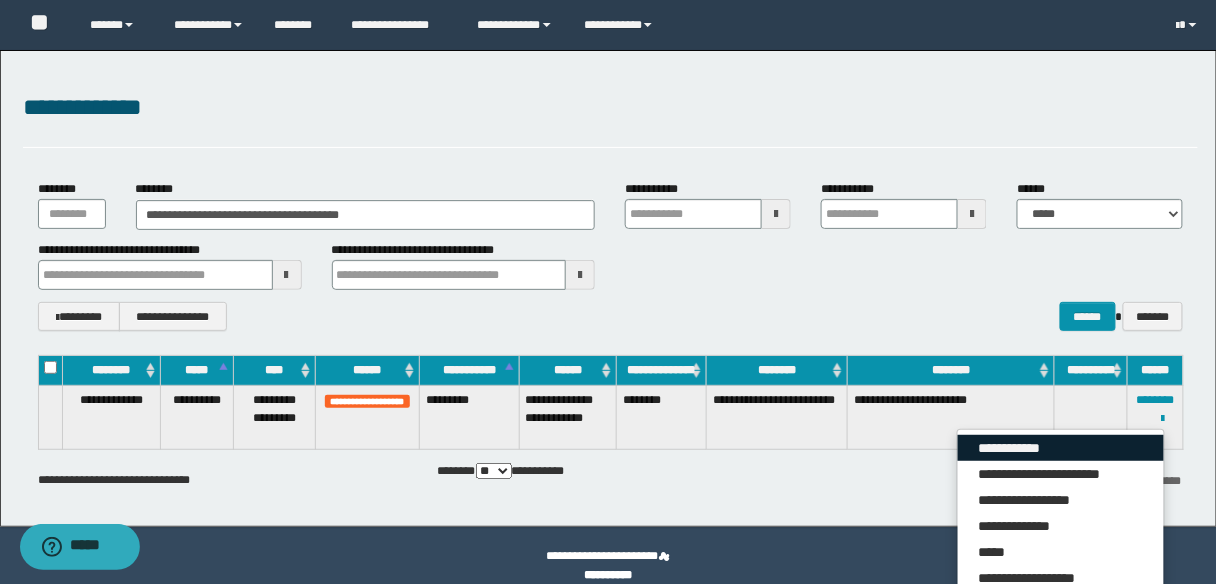 click on "**********" at bounding box center (1061, 448) 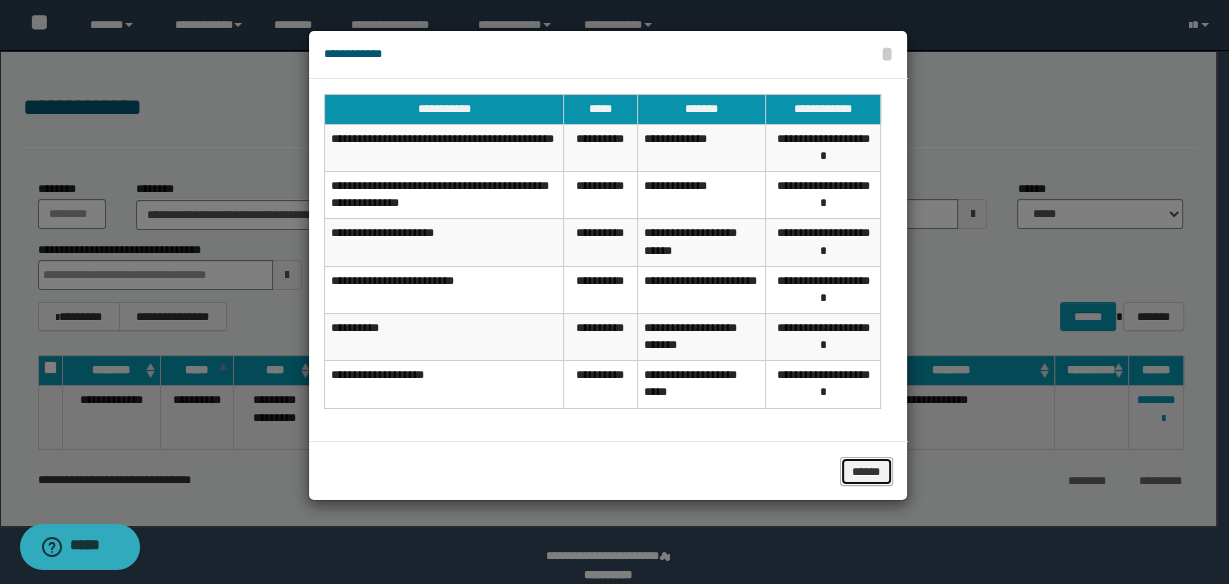click on "******" at bounding box center (867, 471) 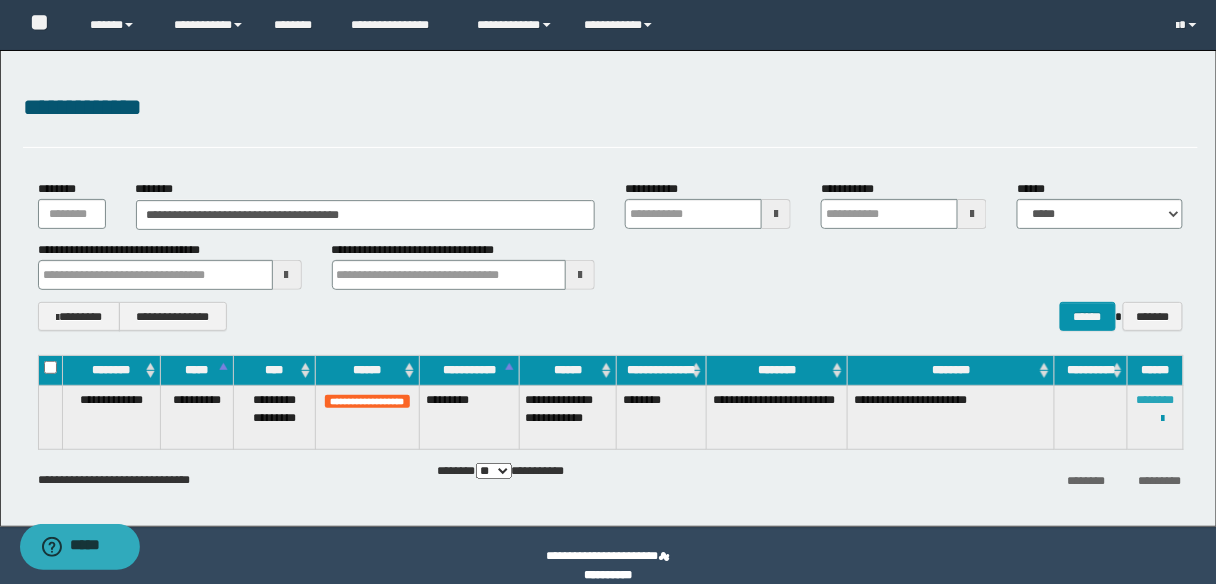 click on "********" at bounding box center [1156, 400] 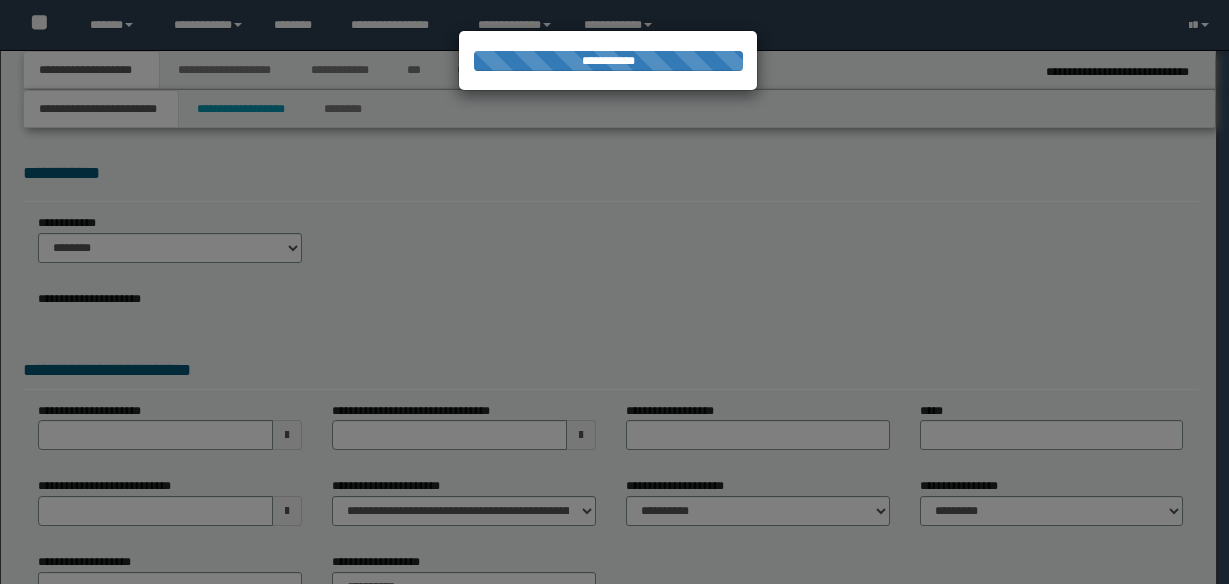 scroll, scrollTop: 0, scrollLeft: 0, axis: both 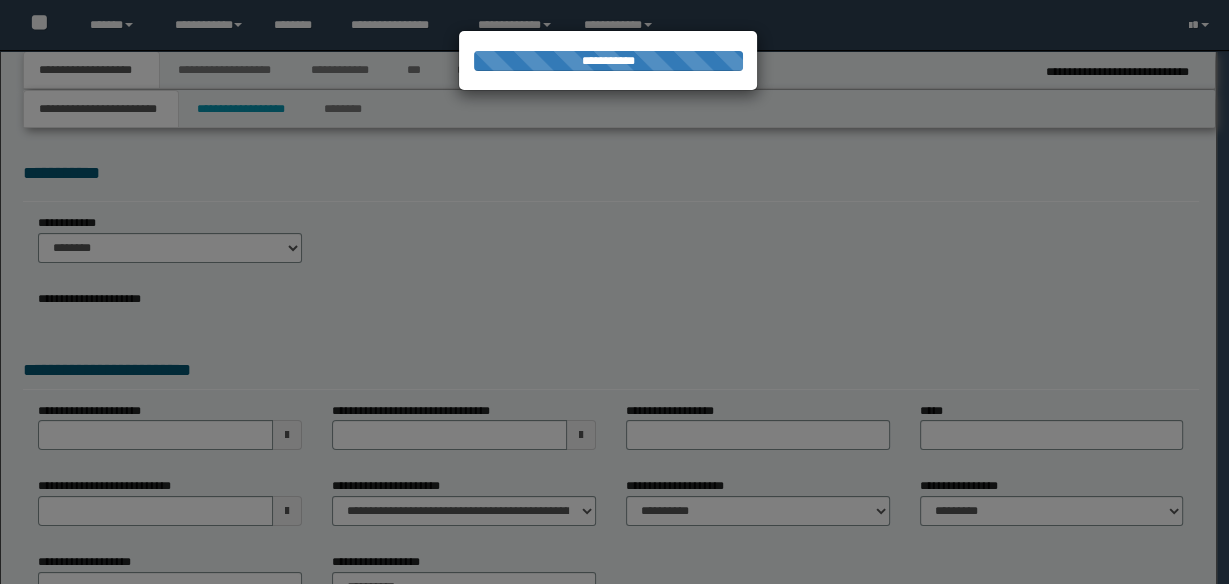 select on "*" 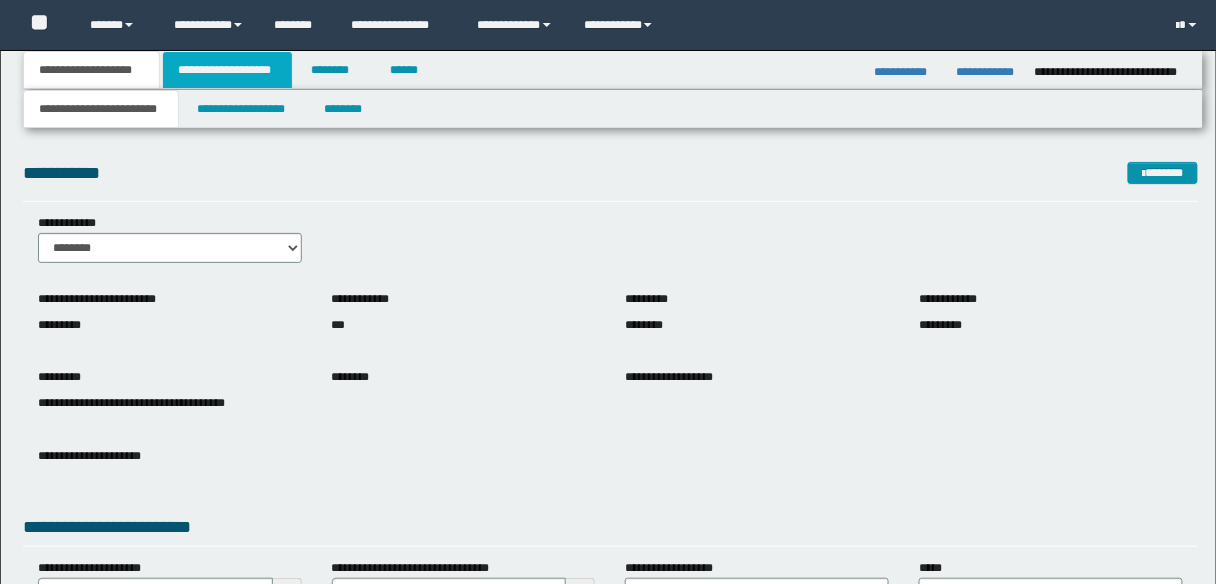 click on "**********" at bounding box center (227, 70) 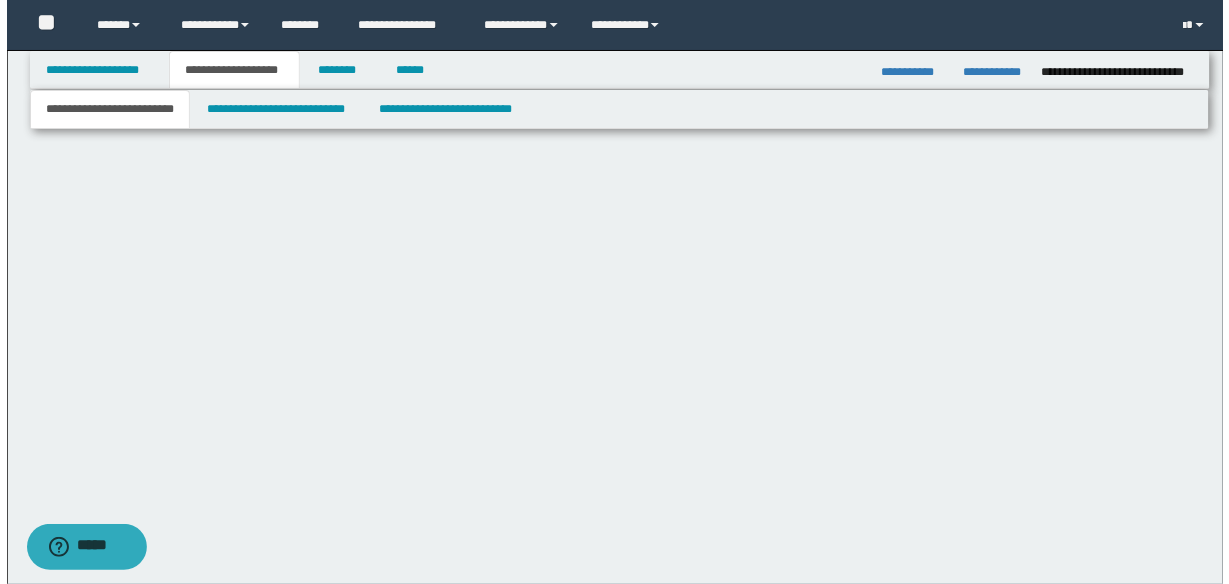 scroll, scrollTop: 0, scrollLeft: 0, axis: both 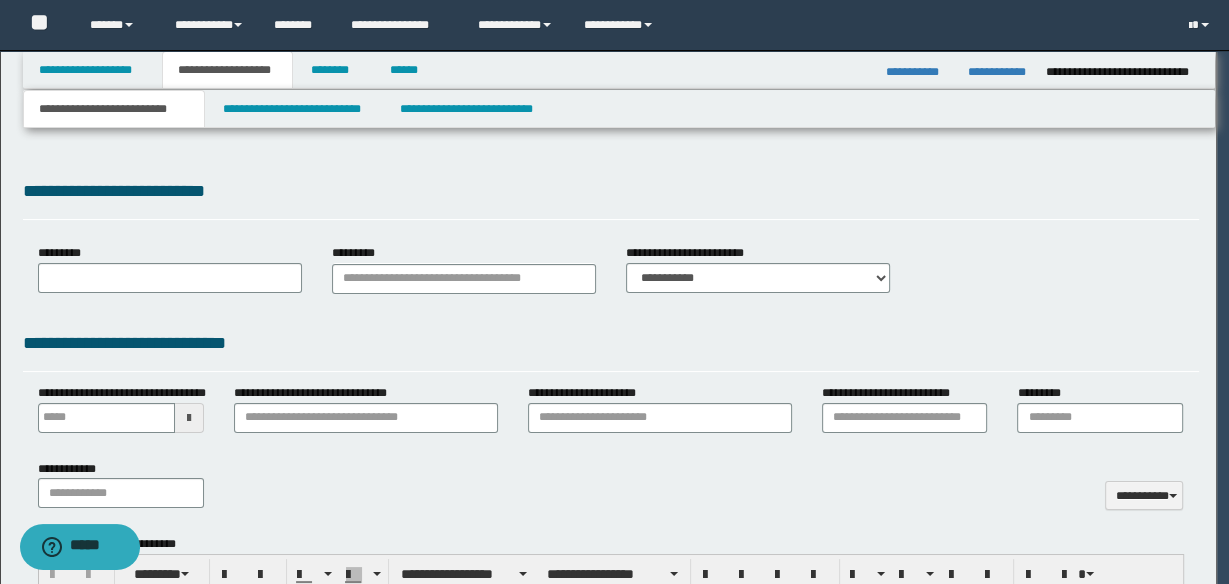 type on "**********" 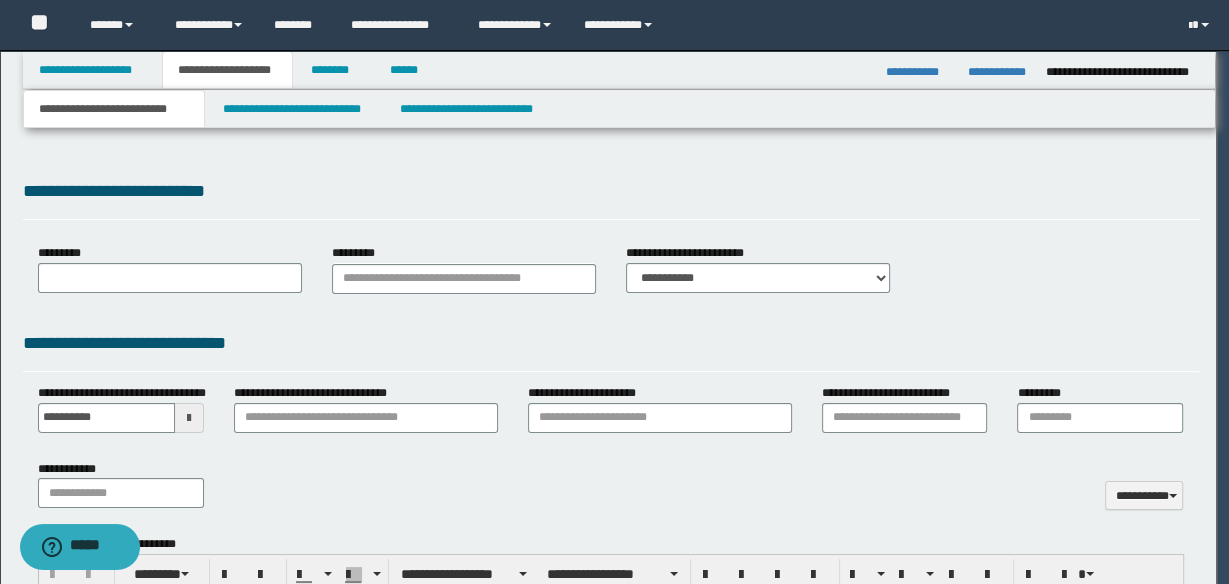scroll, scrollTop: 0, scrollLeft: 0, axis: both 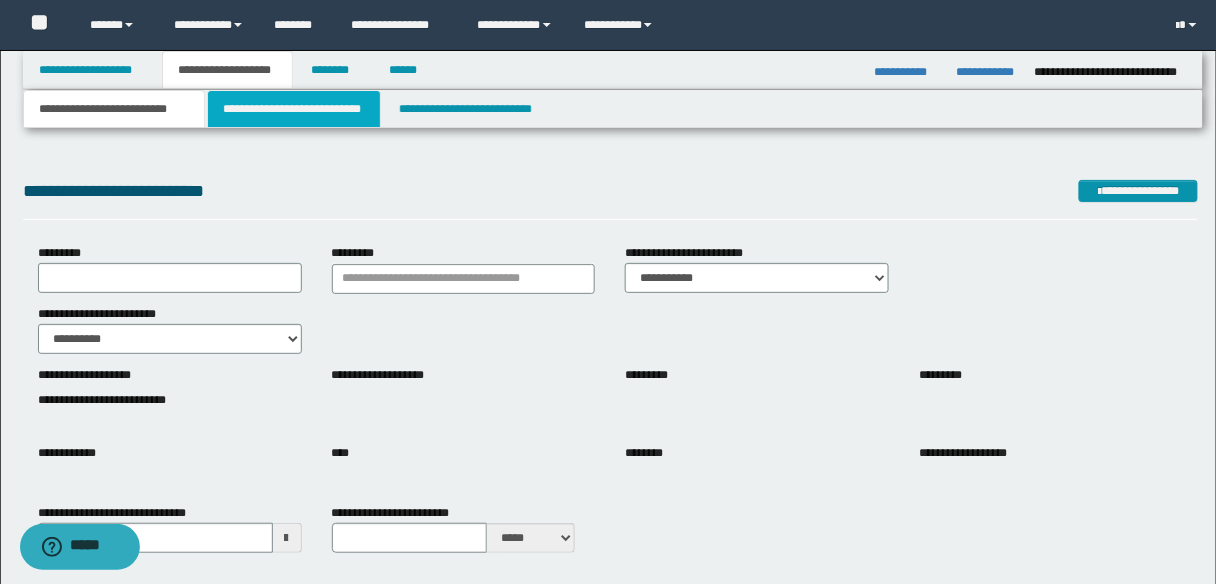 click on "**********" at bounding box center [294, 109] 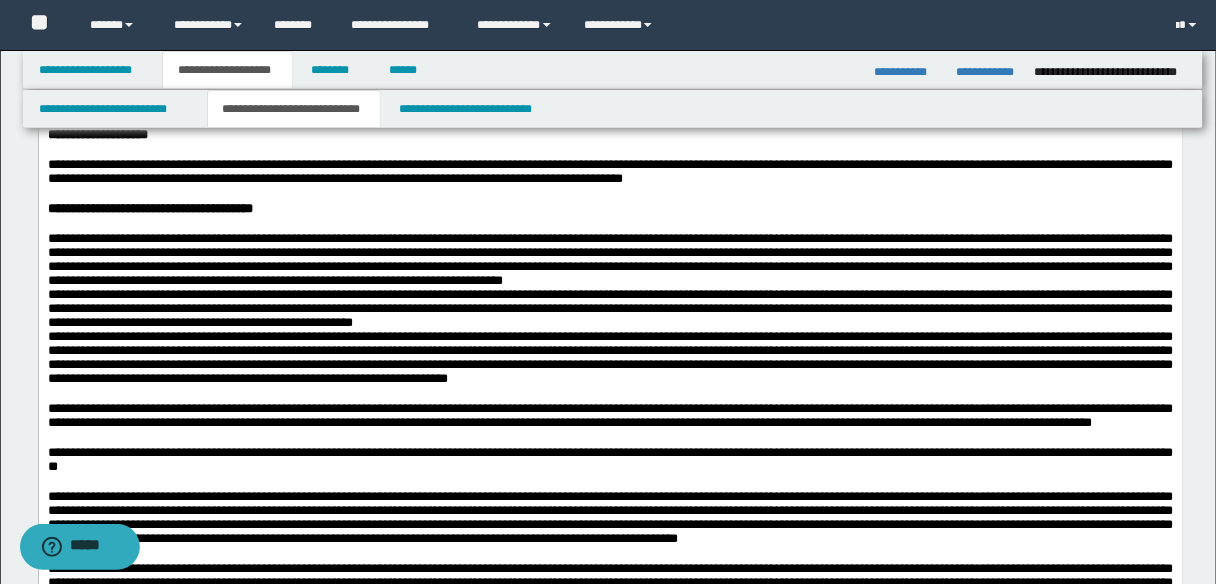 scroll, scrollTop: 400, scrollLeft: 0, axis: vertical 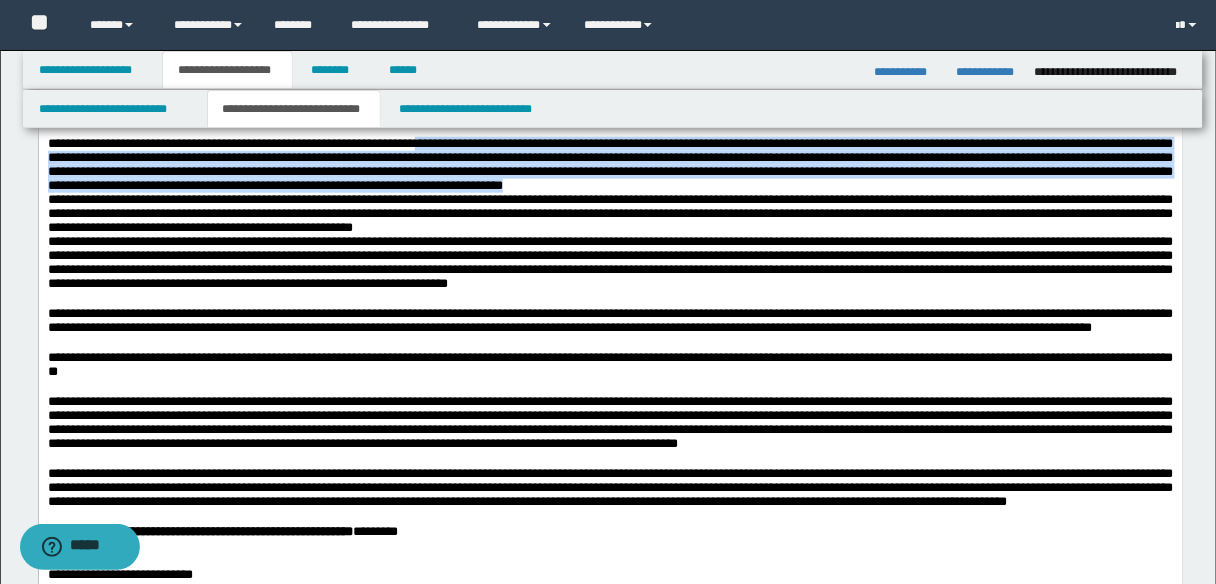 drag, startPoint x: 509, startPoint y: 169, endPoint x: 490, endPoint y: 232, distance: 65.802734 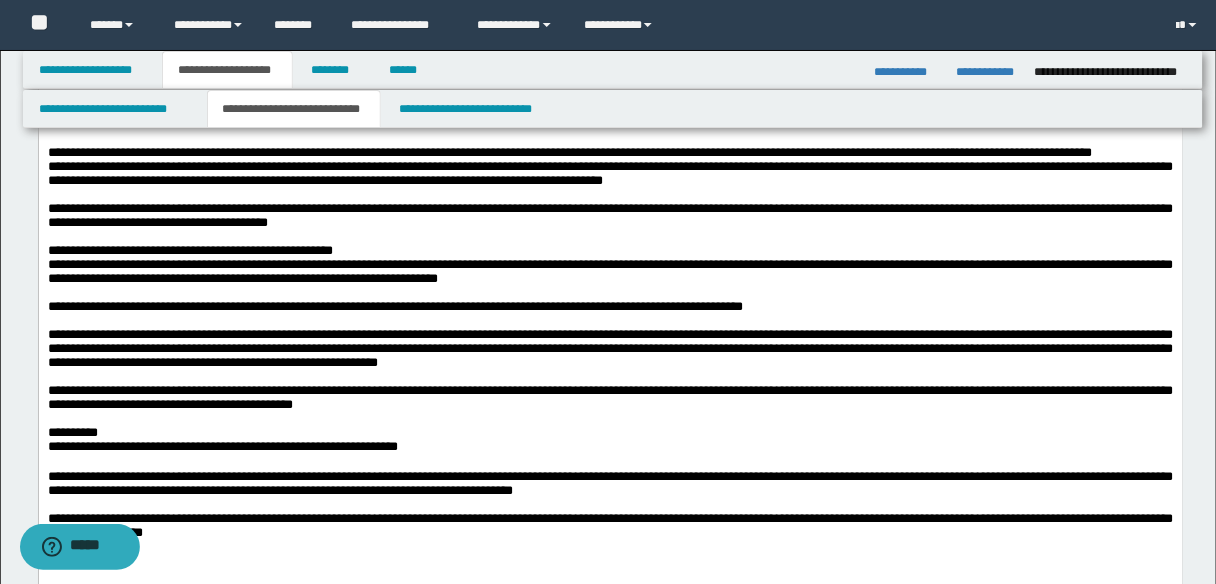 scroll, scrollTop: 2080, scrollLeft: 0, axis: vertical 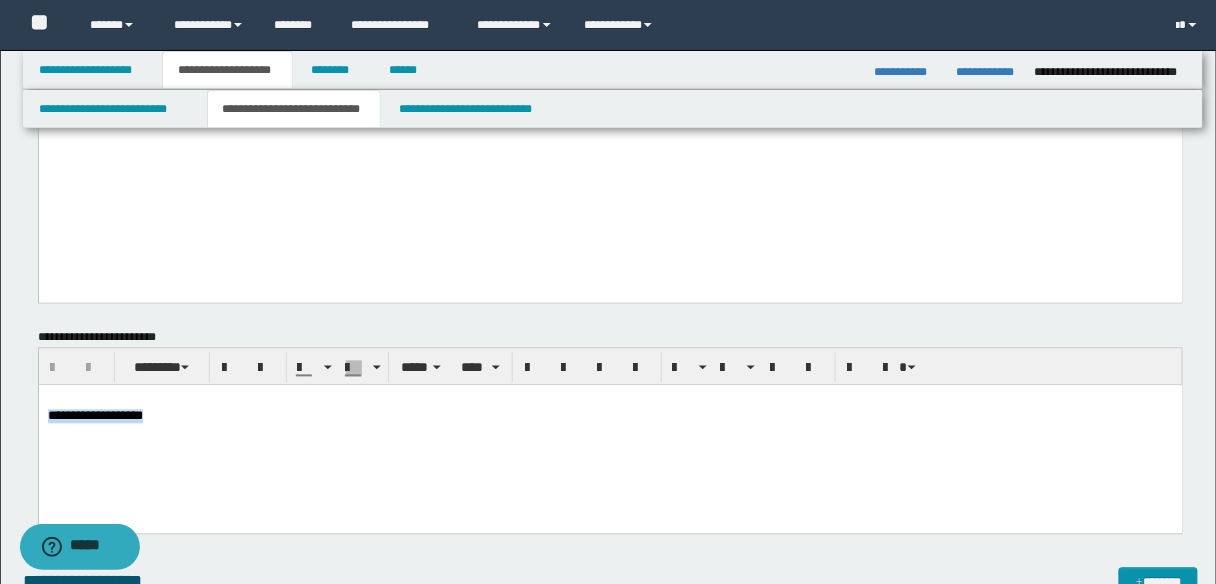 drag, startPoint x: 174, startPoint y: 415, endPoint x: 42, endPoint y: 420, distance: 132.09467 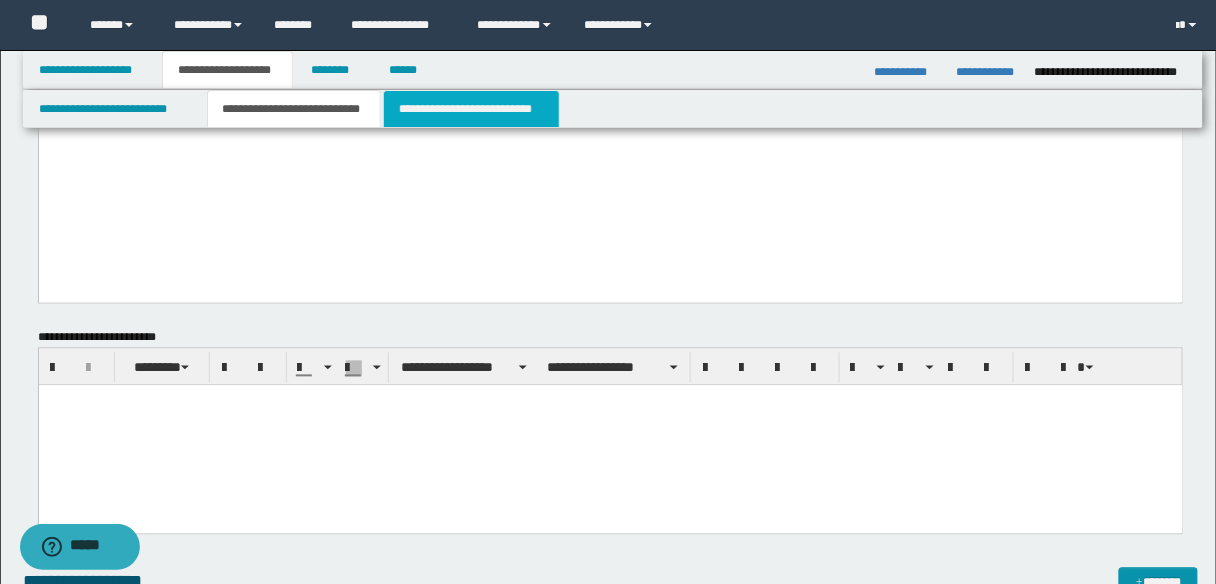 click on "**********" at bounding box center (471, 109) 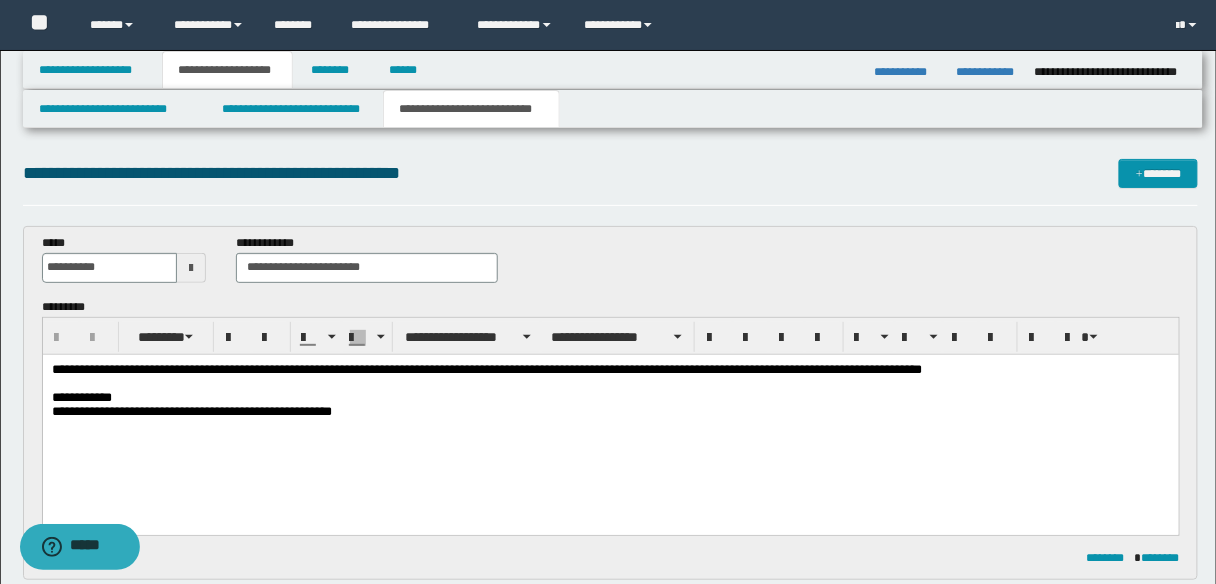 scroll, scrollTop: 0, scrollLeft: 0, axis: both 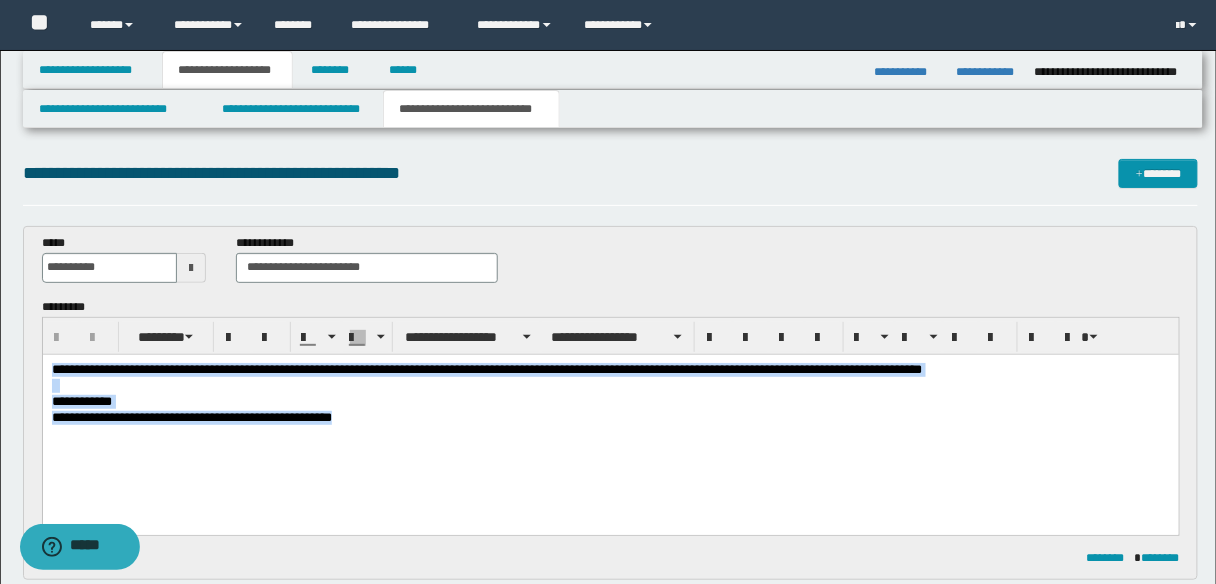 drag, startPoint x: 51, startPoint y: 366, endPoint x: 360, endPoint y: 430, distance: 315.55823 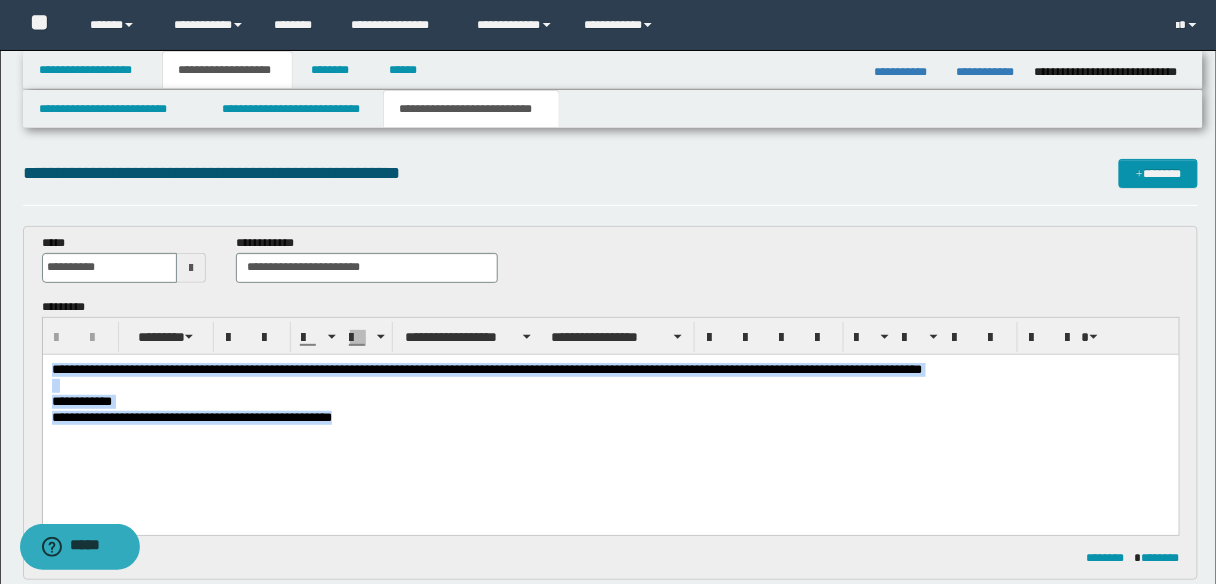 click on "**********" at bounding box center (610, 419) 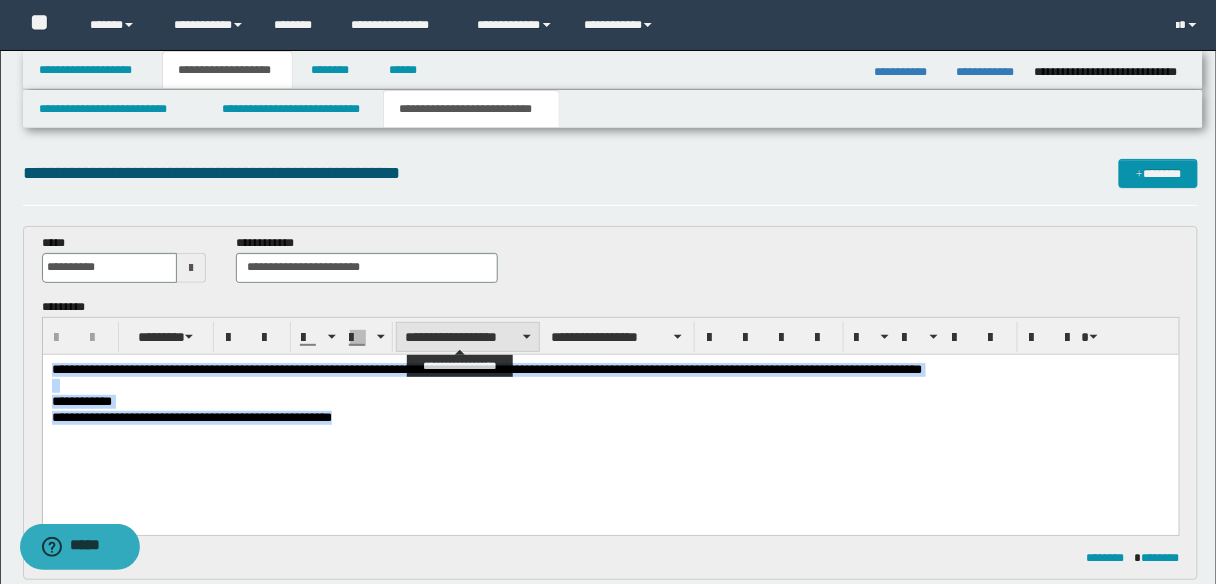 click on "**********" at bounding box center [468, 337] 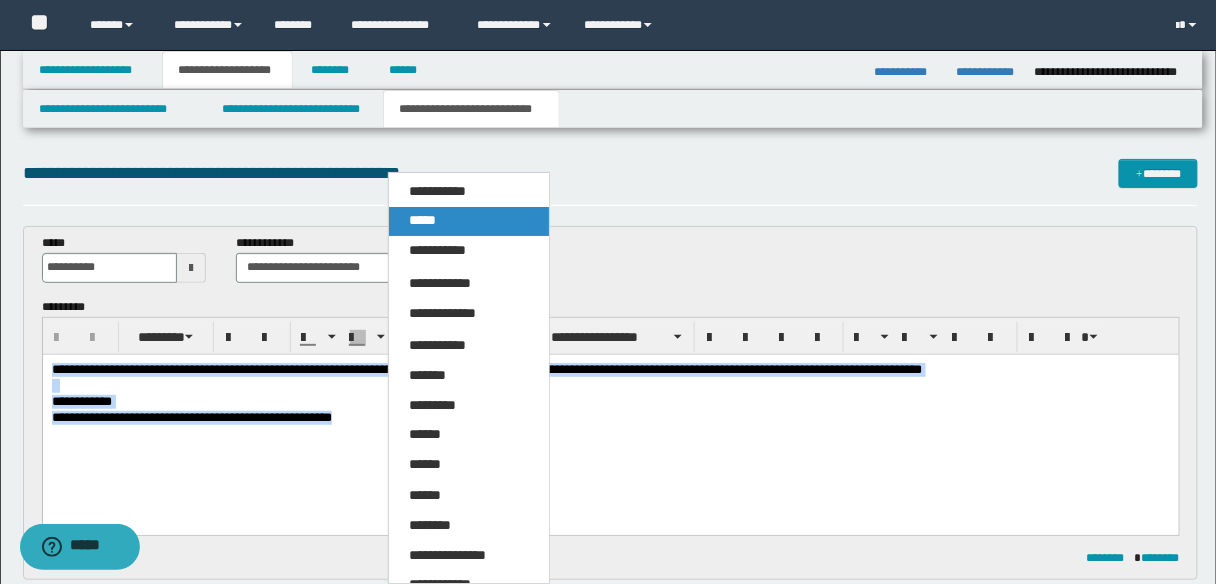 click on "*****" at bounding box center [468, 221] 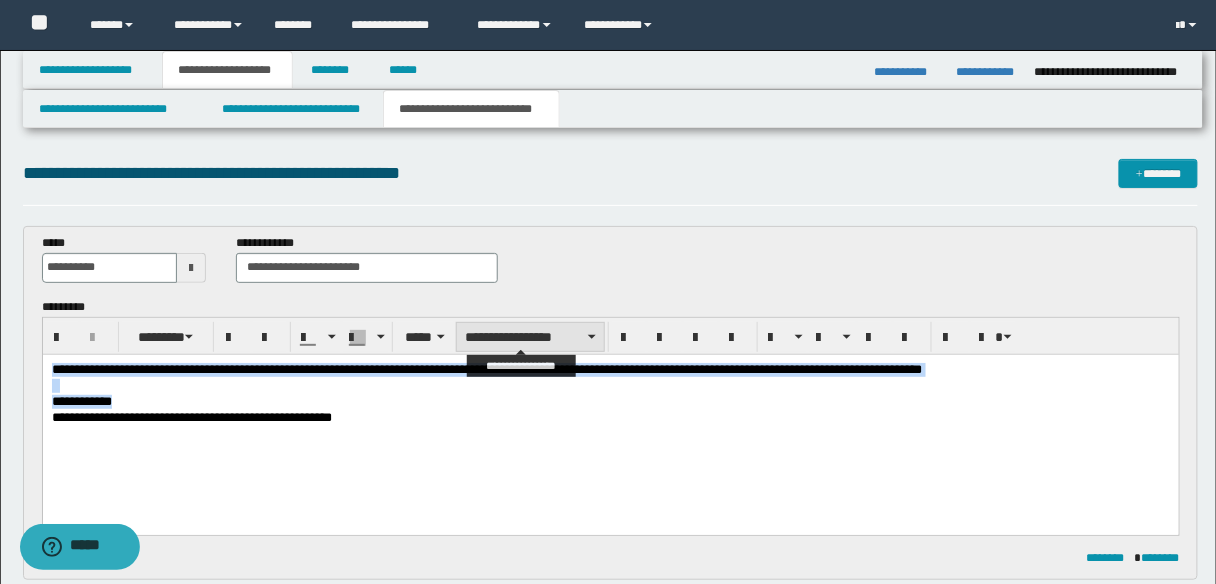 click on "**********" at bounding box center [530, 337] 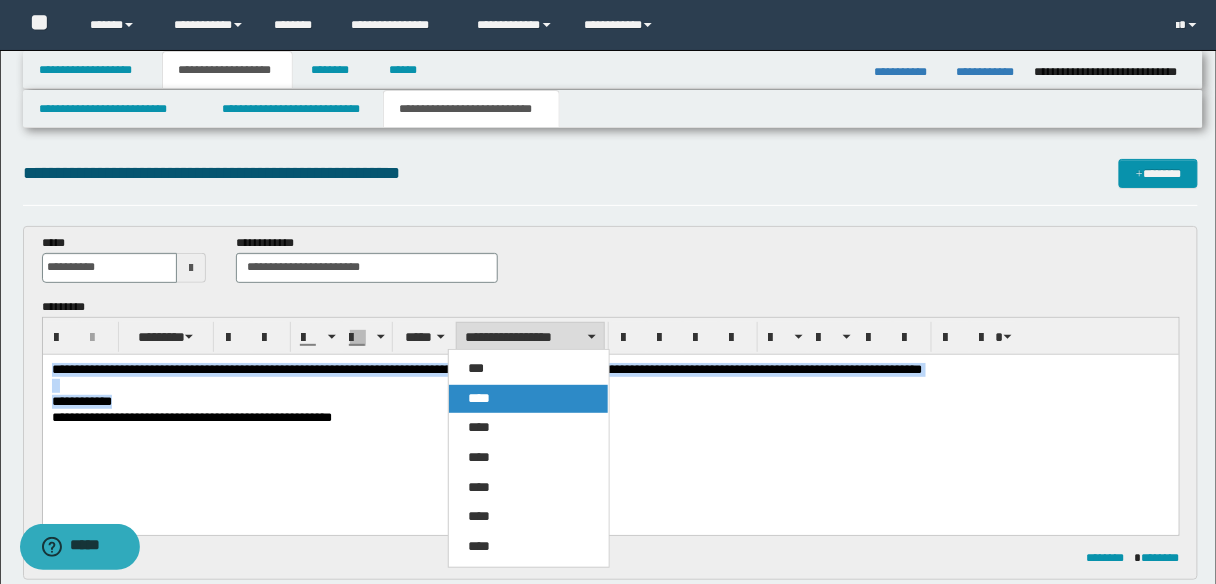 click on "****" at bounding box center (528, 399) 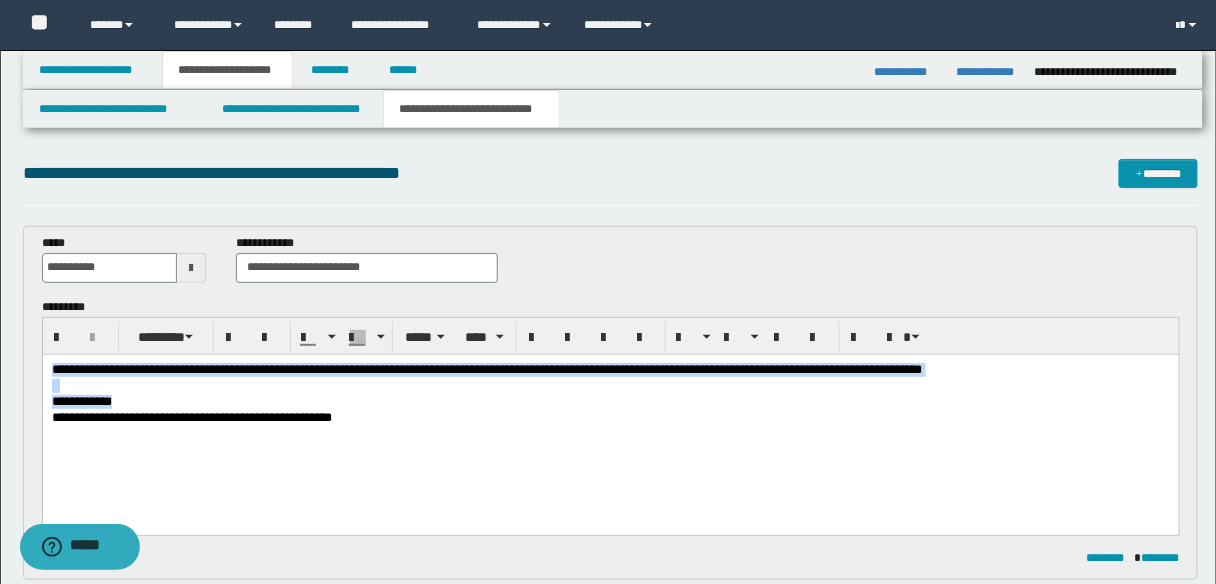 click on "**********" at bounding box center (610, 402) 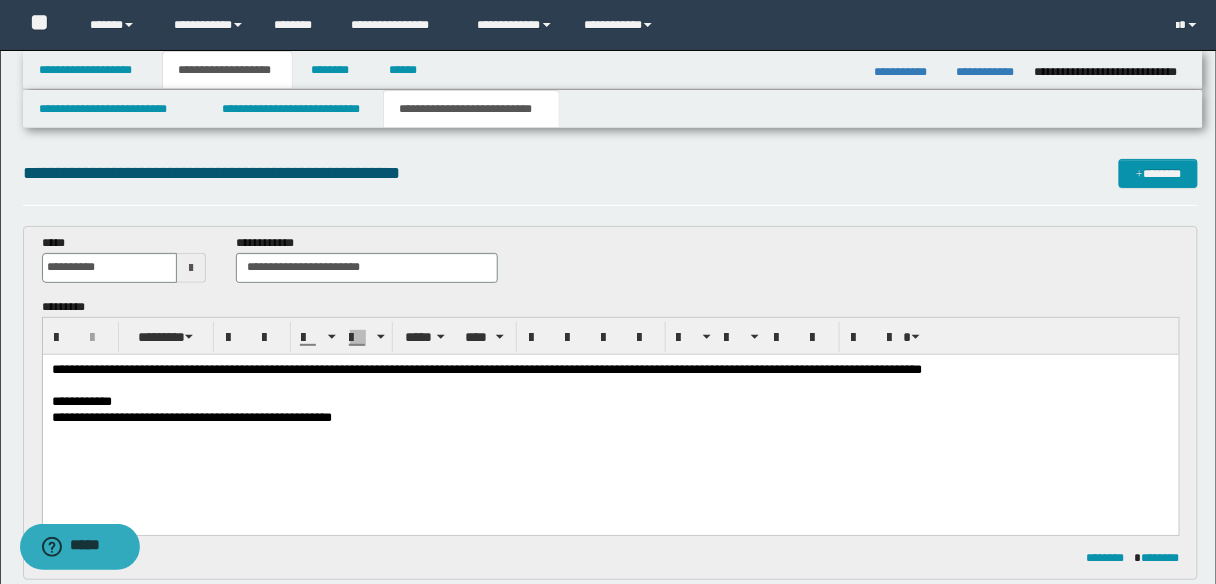 click on "**********" at bounding box center (486, 368) 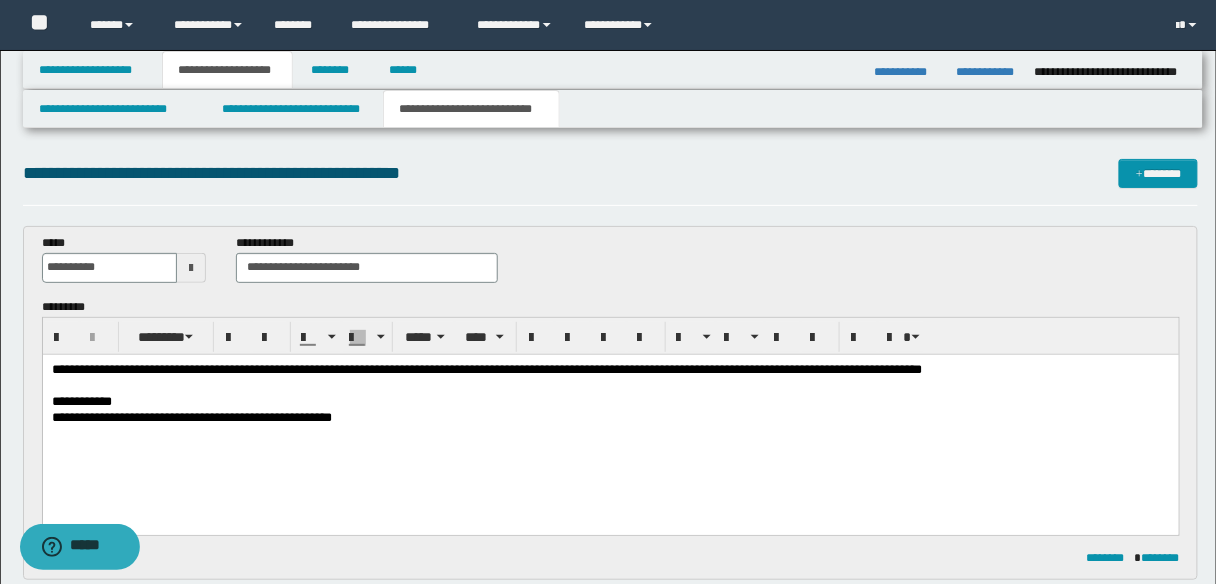 type 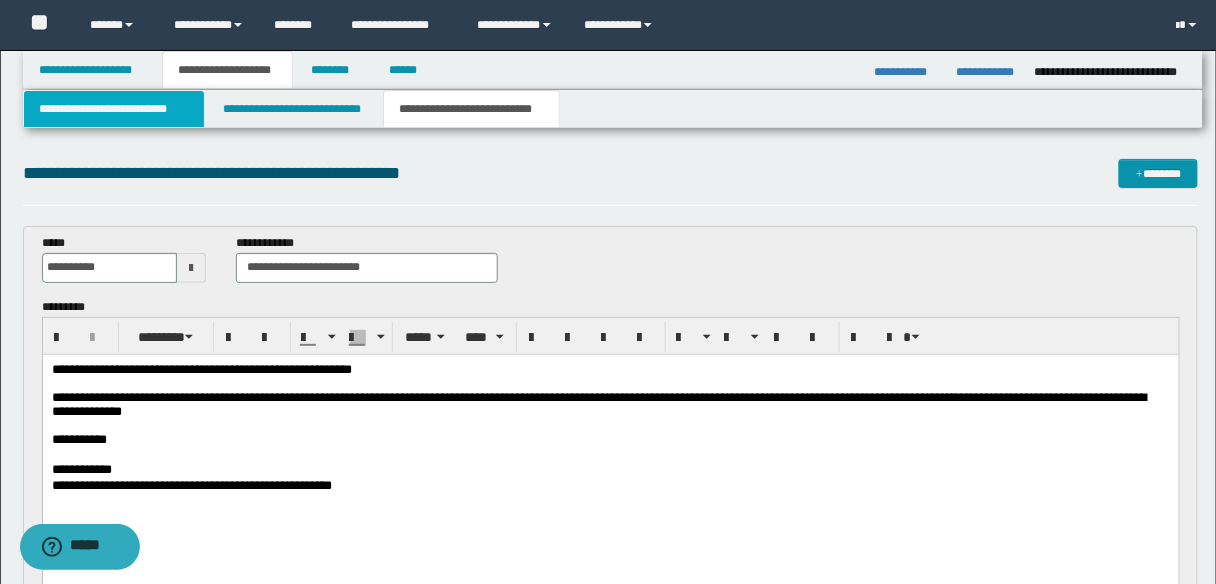 click on "**********" at bounding box center [114, 109] 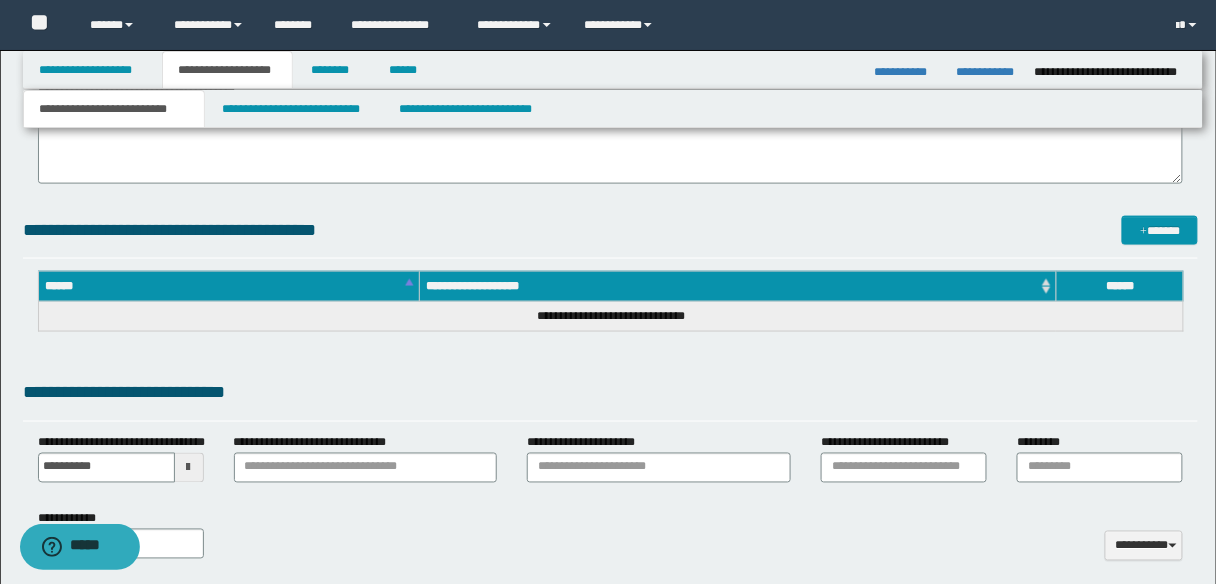 scroll, scrollTop: 880, scrollLeft: 0, axis: vertical 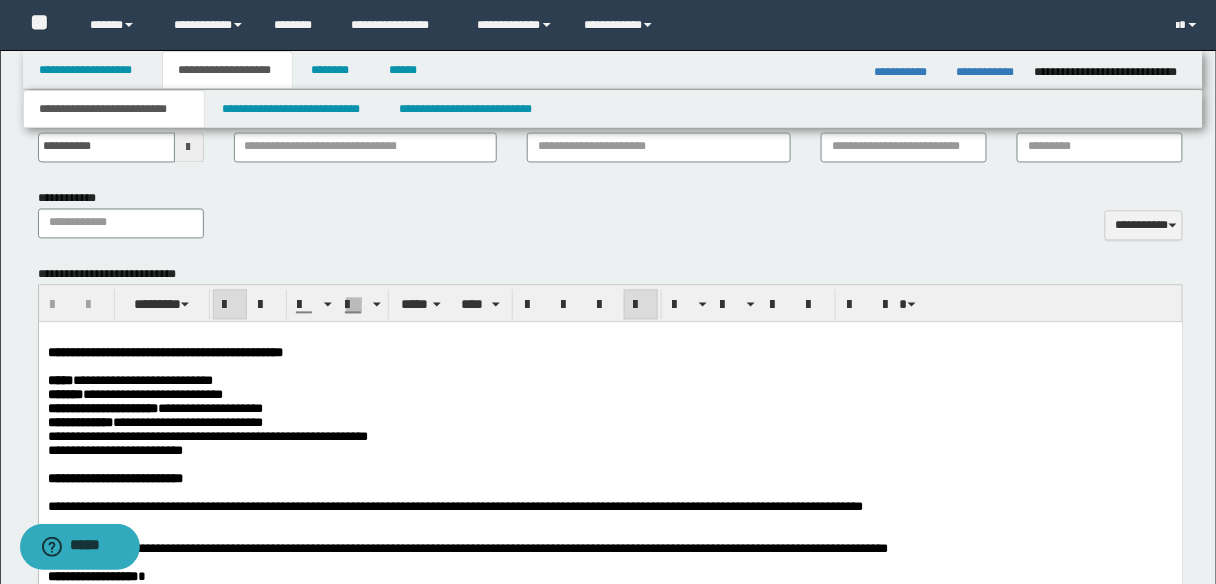 click on "**********" at bounding box center (610, 353) 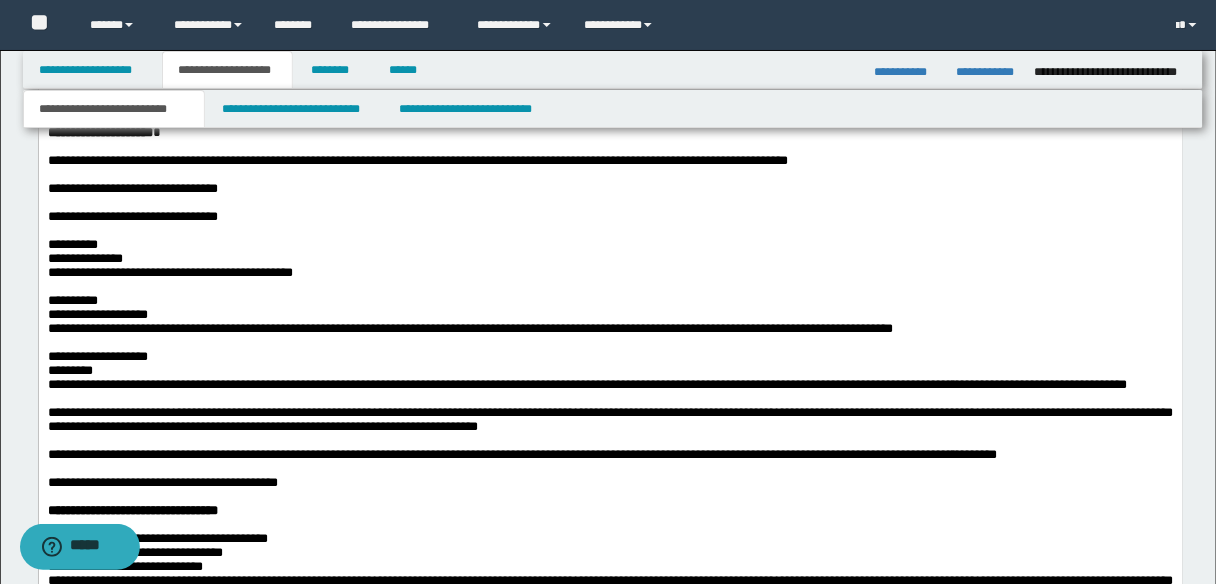 scroll, scrollTop: 1440, scrollLeft: 0, axis: vertical 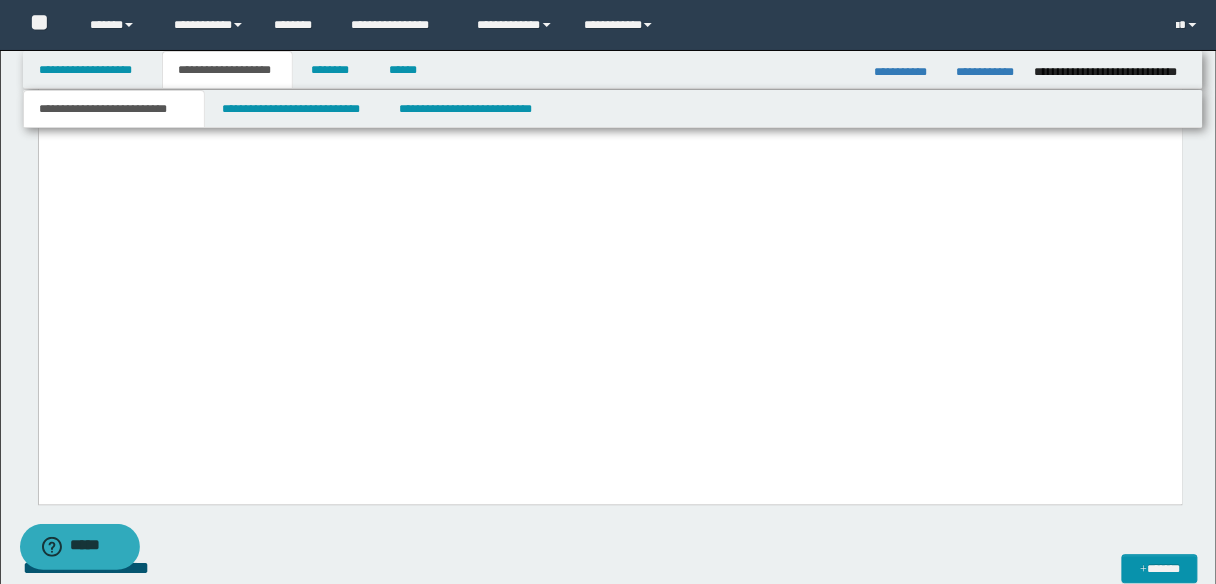 drag, startPoint x: 46, startPoint y: -1173, endPoint x: 770, endPoint y: 444, distance: 1771.6842 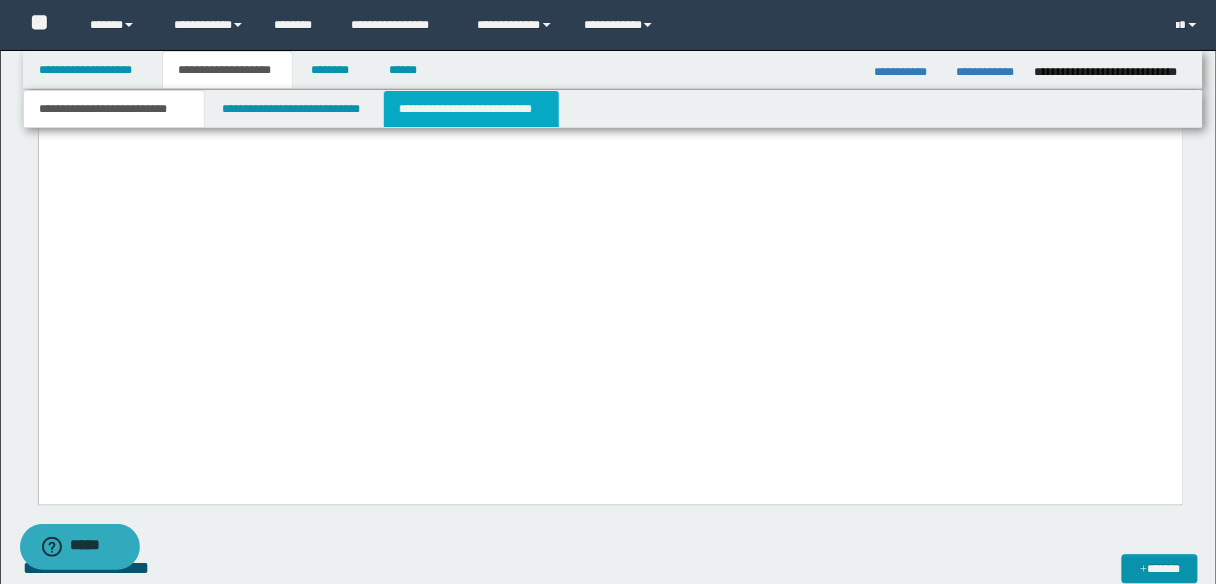 click on "**********" at bounding box center [471, 109] 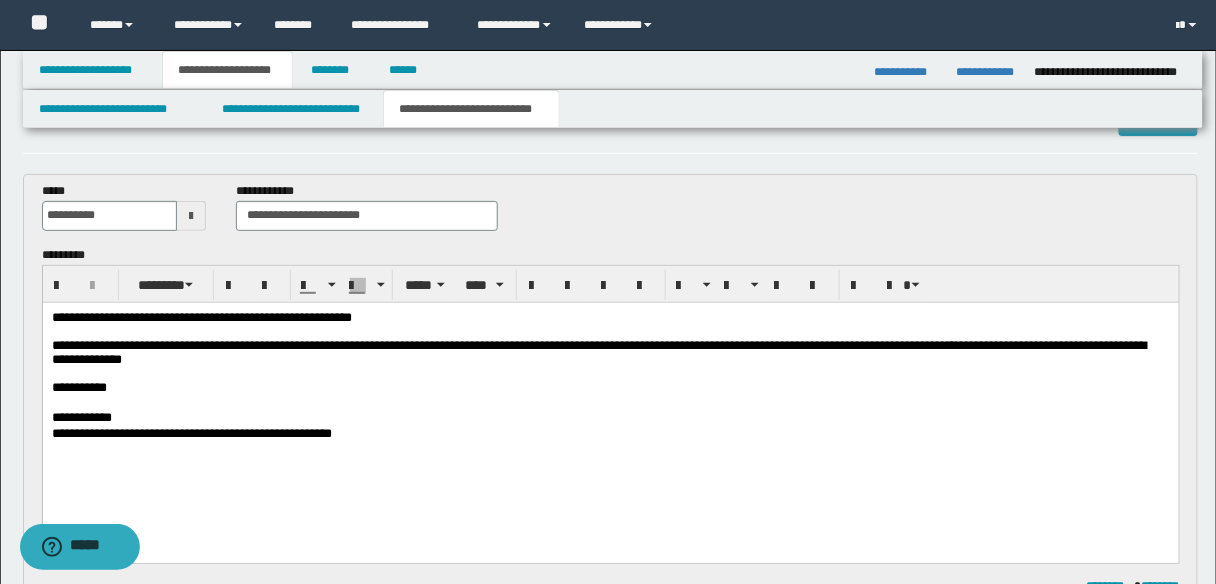 scroll, scrollTop: 80, scrollLeft: 0, axis: vertical 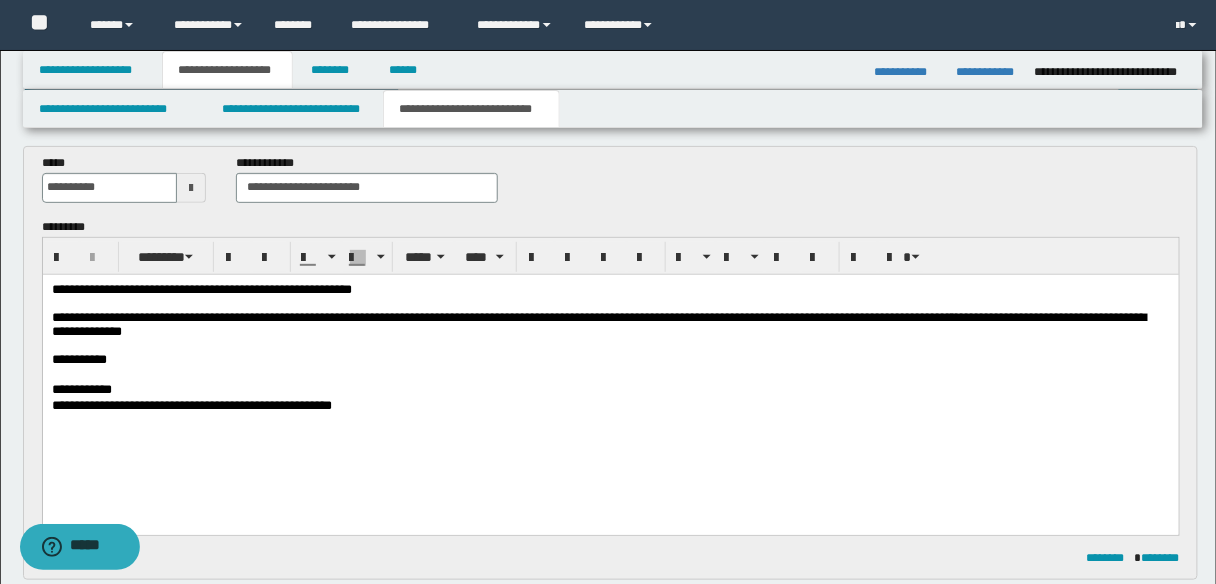 click at bounding box center [610, 345] 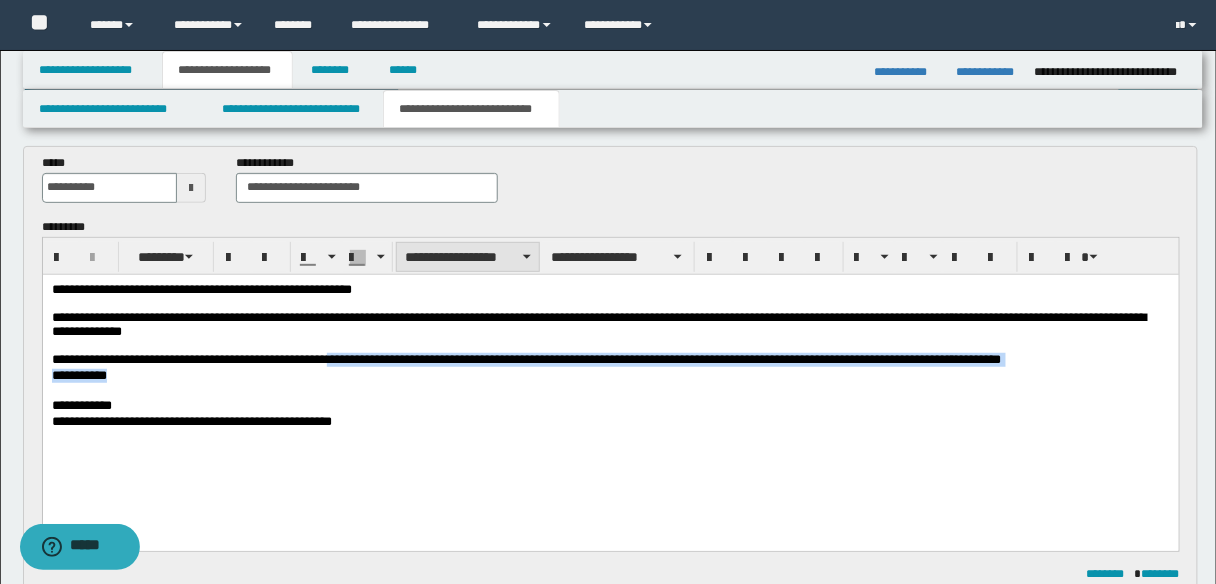 click on "**********" at bounding box center [468, 257] 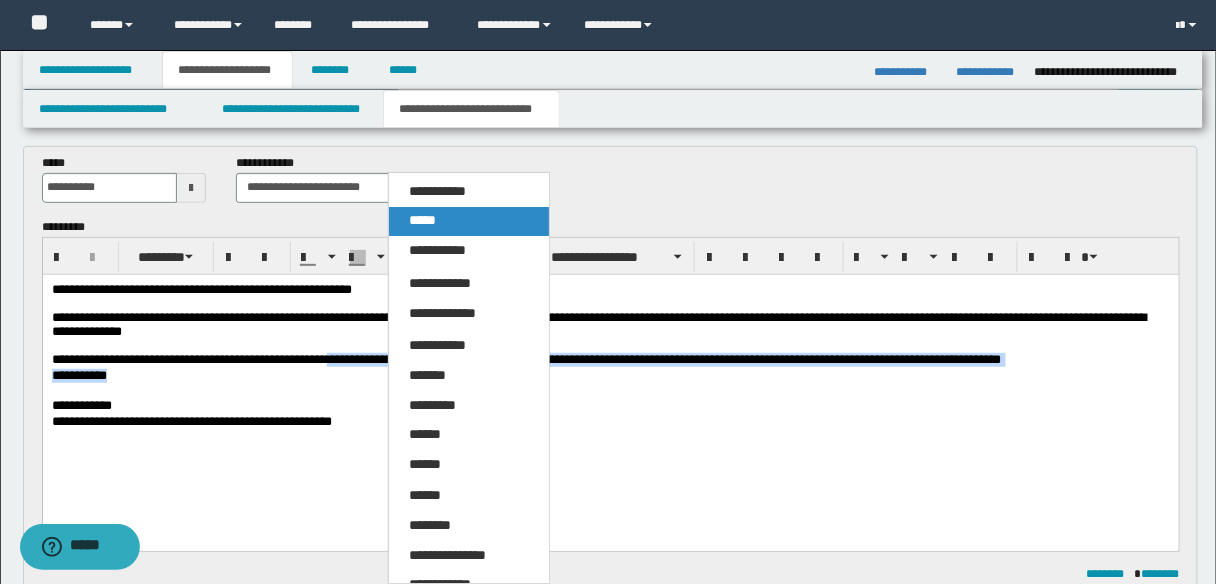 click on "*****" at bounding box center (468, 221) 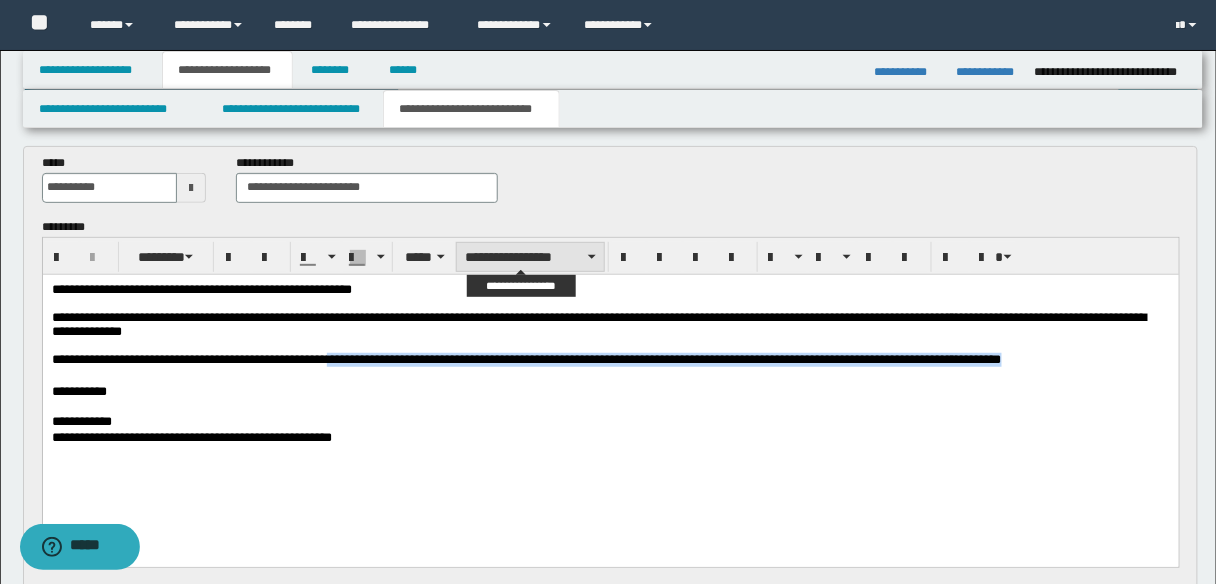 click on "**********" at bounding box center (530, 257) 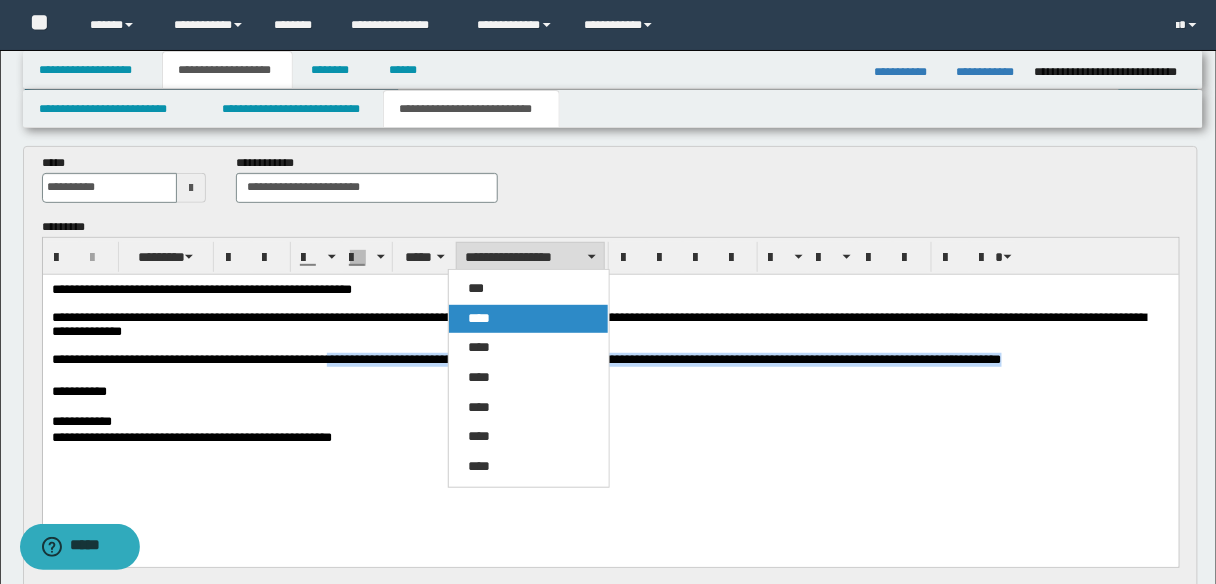 click on "****" at bounding box center [480, 318] 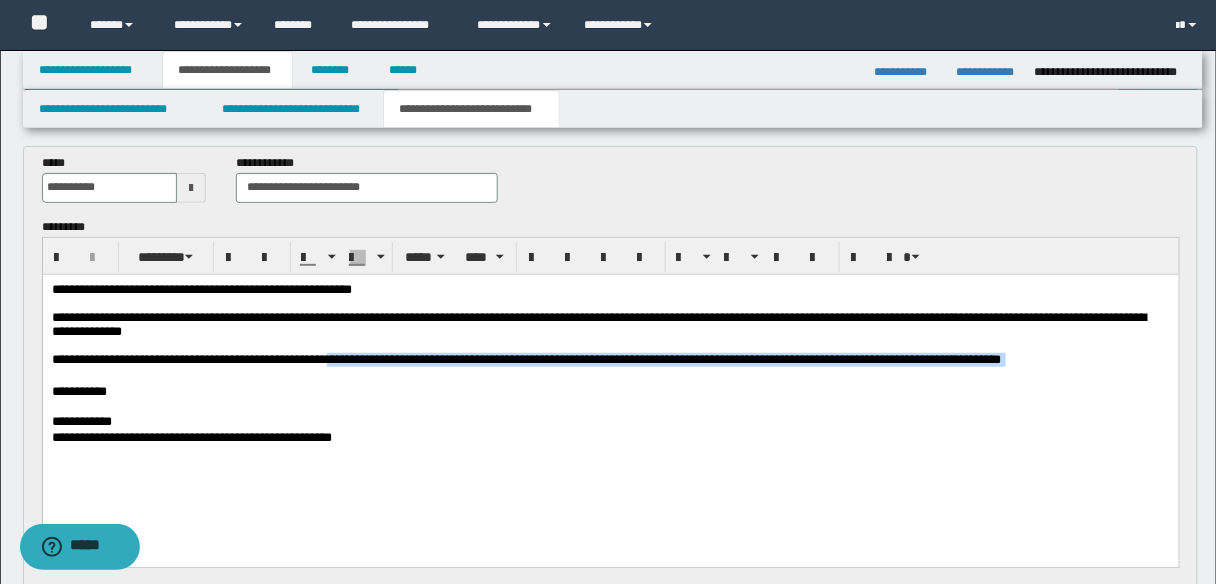 click on "**********" at bounding box center (526, 358) 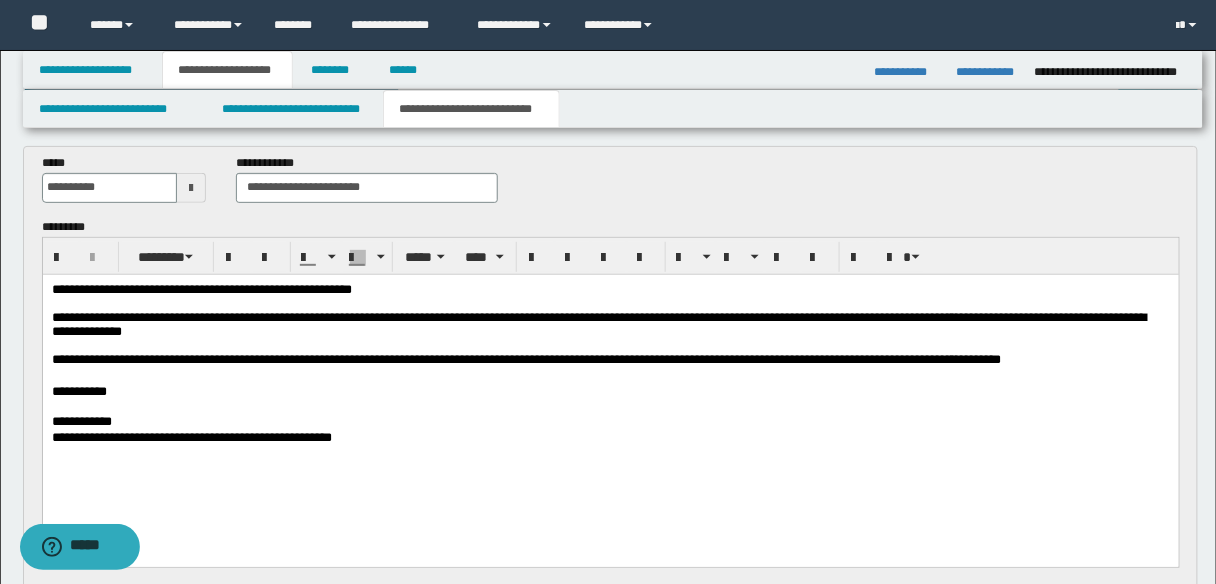 click on "**********" at bounding box center [526, 358] 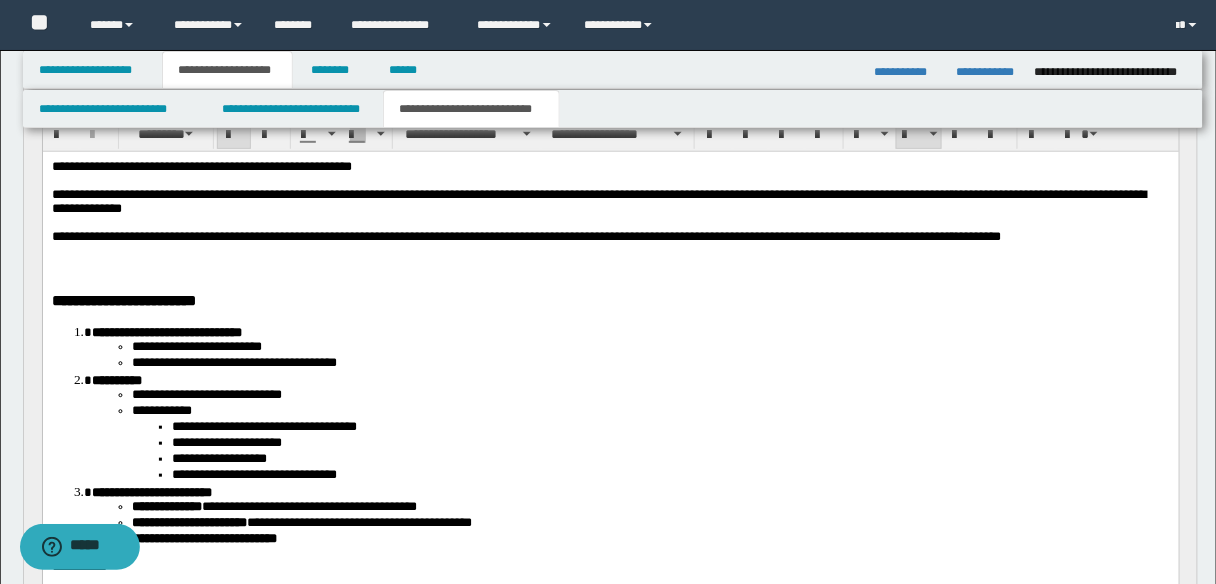 scroll, scrollTop: 240, scrollLeft: 0, axis: vertical 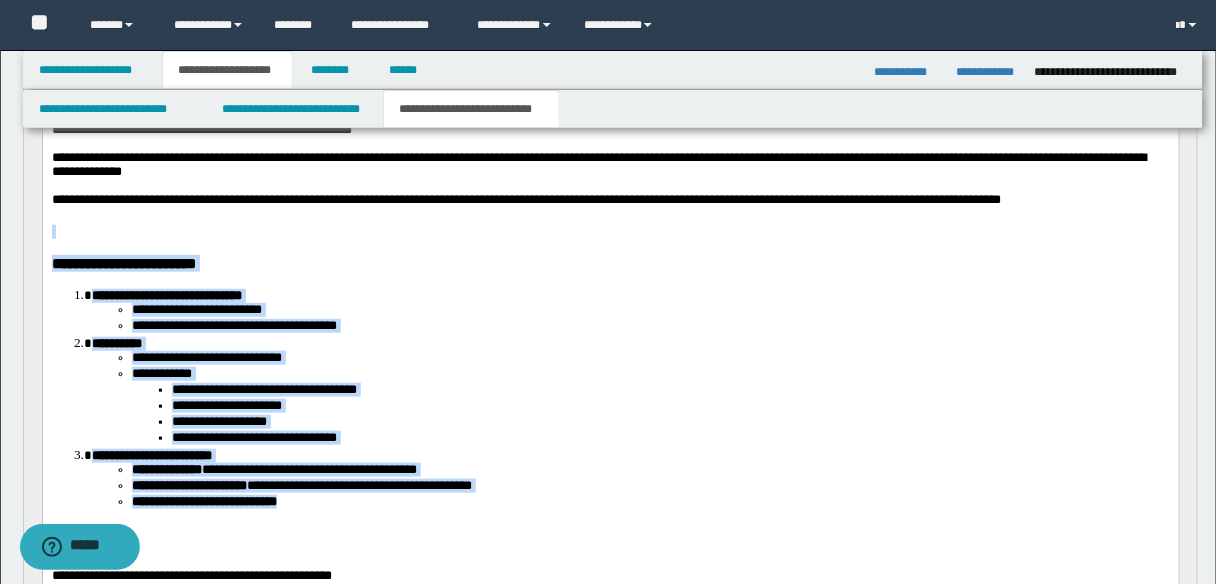 drag, startPoint x: 51, startPoint y: 245, endPoint x: 341, endPoint y: 511, distance: 393.51746 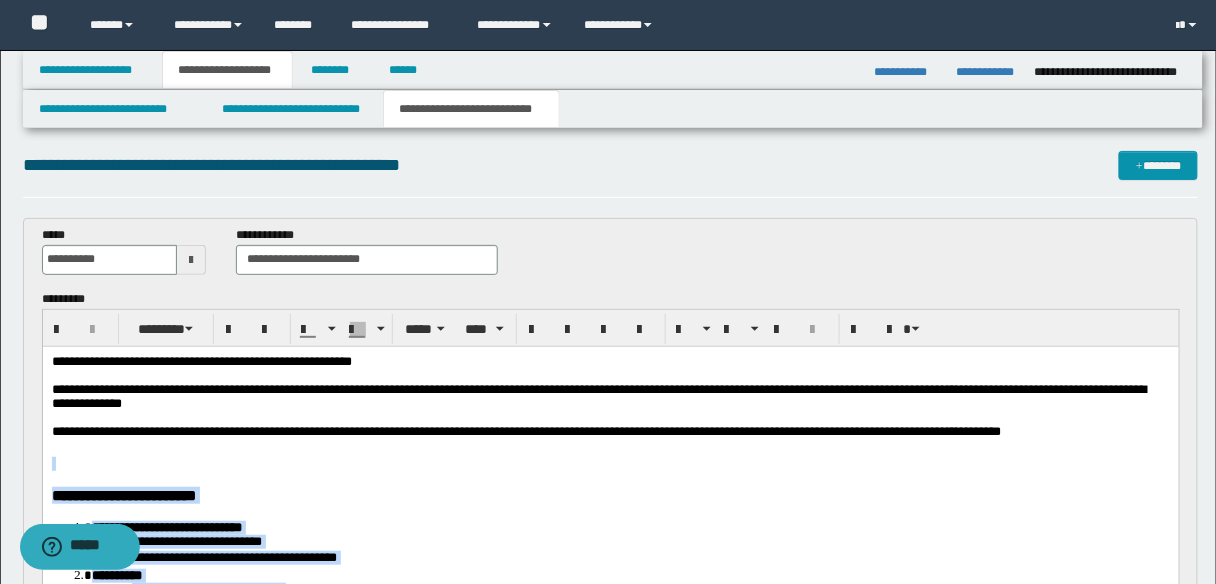 scroll, scrollTop: 0, scrollLeft: 0, axis: both 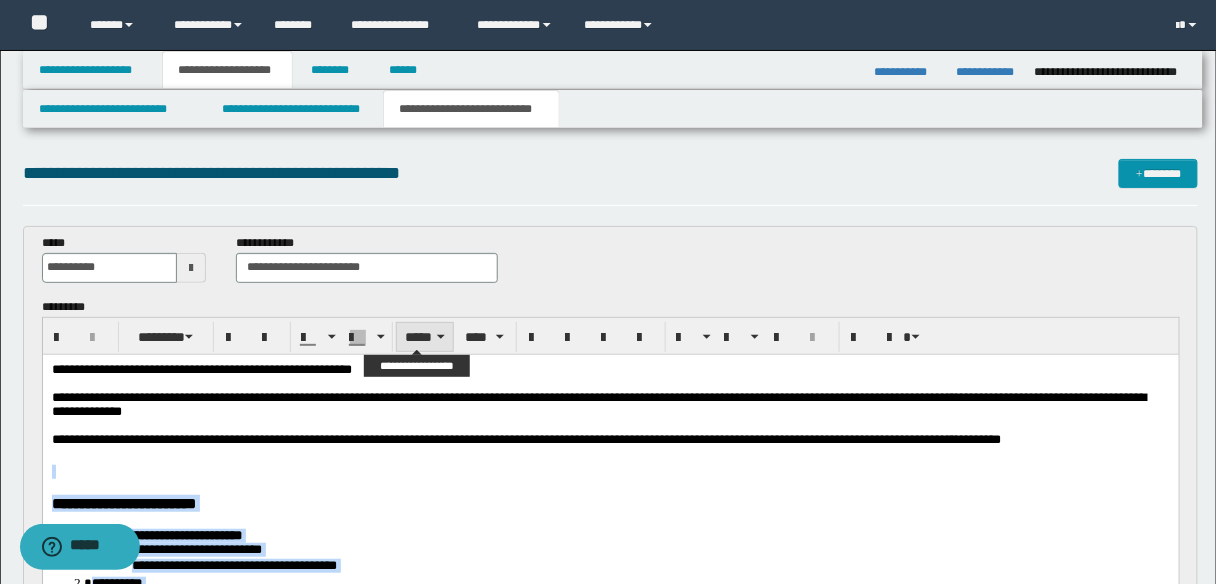 click on "*****" at bounding box center [425, 337] 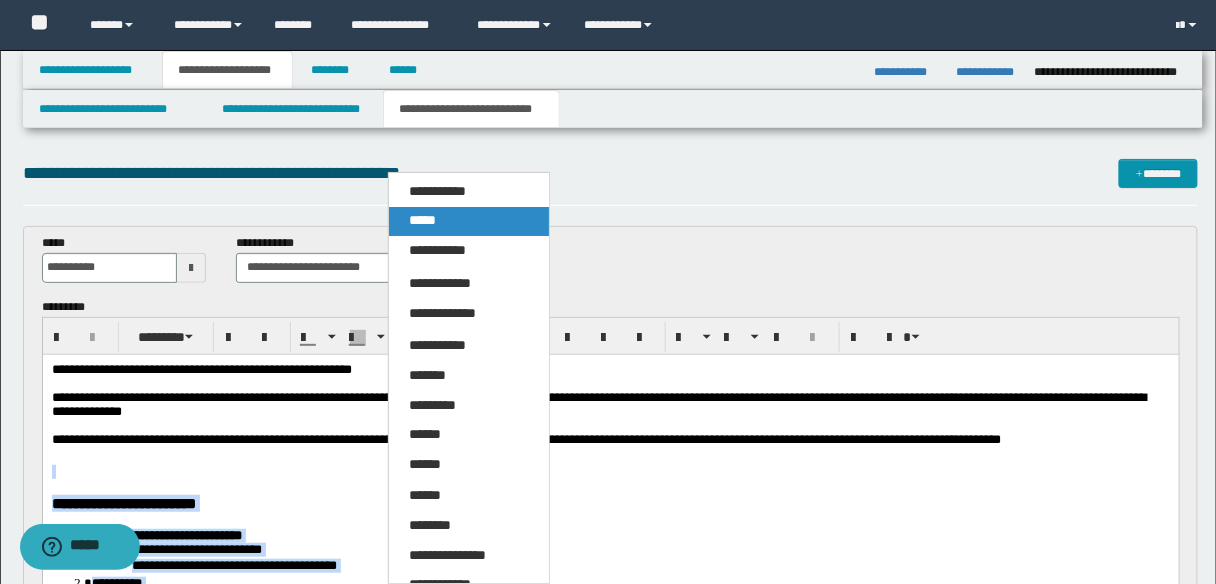click on "*****" at bounding box center (422, 220) 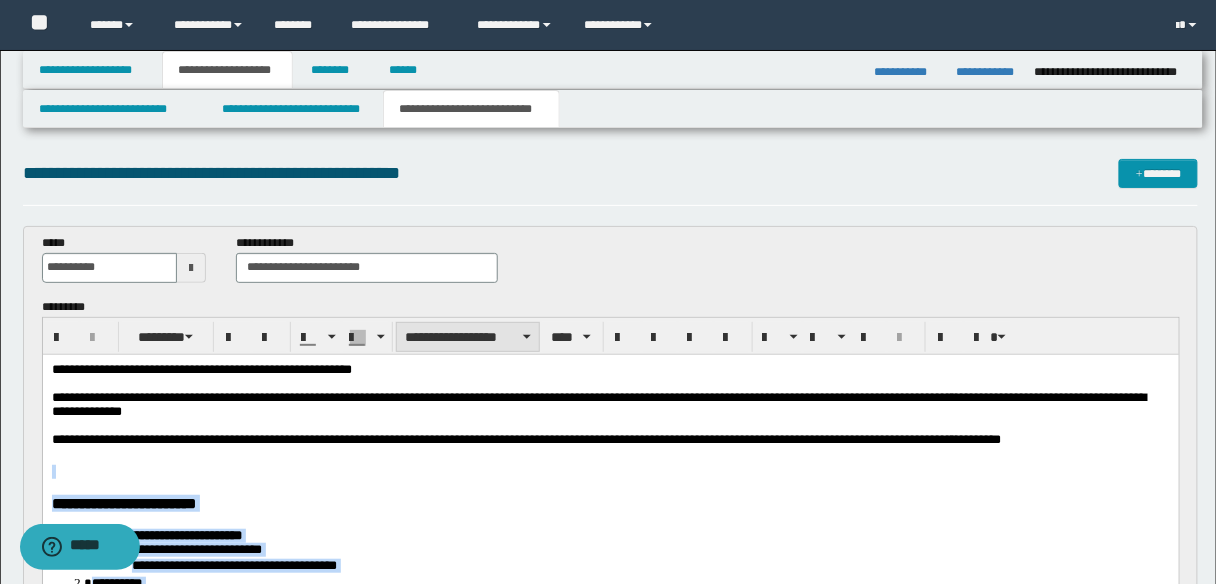 click on "**********" at bounding box center (468, 337) 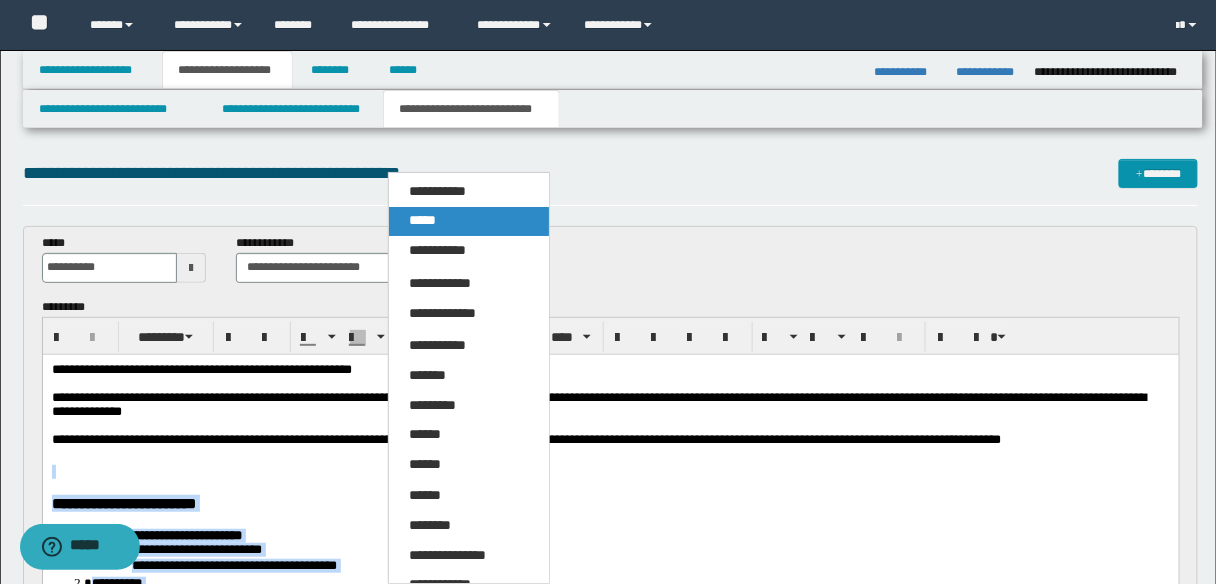 click on "*****" at bounding box center (422, 220) 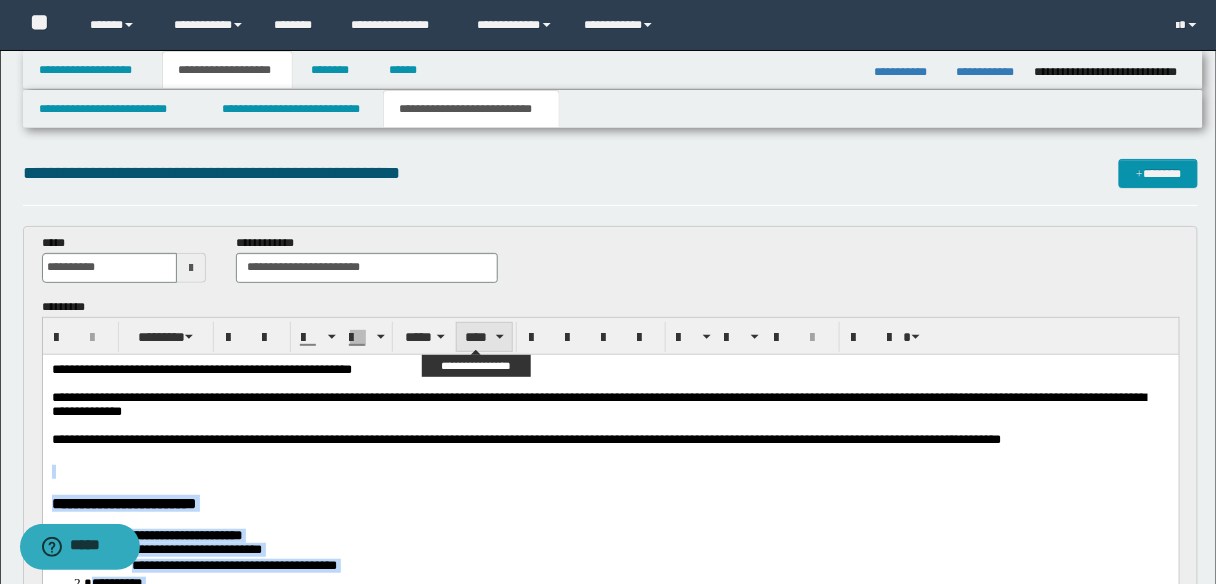 click on "****" at bounding box center (484, 337) 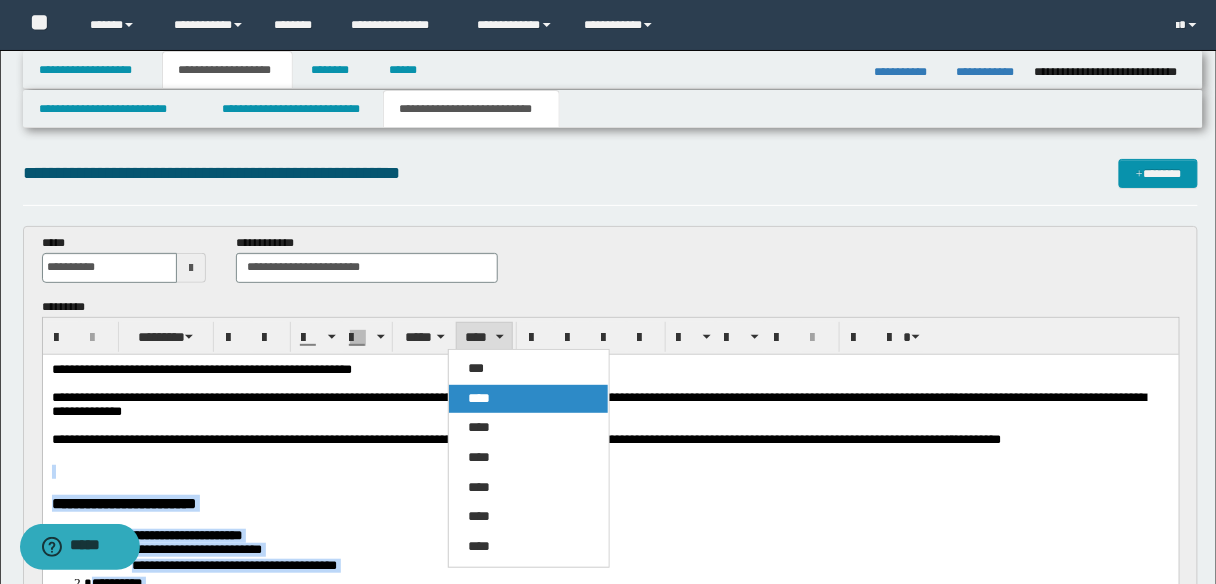 click on "****" at bounding box center (480, 398) 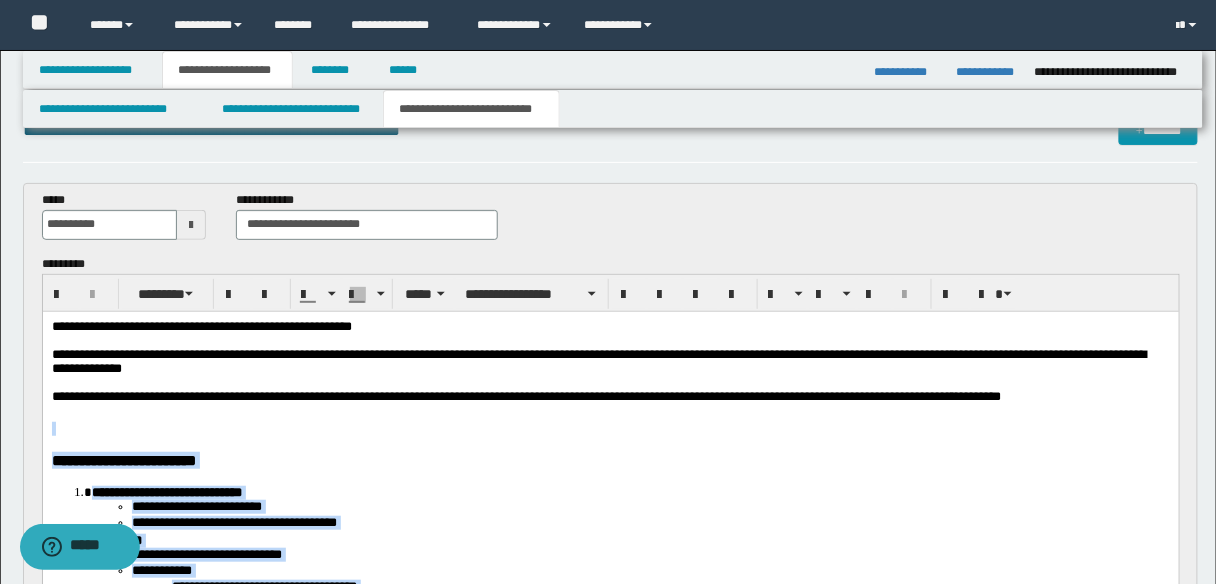scroll, scrollTop: 80, scrollLeft: 0, axis: vertical 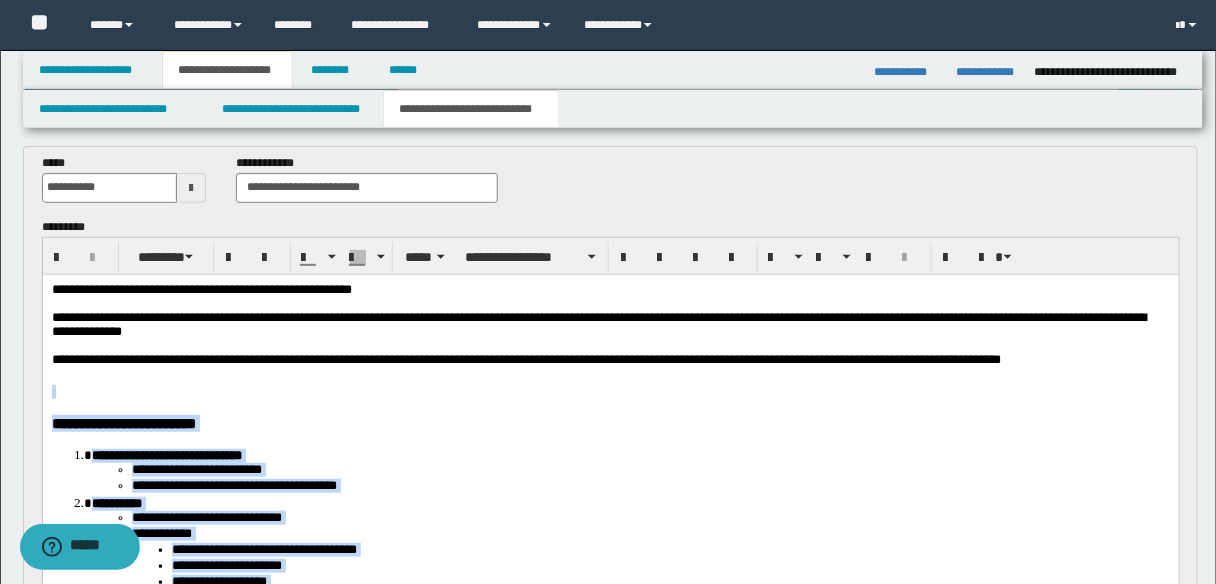 click on "**********" at bounding box center [610, 538] 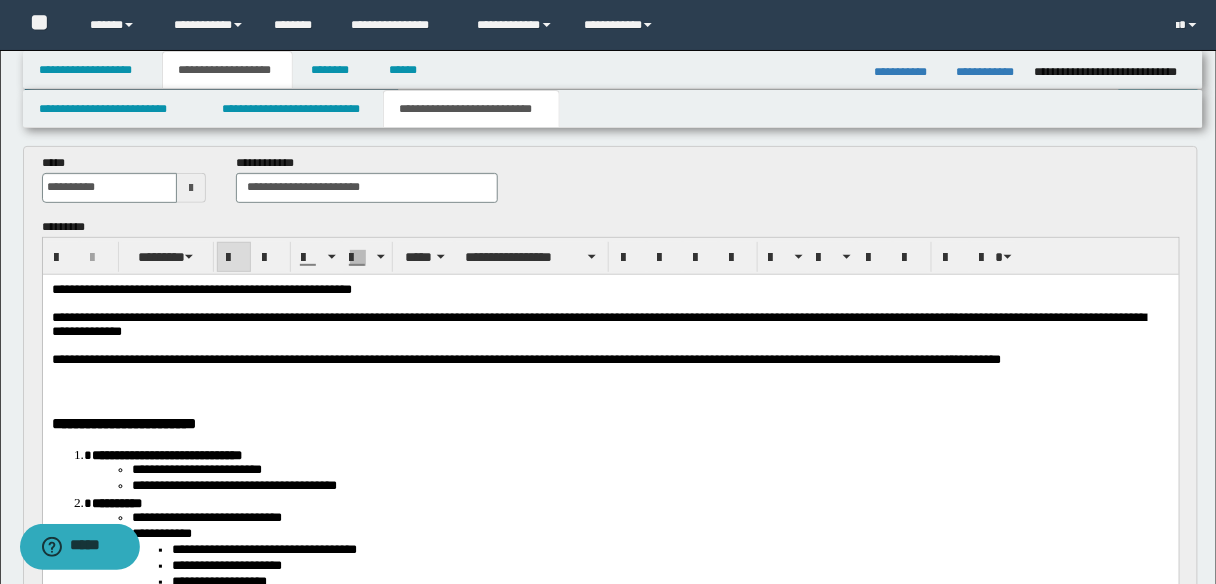 scroll, scrollTop: 160, scrollLeft: 0, axis: vertical 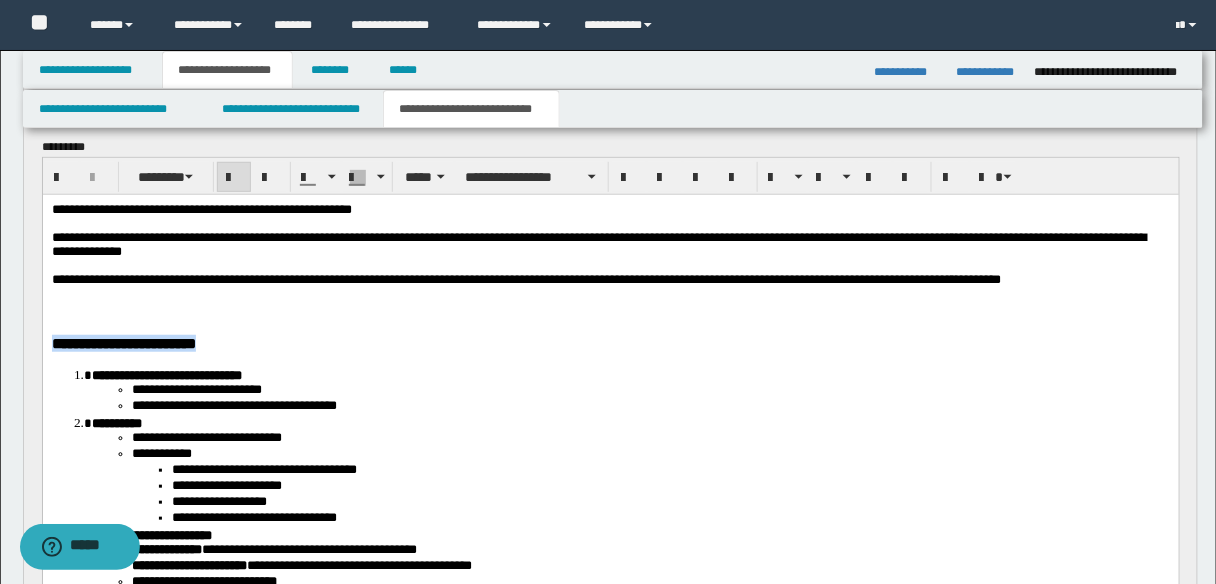 drag, startPoint x: 296, startPoint y: 361, endPoint x: 49, endPoint y: 361, distance: 247 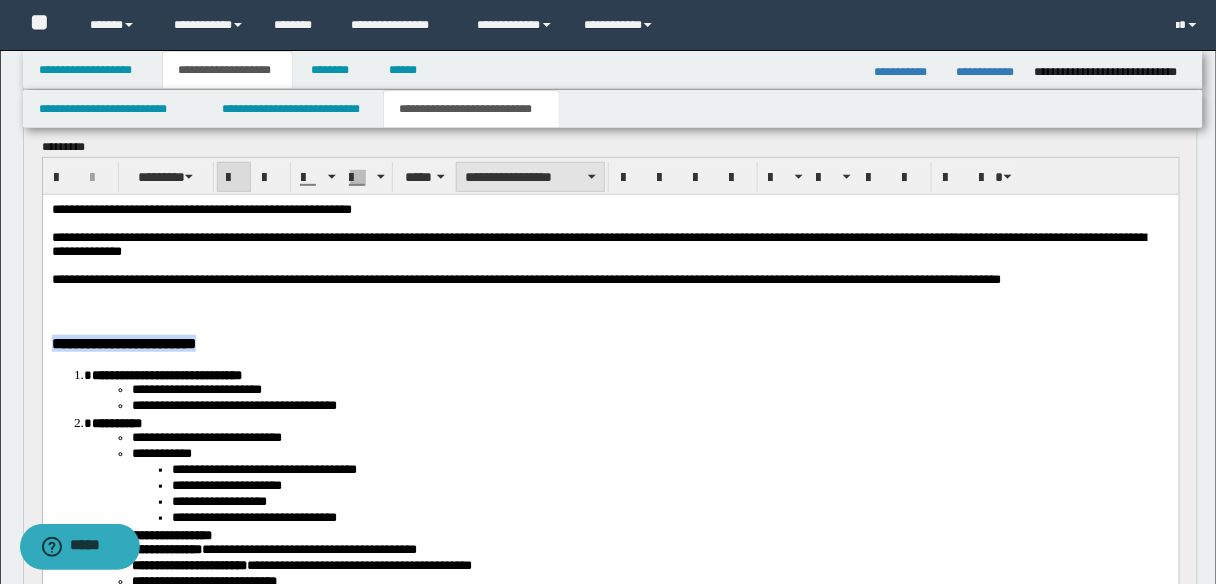 click on "**********" at bounding box center [530, 177] 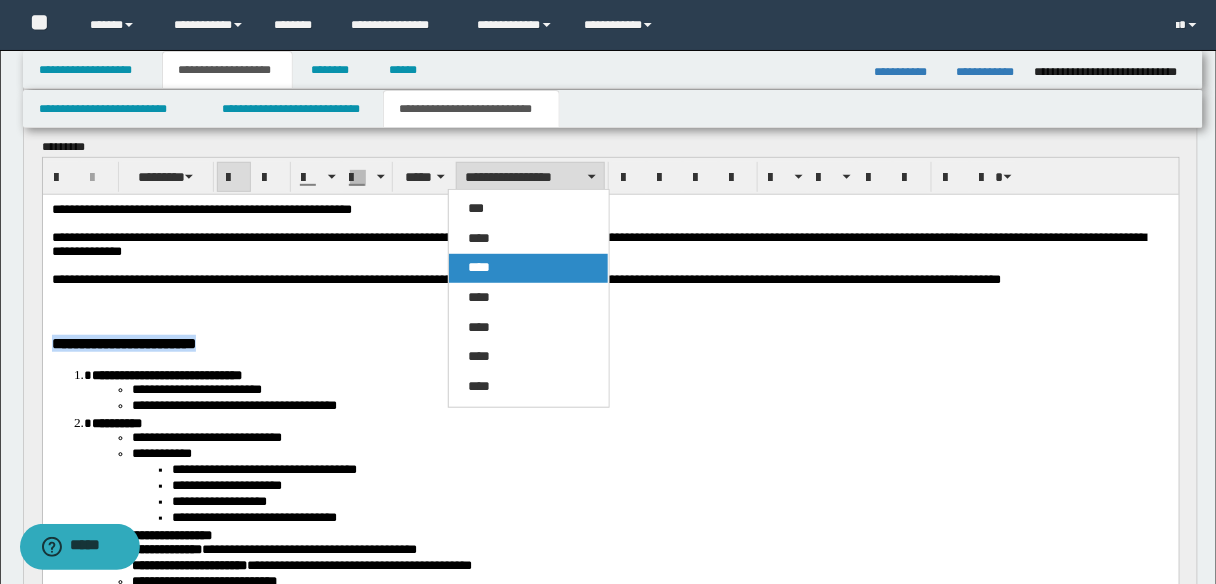 click on "****" at bounding box center (528, 268) 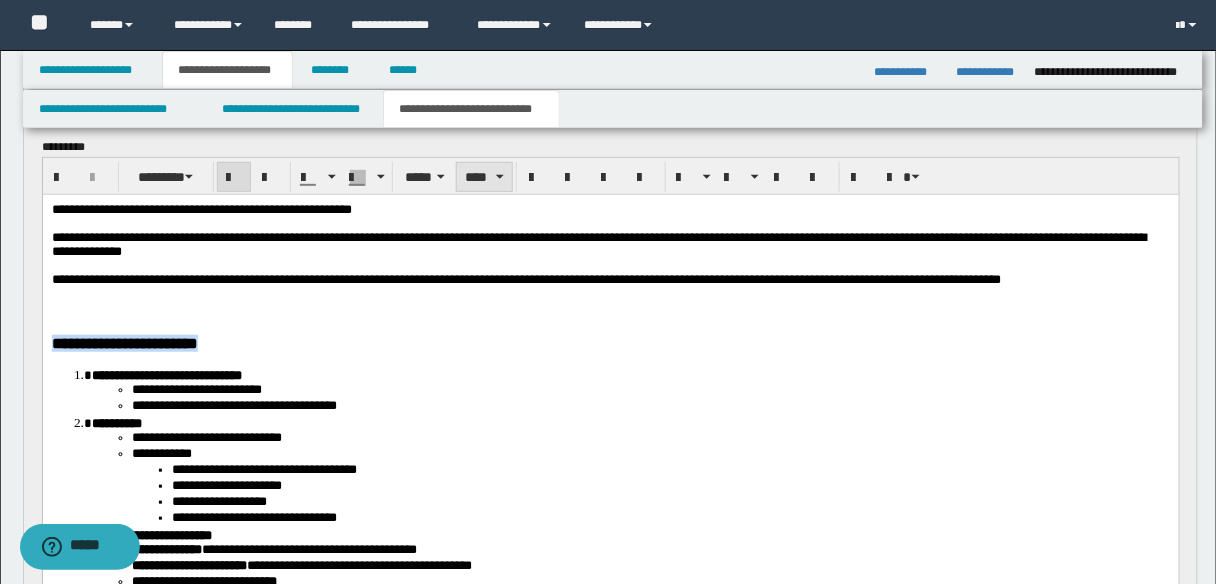 click on "****" at bounding box center [484, 177] 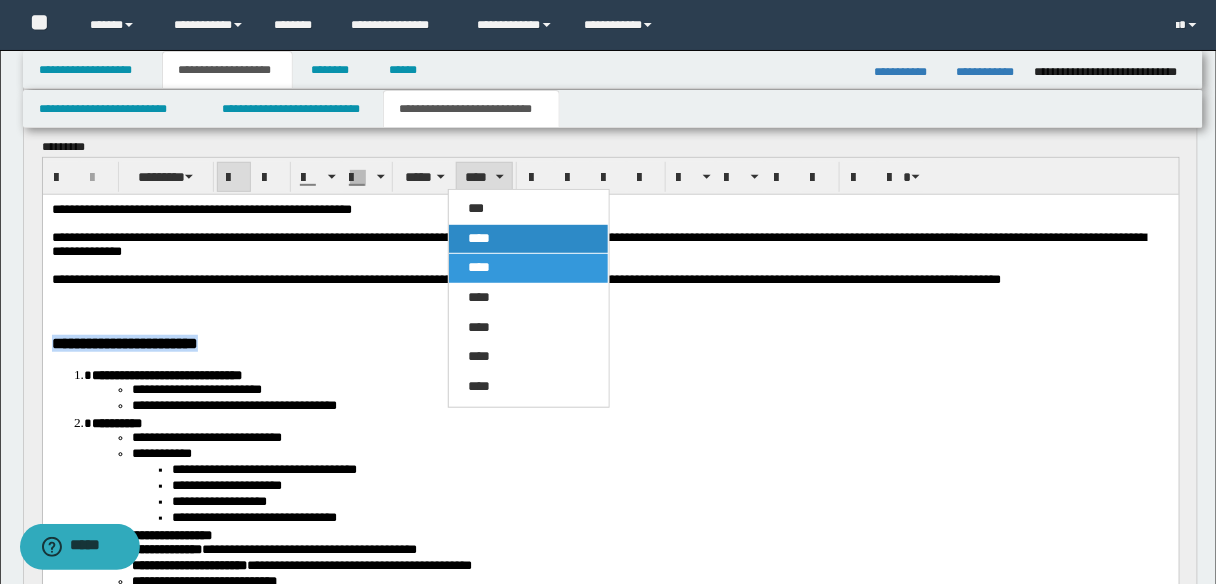 click on "****" at bounding box center [480, 238] 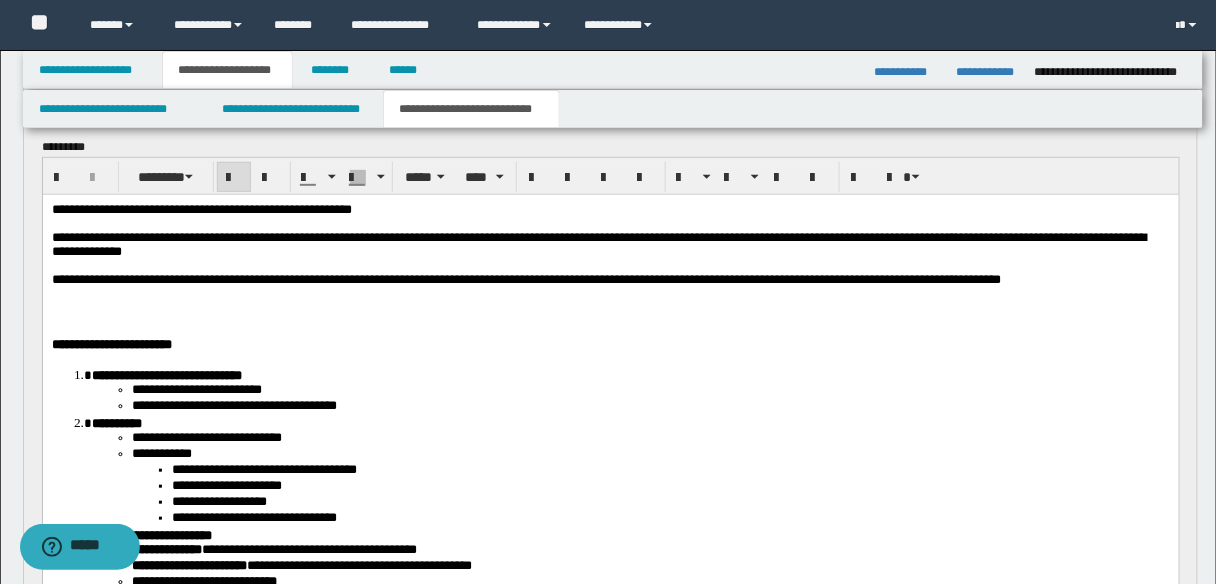 click on "**********" at bounding box center (610, 342) 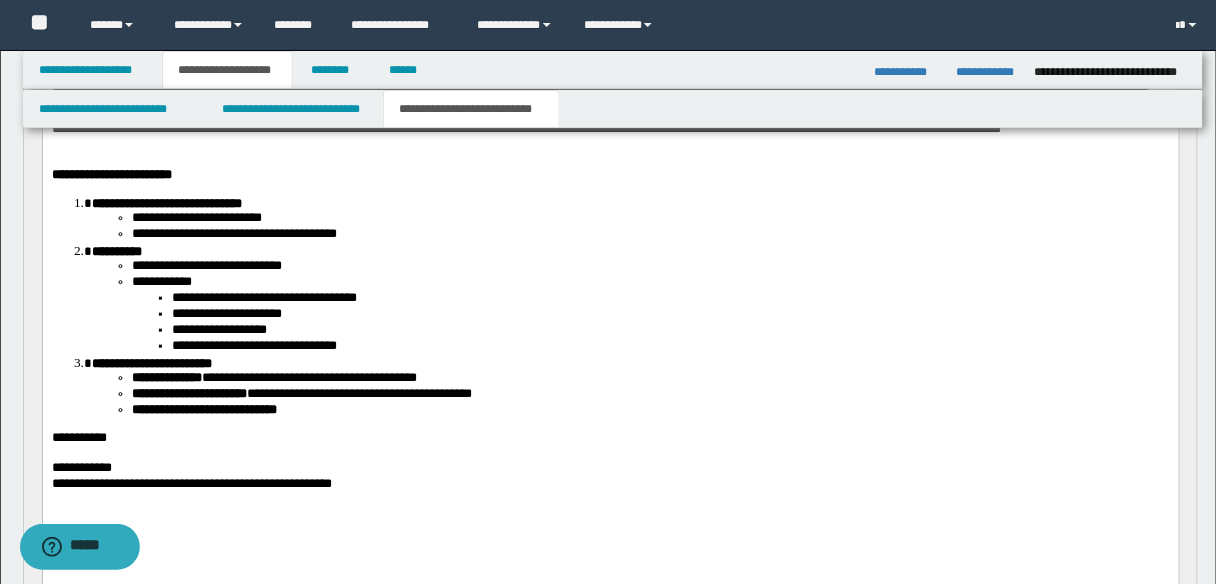 scroll, scrollTop: 320, scrollLeft: 0, axis: vertical 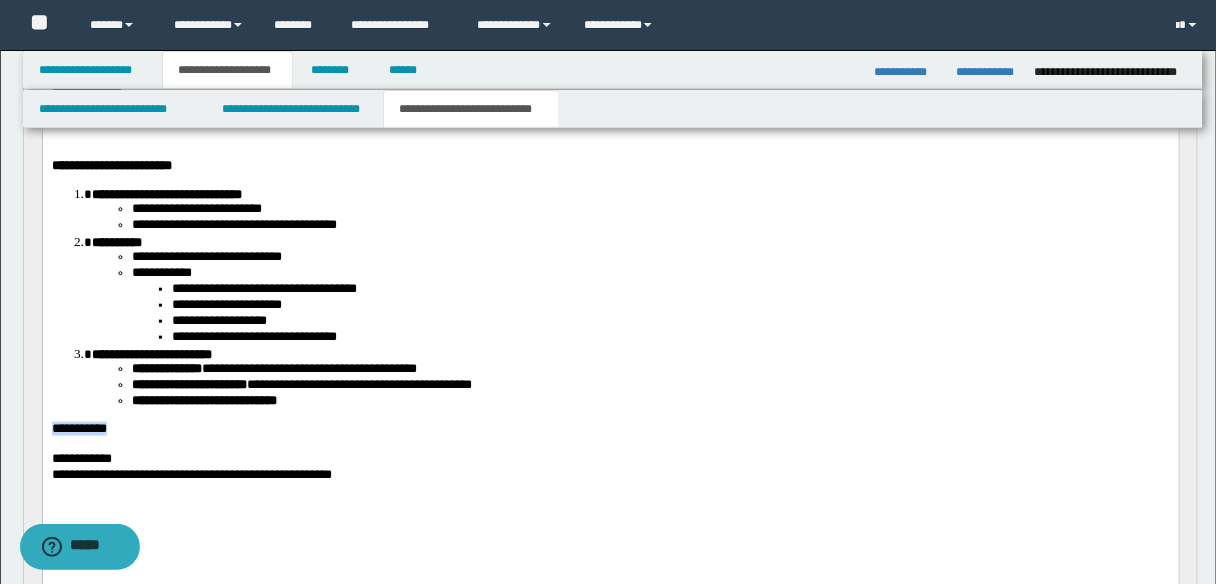drag, startPoint x: 124, startPoint y: 445, endPoint x: 51, endPoint y: 443, distance: 73.02739 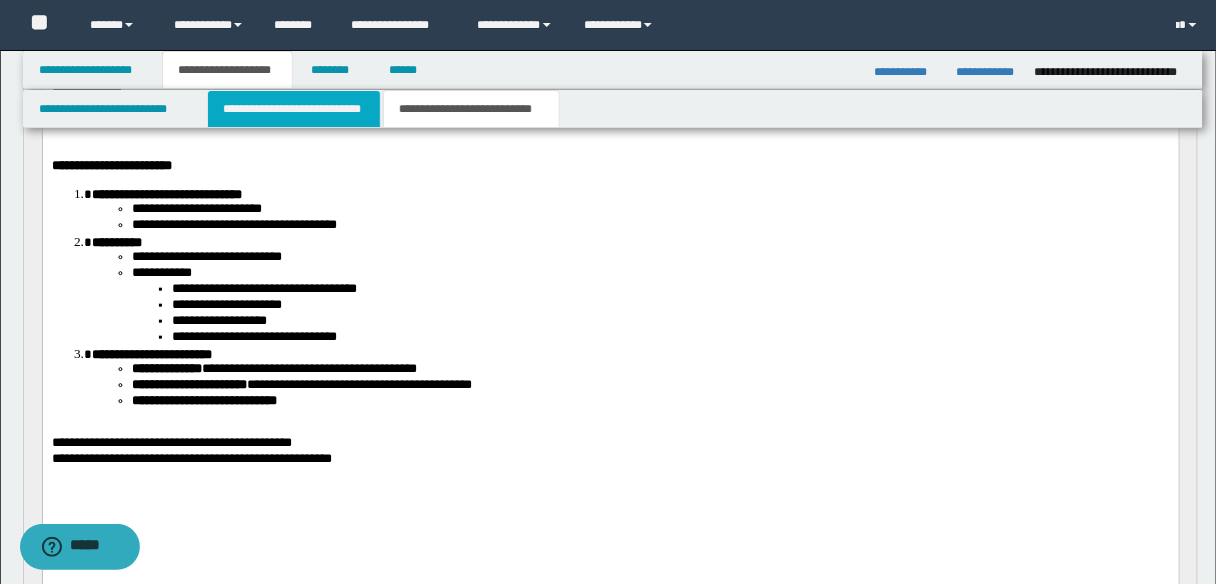 click on "**********" at bounding box center (294, 109) 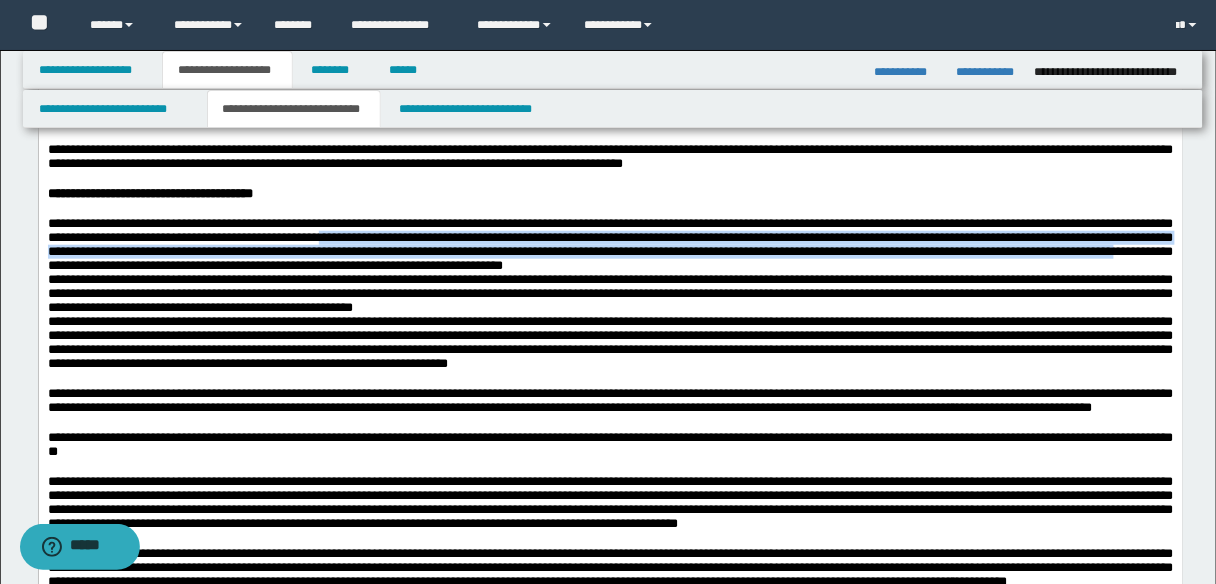 drag, startPoint x: 756, startPoint y: 267, endPoint x: 845, endPoint y: 303, distance: 96.00521 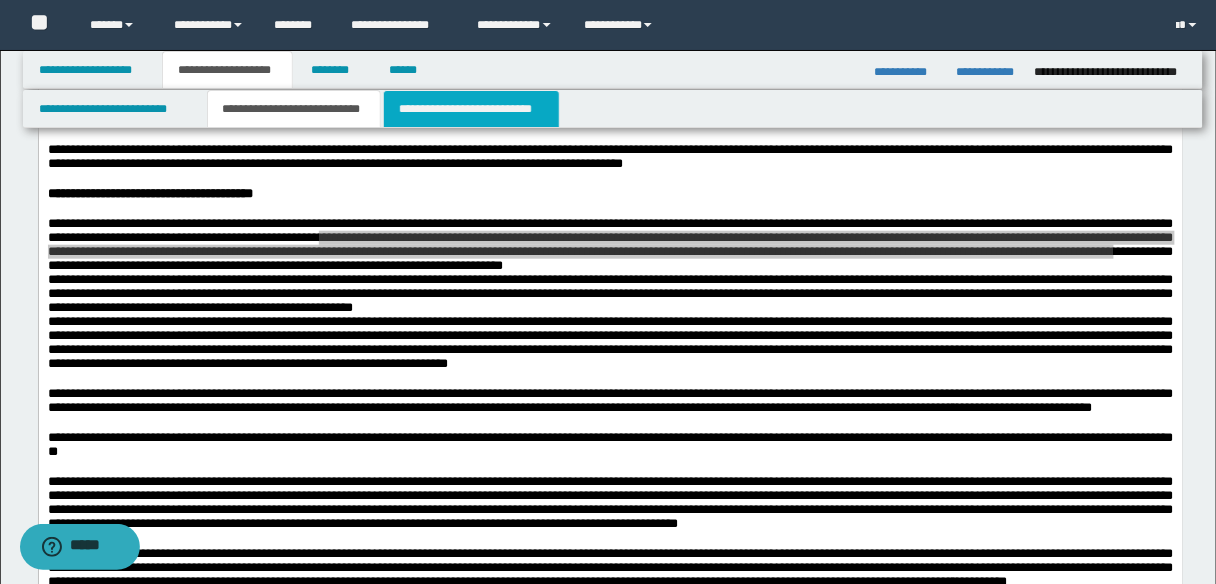 click on "**********" at bounding box center (471, 109) 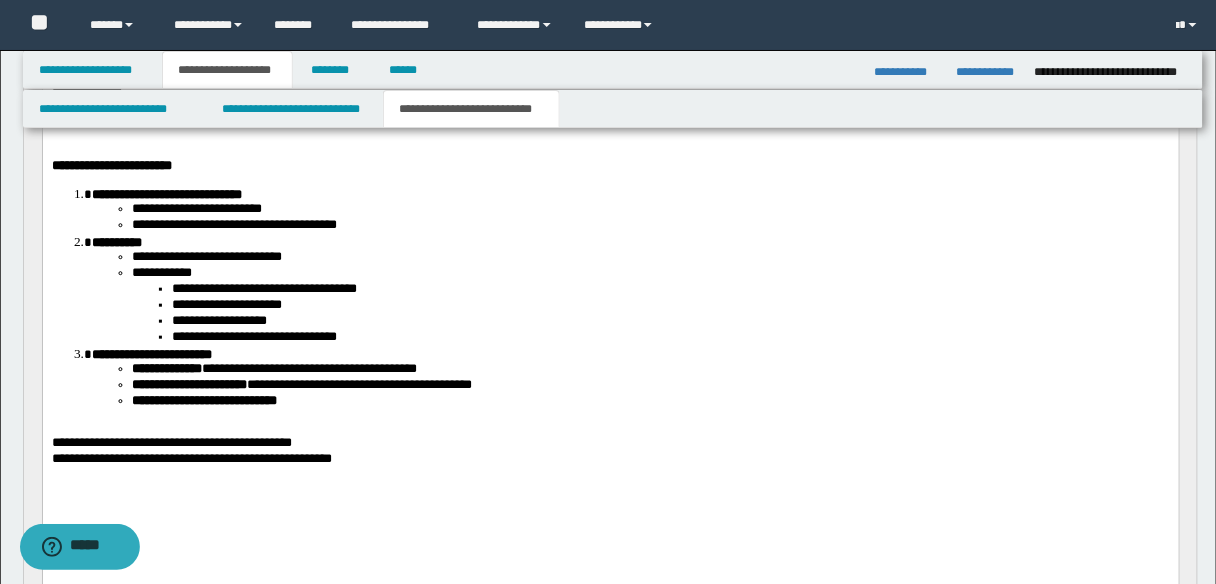 click on "**********" at bounding box center [171, 441] 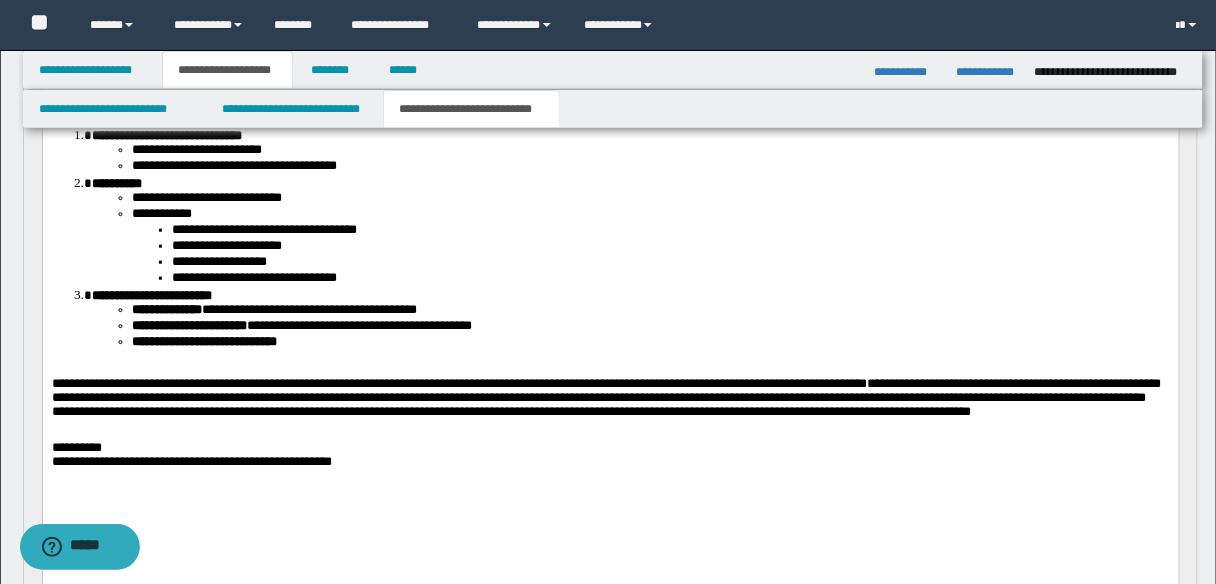 scroll, scrollTop: 480, scrollLeft: 0, axis: vertical 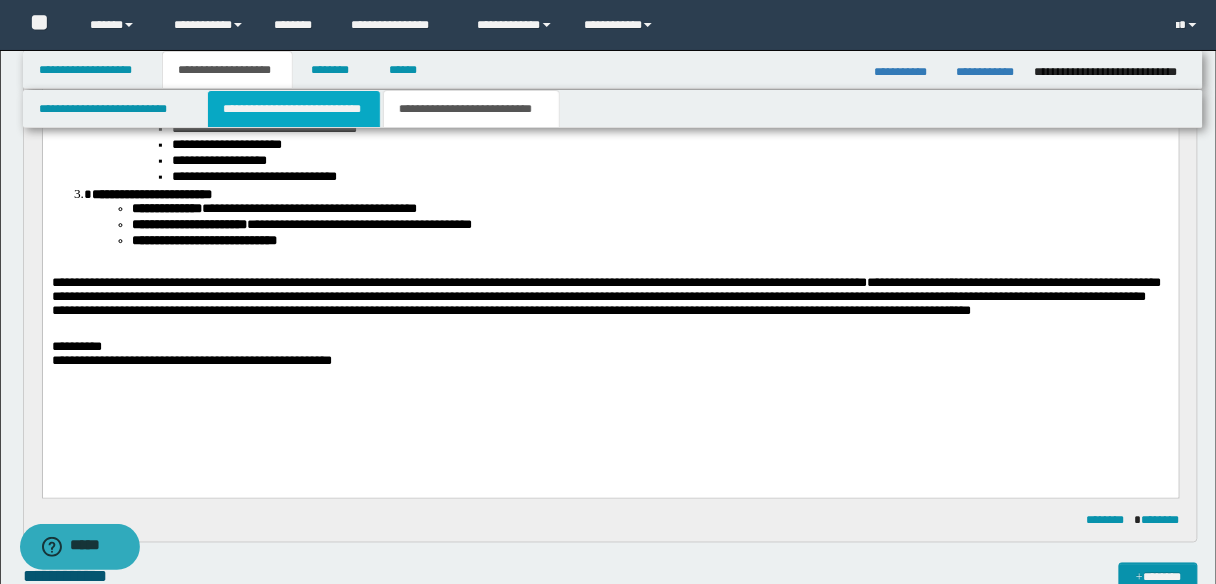 click on "**********" at bounding box center (294, 109) 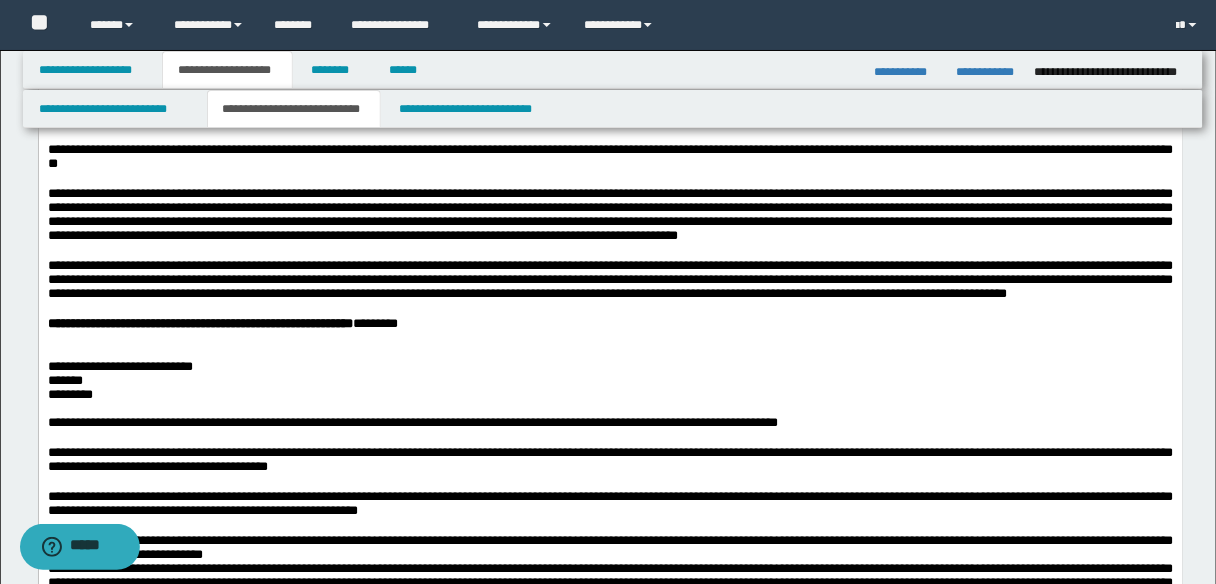 scroll, scrollTop: 480, scrollLeft: 0, axis: vertical 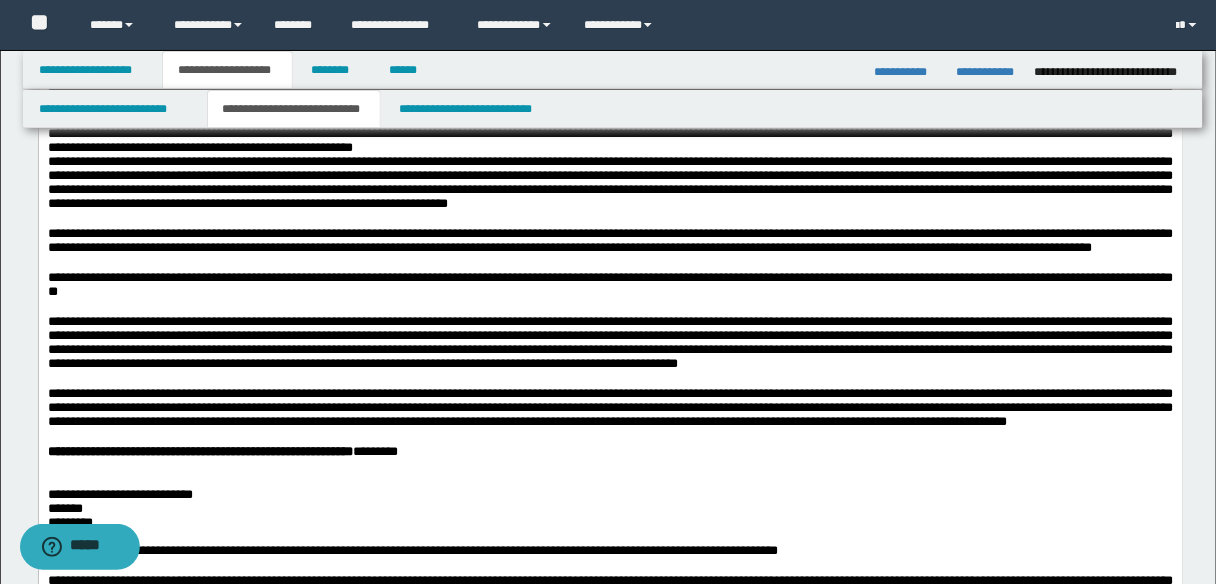 click on "**********" at bounding box center [610, 240] 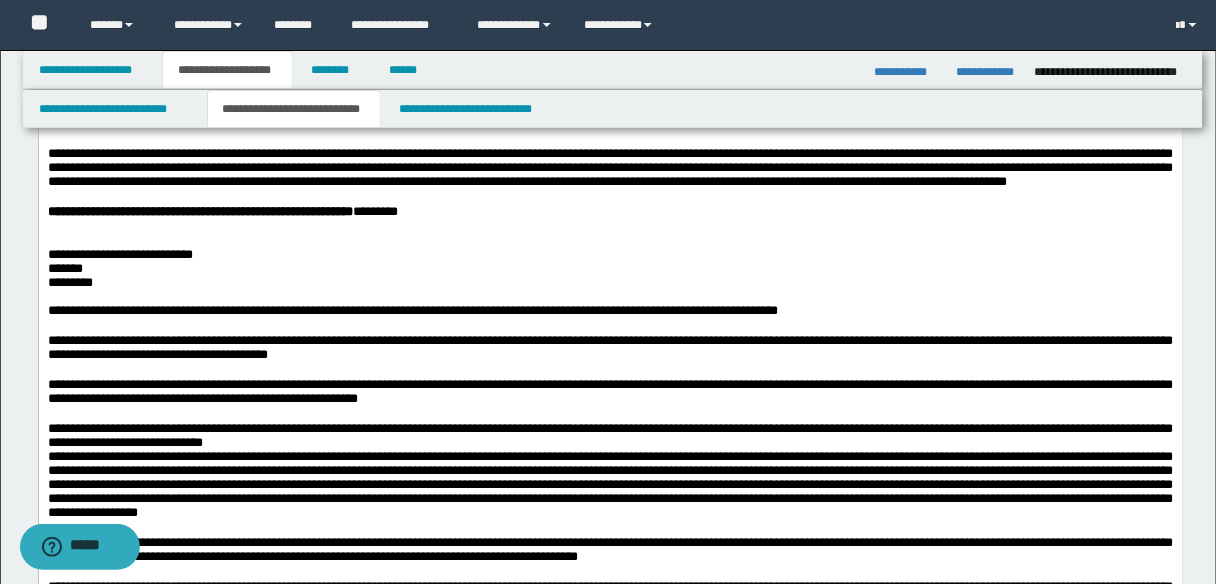 click at bounding box center [610, 198] 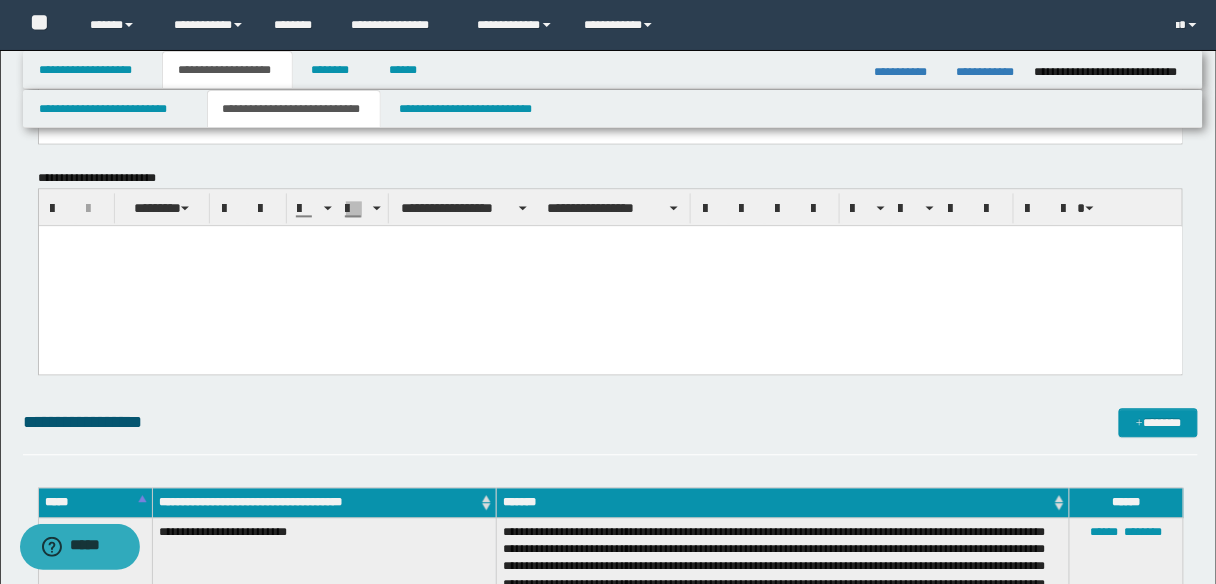 scroll, scrollTop: 3200, scrollLeft: 0, axis: vertical 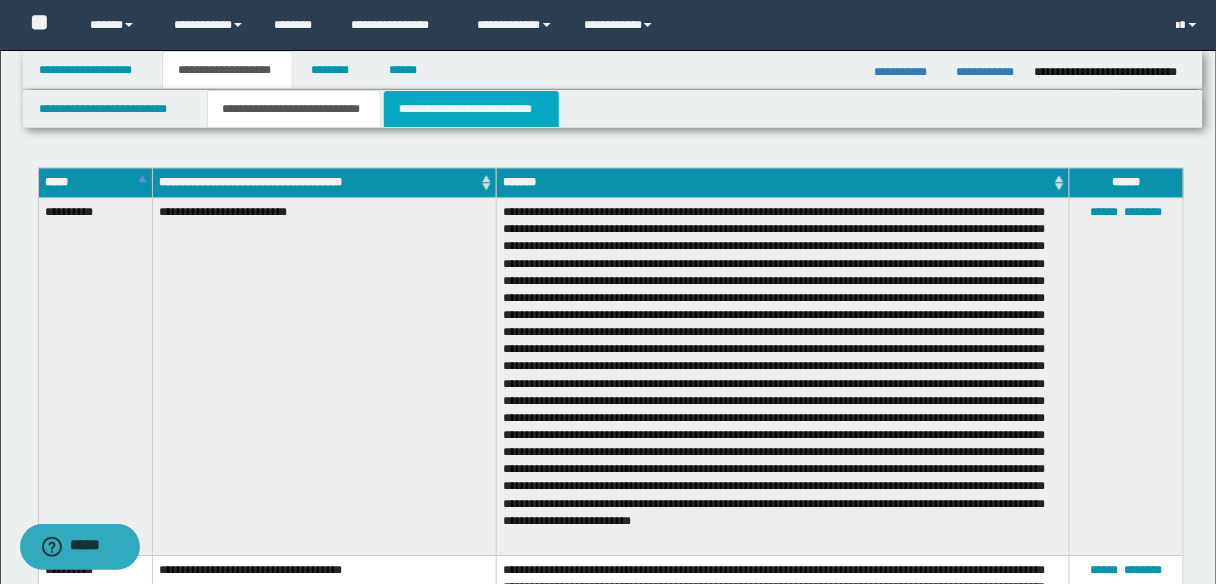 click on "**********" at bounding box center [471, 109] 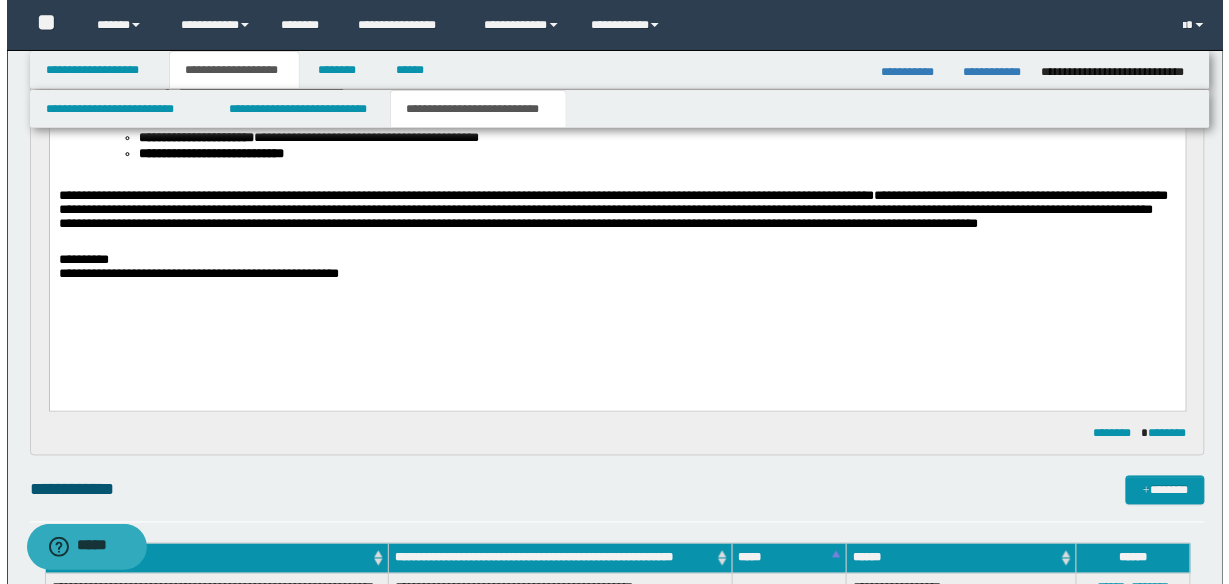 scroll, scrollTop: 500, scrollLeft: 0, axis: vertical 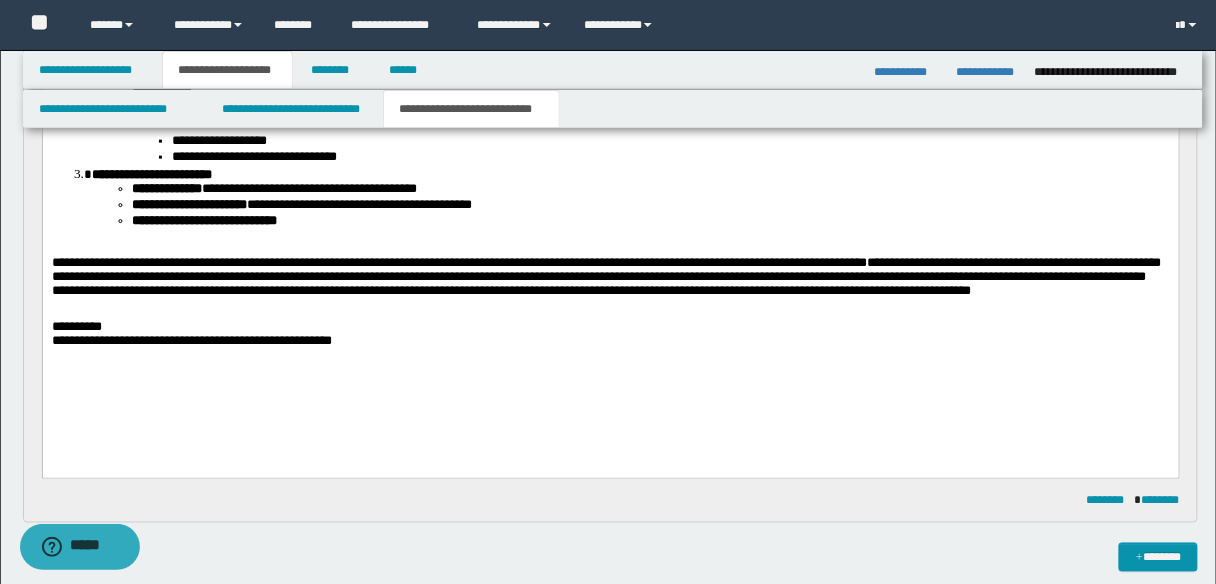 click on "**********" at bounding box center [606, 276] 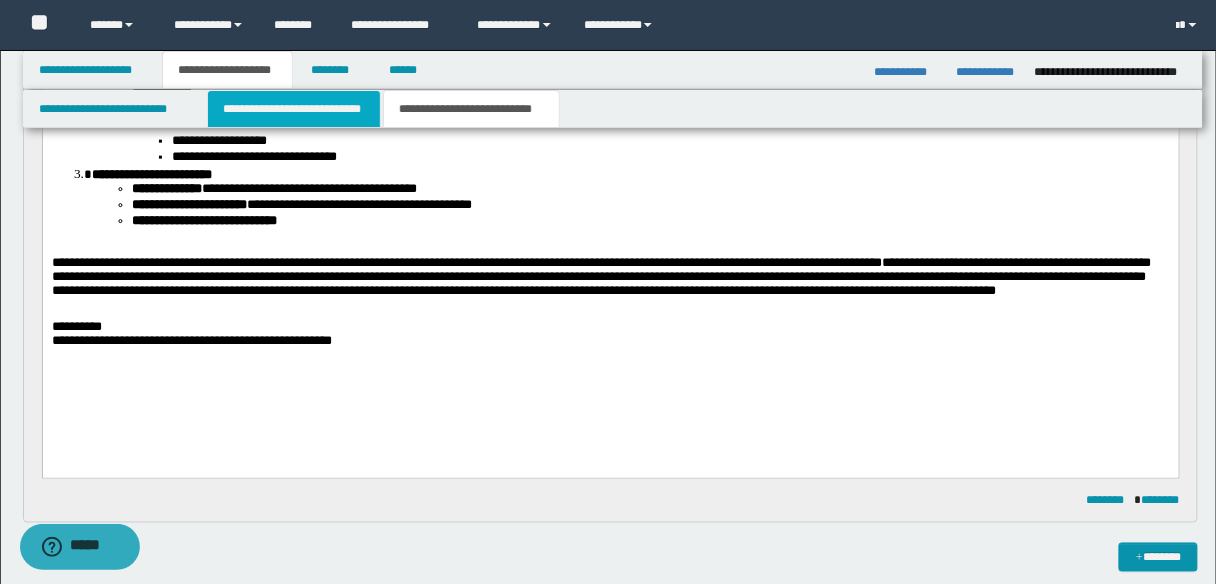 click on "**********" at bounding box center (294, 109) 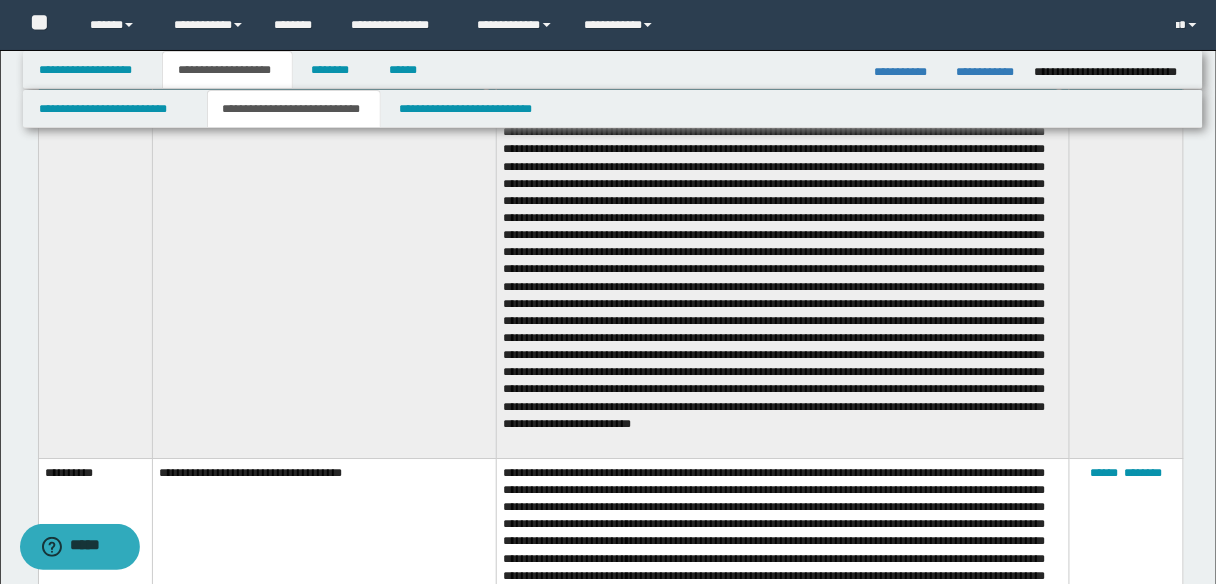 scroll, scrollTop: 3300, scrollLeft: 0, axis: vertical 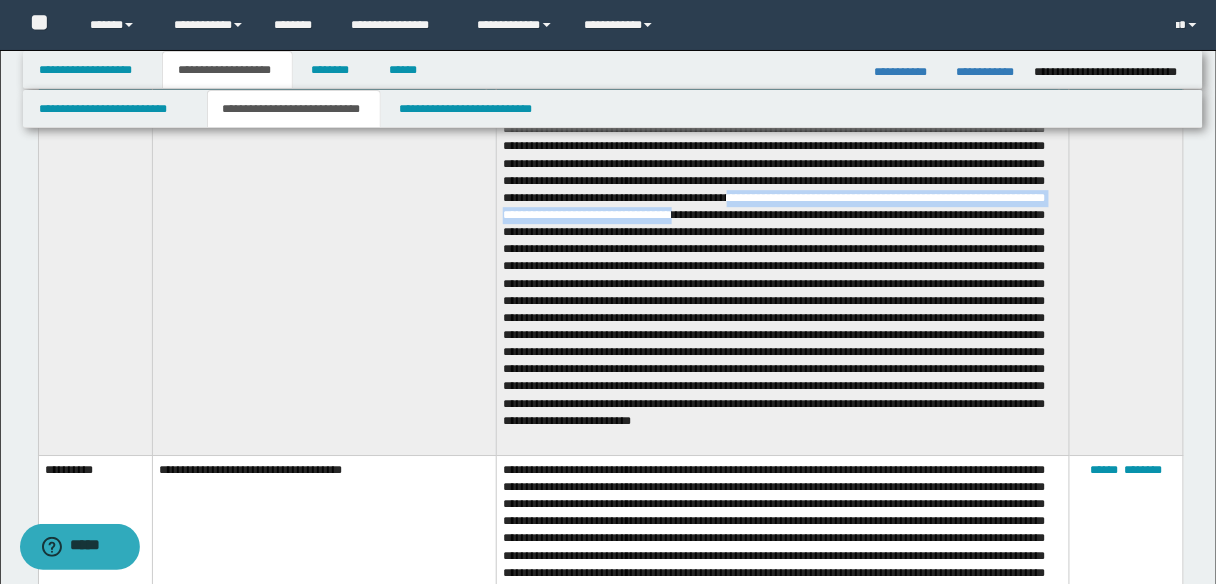 drag, startPoint x: 937, startPoint y: 199, endPoint x: 938, endPoint y: 212, distance: 13.038404 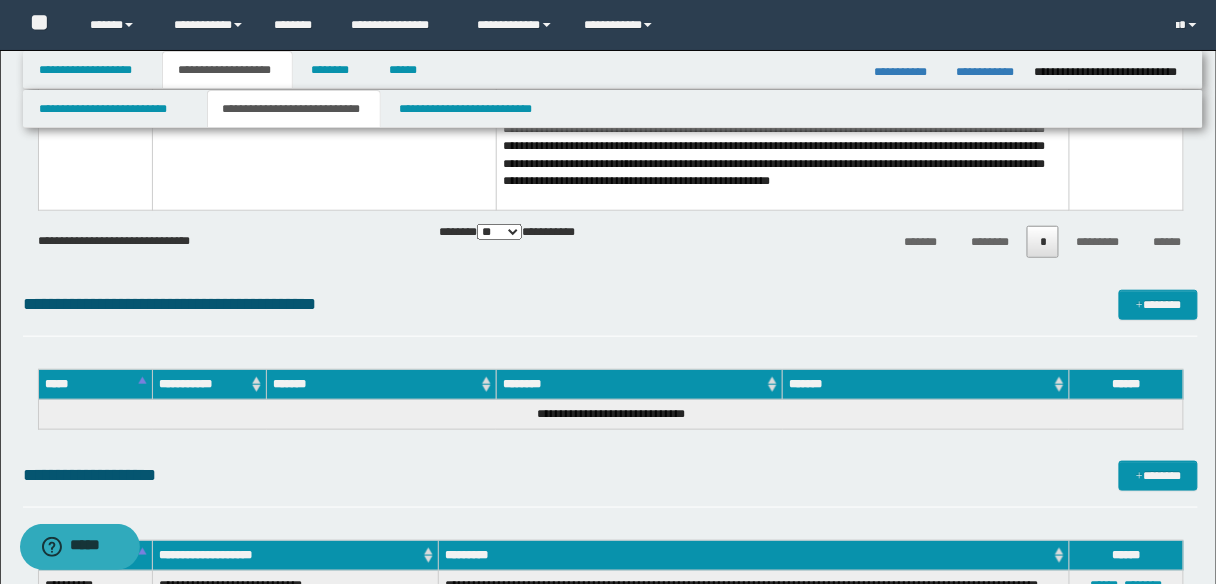 scroll, scrollTop: 4100, scrollLeft: 0, axis: vertical 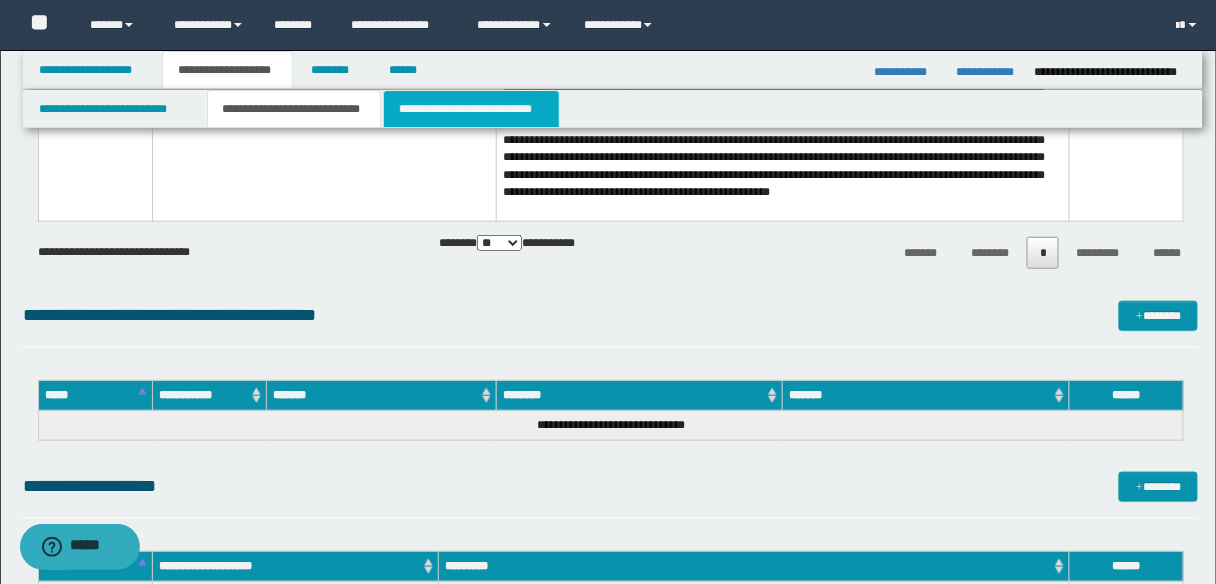 click on "**********" at bounding box center [471, 109] 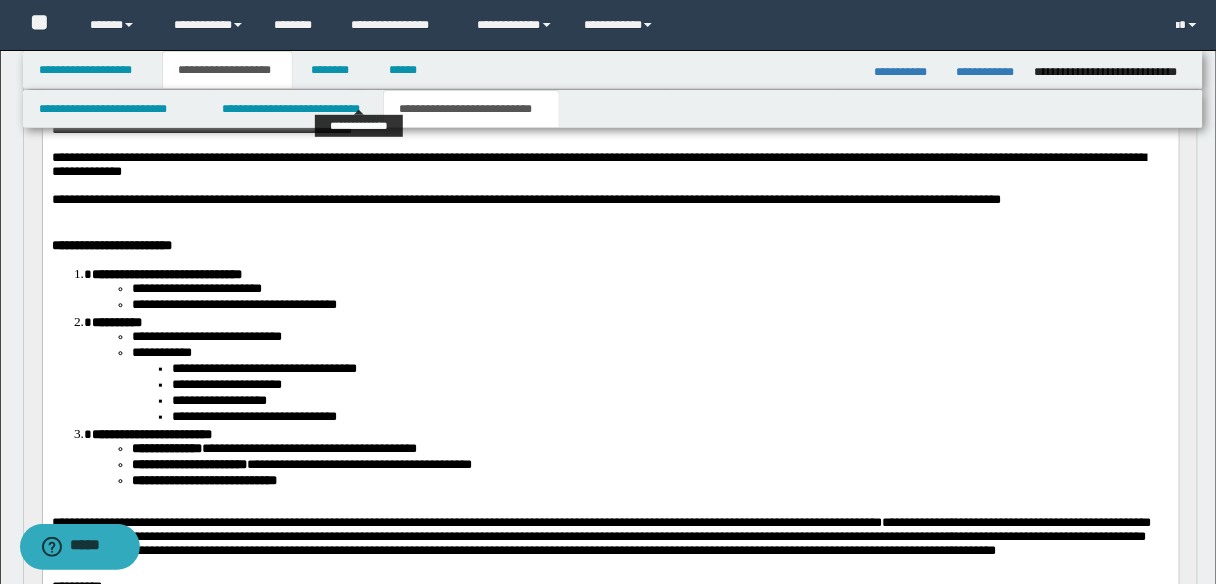 scroll, scrollTop: 480, scrollLeft: 0, axis: vertical 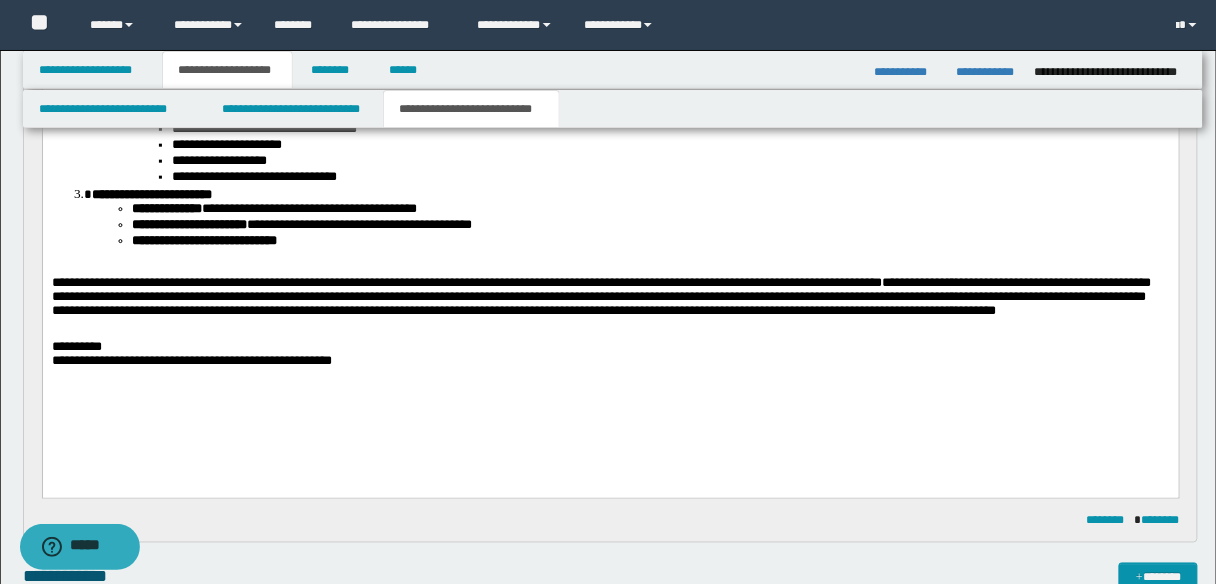 click on "**********" at bounding box center (76, 346) 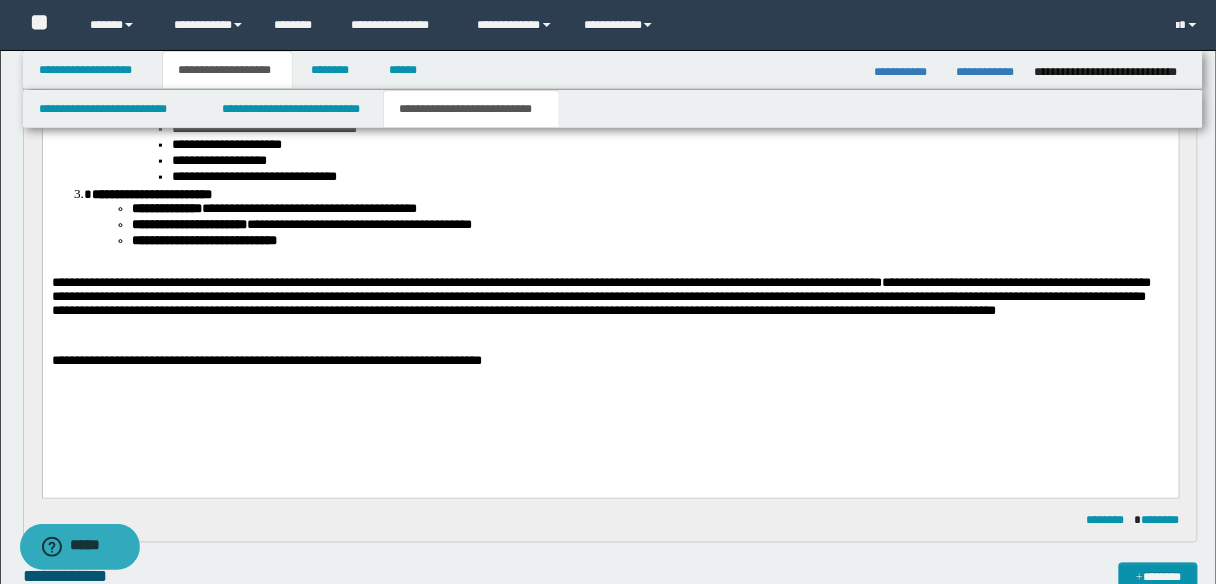 click on "**********" at bounding box center (266, 360) 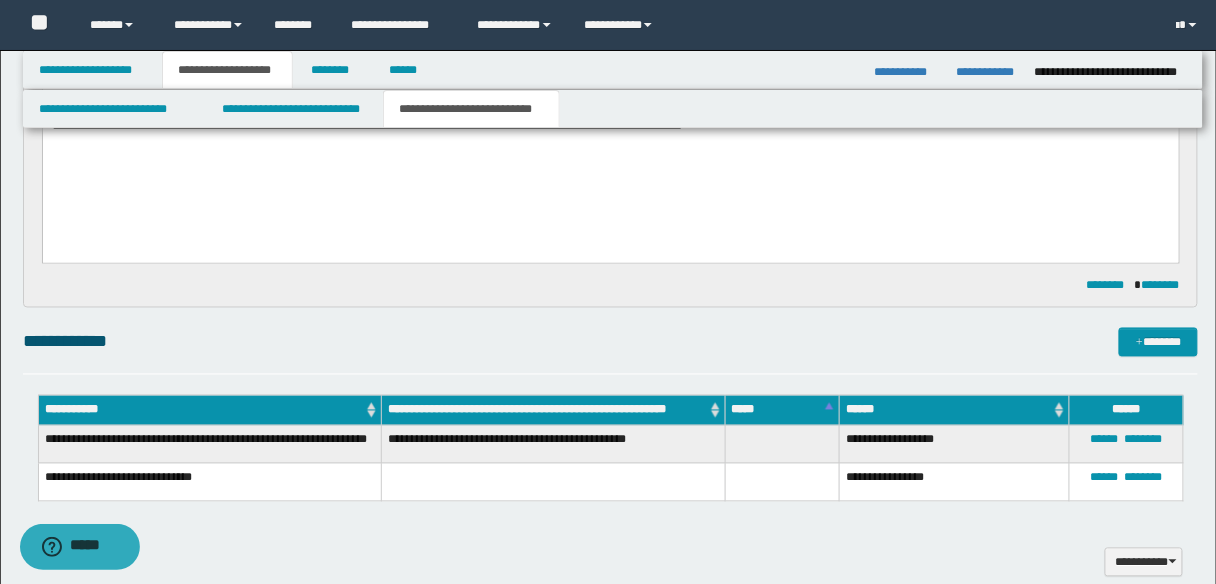 scroll, scrollTop: 720, scrollLeft: 0, axis: vertical 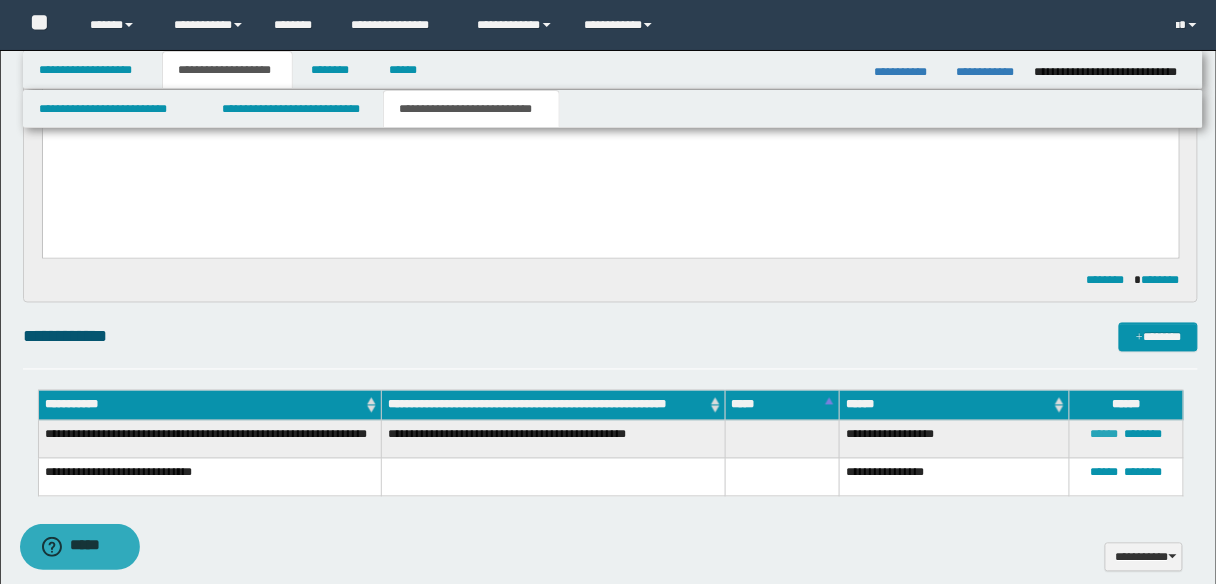click on "******" at bounding box center [1105, 435] 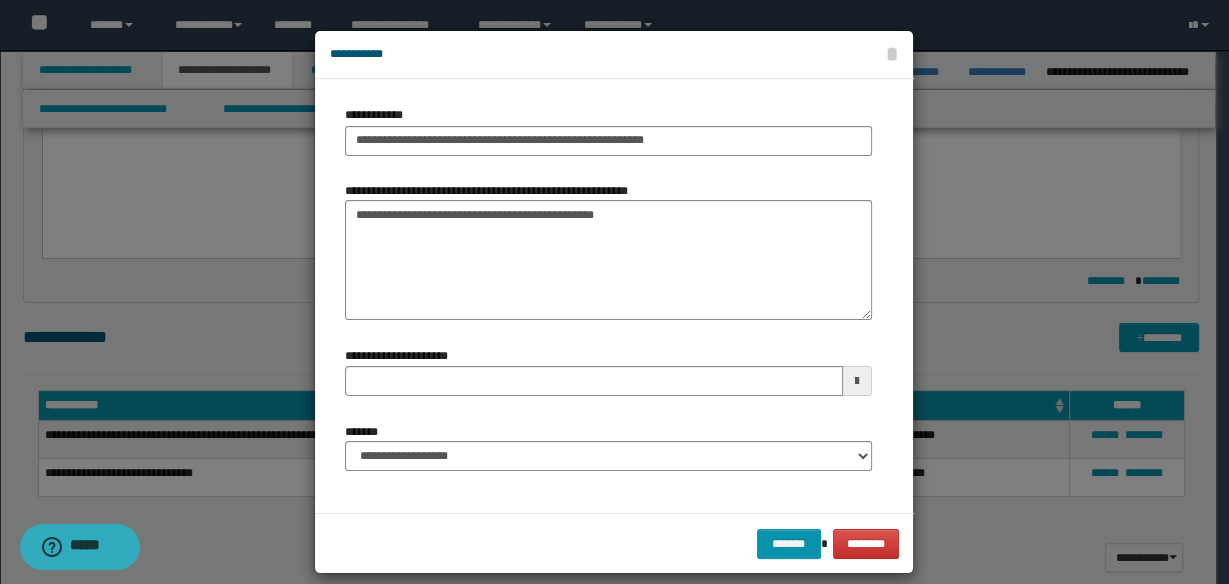 type 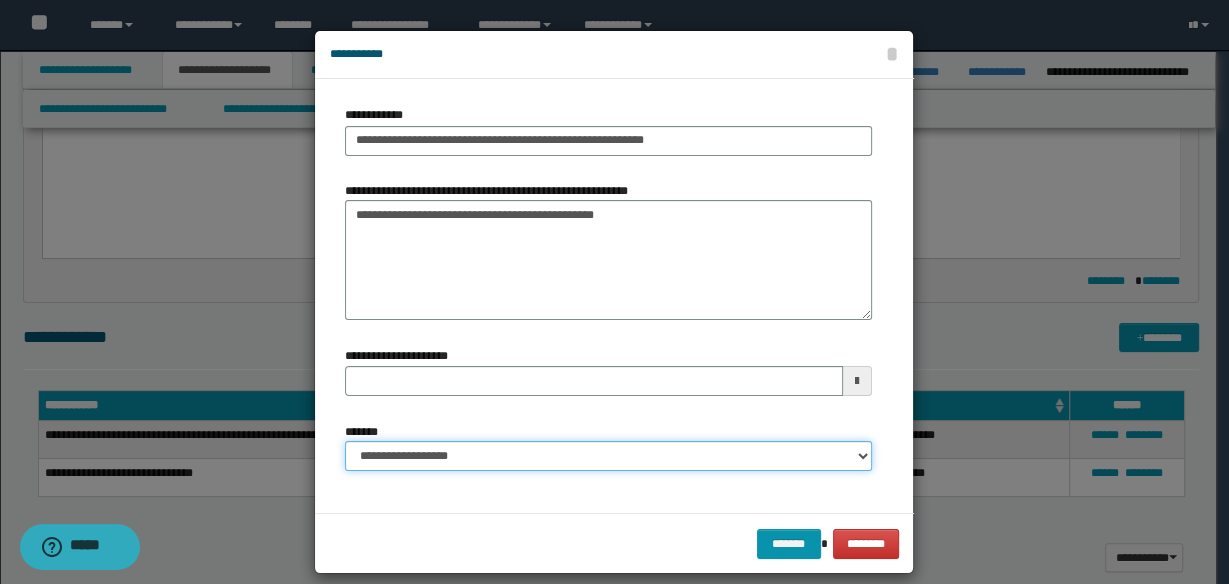 click on "**********" at bounding box center (608, 456) 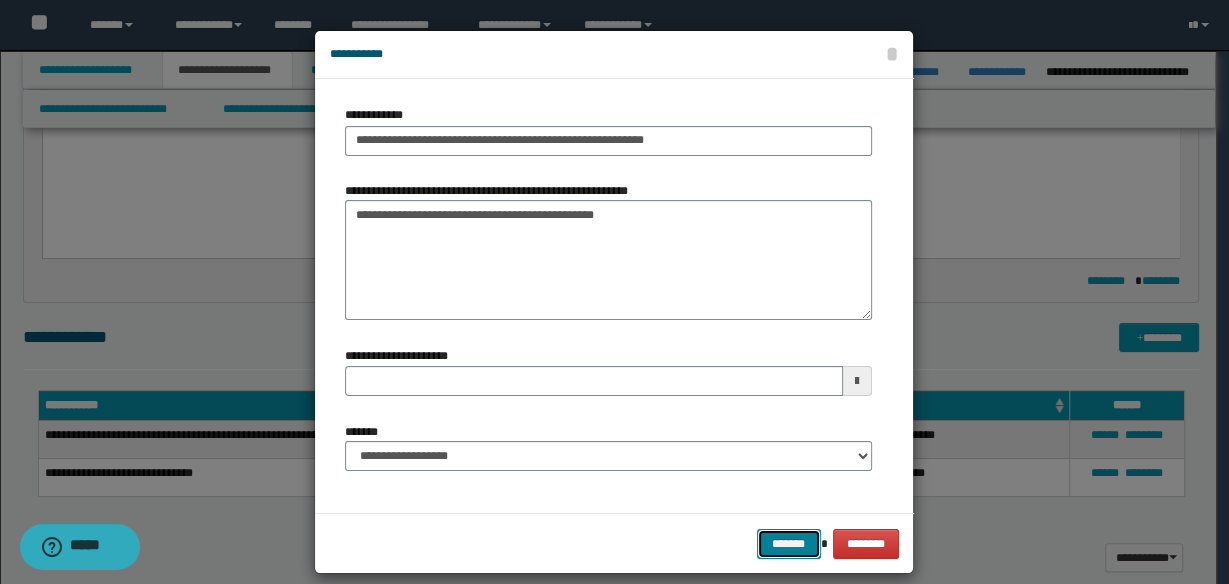 click on "*******" at bounding box center [789, 543] 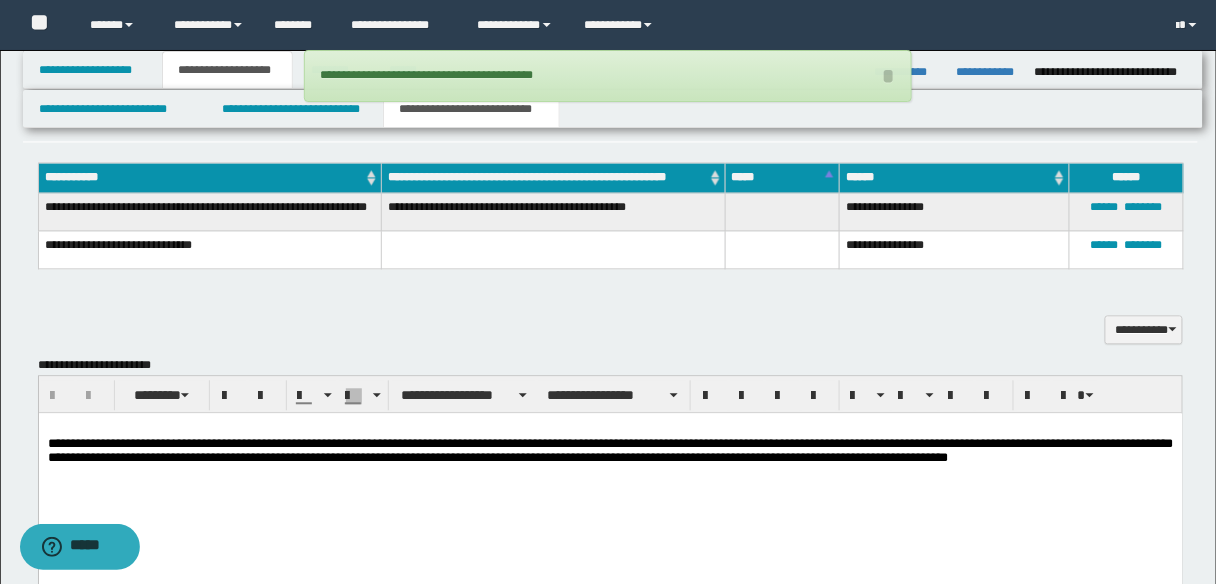 scroll, scrollTop: 1040, scrollLeft: 0, axis: vertical 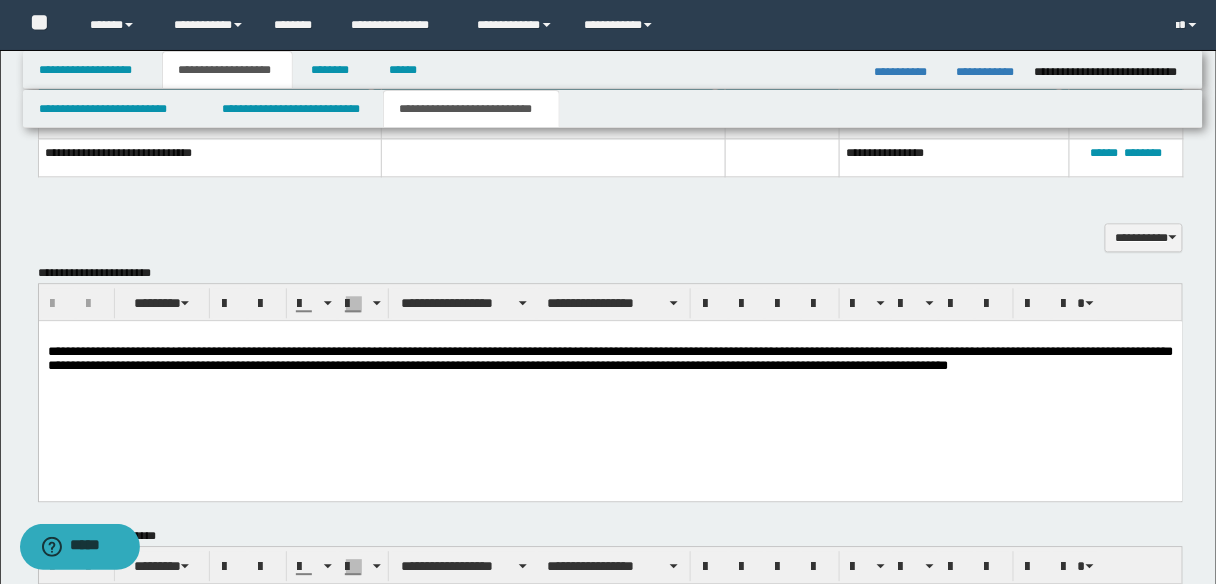 click on "**********" at bounding box center (610, 357) 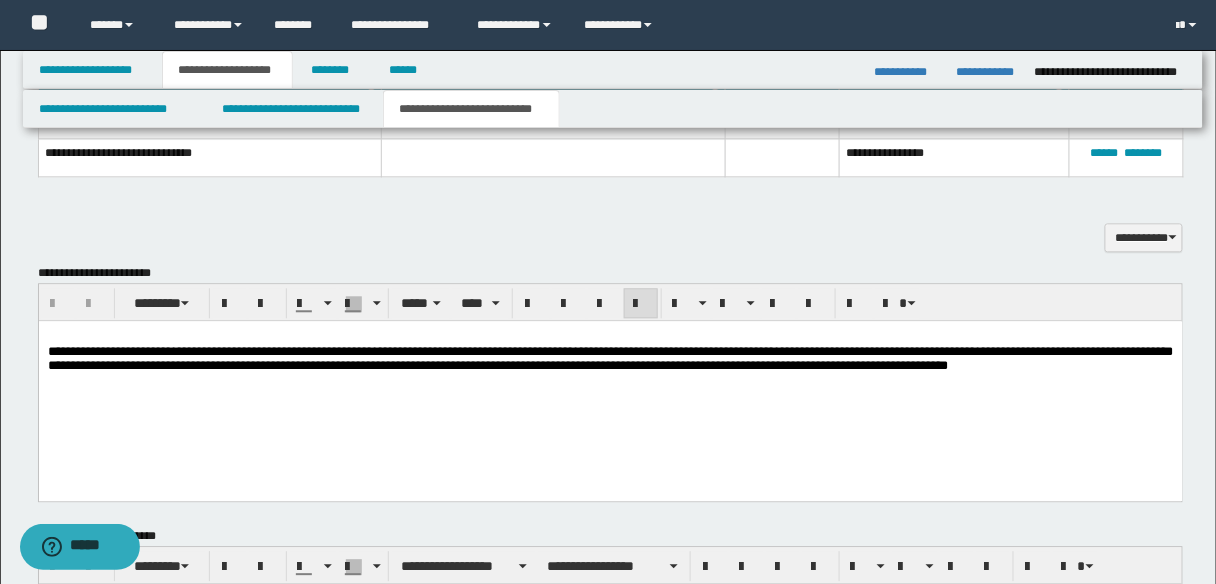 type 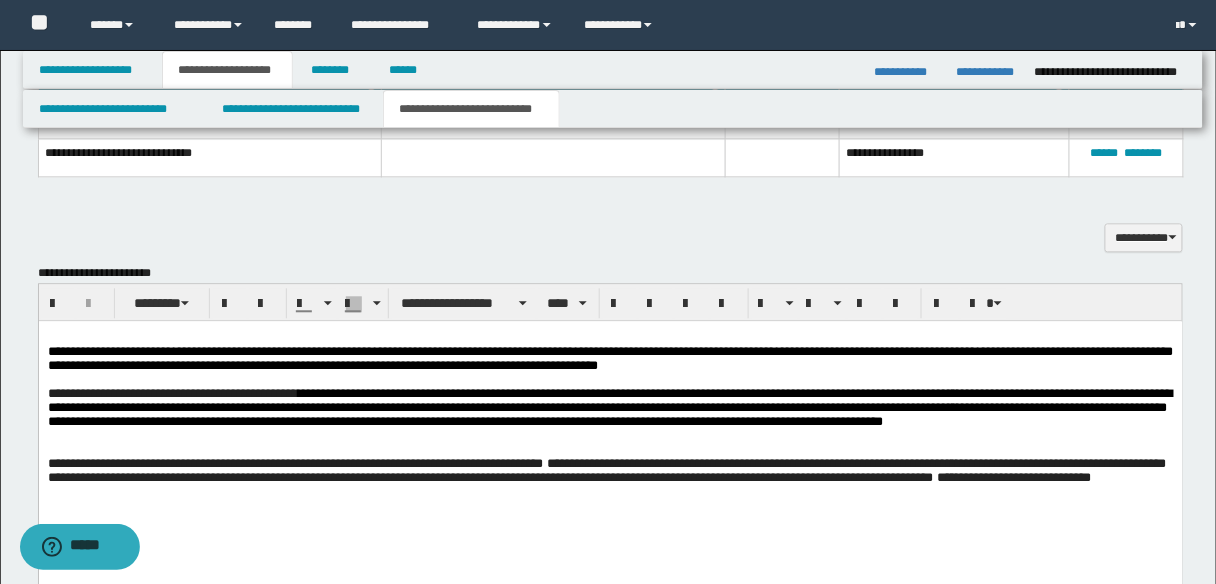 click on "**********" at bounding box center (609, 406) 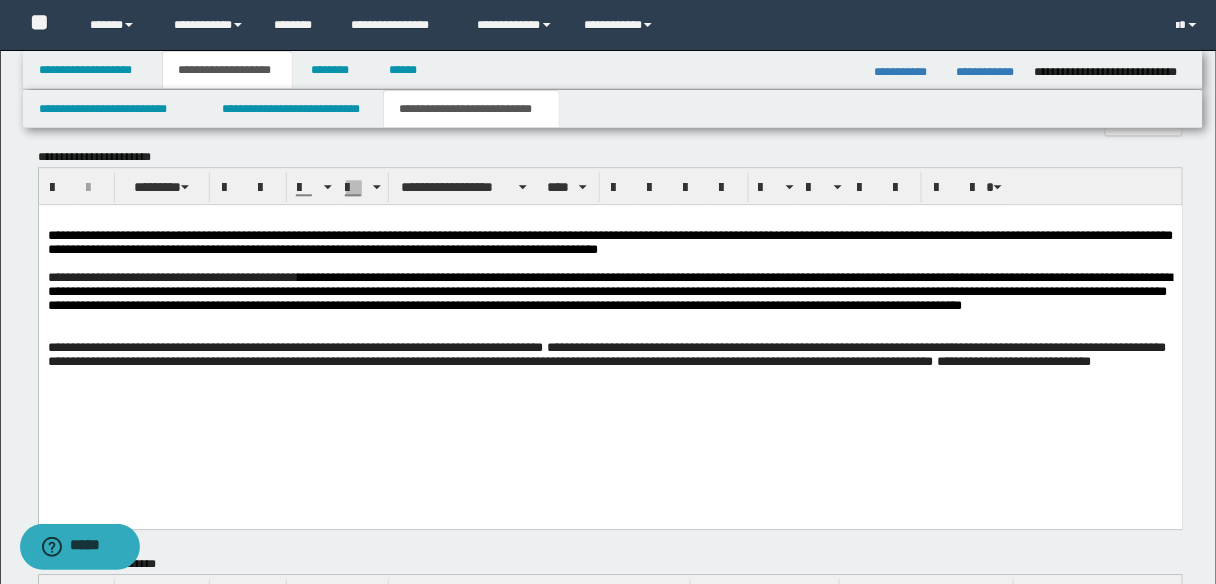 scroll, scrollTop: 1124, scrollLeft: 0, axis: vertical 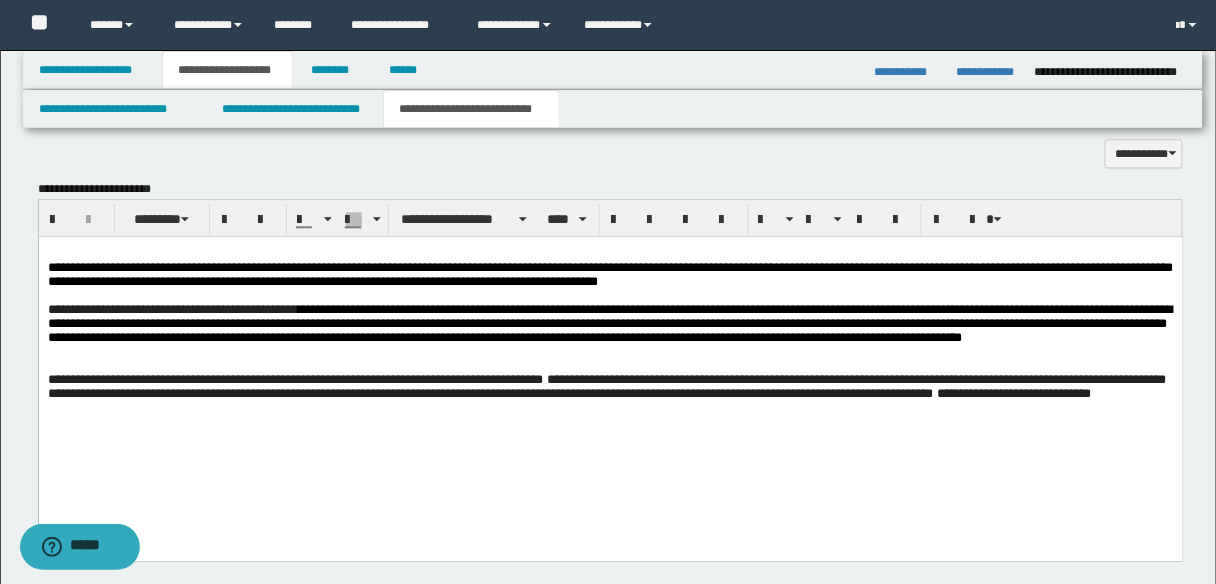 click on "**********" at bounding box center (610, 347) 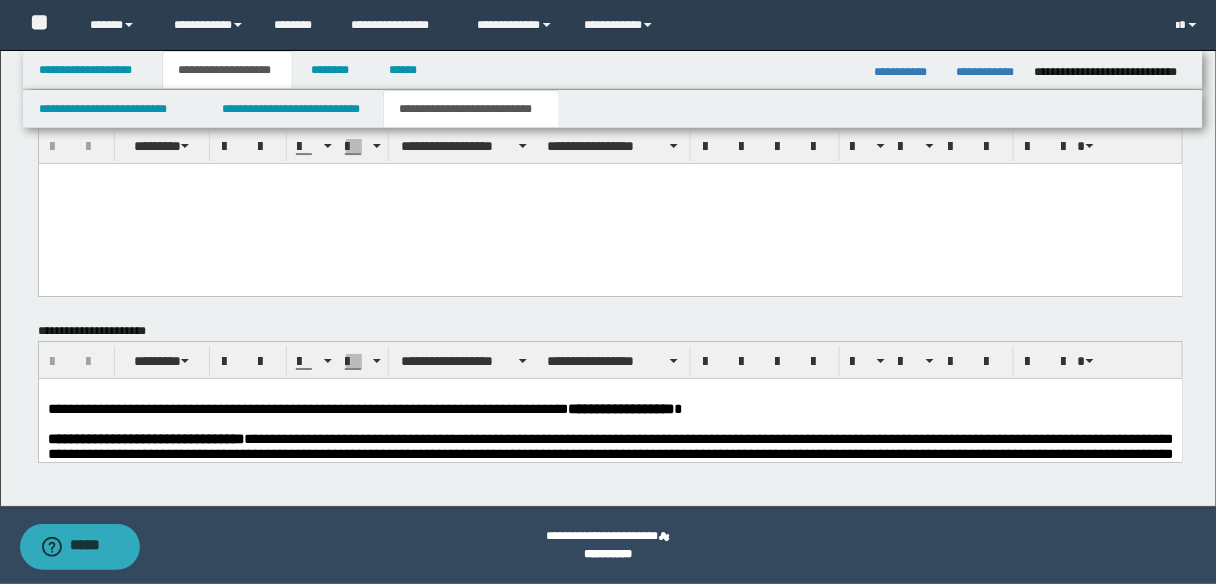 scroll, scrollTop: 1284, scrollLeft: 0, axis: vertical 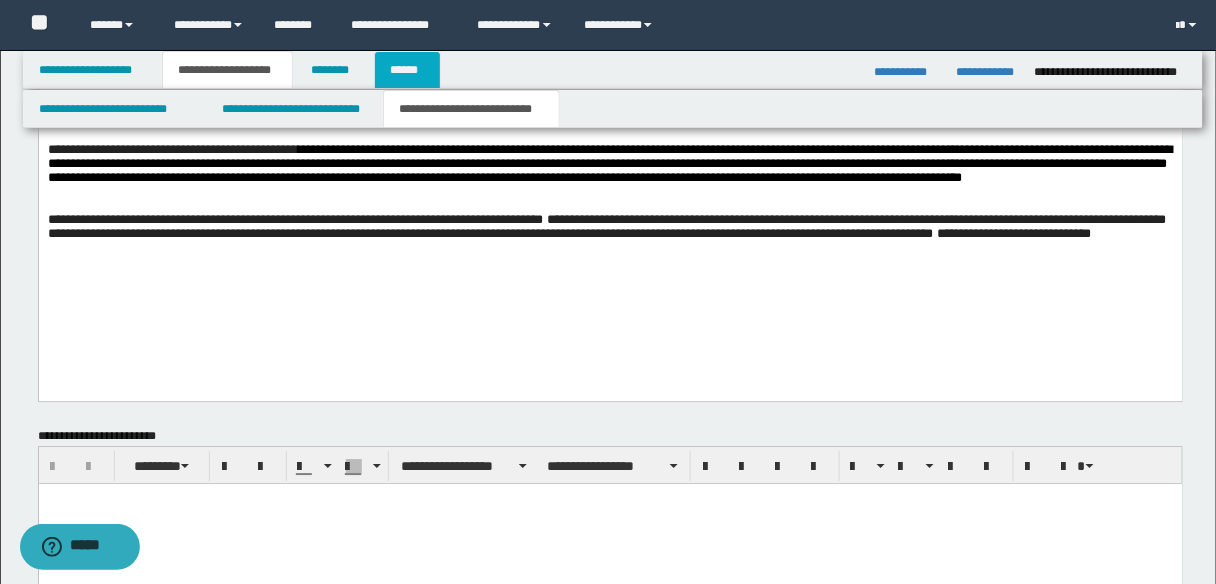 click on "******" at bounding box center (408, 70) 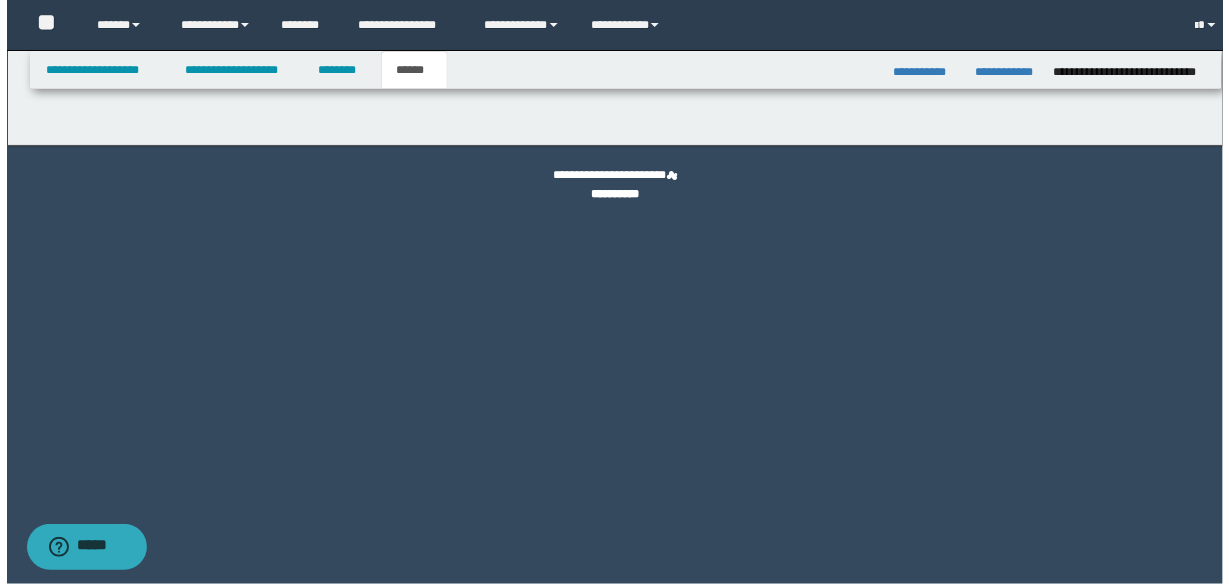 scroll, scrollTop: 0, scrollLeft: 0, axis: both 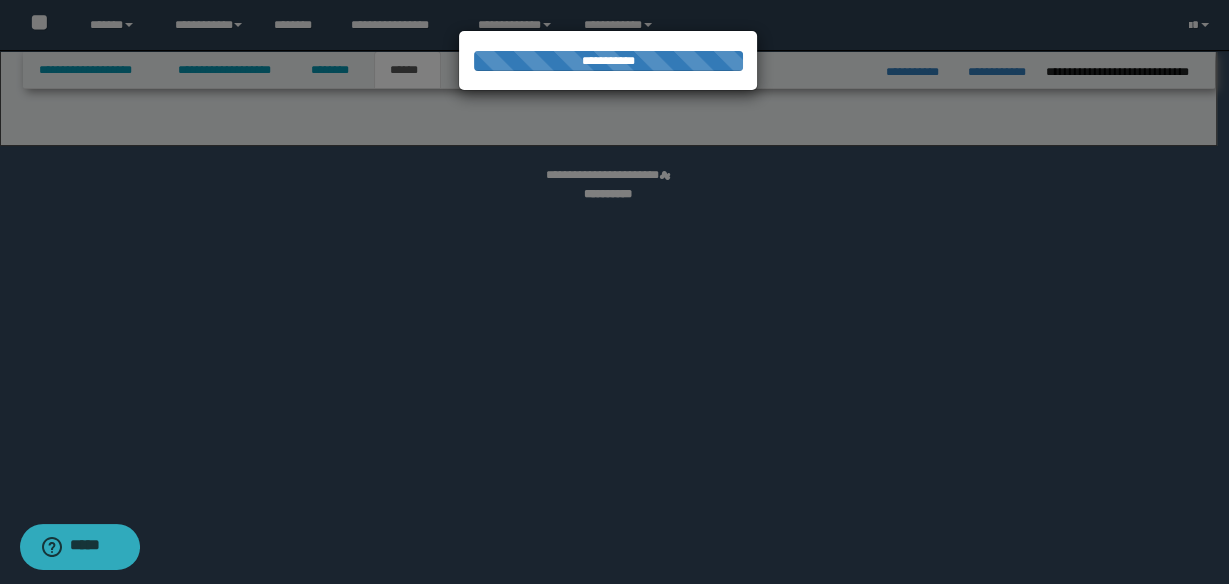 select on "*" 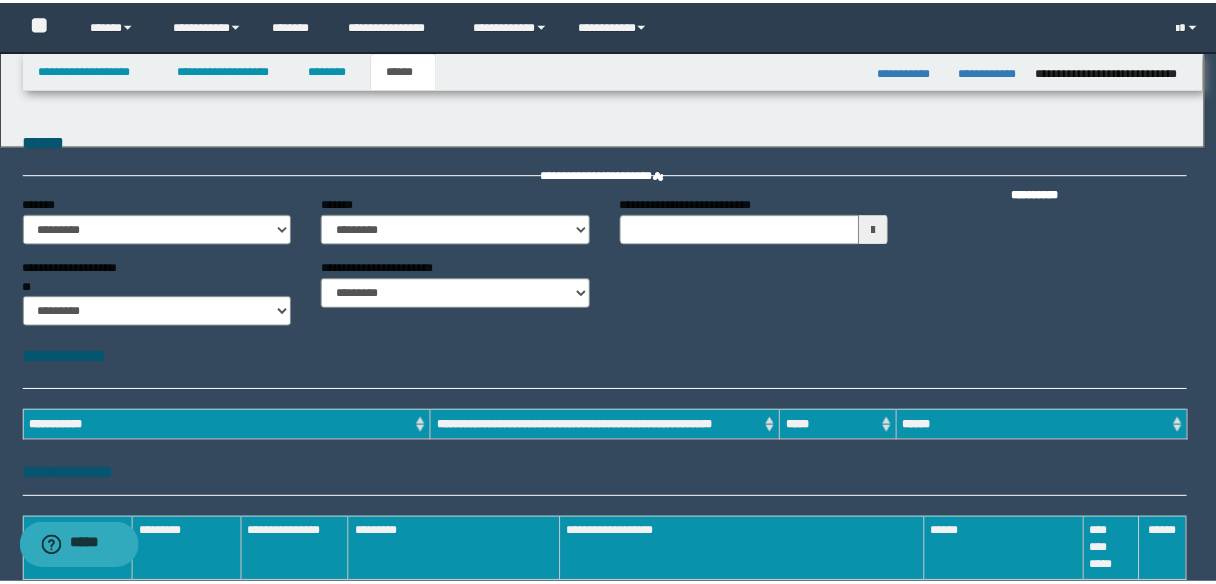 scroll, scrollTop: 0, scrollLeft: 0, axis: both 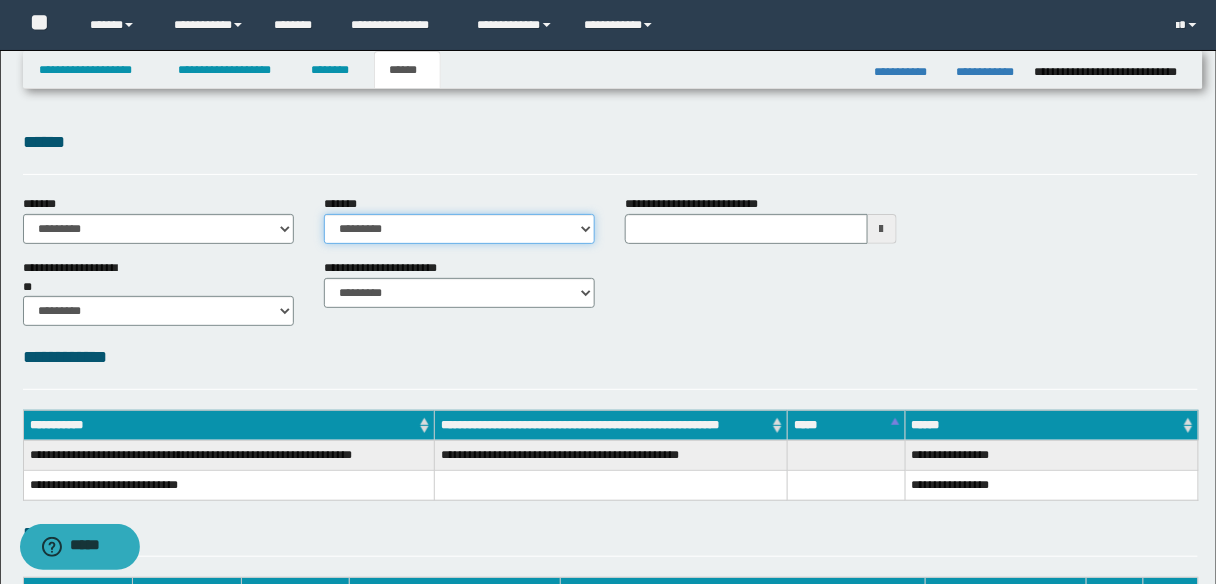 click on "**********" at bounding box center [459, 229] 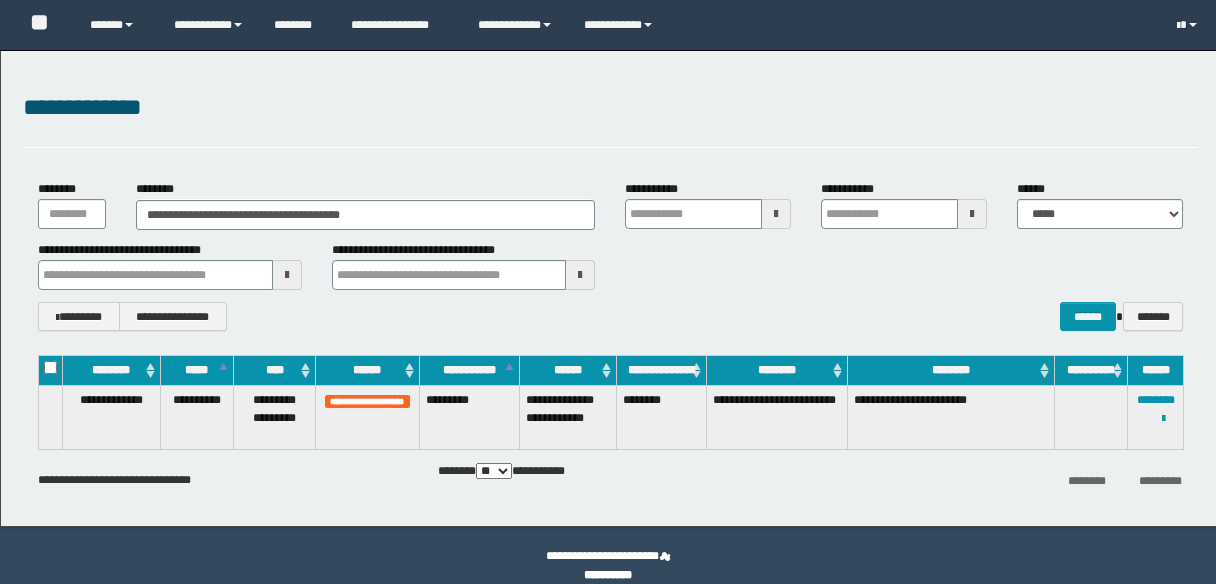 scroll, scrollTop: 0, scrollLeft: 0, axis: both 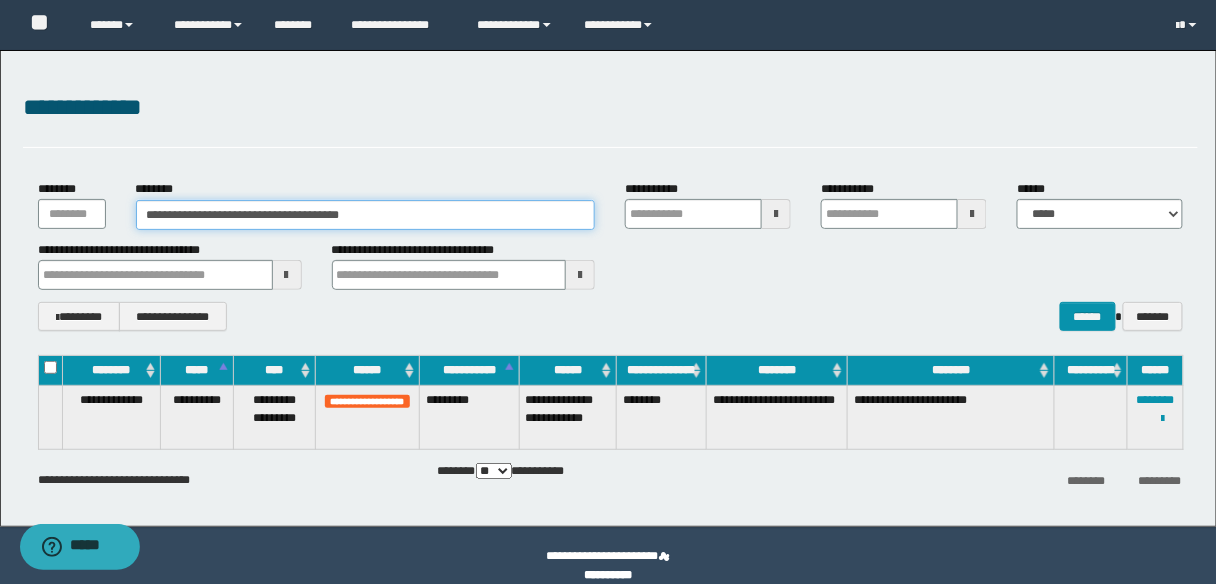 drag, startPoint x: 387, startPoint y: 214, endPoint x: 0, endPoint y: 215, distance: 387.00128 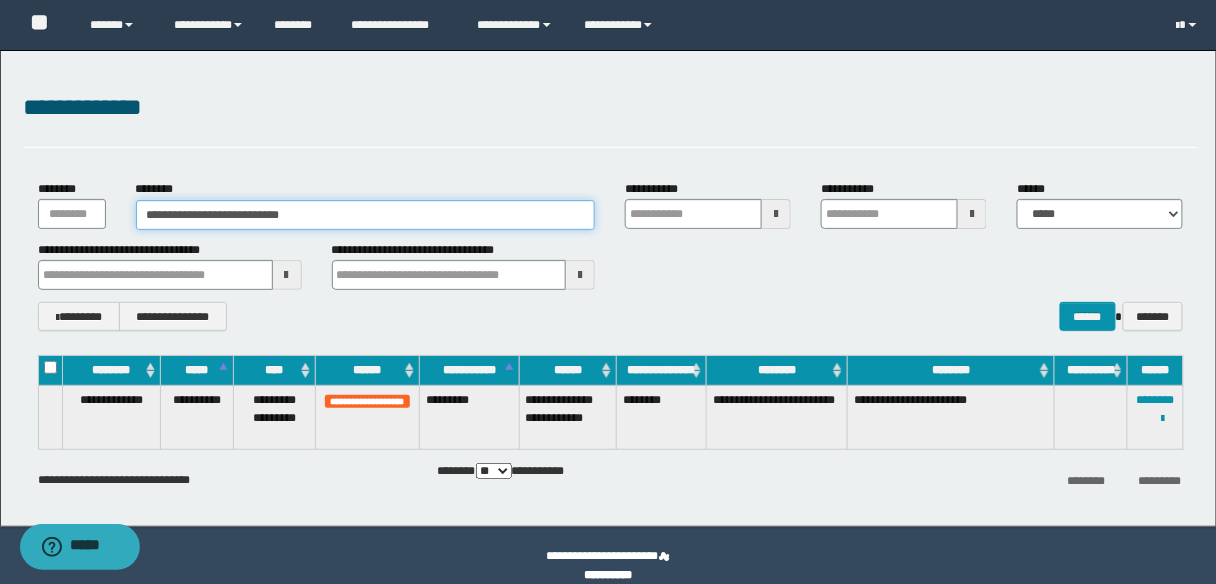 type on "**********" 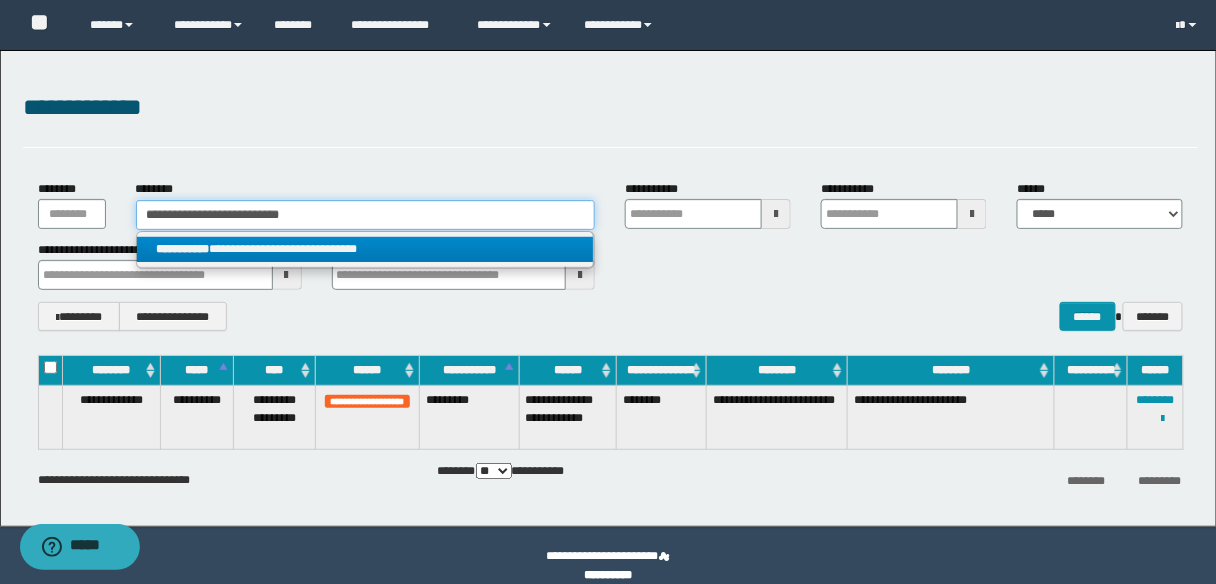 type on "**********" 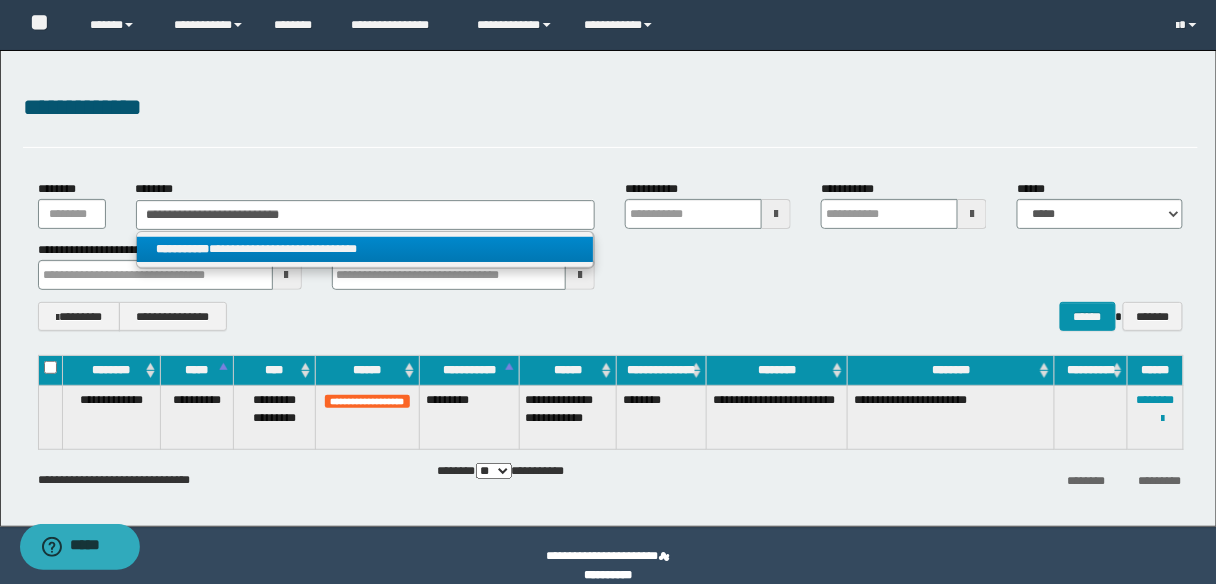 click on "**********" at bounding box center [365, 249] 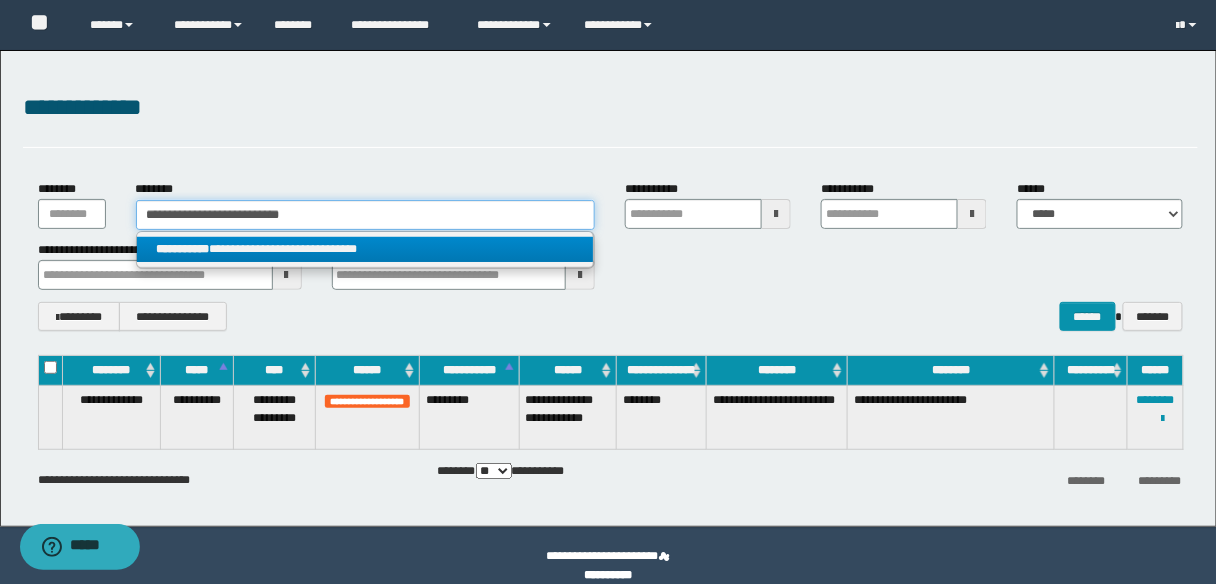 type 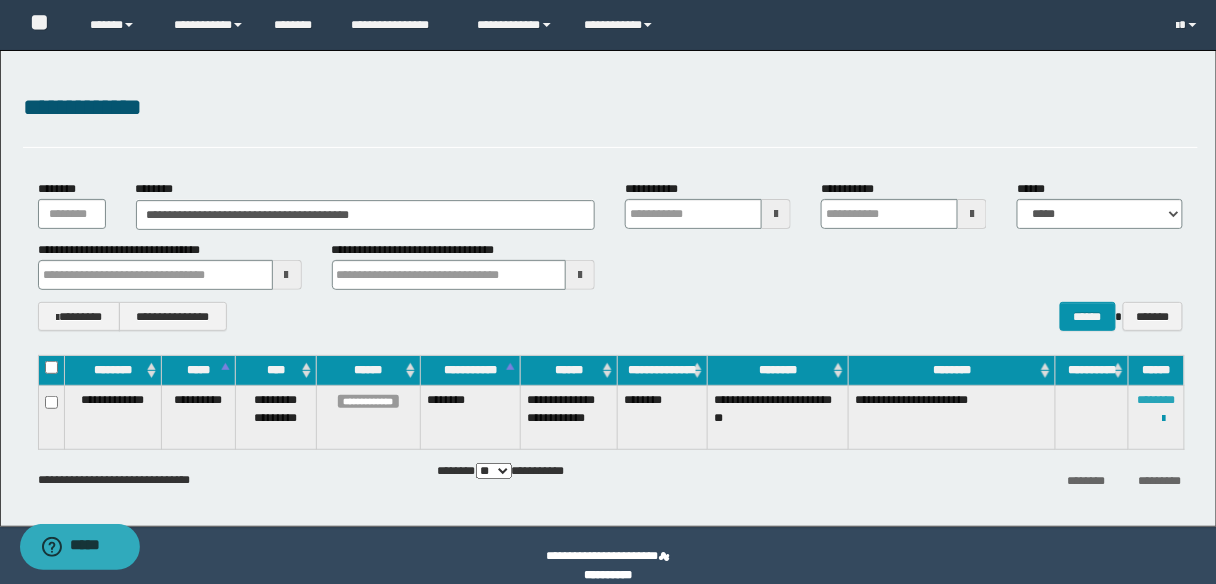 click on "********" at bounding box center (1157, 400) 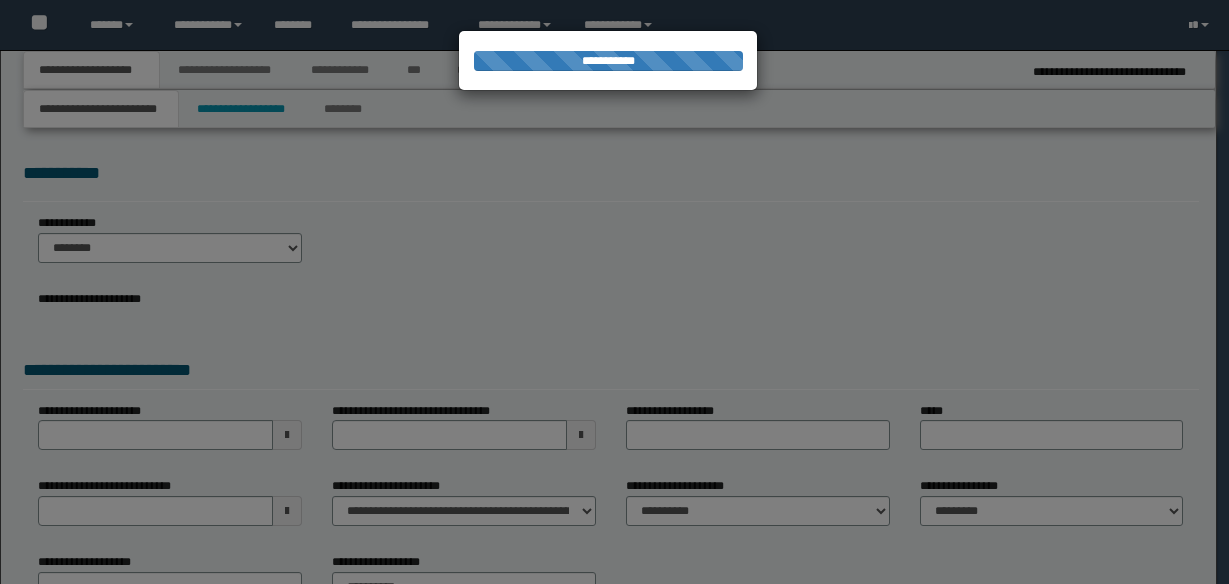 scroll, scrollTop: 0, scrollLeft: 0, axis: both 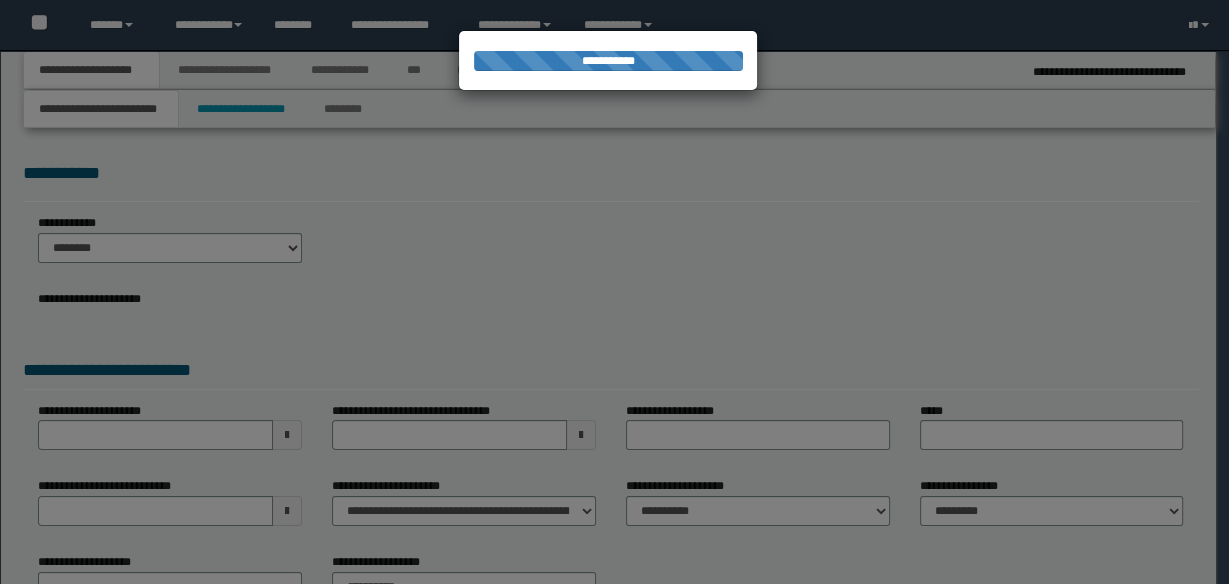 select on "*" 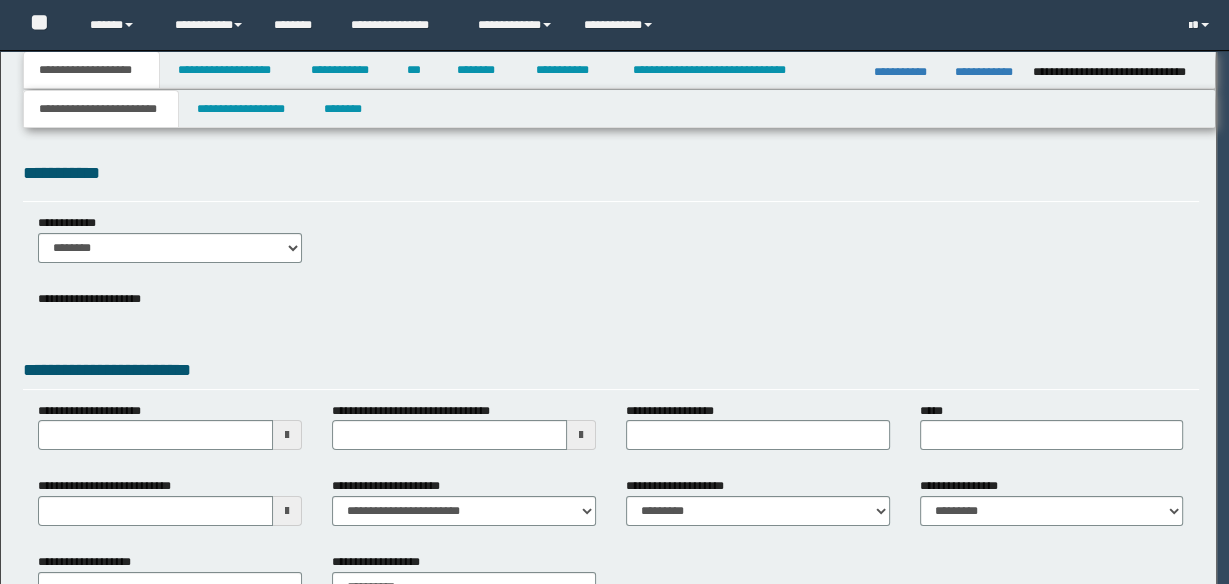 scroll, scrollTop: 0, scrollLeft: 0, axis: both 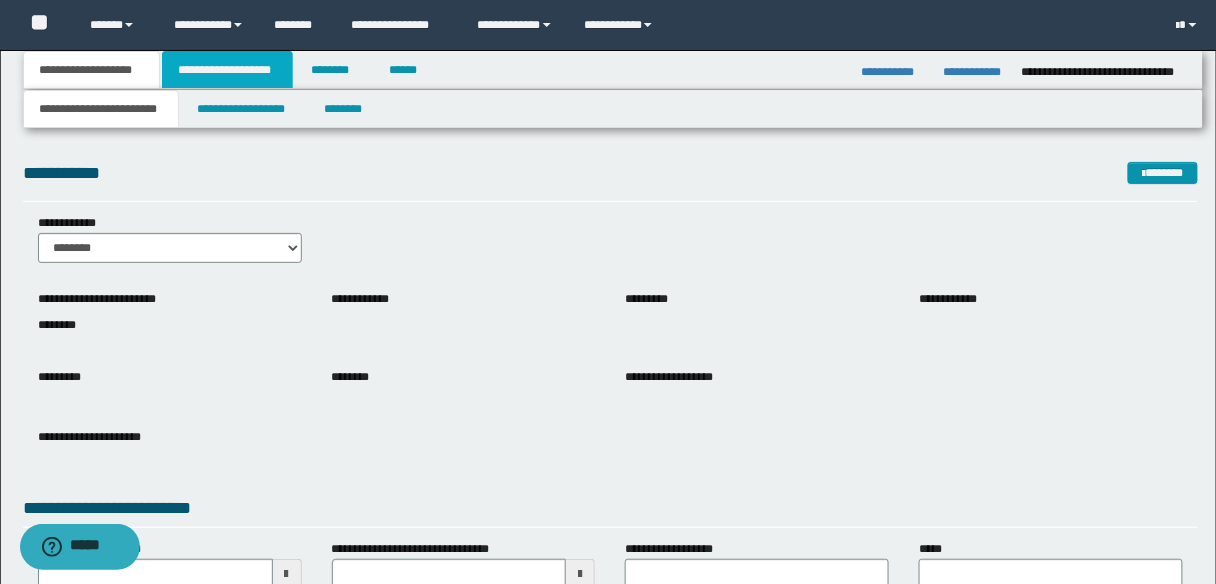 click on "**********" at bounding box center (227, 70) 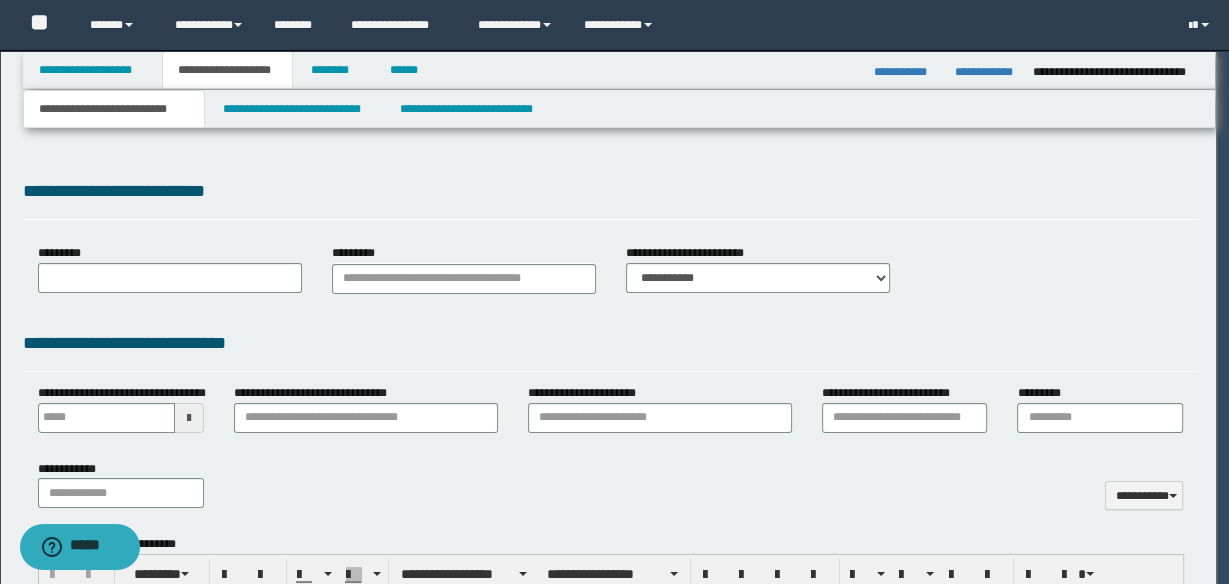 type on "**********" 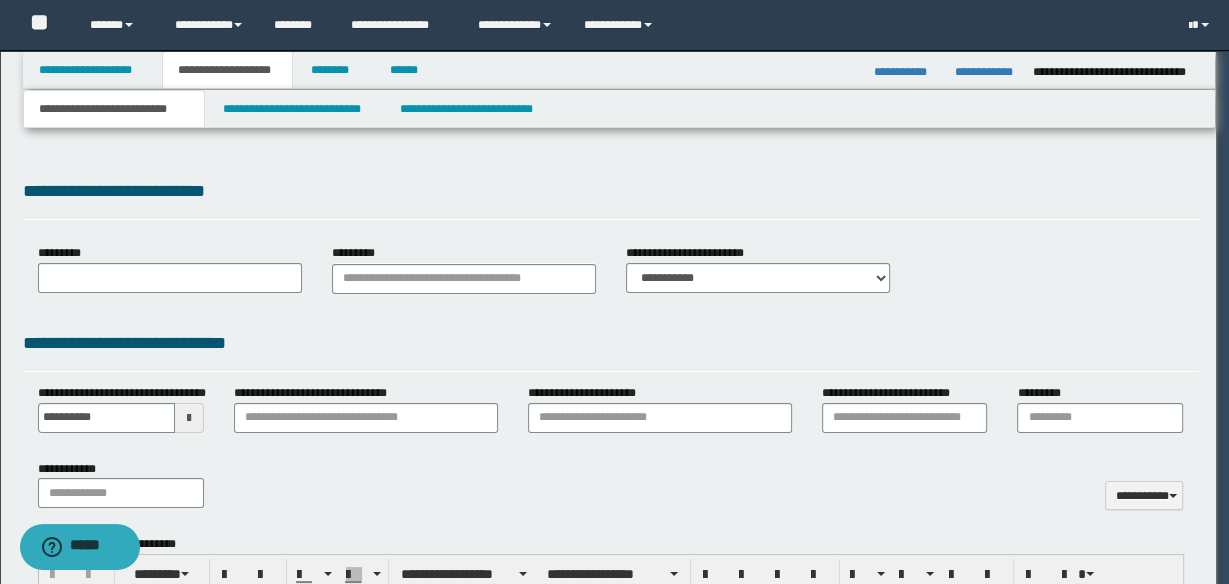 scroll, scrollTop: 0, scrollLeft: 0, axis: both 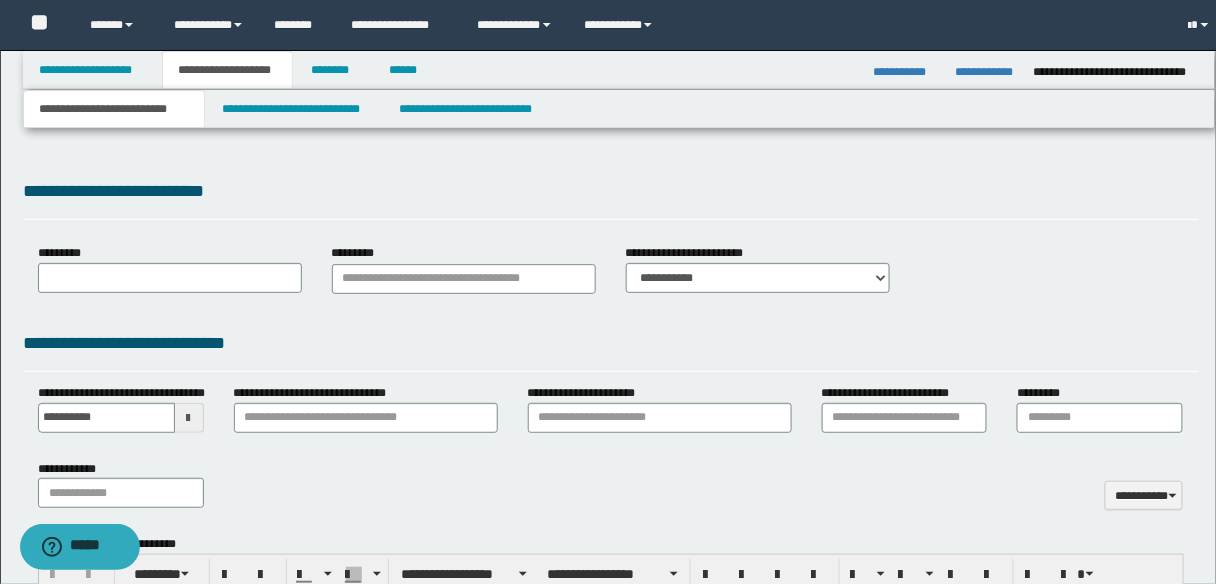 select on "*" 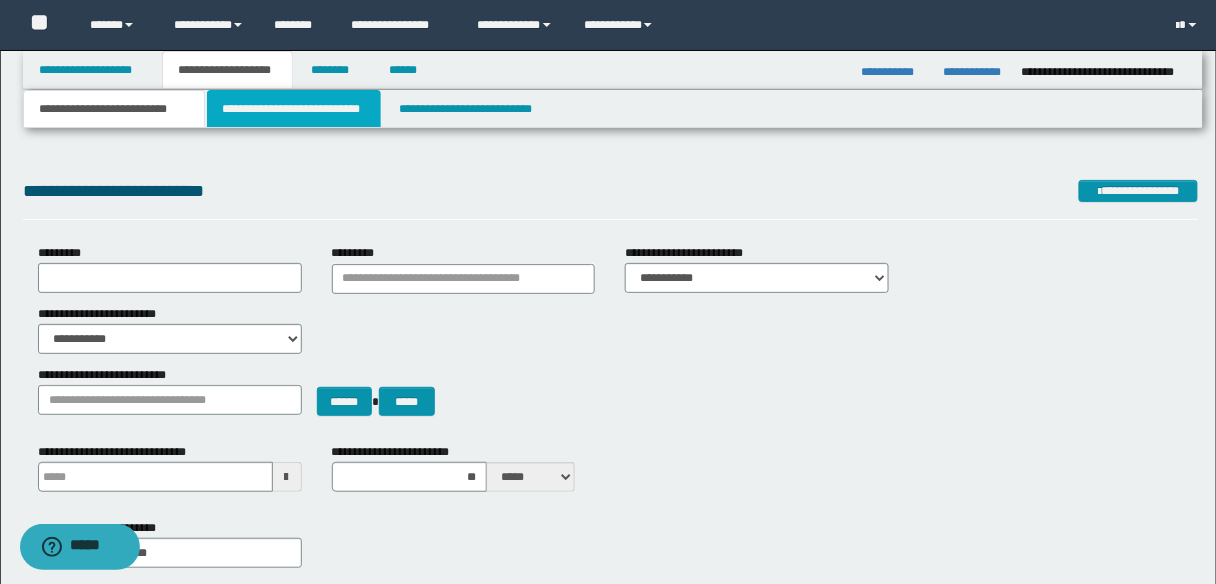 click on "**********" at bounding box center [294, 109] 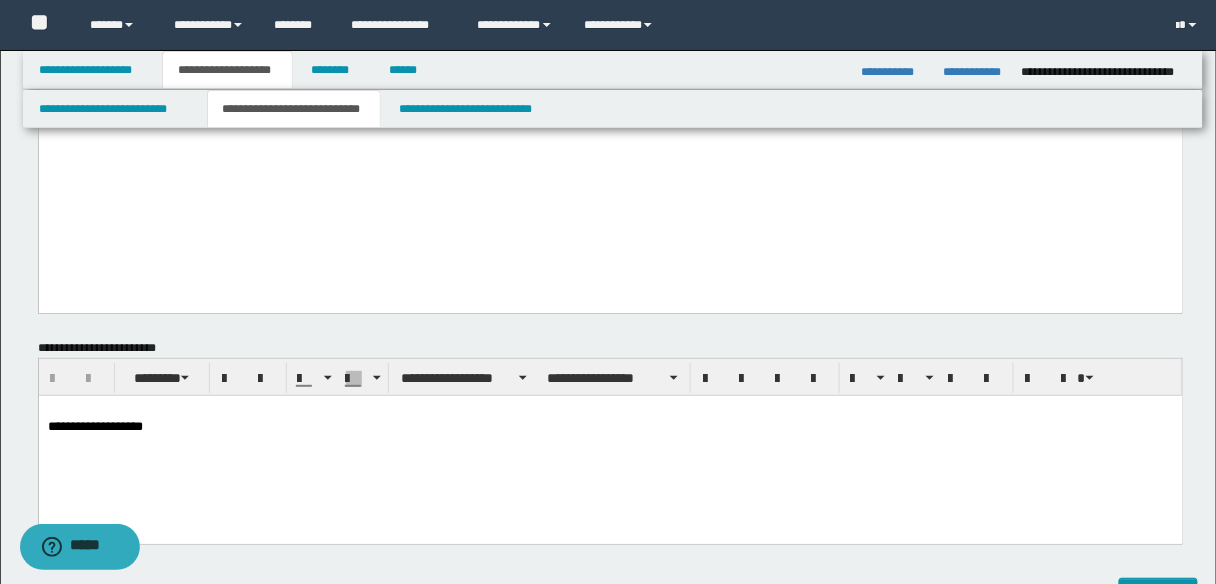 scroll, scrollTop: 1920, scrollLeft: 0, axis: vertical 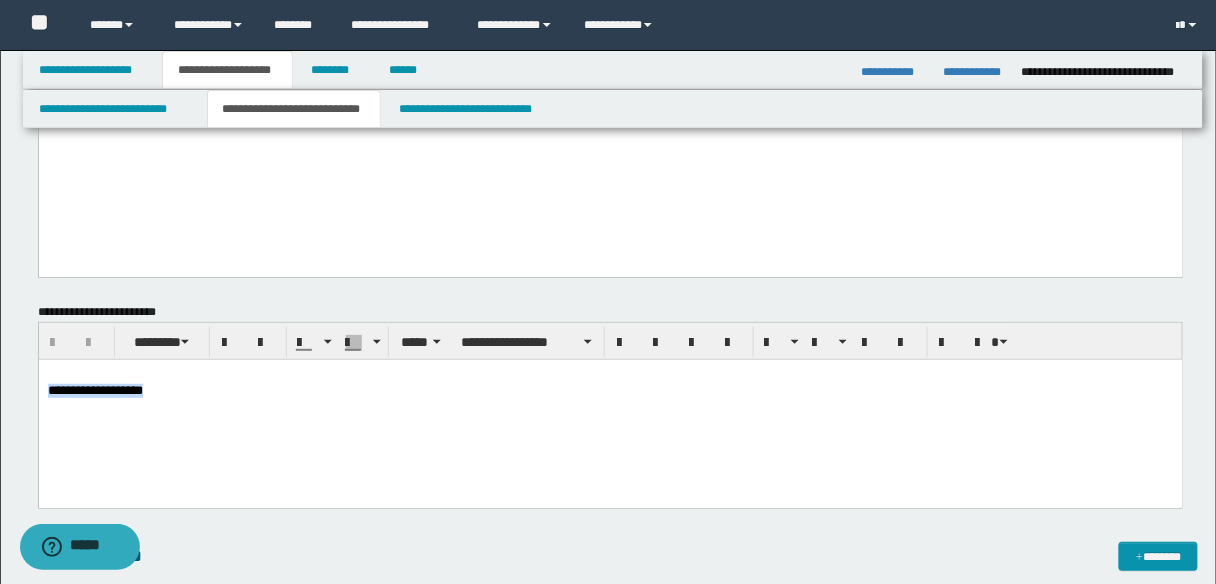 drag, startPoint x: 169, startPoint y: 389, endPoint x: 41, endPoint y: 398, distance: 128.31601 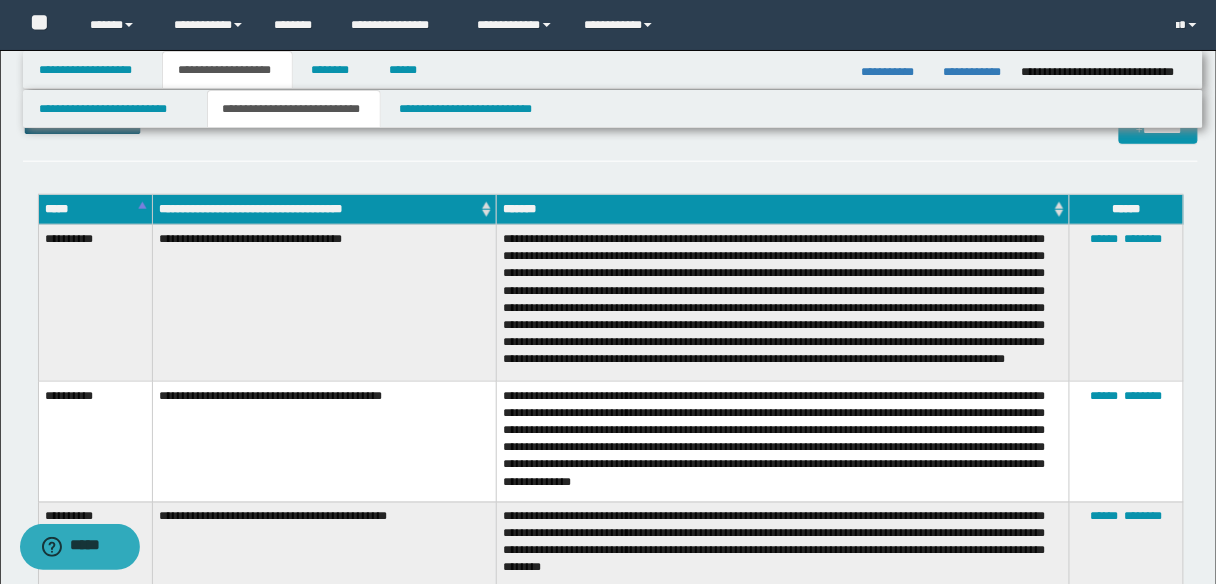 scroll, scrollTop: 2320, scrollLeft: 0, axis: vertical 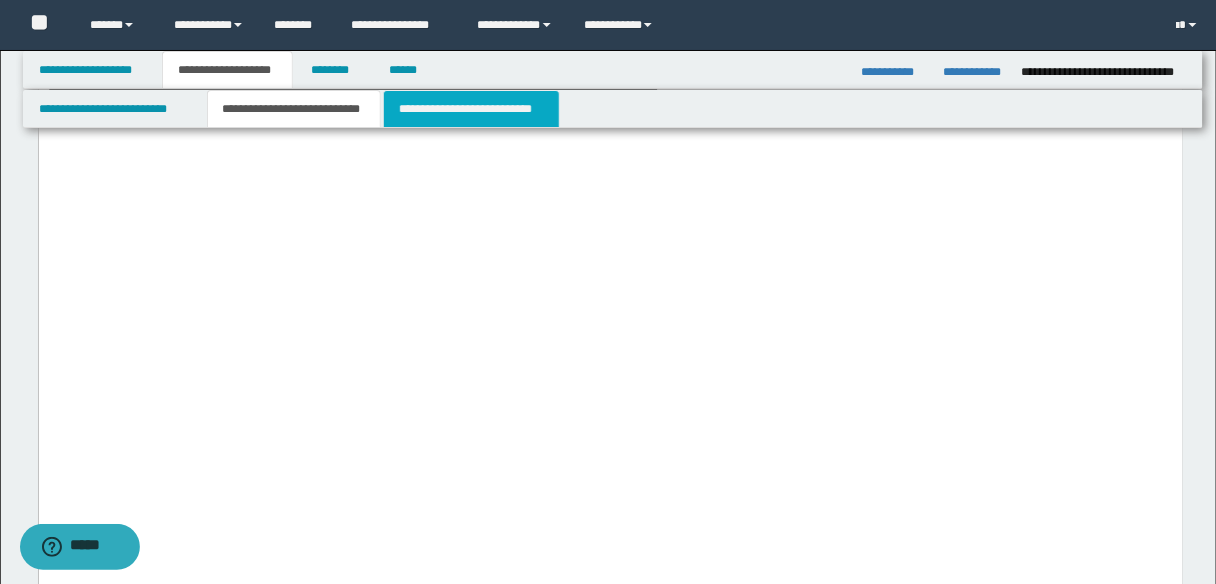 click on "**********" at bounding box center [471, 109] 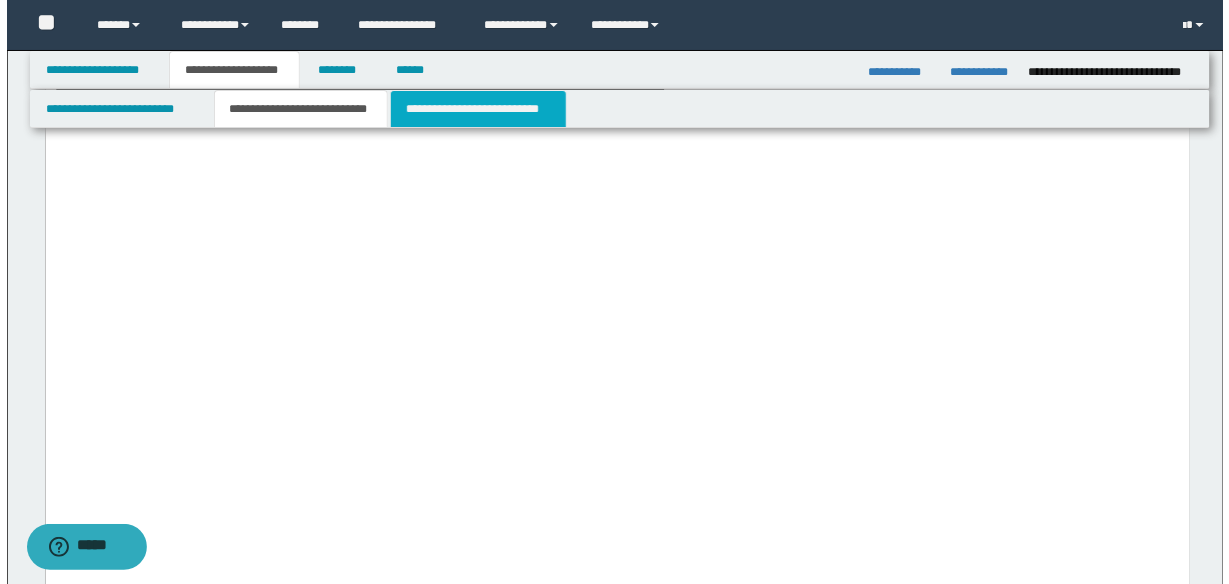 scroll, scrollTop: 0, scrollLeft: 0, axis: both 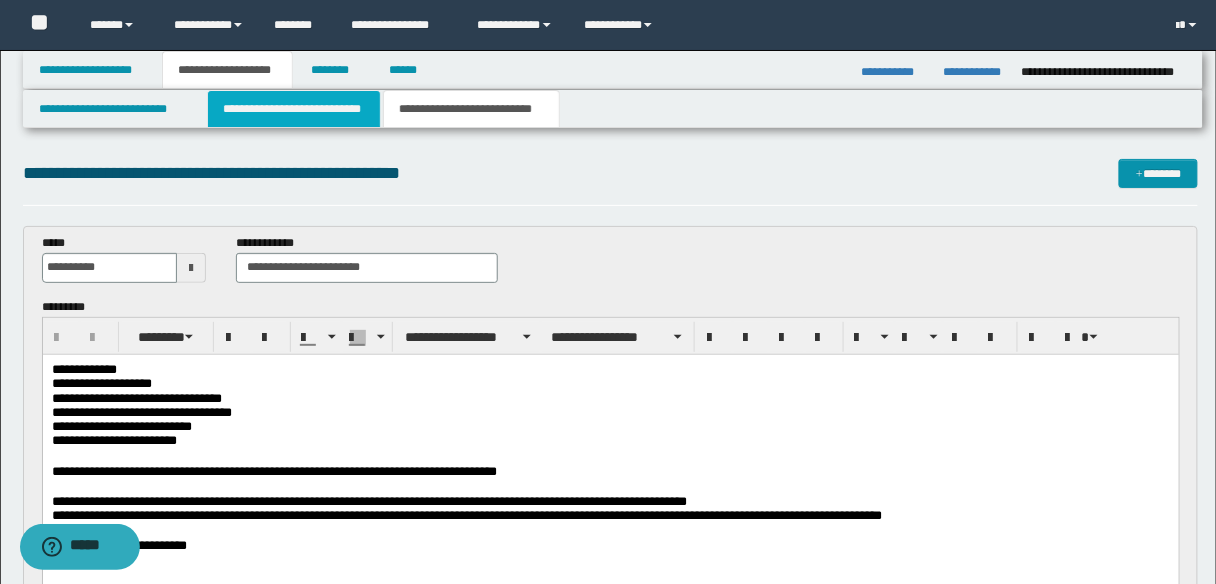 click on "**********" at bounding box center [294, 109] 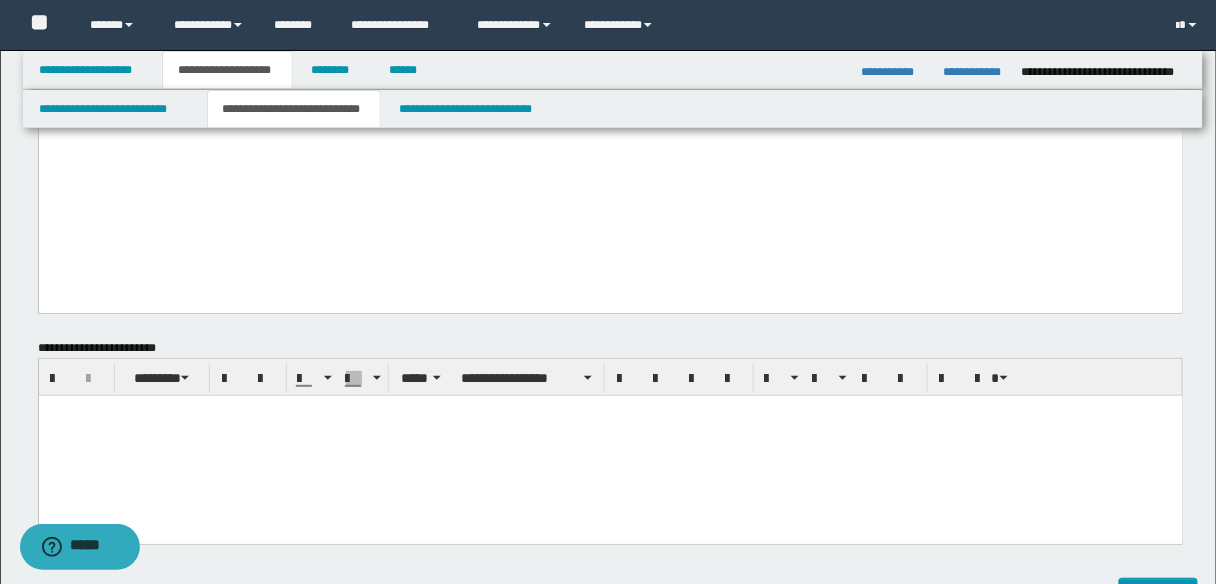 scroll, scrollTop: 2000, scrollLeft: 0, axis: vertical 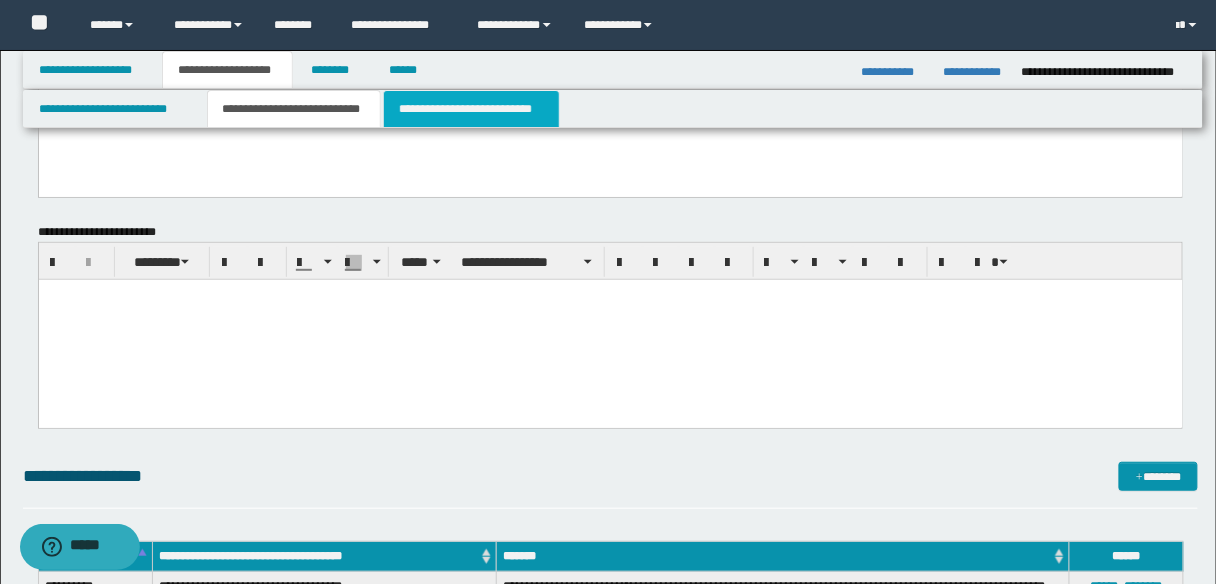 click on "**********" at bounding box center (471, 109) 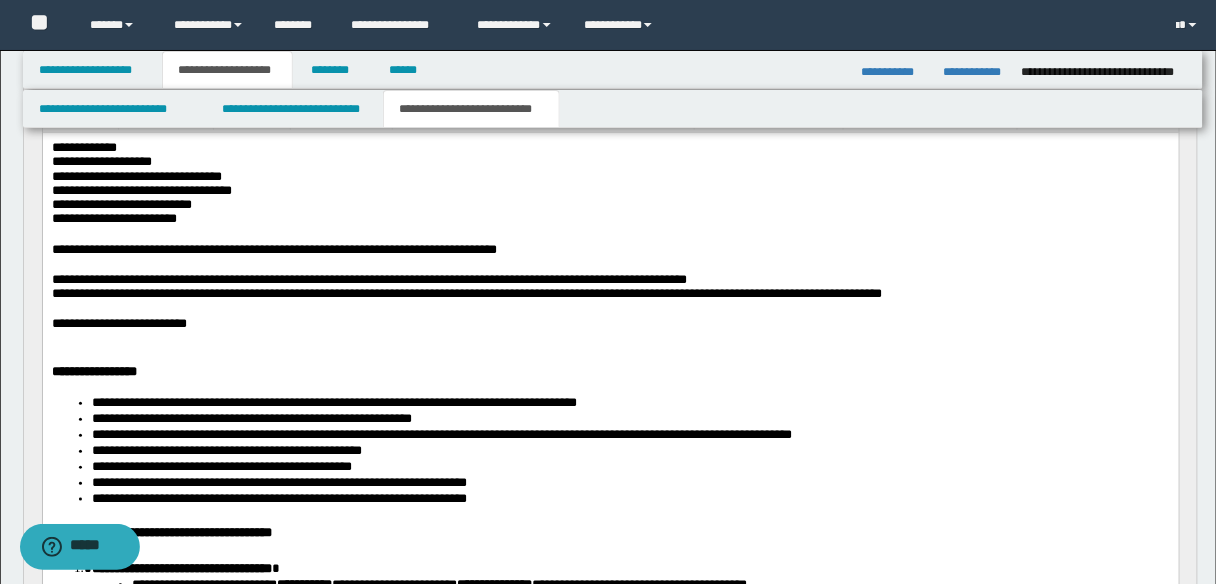 scroll, scrollTop: 142, scrollLeft: 0, axis: vertical 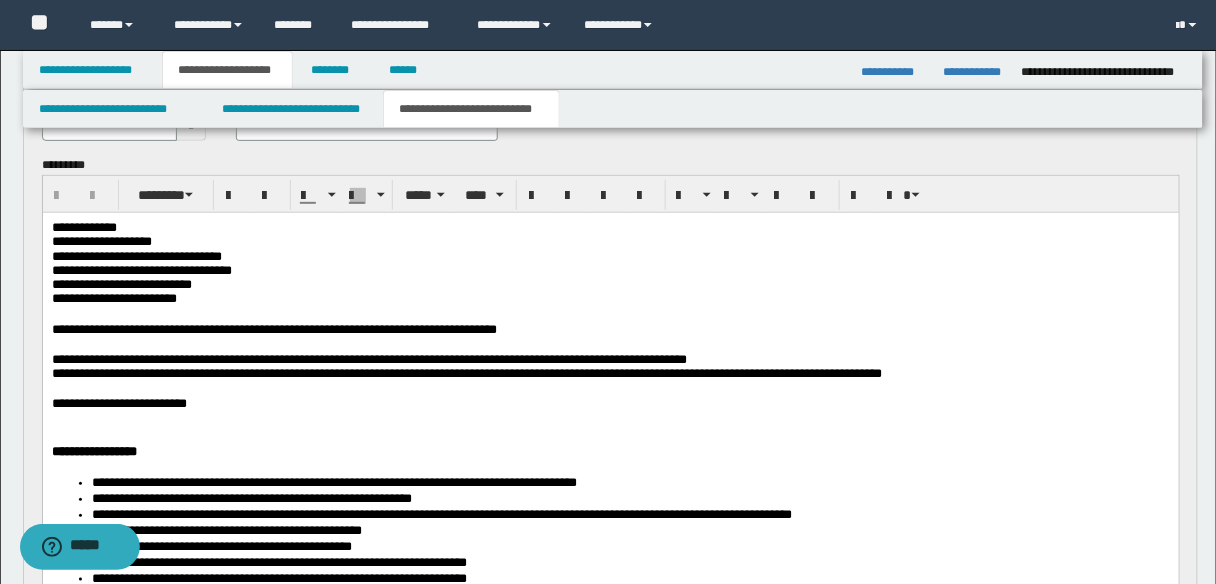 click on "**********" at bounding box center (273, 328) 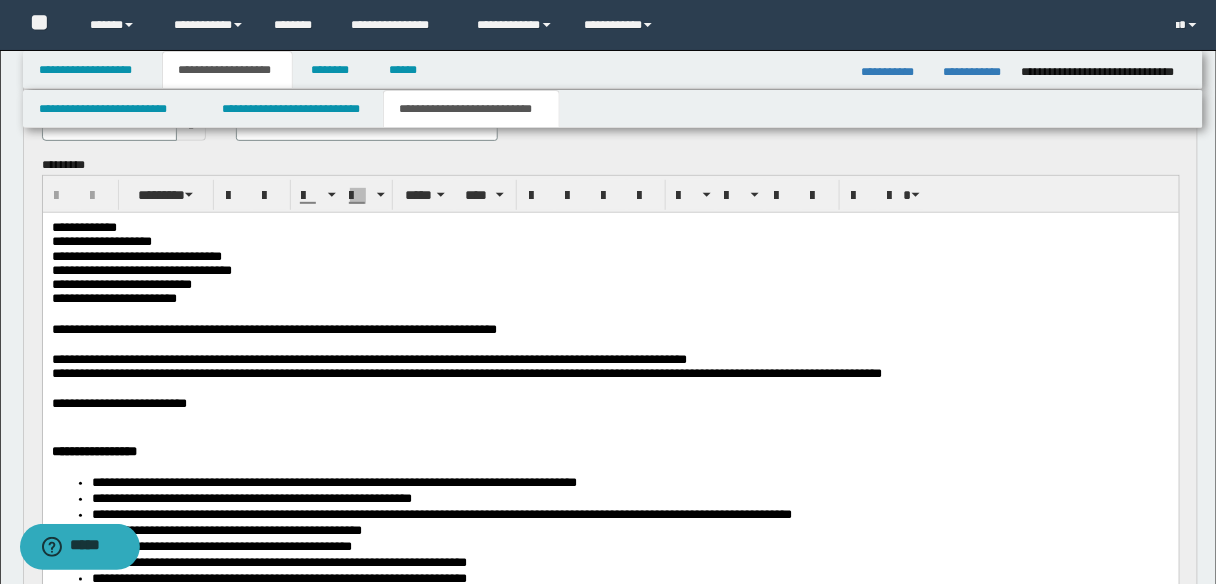 type 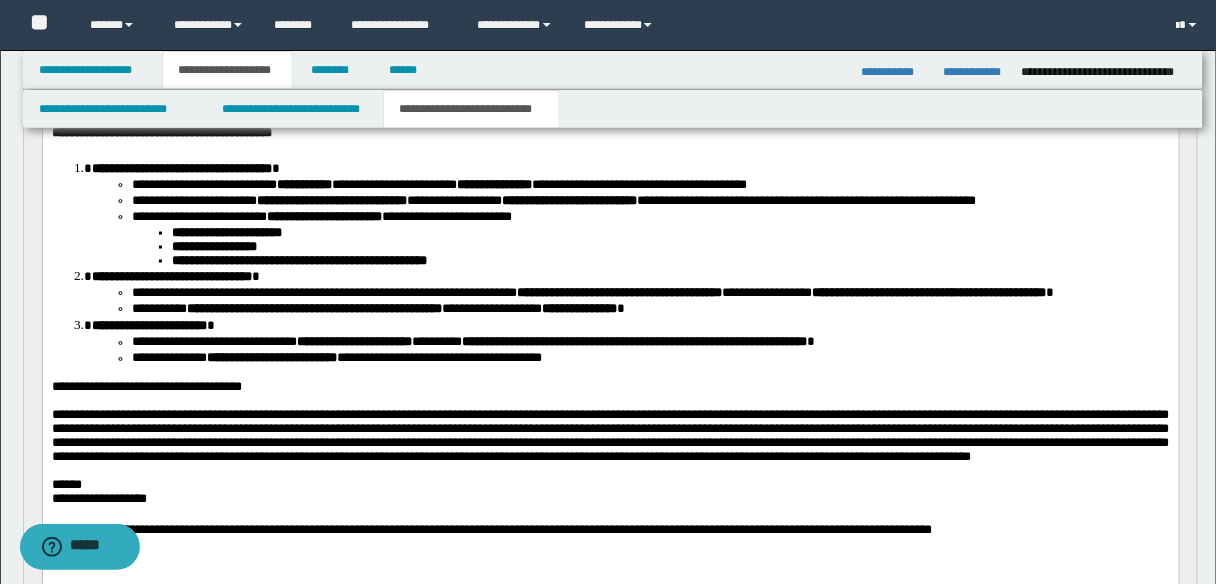 scroll, scrollTop: 702, scrollLeft: 0, axis: vertical 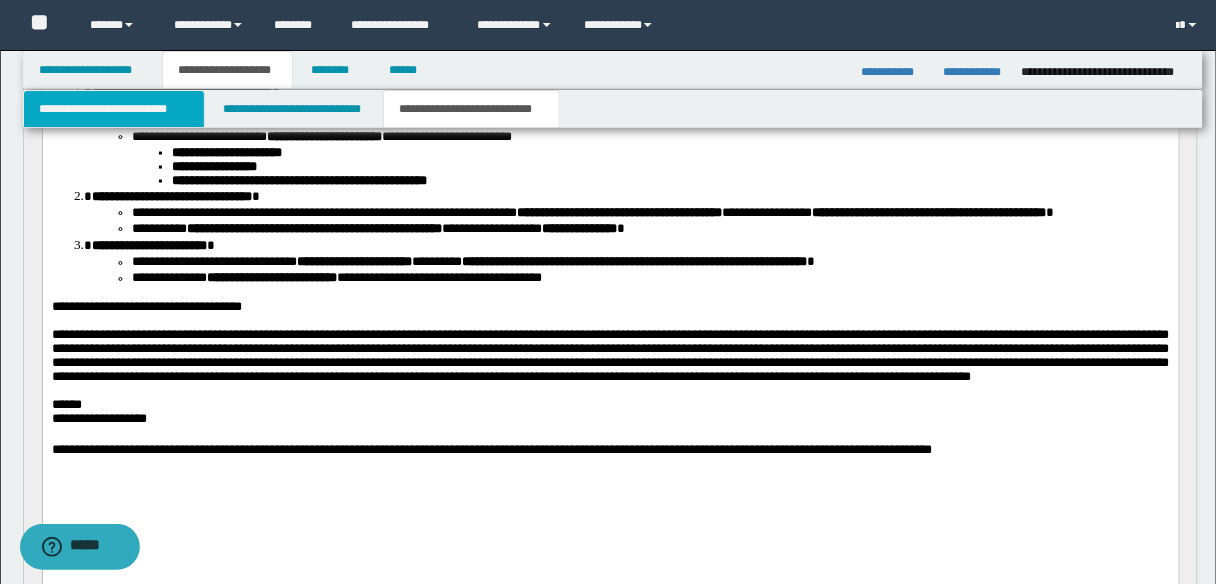 click on "**********" at bounding box center [114, 109] 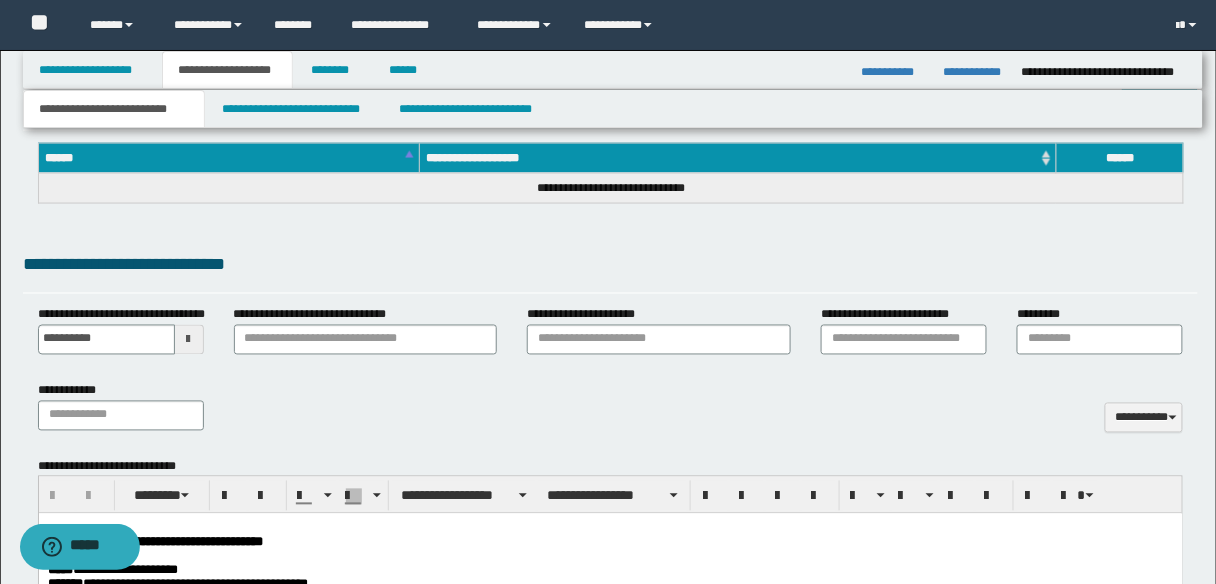 scroll, scrollTop: 942, scrollLeft: 0, axis: vertical 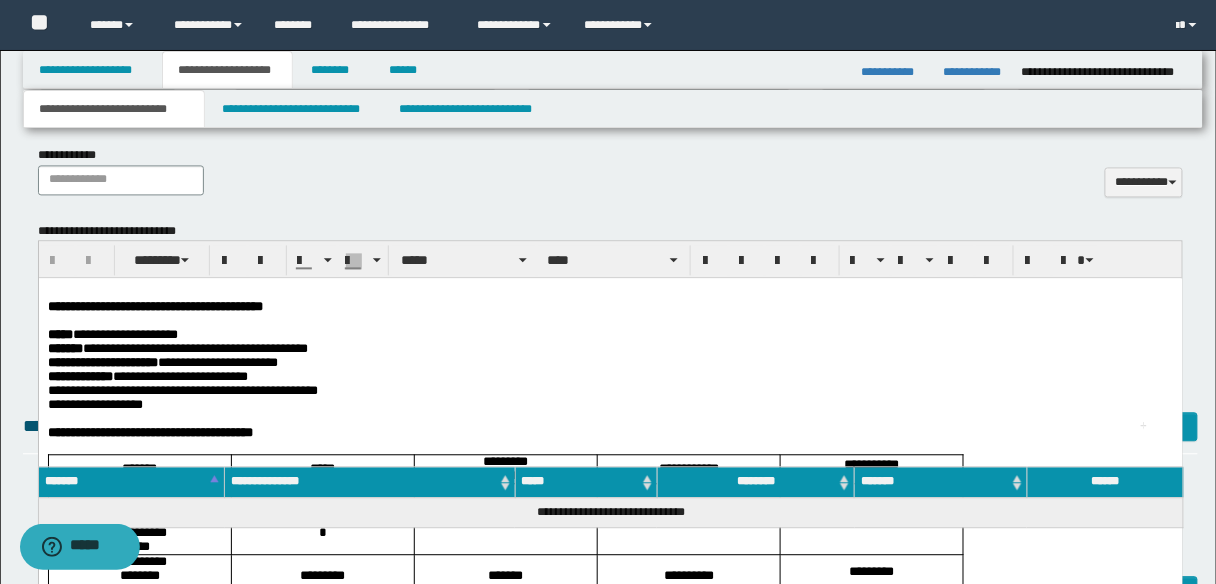 click on "**********" at bounding box center [177, 349] 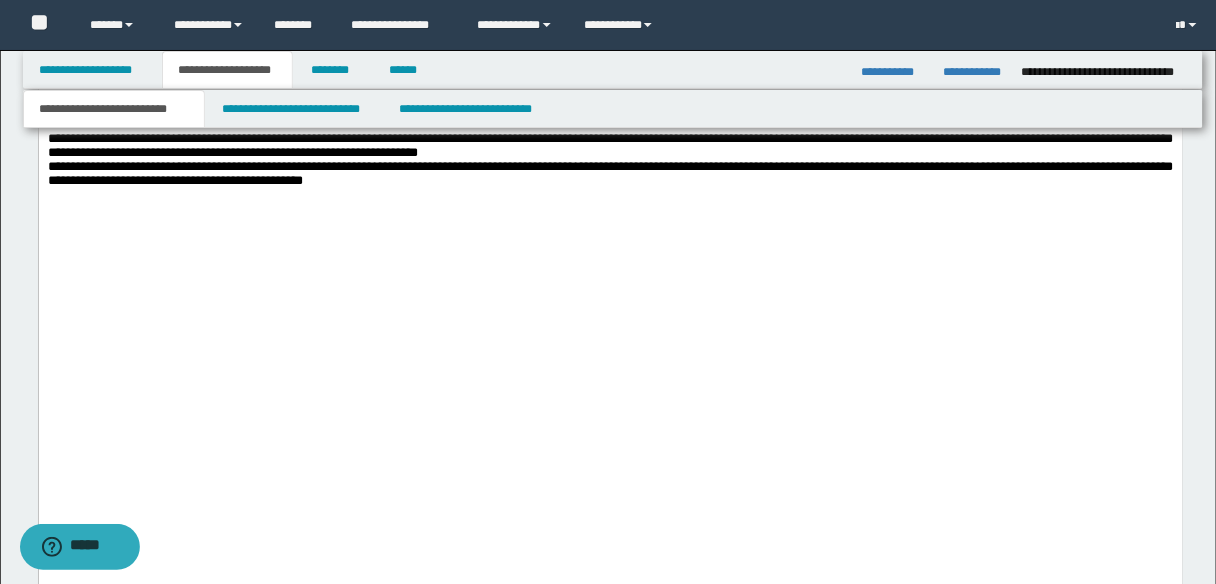 scroll, scrollTop: 4460, scrollLeft: 0, axis: vertical 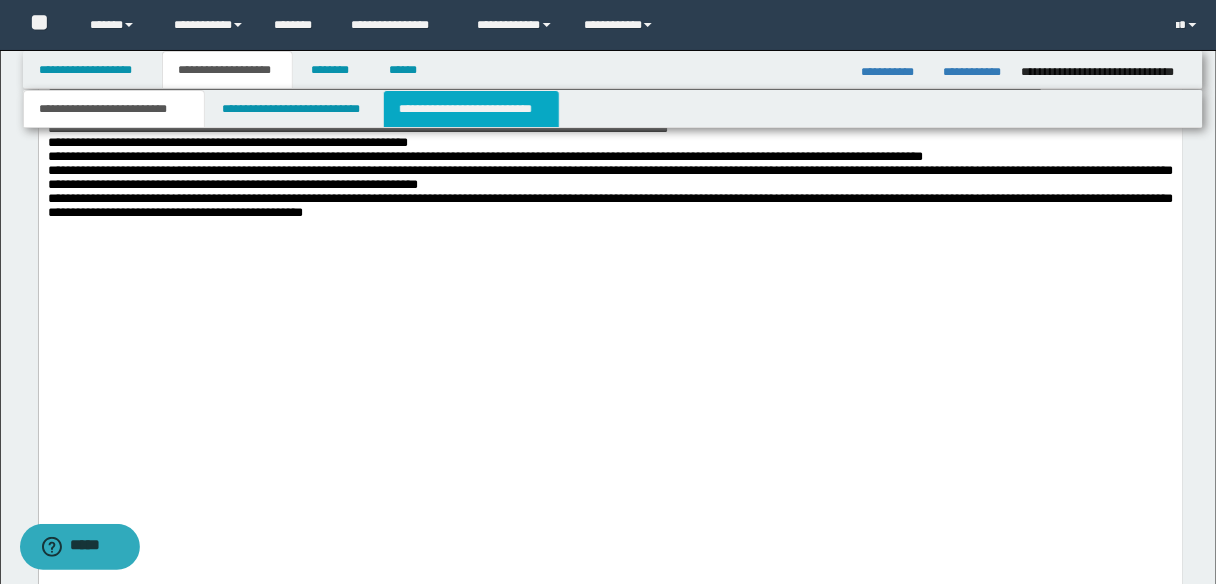 click on "**********" at bounding box center [471, 109] 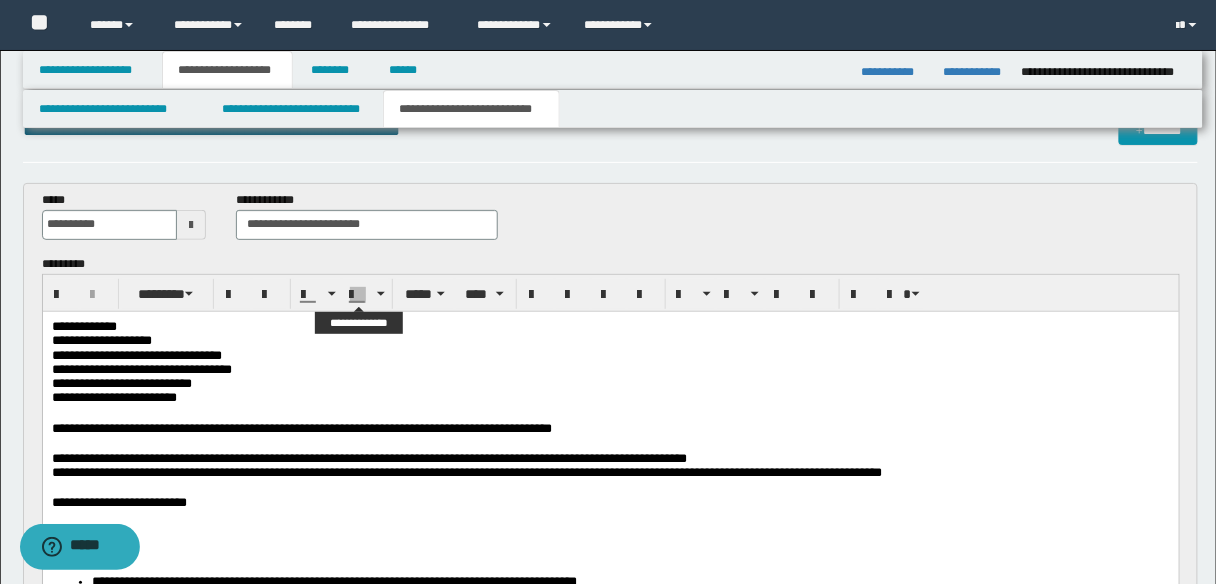 scroll, scrollTop: 80, scrollLeft: 0, axis: vertical 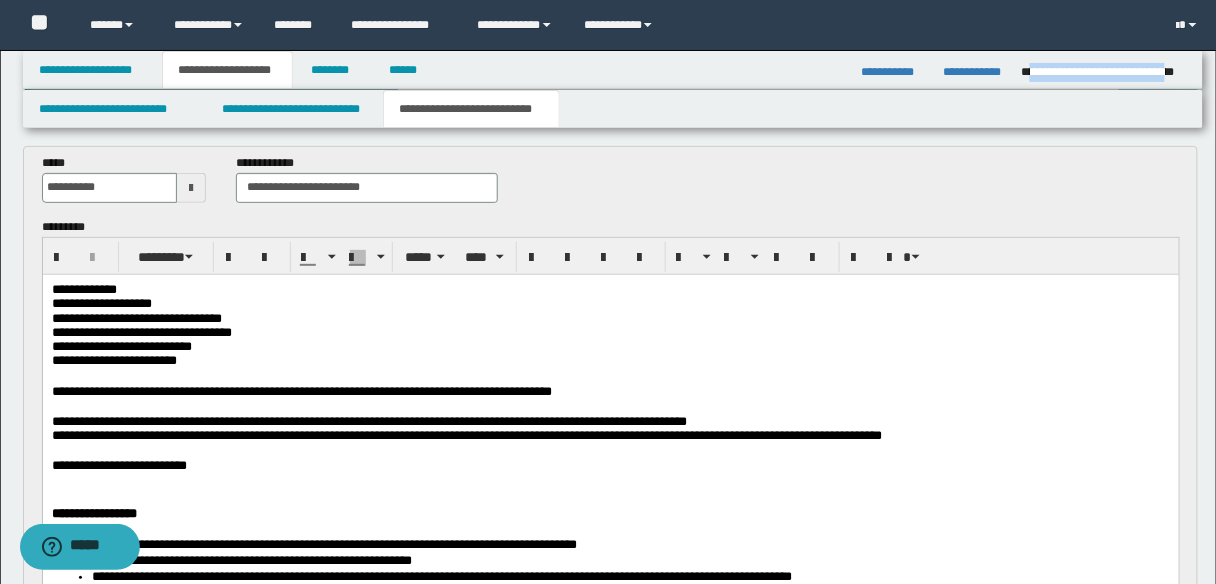 drag, startPoint x: 1184, startPoint y: 73, endPoint x: 1029, endPoint y: 72, distance: 155.00322 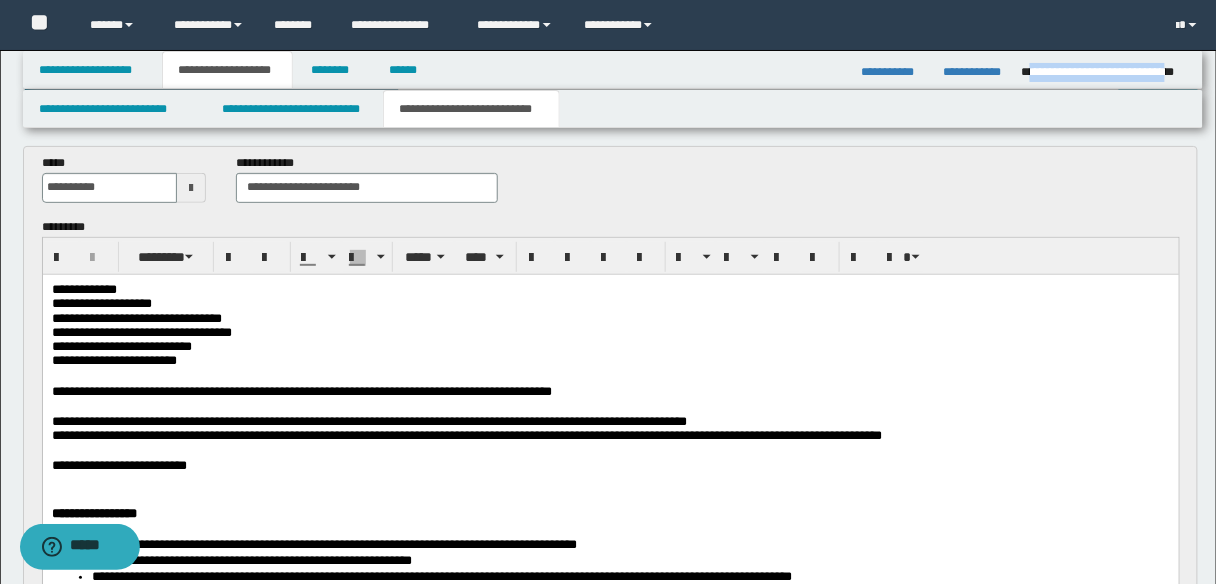 click on "**********" at bounding box center [1105, 72] 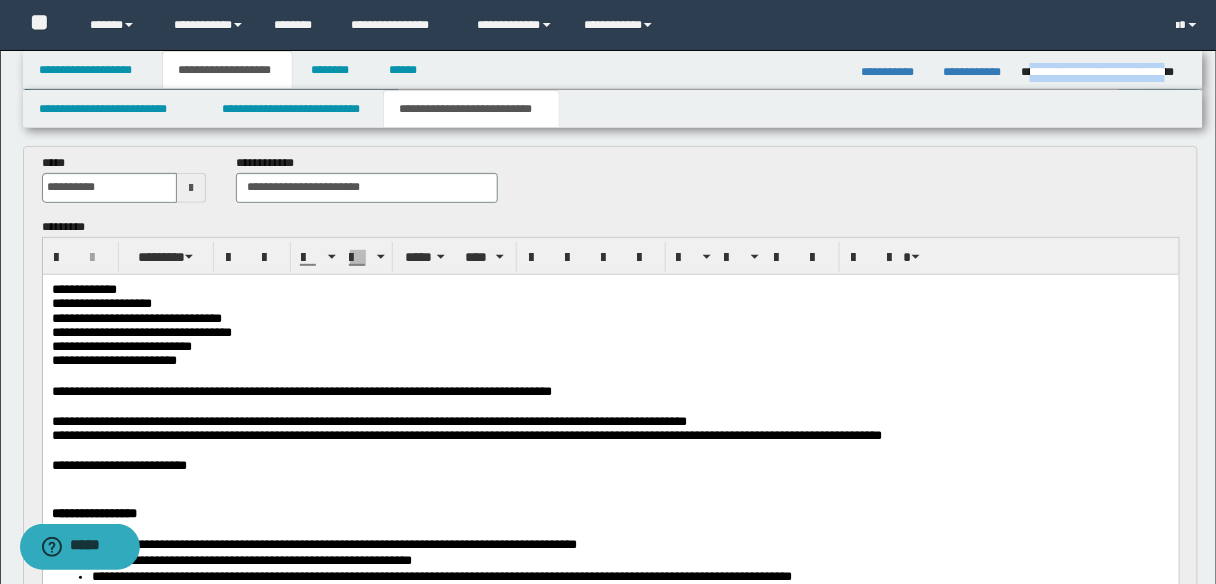 copy on "**********" 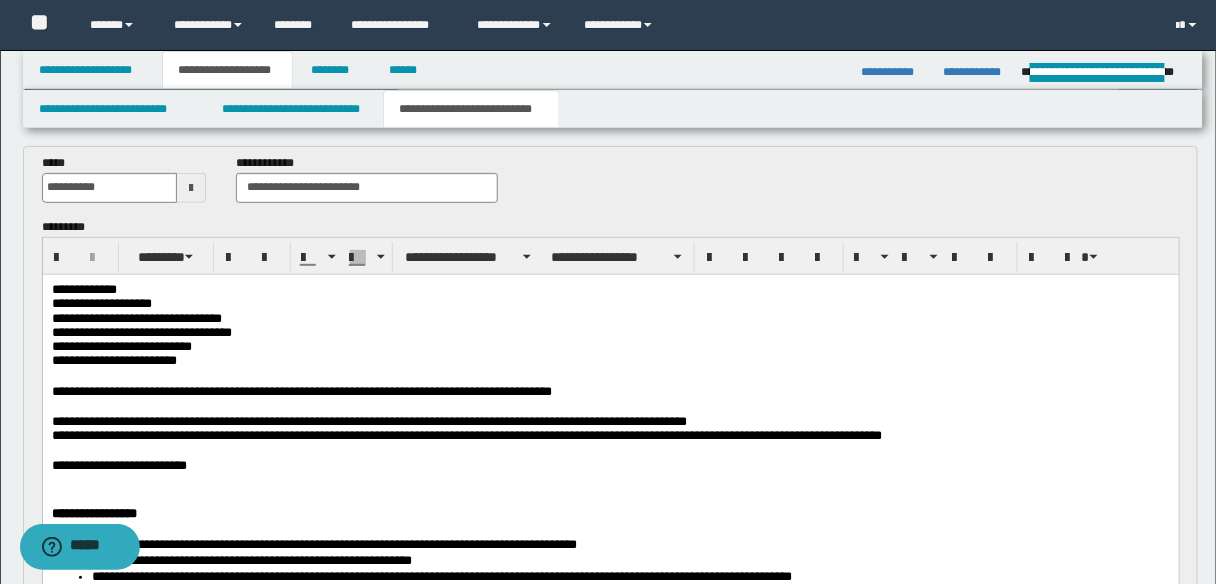 click at bounding box center [610, 406] 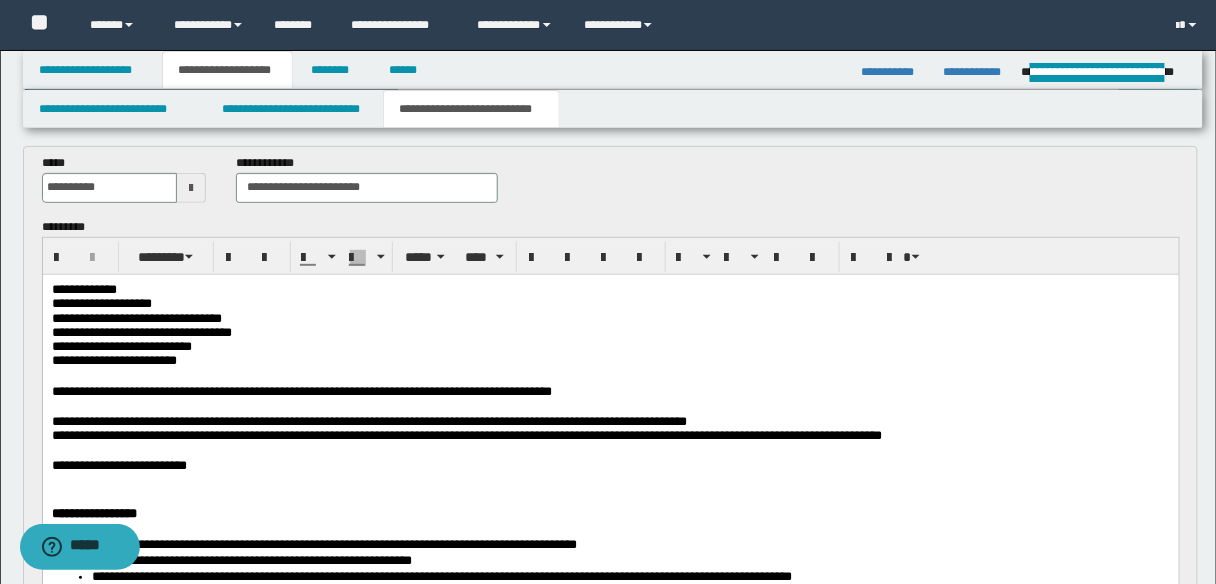 click on "**********" at bounding box center (301, 390) 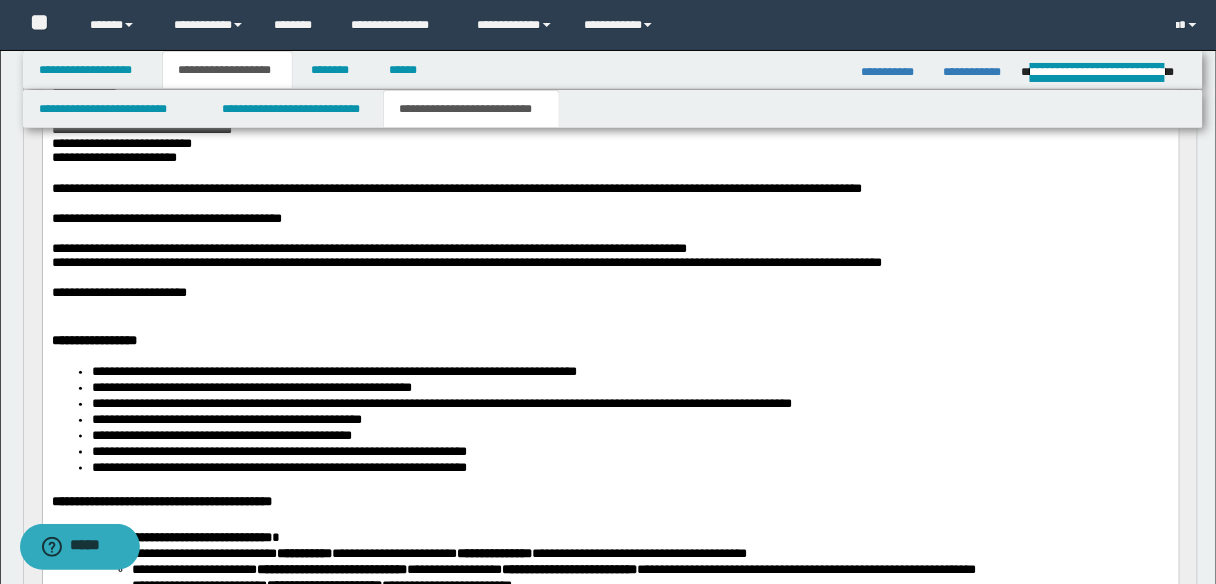scroll, scrollTop: 320, scrollLeft: 0, axis: vertical 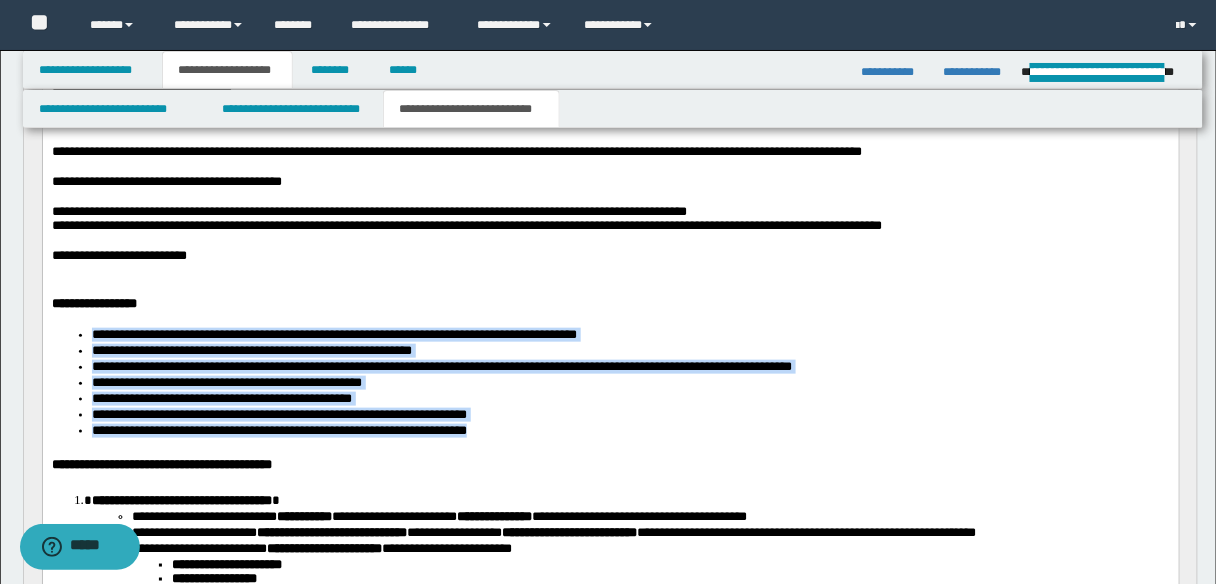 drag, startPoint x: 70, startPoint y: 354, endPoint x: 497, endPoint y: 456, distance: 439.01367 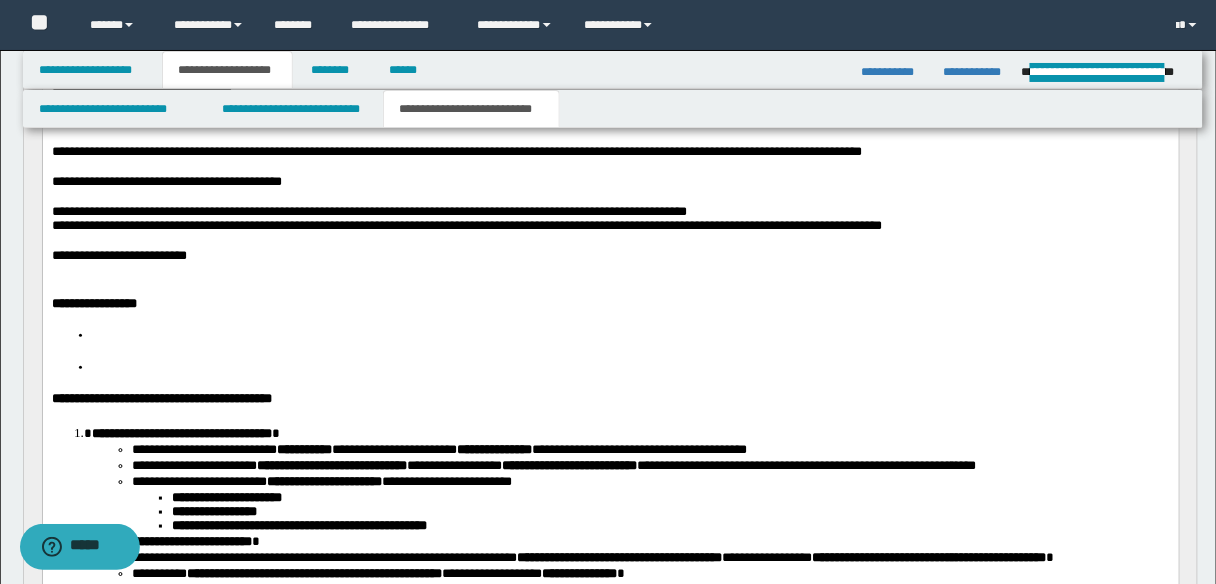 click on "**********" at bounding box center [610, 182] 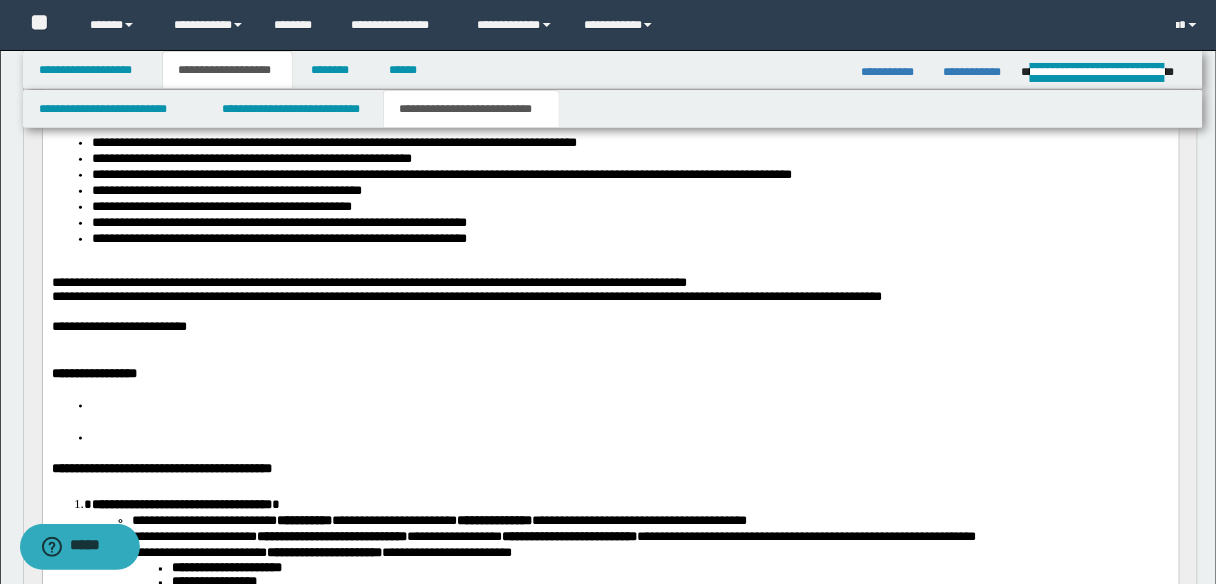 scroll, scrollTop: 480, scrollLeft: 0, axis: vertical 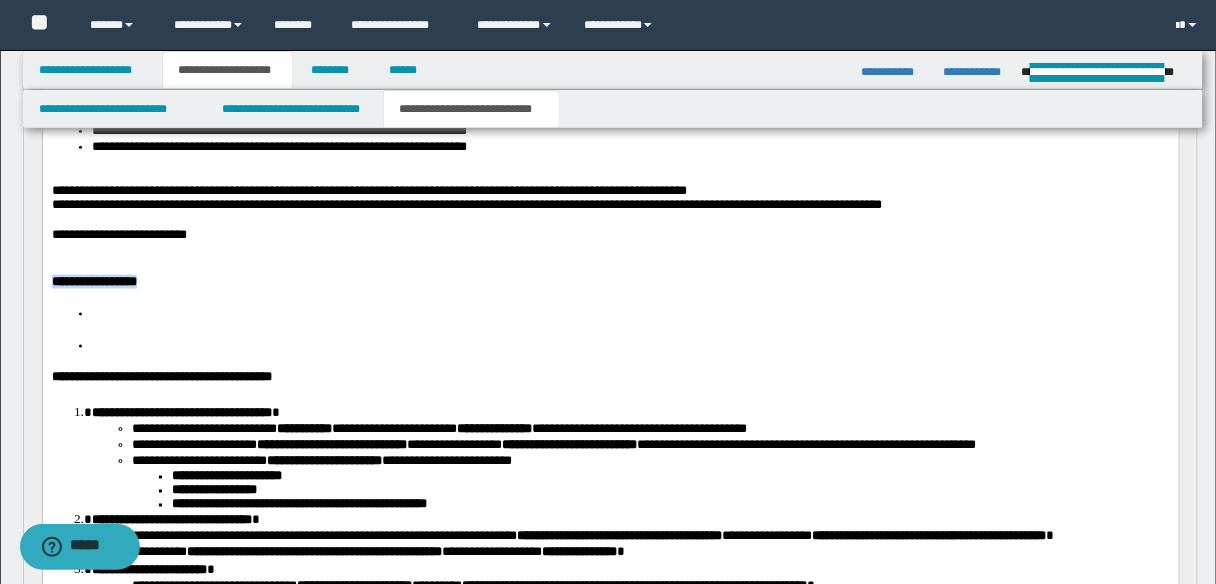 drag, startPoint x: 54, startPoint y: 302, endPoint x: 106, endPoint y: 369, distance: 84.811554 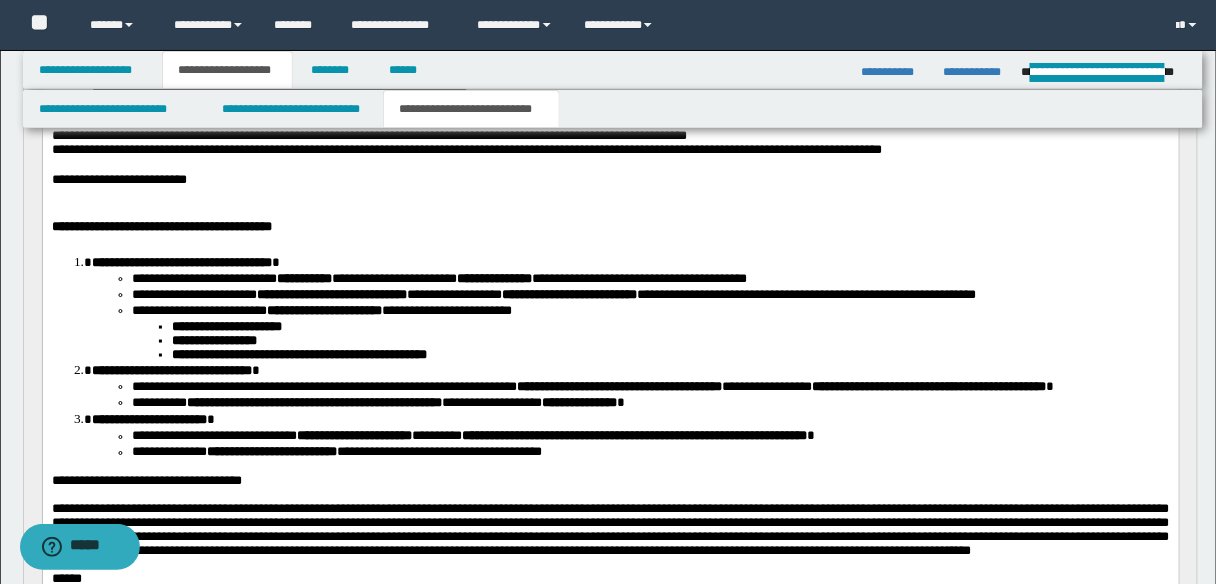 scroll, scrollTop: 560, scrollLeft: 0, axis: vertical 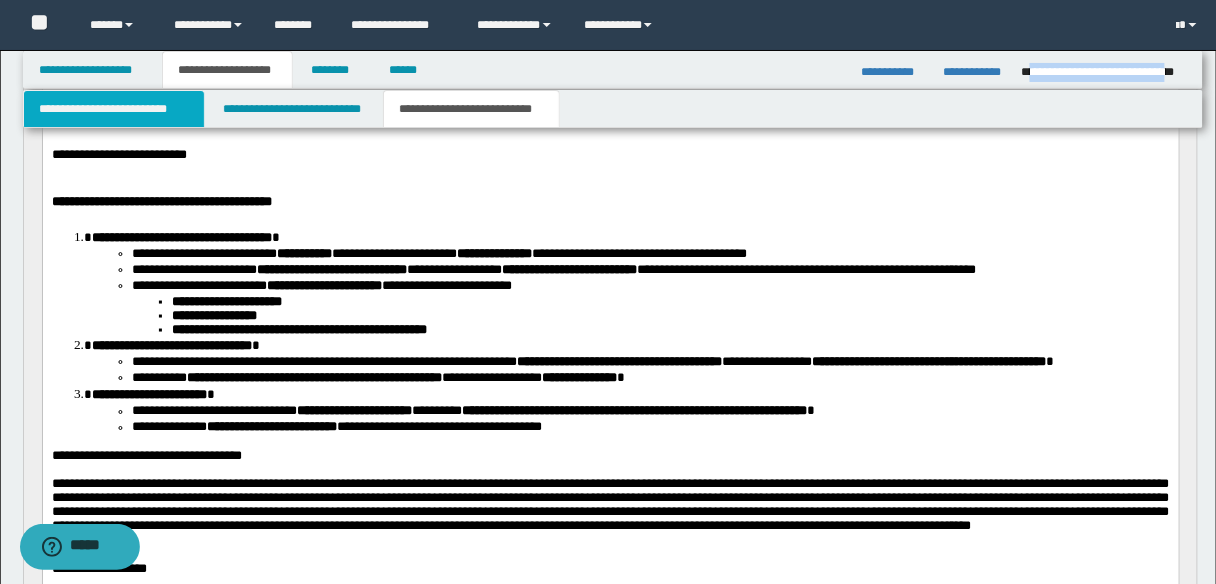 click on "**********" at bounding box center (114, 109) 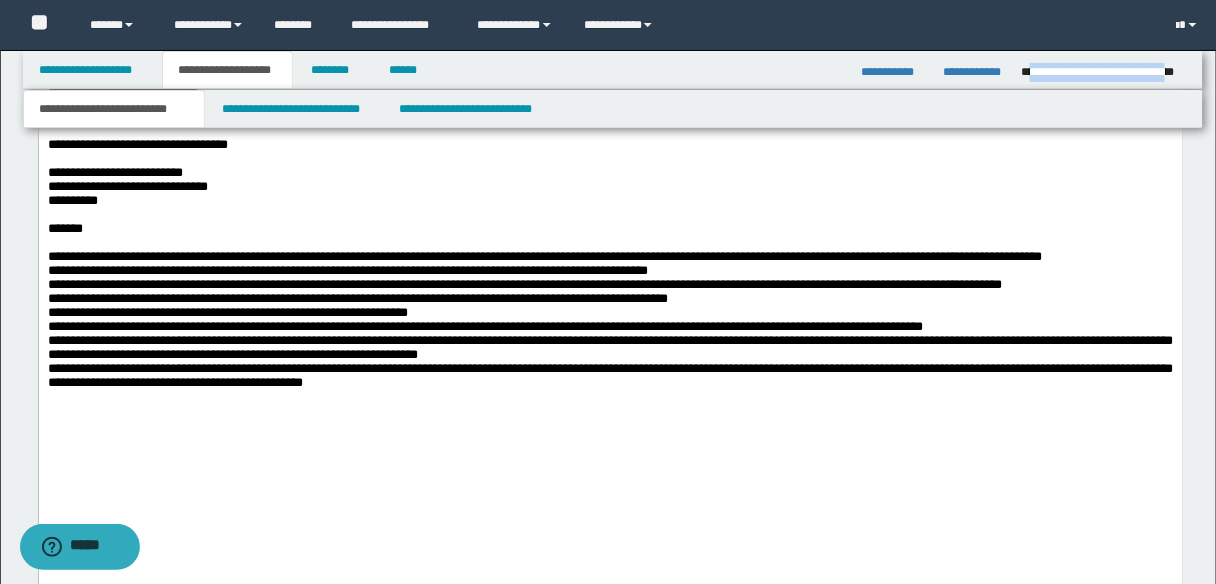 scroll, scrollTop: 4320, scrollLeft: 0, axis: vertical 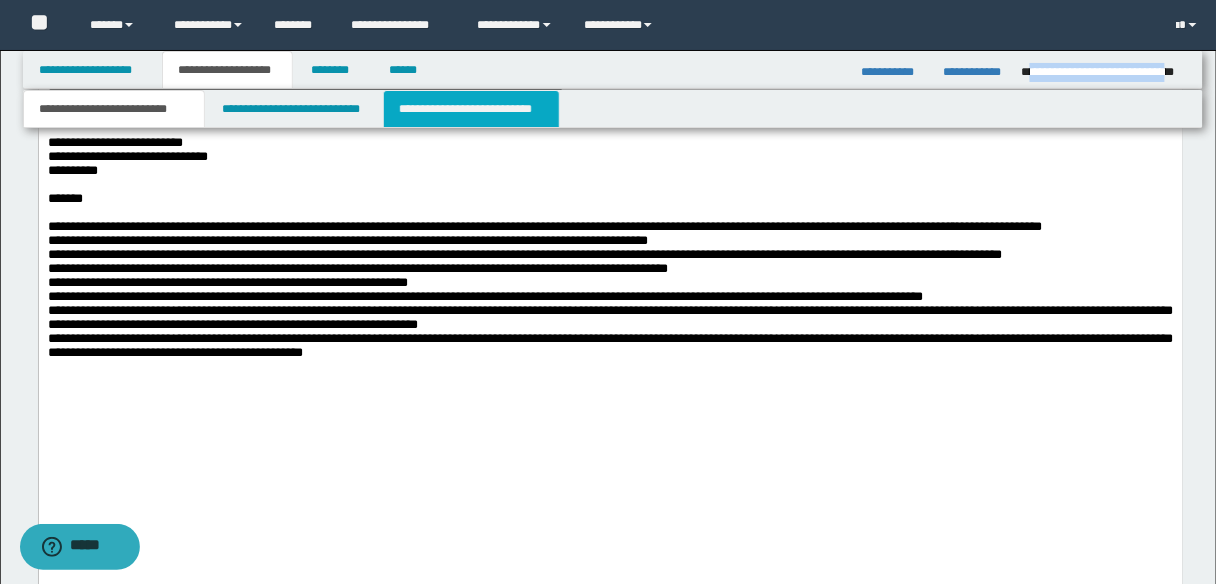 click on "**********" at bounding box center (471, 109) 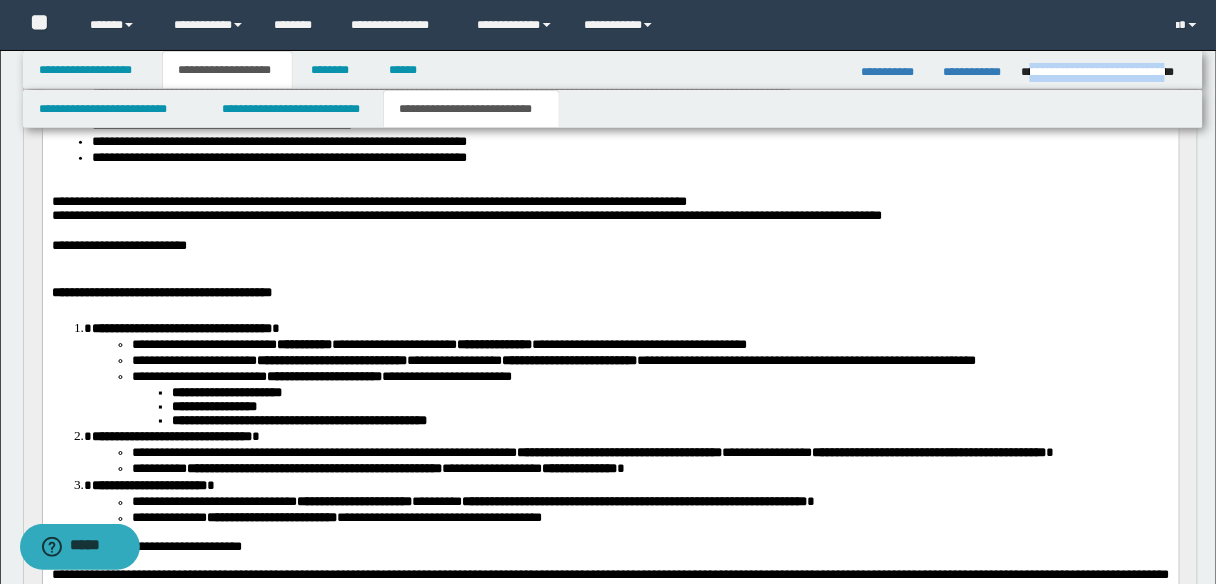 scroll, scrollTop: 309, scrollLeft: 0, axis: vertical 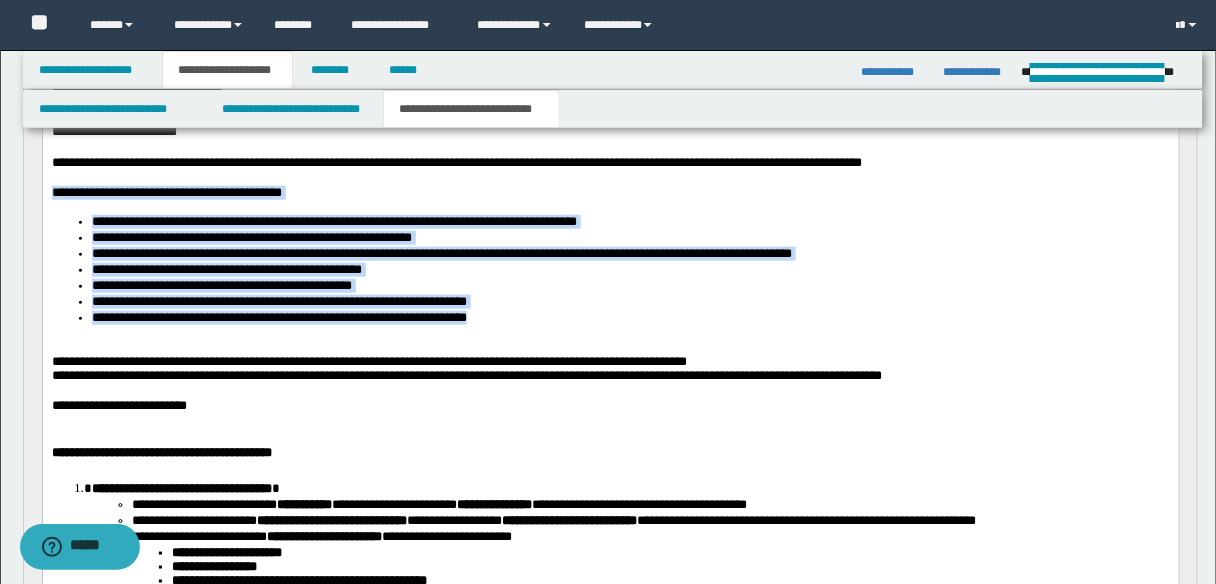 drag, startPoint x: 49, startPoint y: 205, endPoint x: 499, endPoint y: 333, distance: 467.8504 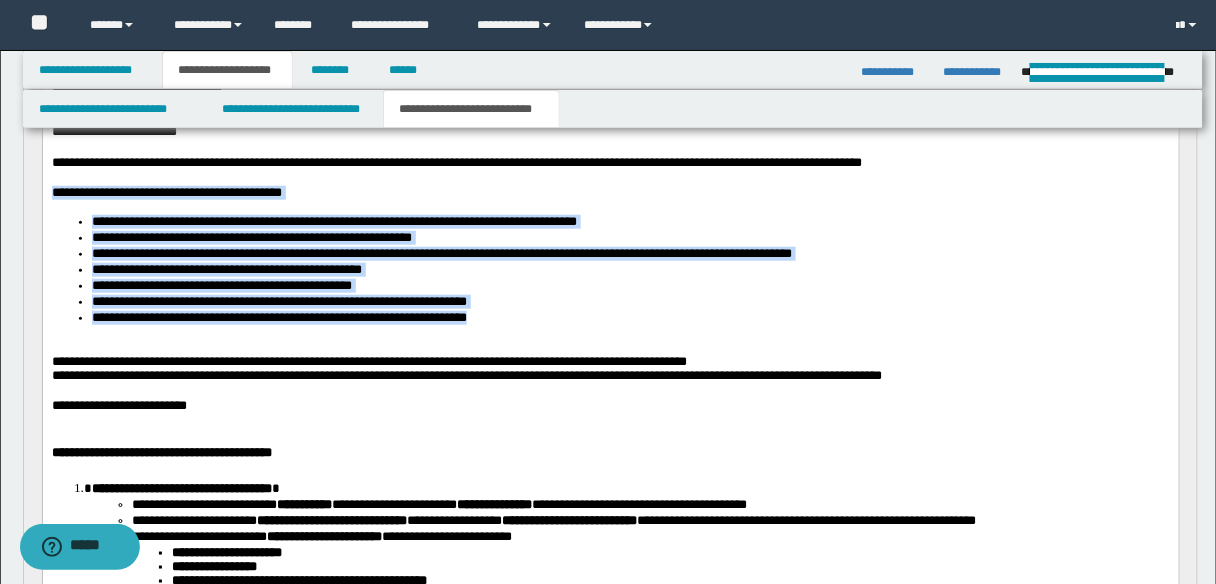 click on "**********" at bounding box center [610, 480] 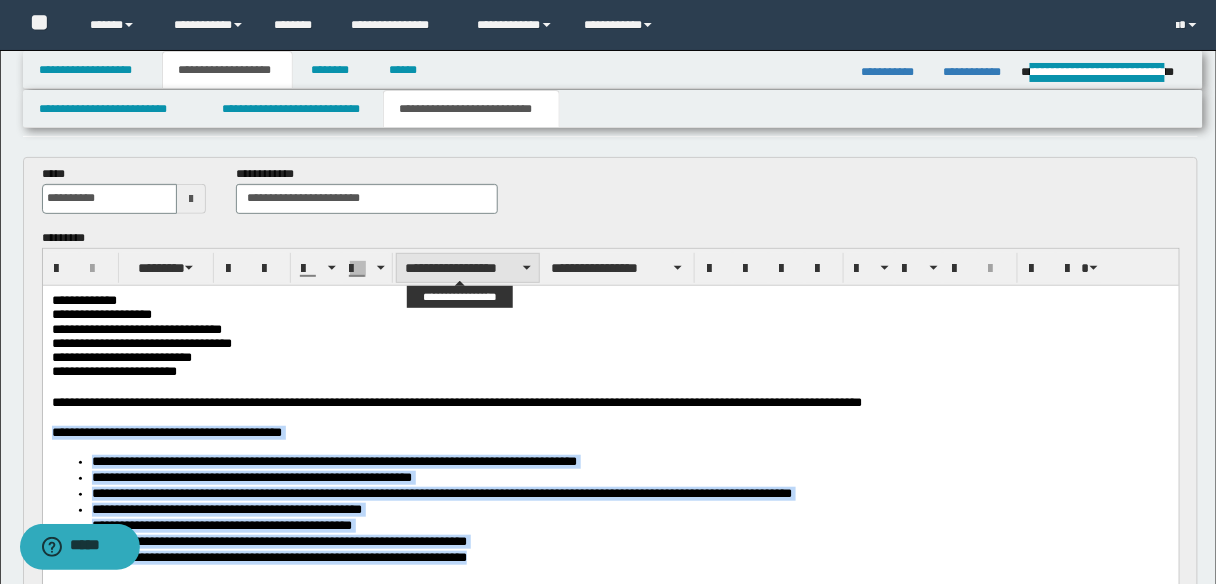 click on "**********" at bounding box center (468, 268) 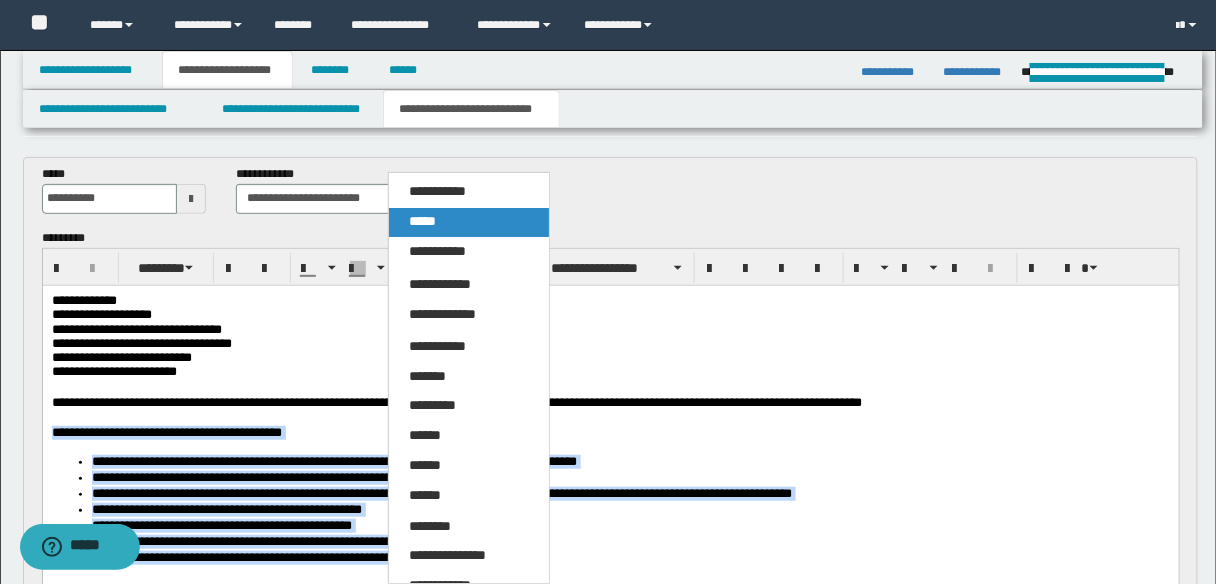 click on "*****" at bounding box center [422, 221] 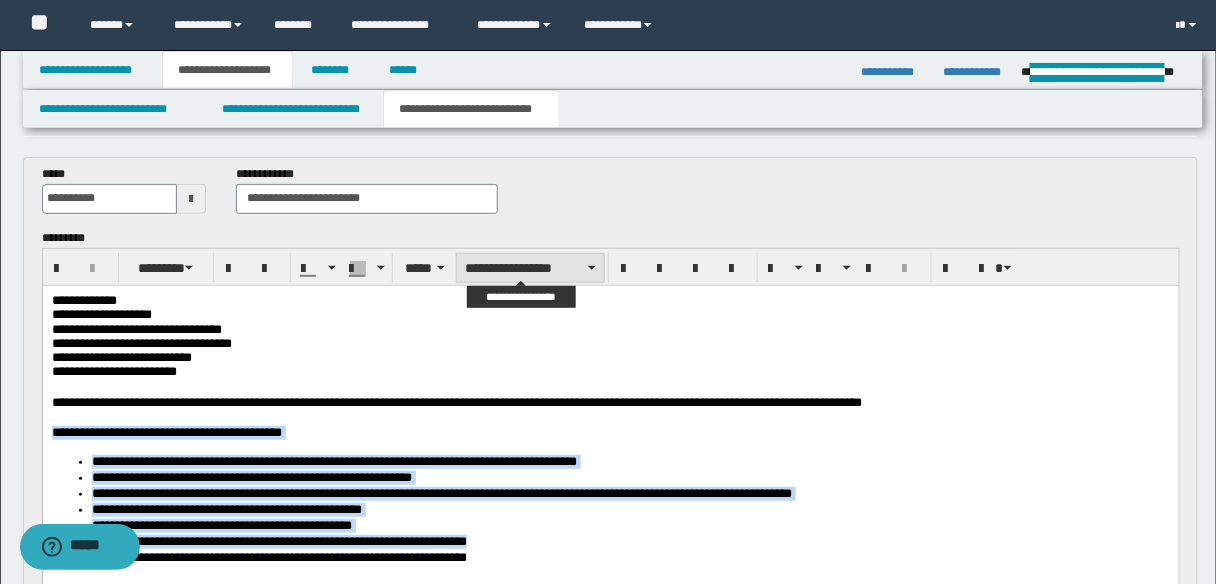 click on "**********" at bounding box center [530, 268] 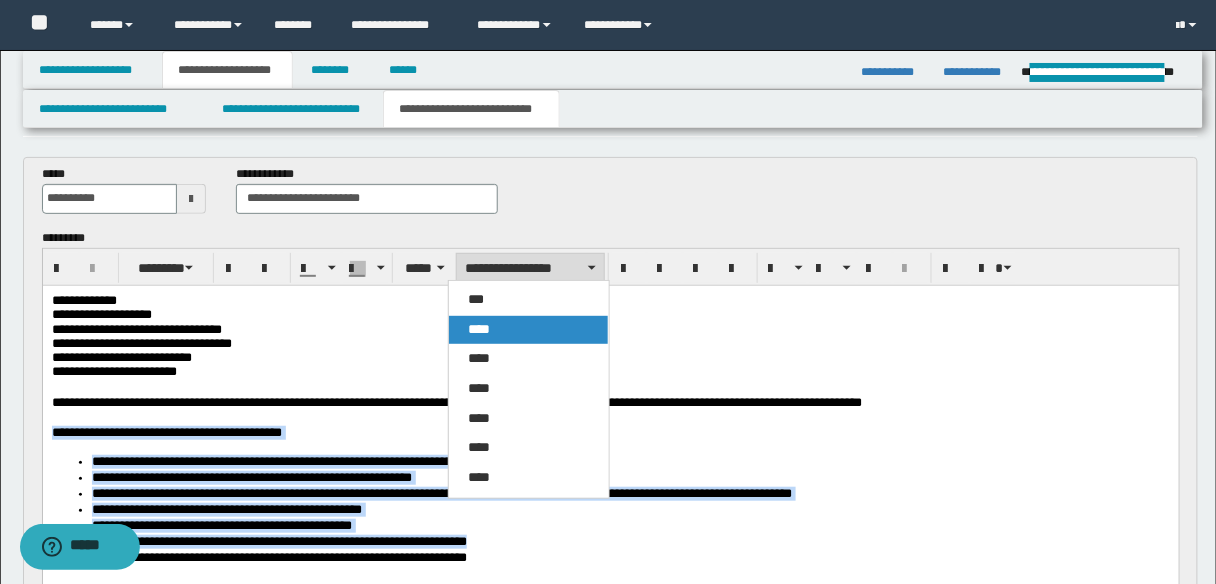 click on "****" at bounding box center (480, 329) 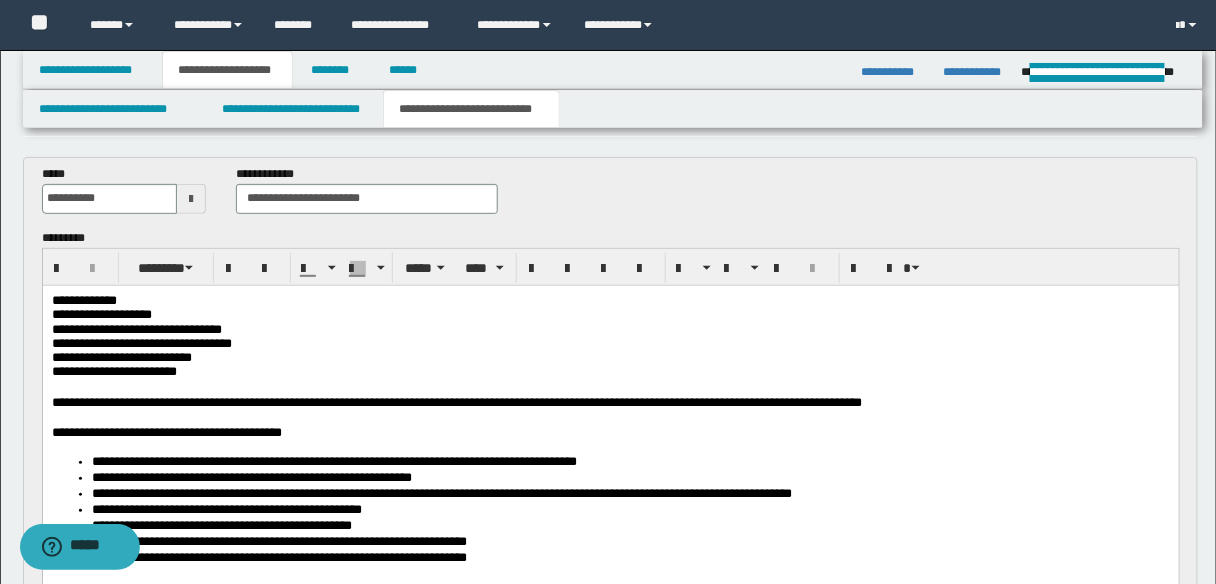 click on "**********" at bounding box center [610, 329] 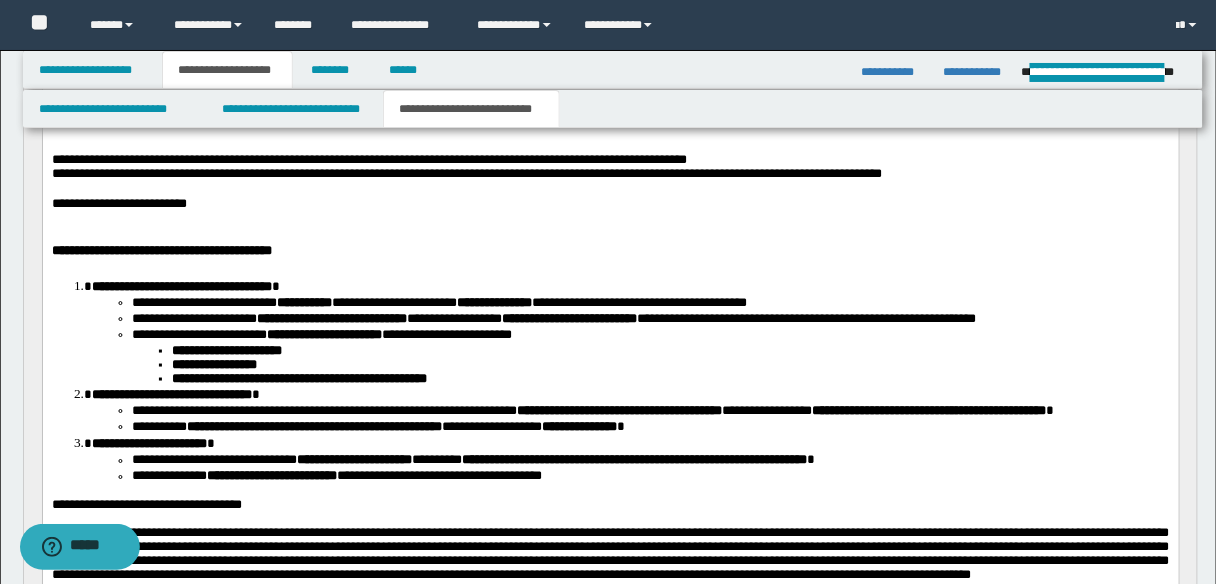scroll, scrollTop: 549, scrollLeft: 0, axis: vertical 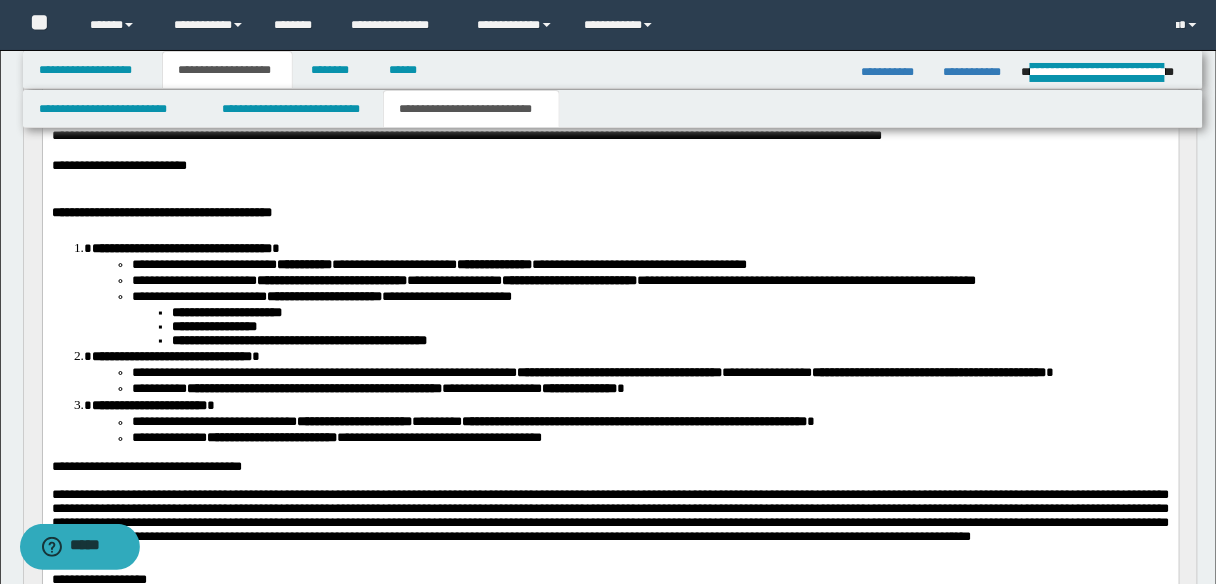 click on "**********" at bounding box center (610, 214) 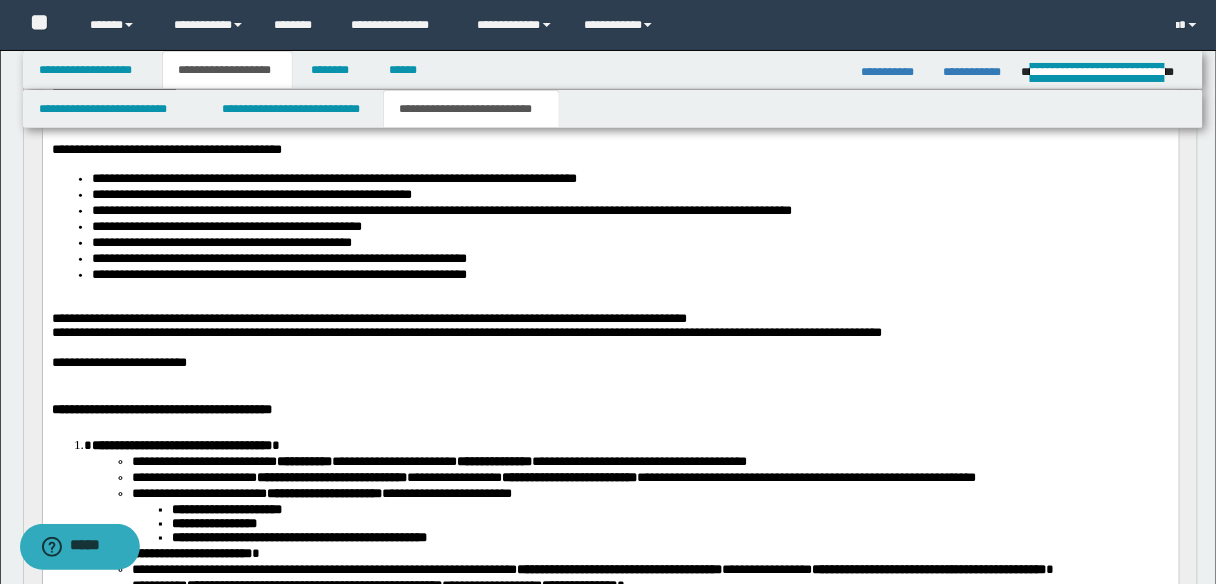 scroll, scrollTop: 389, scrollLeft: 0, axis: vertical 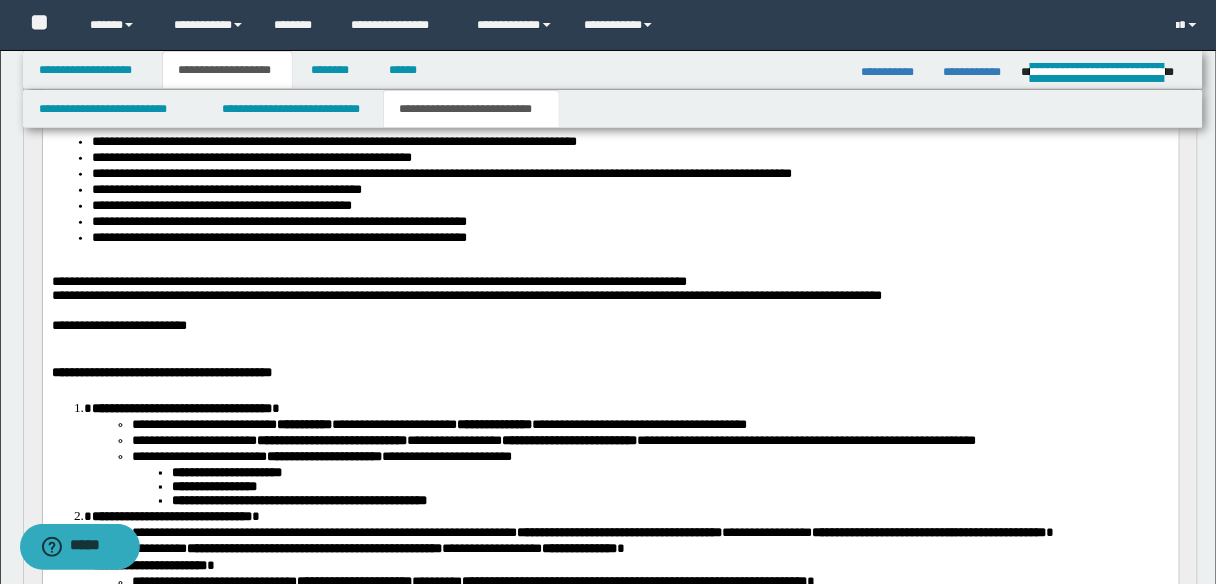 click on "**********" at bounding box center [368, 281] 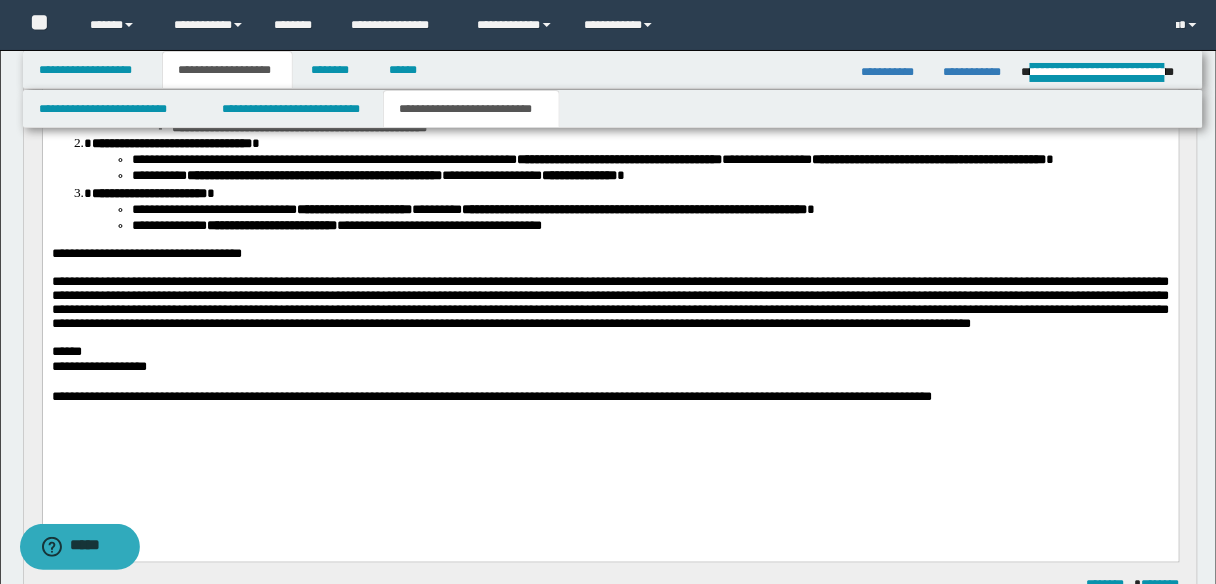scroll, scrollTop: 789, scrollLeft: 0, axis: vertical 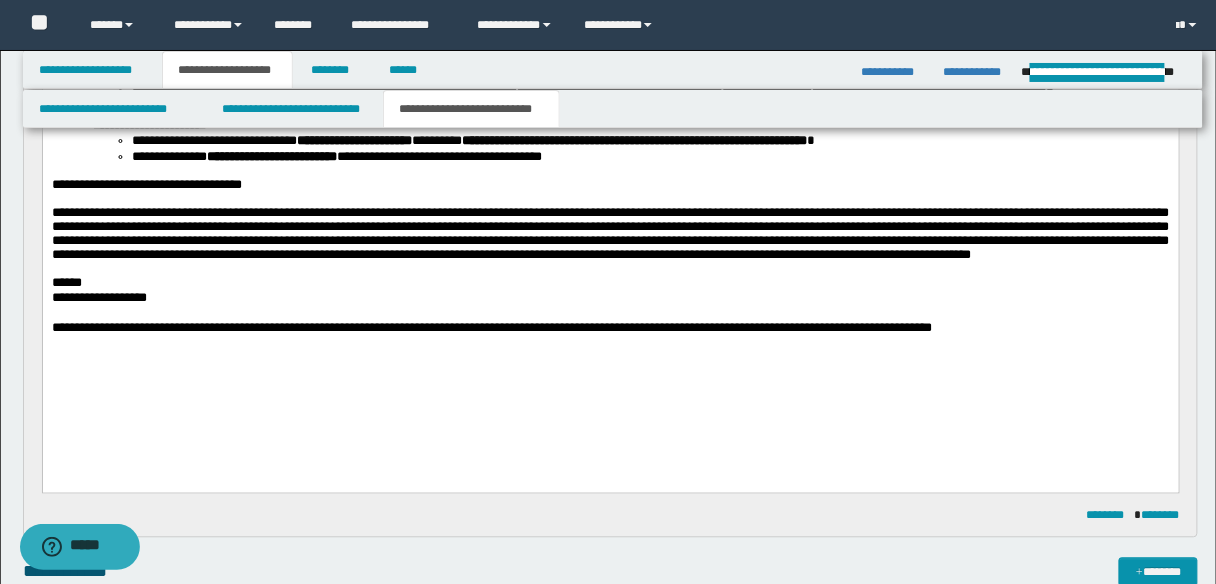 click at bounding box center [610, 271] 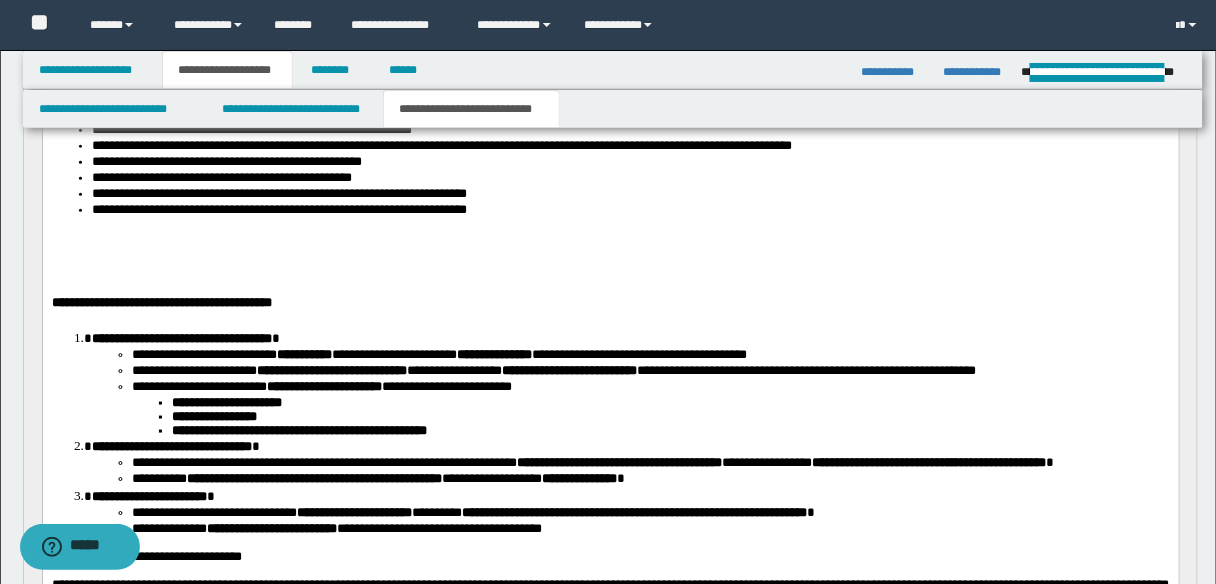 scroll, scrollTop: 389, scrollLeft: 0, axis: vertical 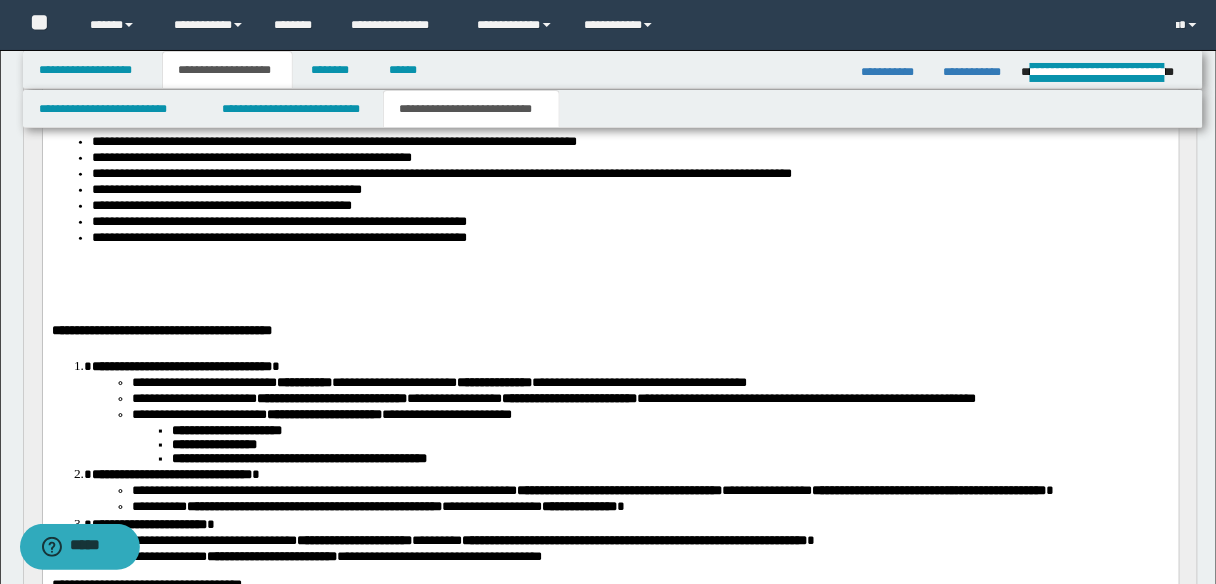 click at bounding box center [610, 268] 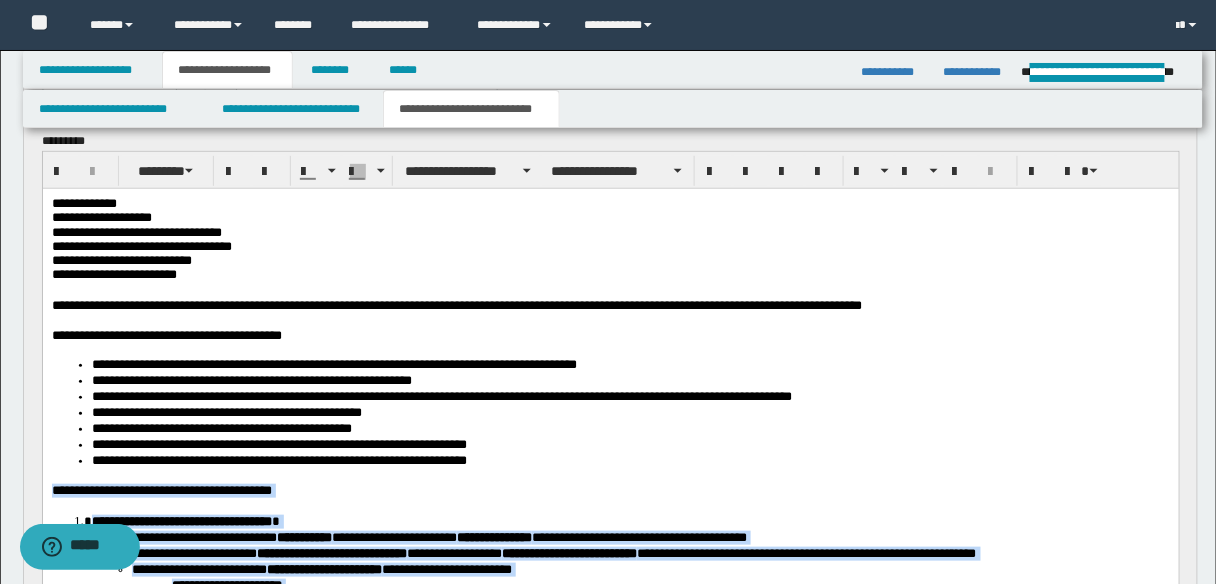 scroll, scrollTop: 69, scrollLeft: 0, axis: vertical 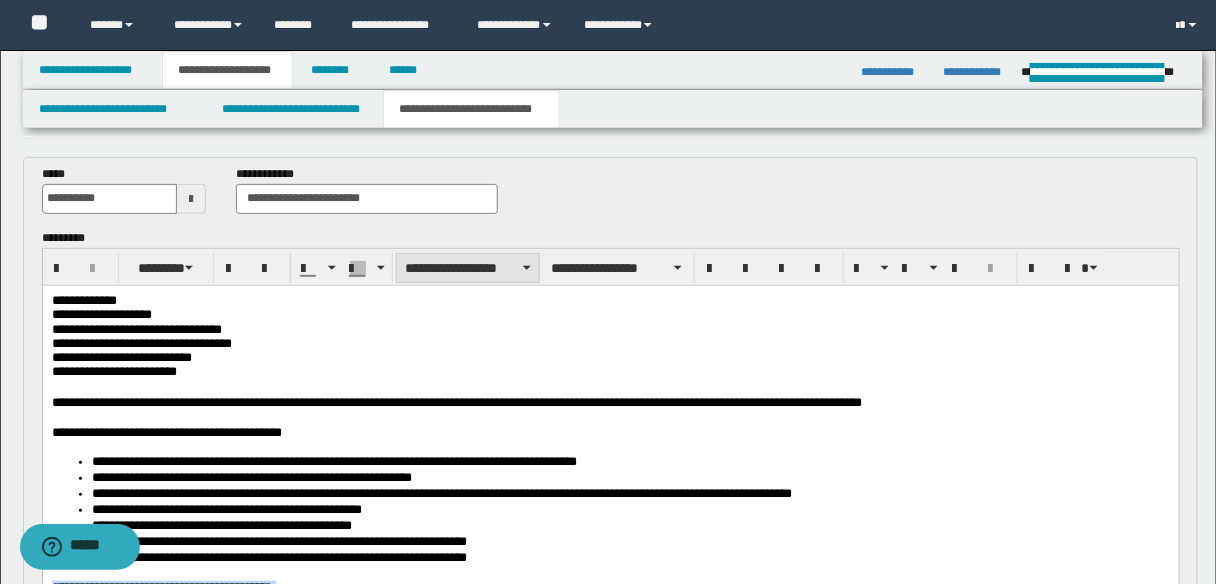 click on "**********" at bounding box center [468, 268] 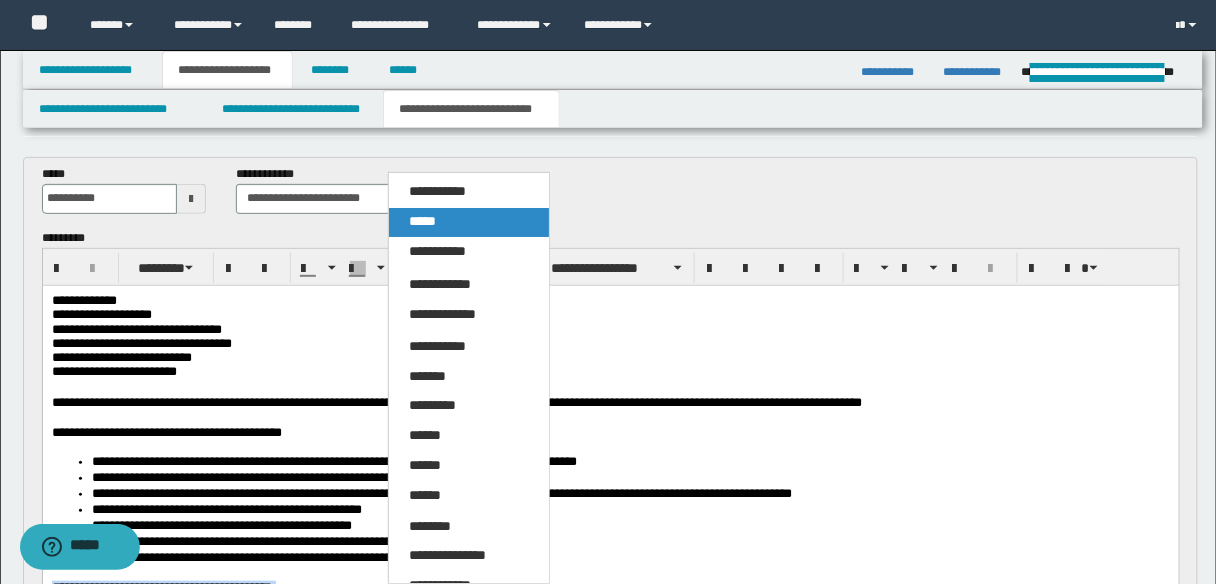 click on "*****" at bounding box center [422, 221] 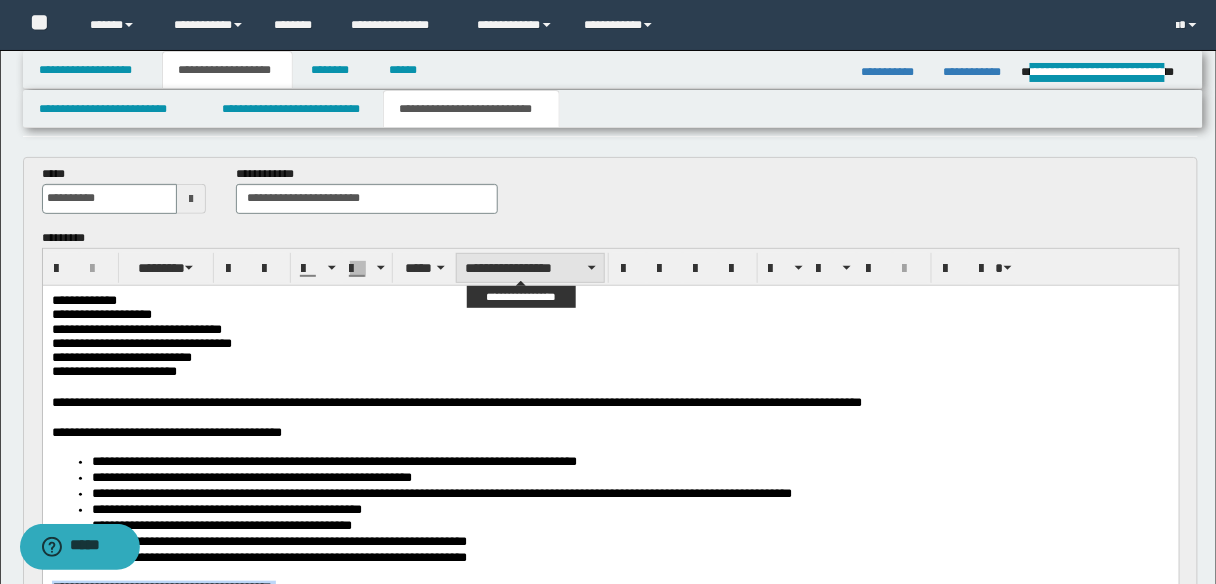 click on "**********" at bounding box center (530, 268) 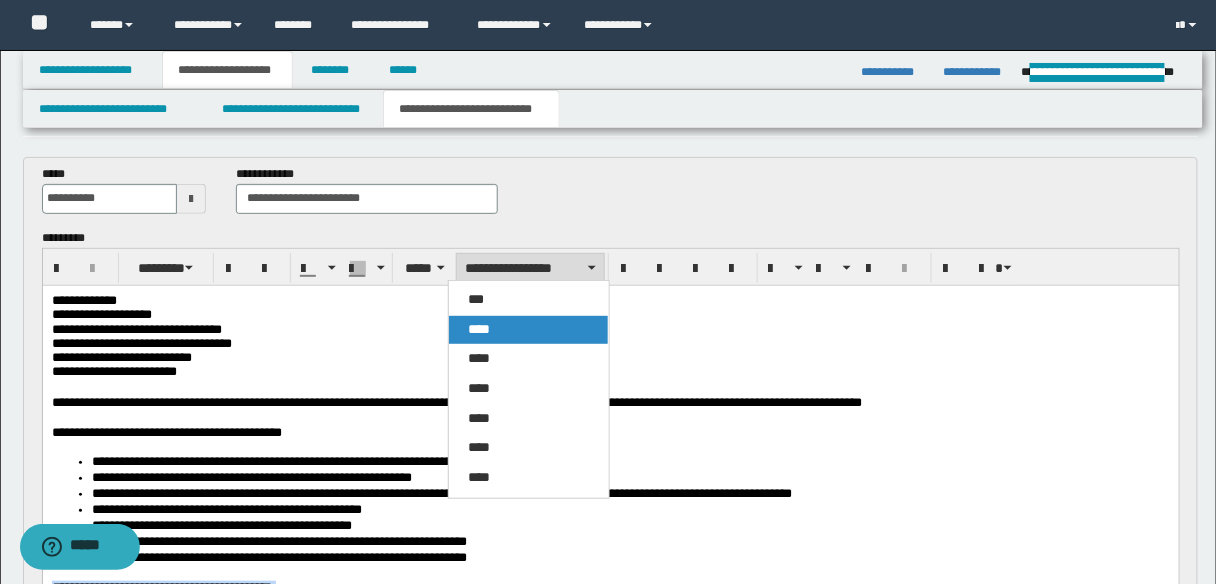 click on "****" at bounding box center [528, 330] 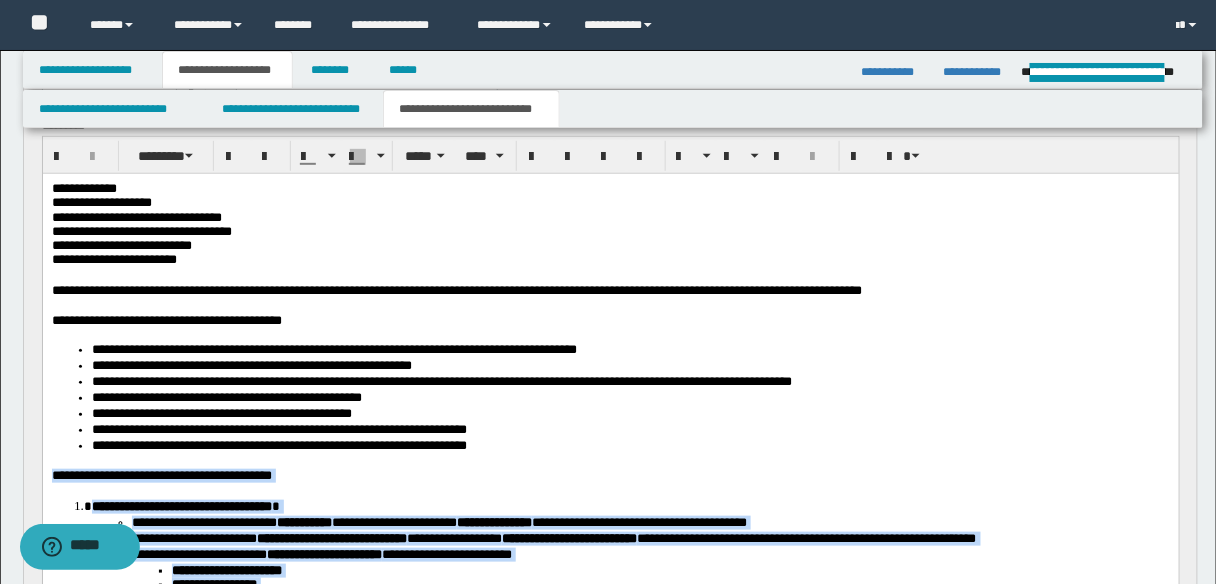 scroll, scrollTop: 309, scrollLeft: 0, axis: vertical 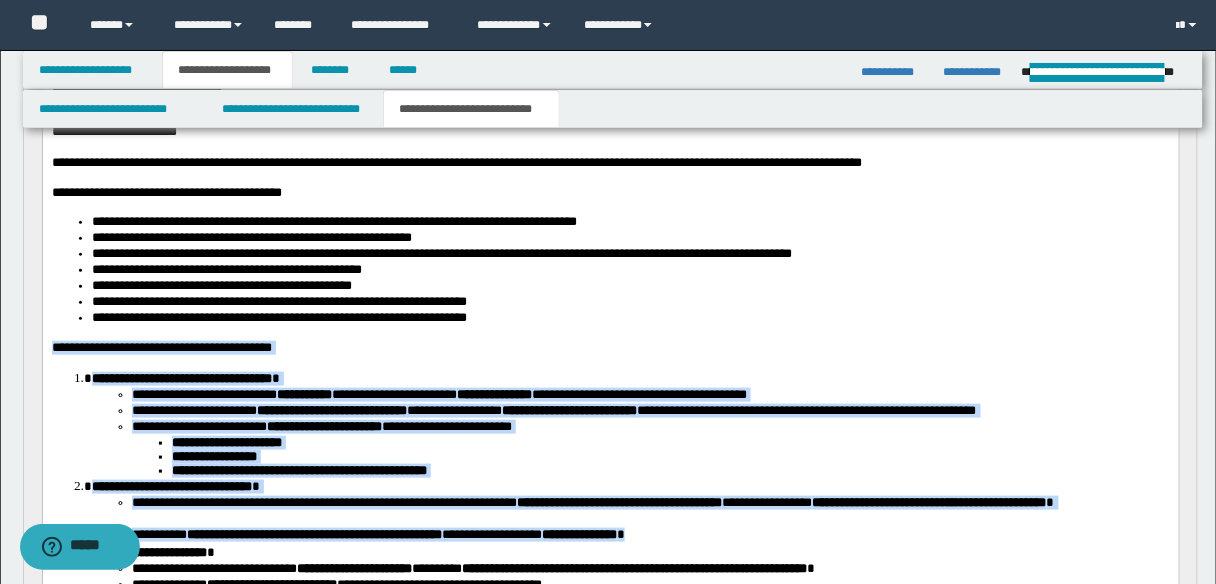 click on "**********" at bounding box center [610, 455] 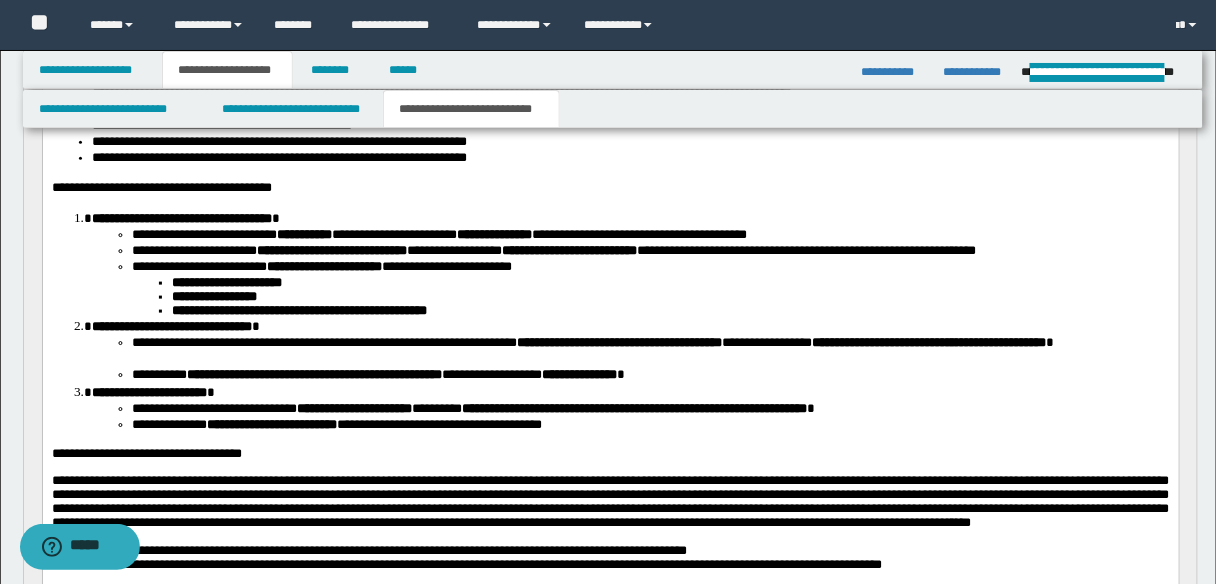 scroll, scrollTop: 549, scrollLeft: 0, axis: vertical 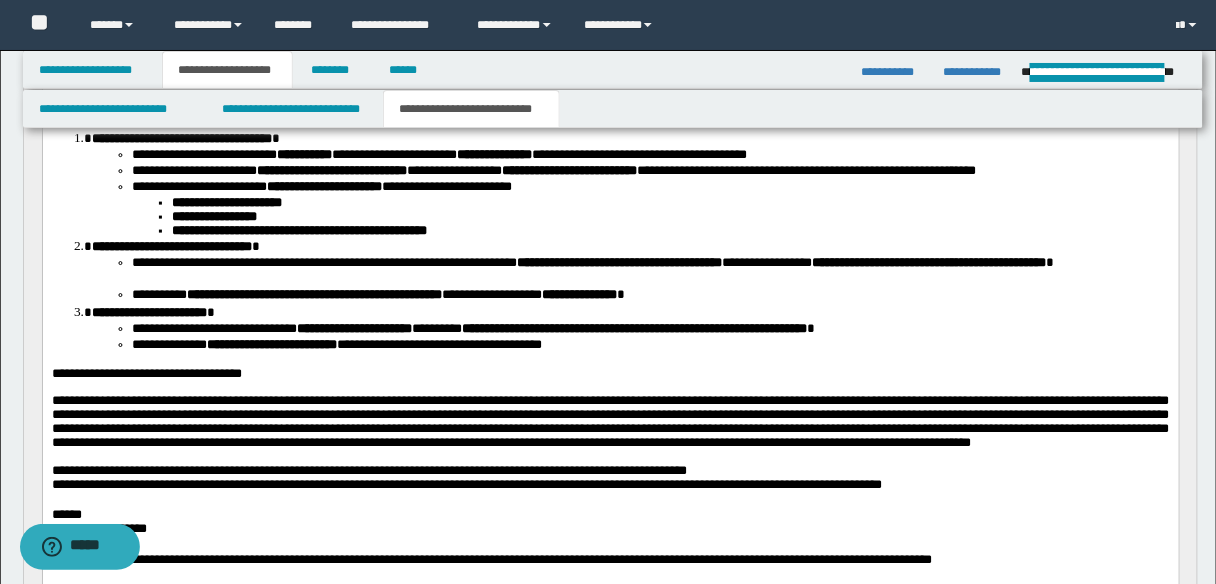 click on "**********" at bounding box center [146, 373] 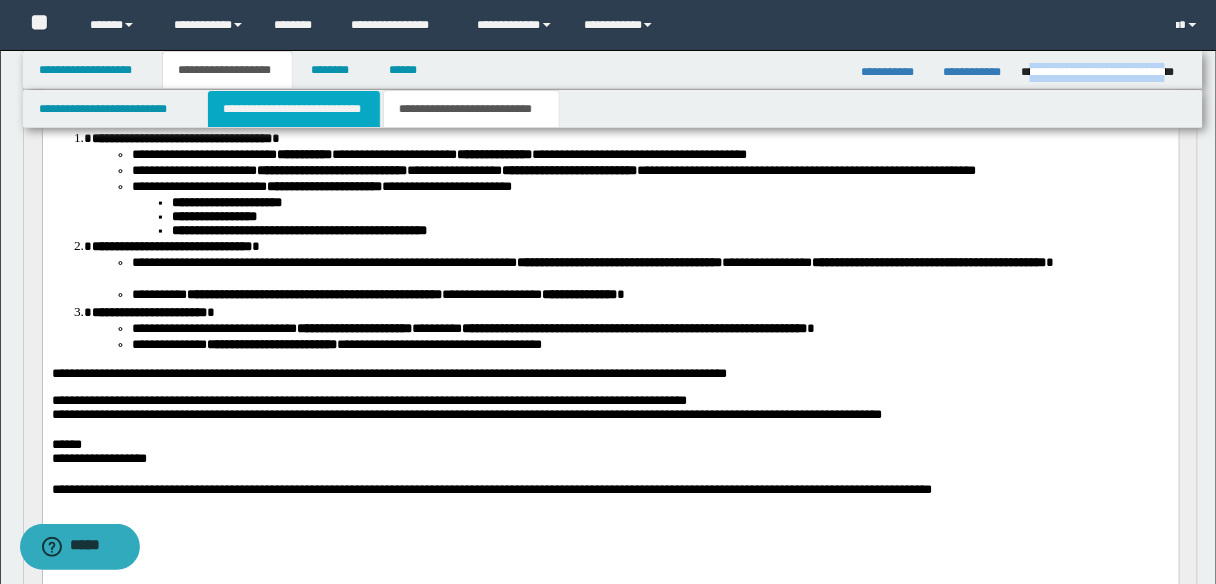 click on "**********" at bounding box center [294, 109] 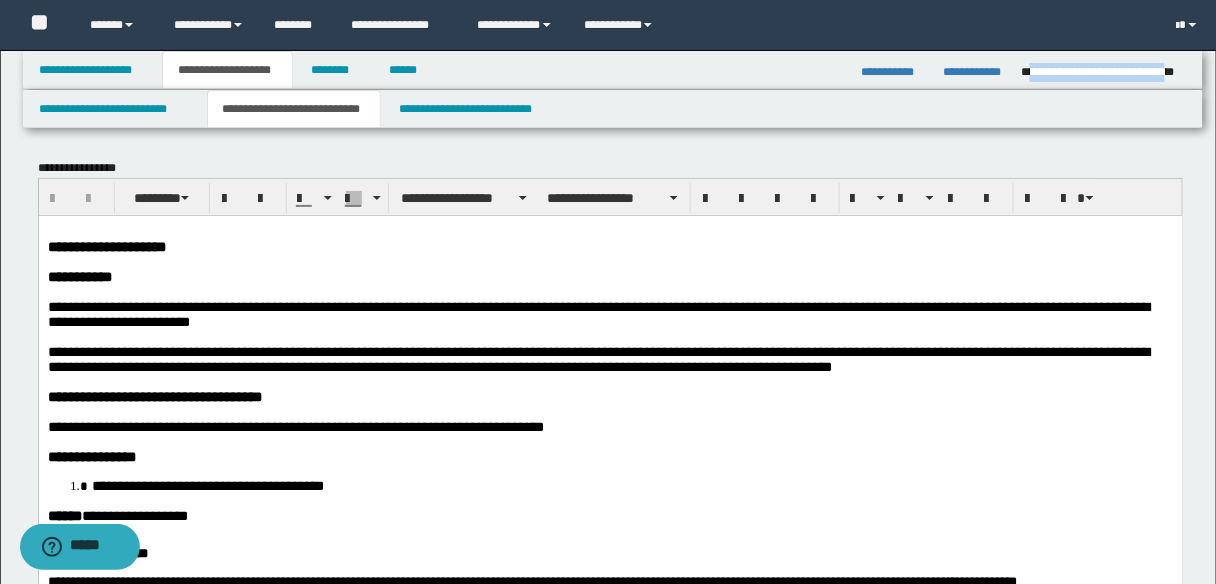 scroll, scrollTop: 80, scrollLeft: 0, axis: vertical 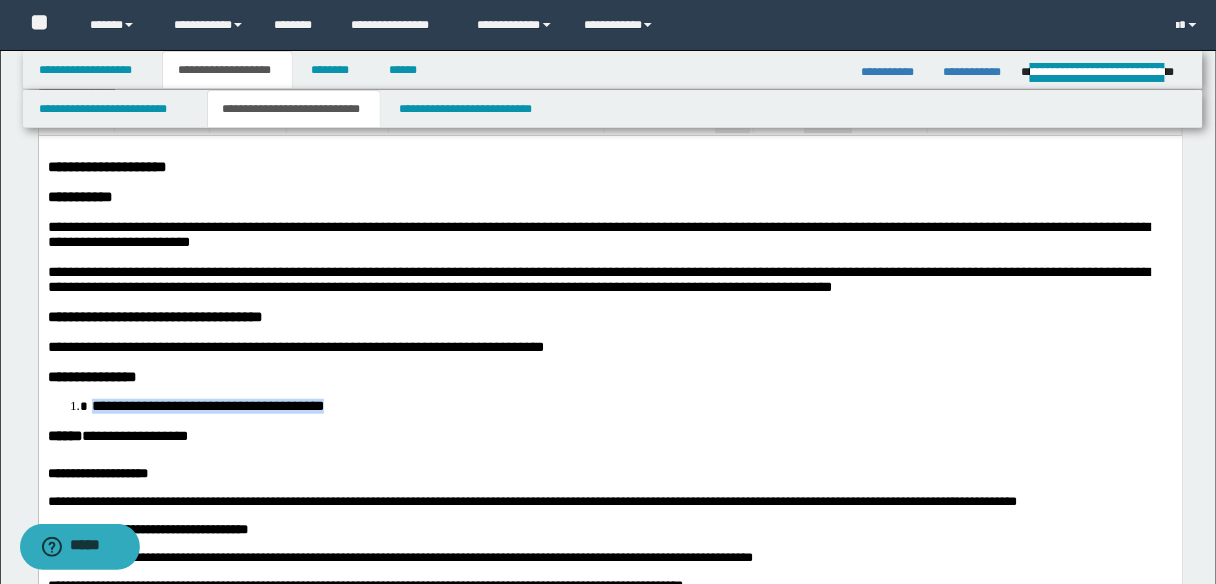drag, startPoint x: 368, startPoint y: 439, endPoint x: 91, endPoint y: 443, distance: 277.02887 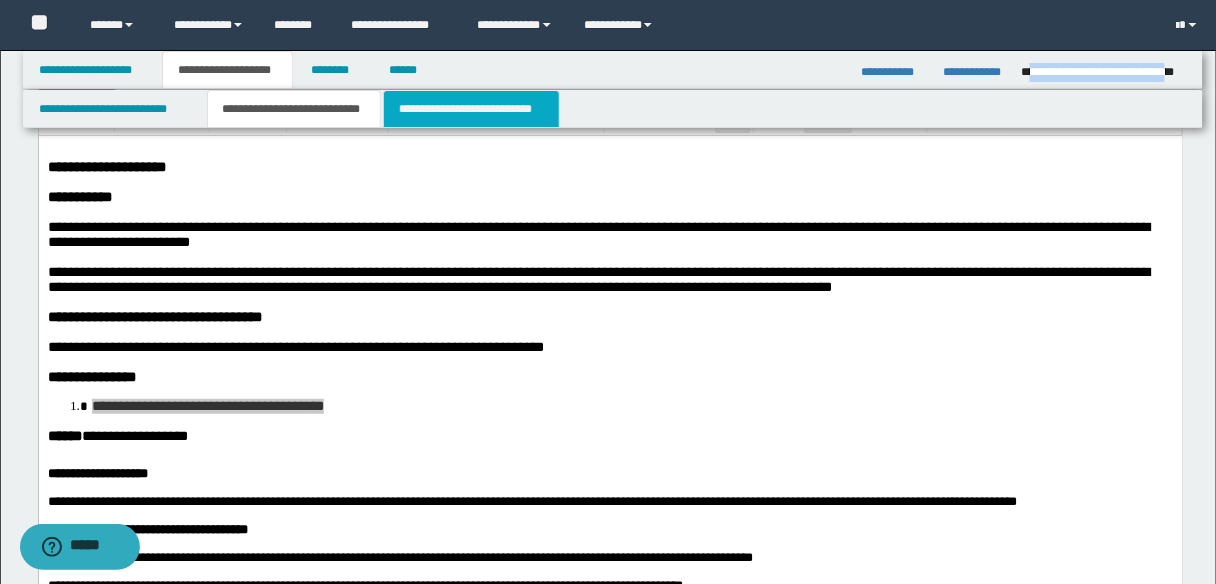click on "**********" at bounding box center (471, 109) 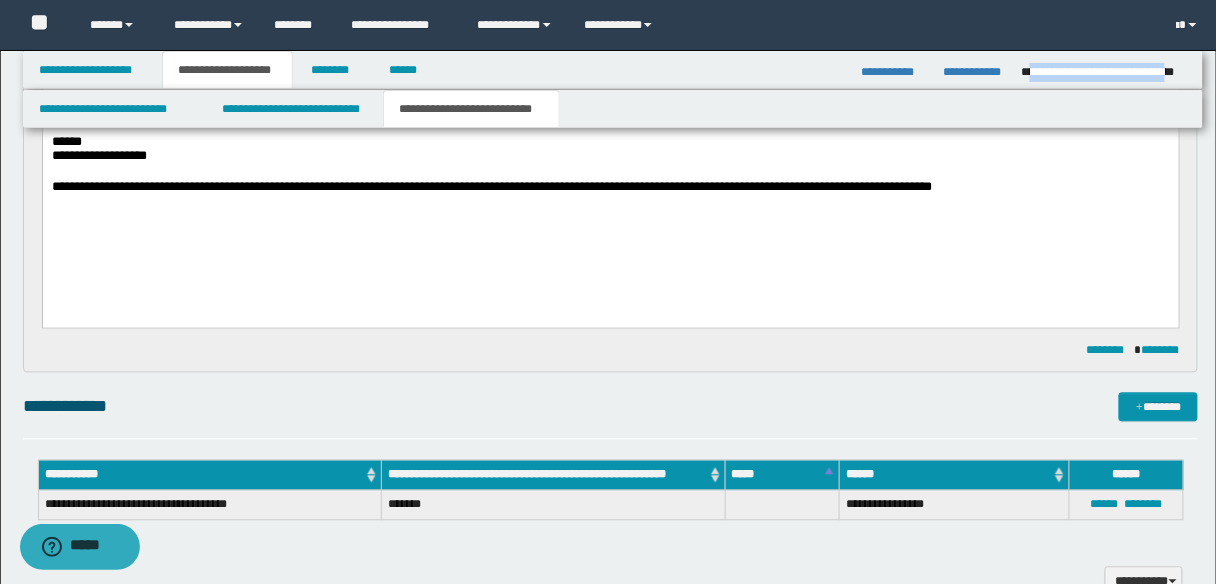 scroll, scrollTop: 720, scrollLeft: 0, axis: vertical 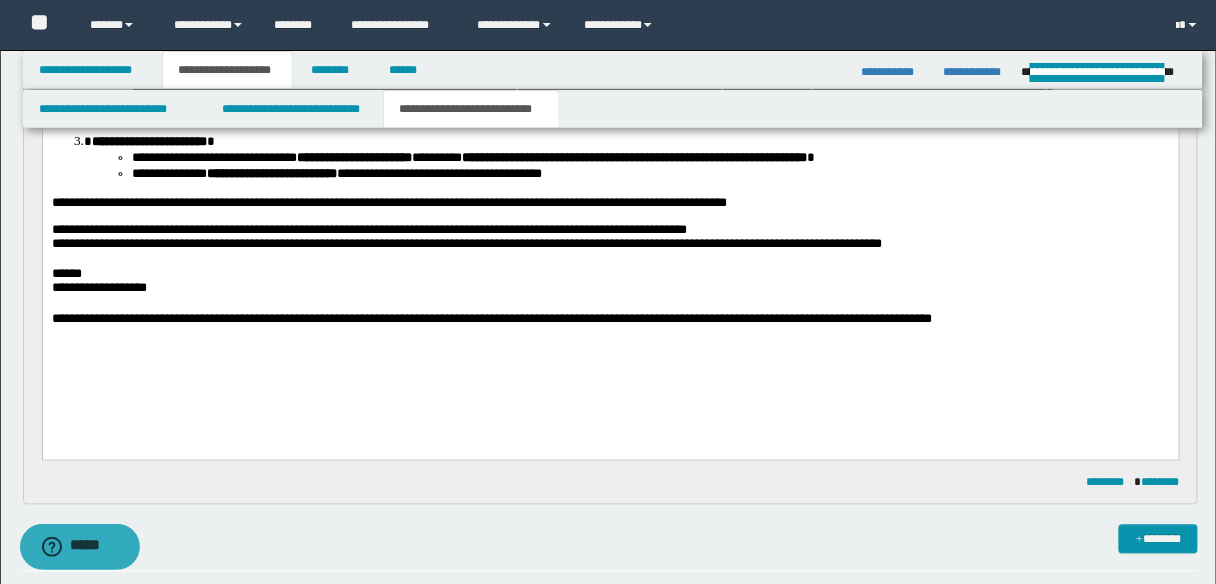 click on "**********" at bounding box center [610, 10] 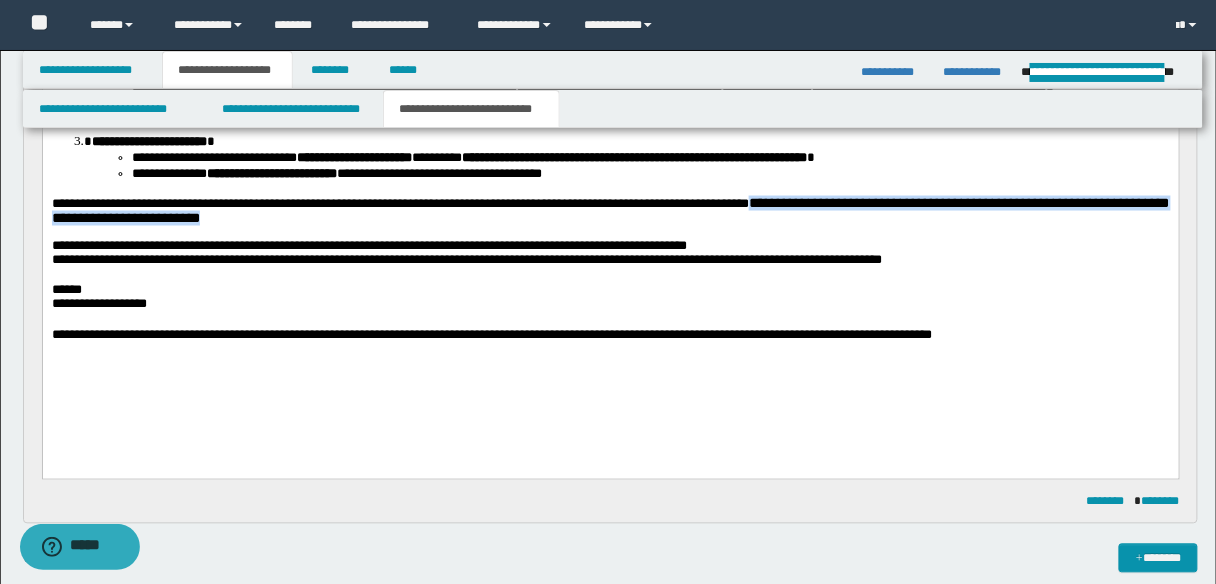 drag, startPoint x: 888, startPoint y: 215, endPoint x: 888, endPoint y: 227, distance: 12 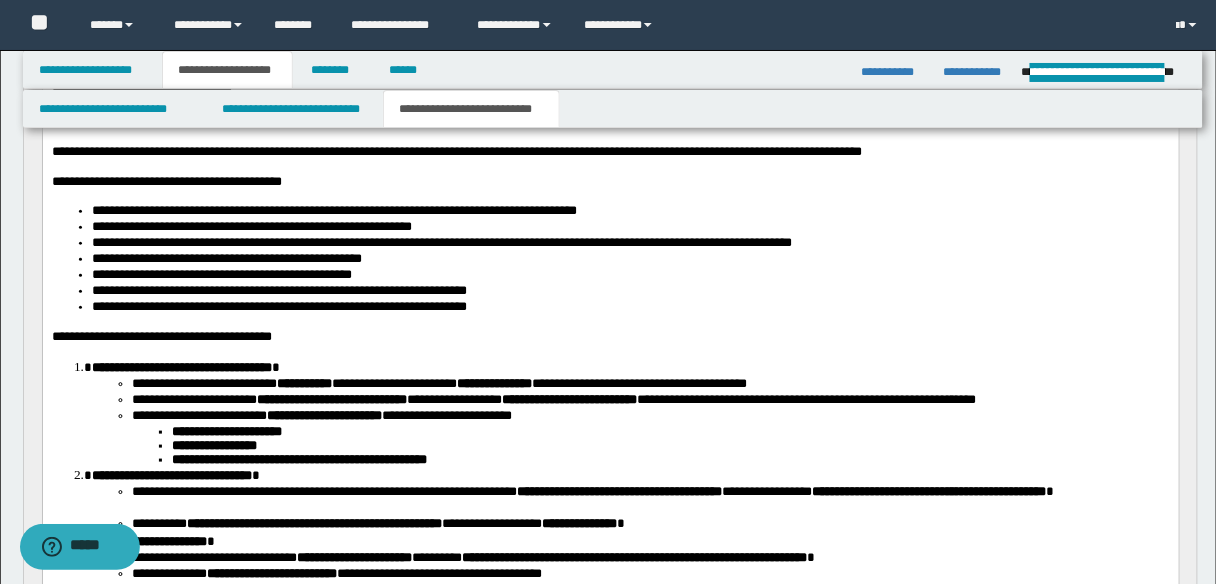 scroll, scrollTop: 80, scrollLeft: 0, axis: vertical 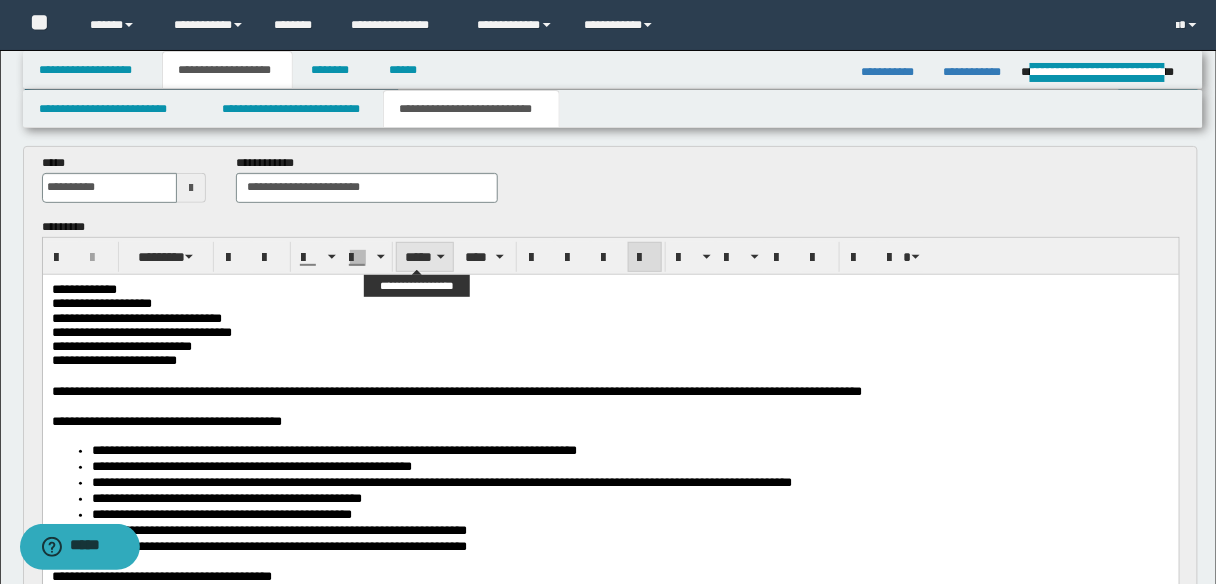 click on "*****" at bounding box center (425, 257) 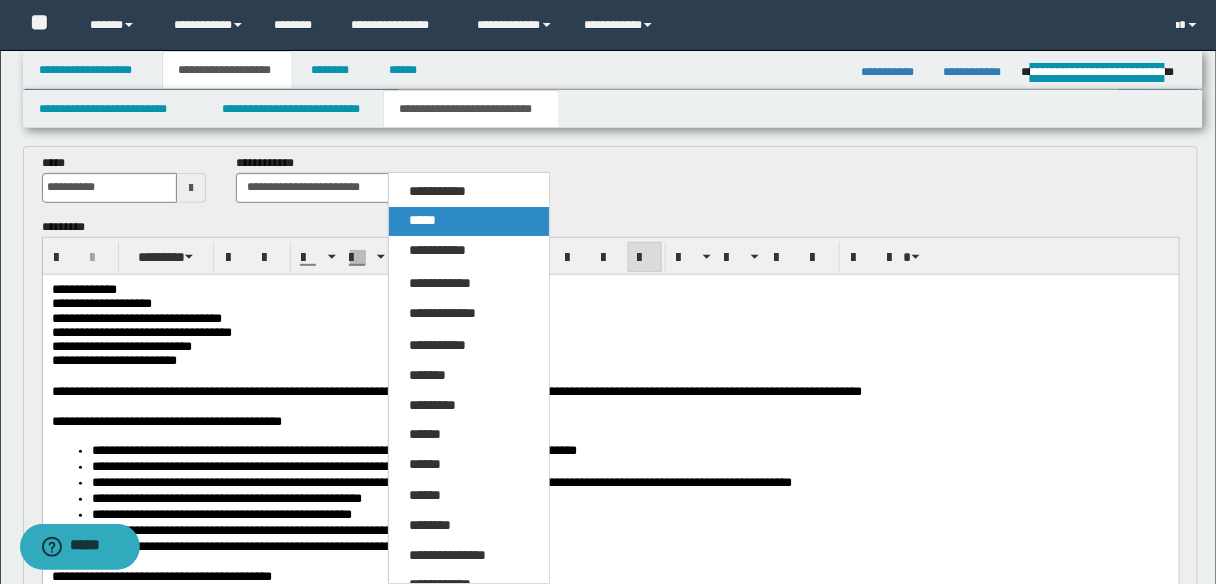 click on "*****" at bounding box center (422, 220) 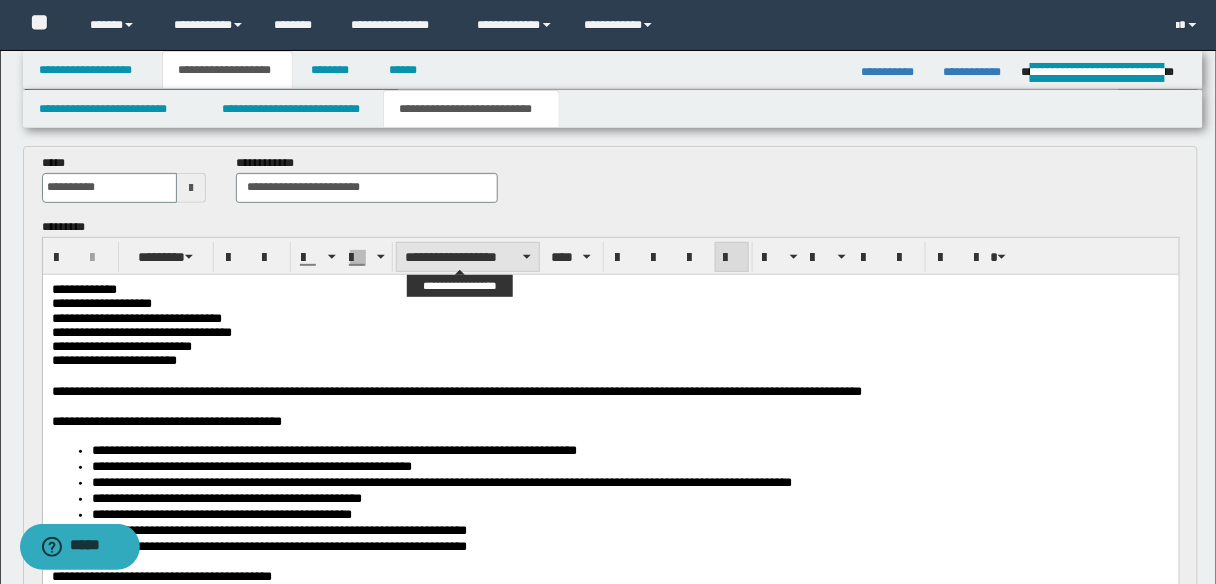 click on "**********" at bounding box center [468, 257] 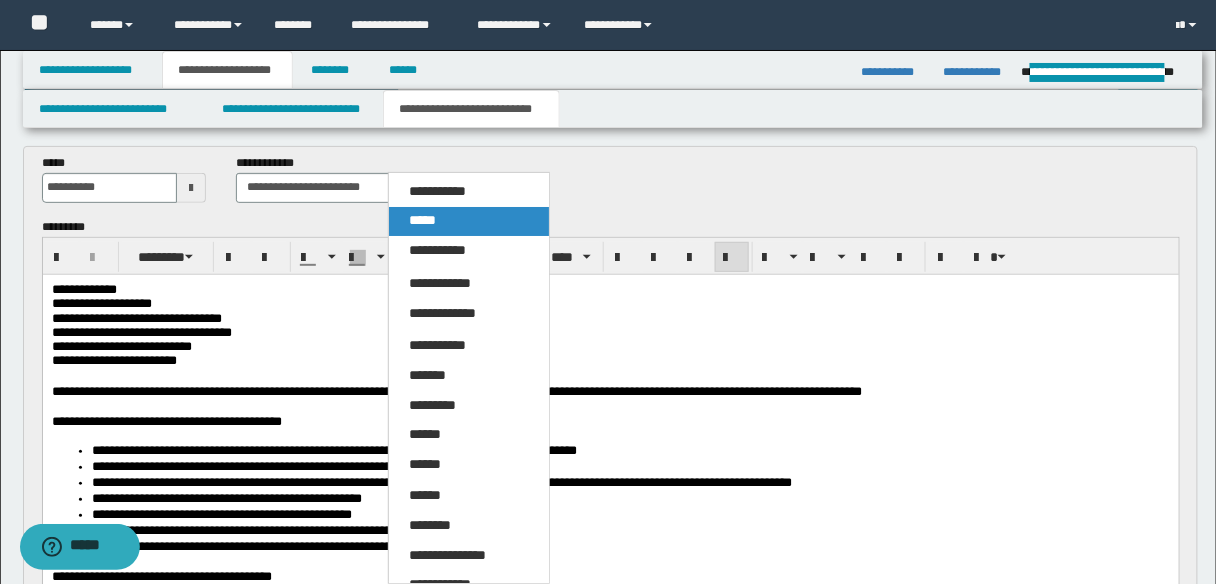 click on "*****" at bounding box center (468, 221) 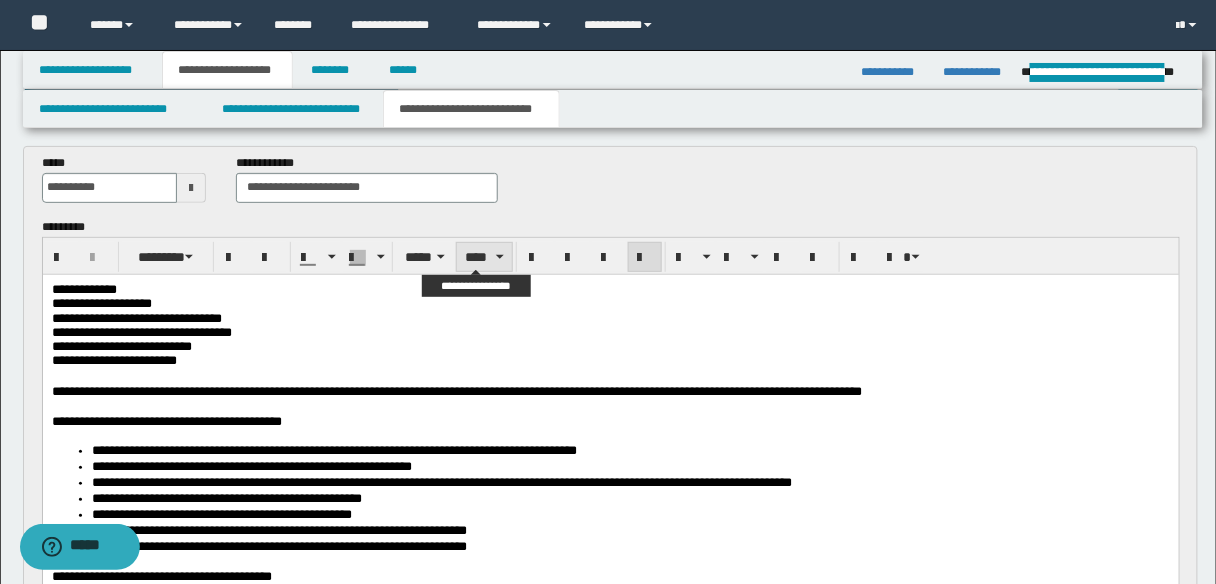 click on "****" at bounding box center (484, 257) 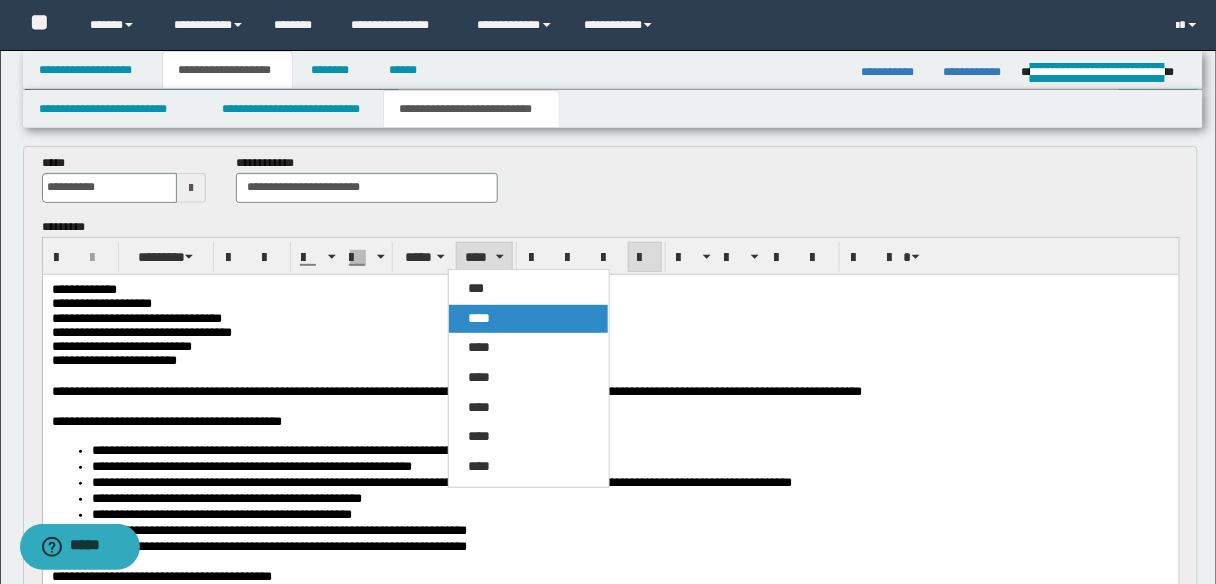 click on "****" at bounding box center (528, 319) 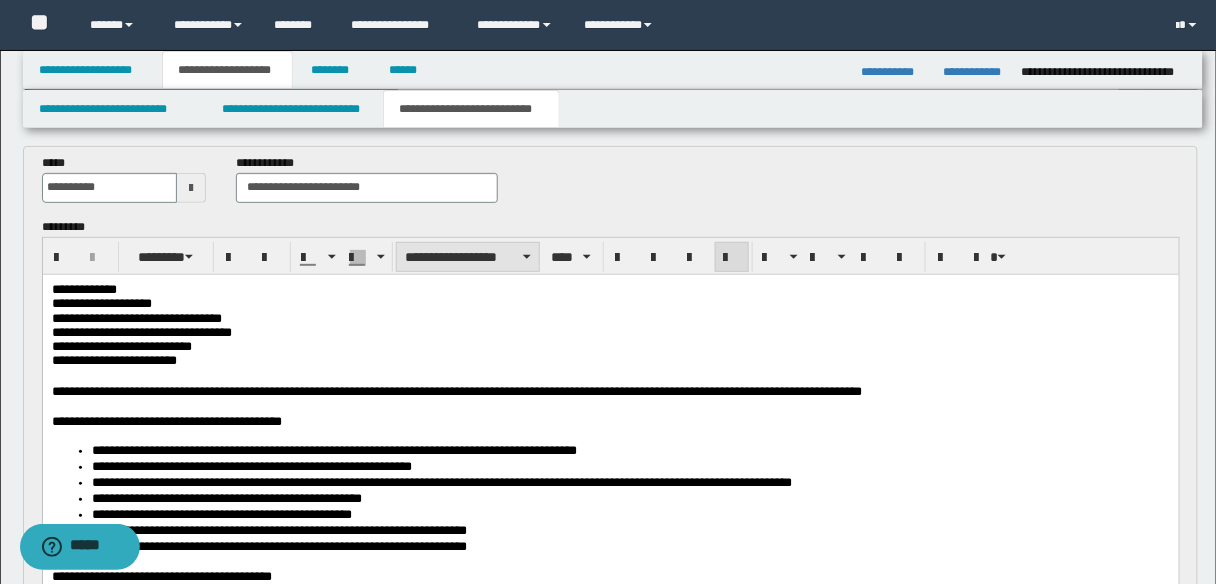 click on "**********" at bounding box center [611, 256] 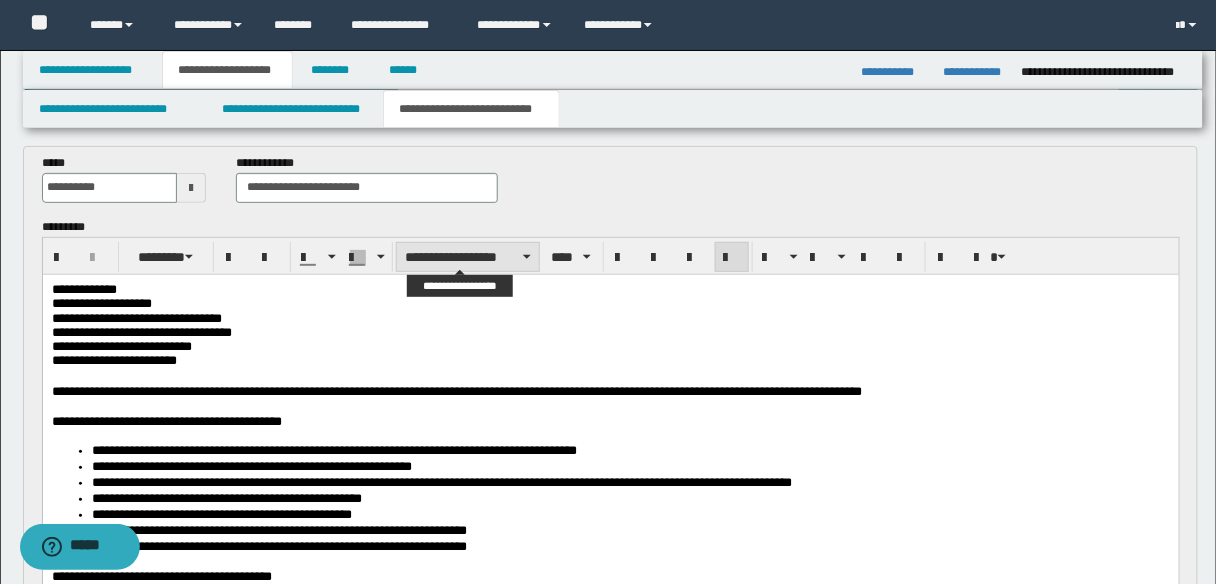 click on "**********" at bounding box center (468, 257) 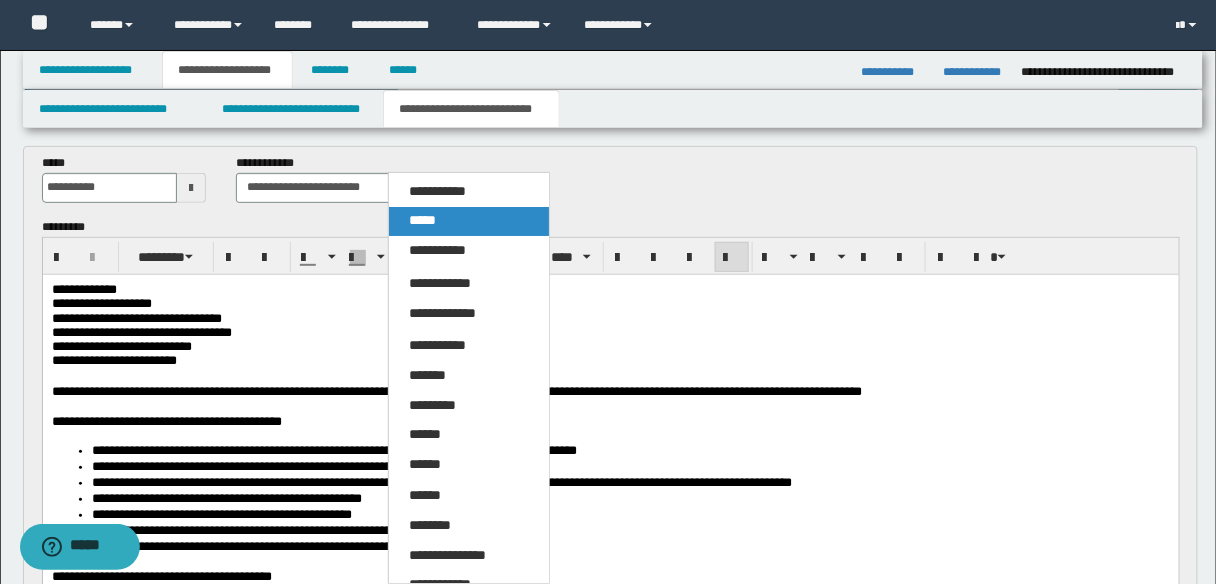 click on "*****" at bounding box center (468, 221) 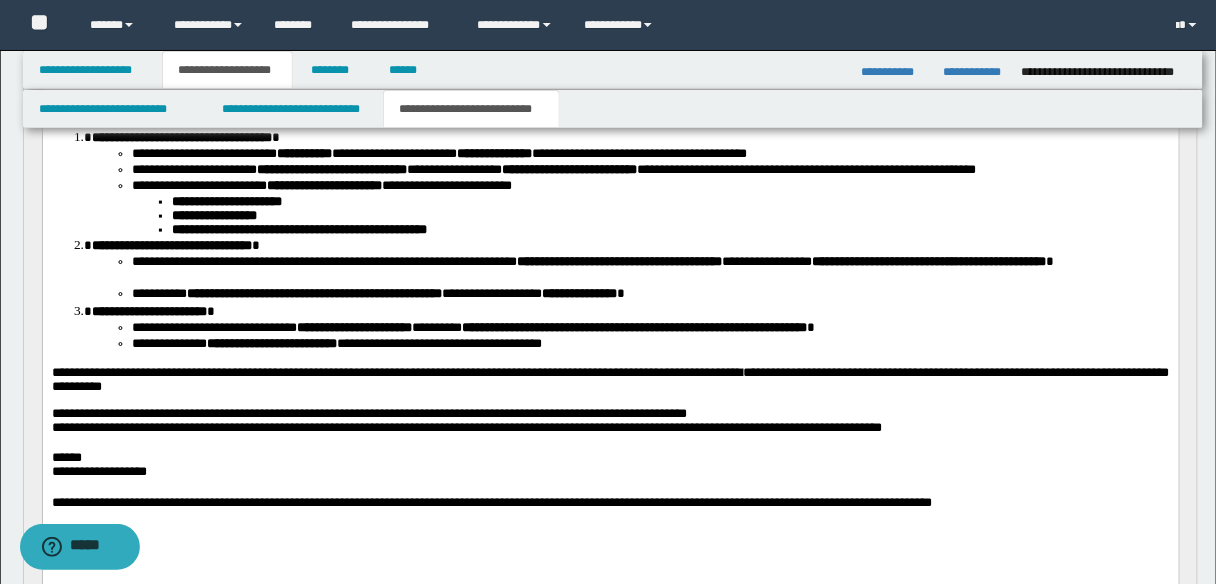scroll, scrollTop: 560, scrollLeft: 0, axis: vertical 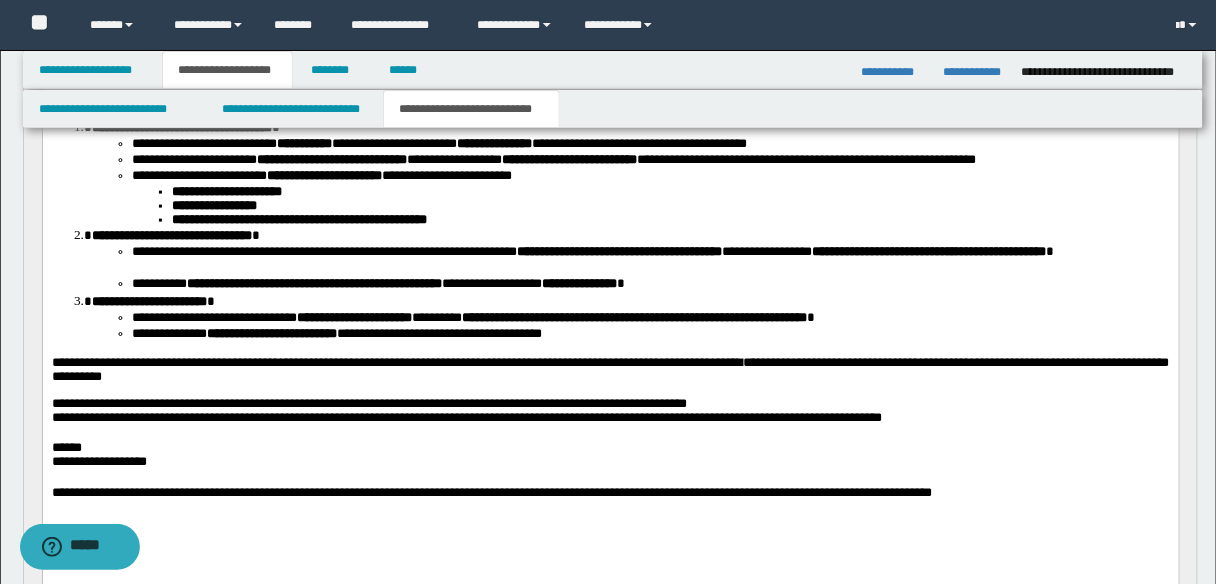 click on "**********" at bounding box center [336, 333] 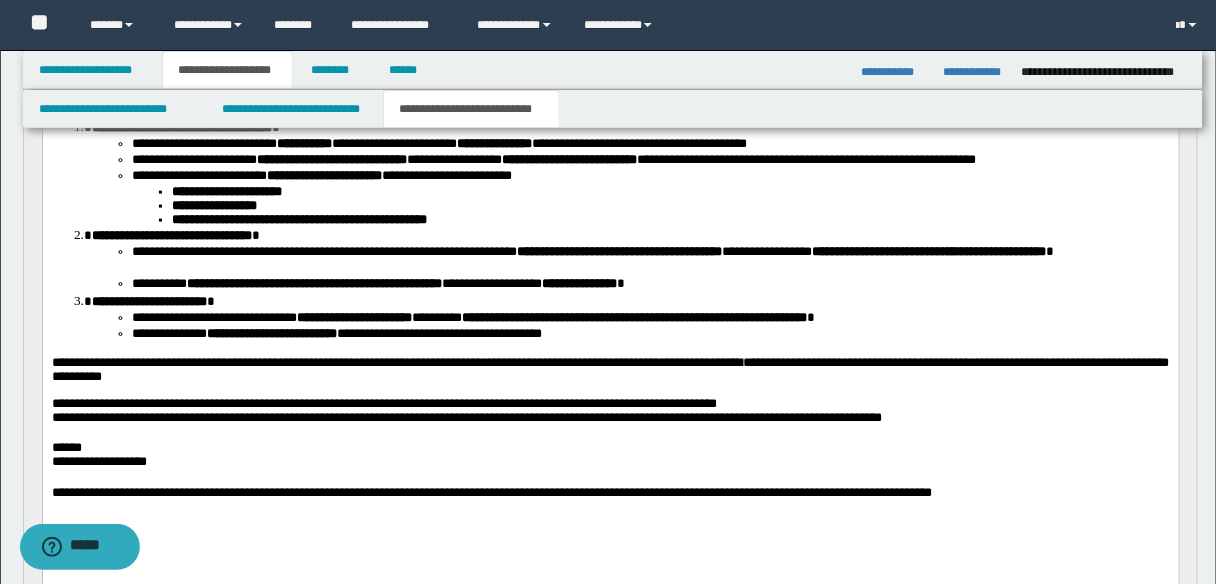 click on "**********" at bounding box center (610, 405) 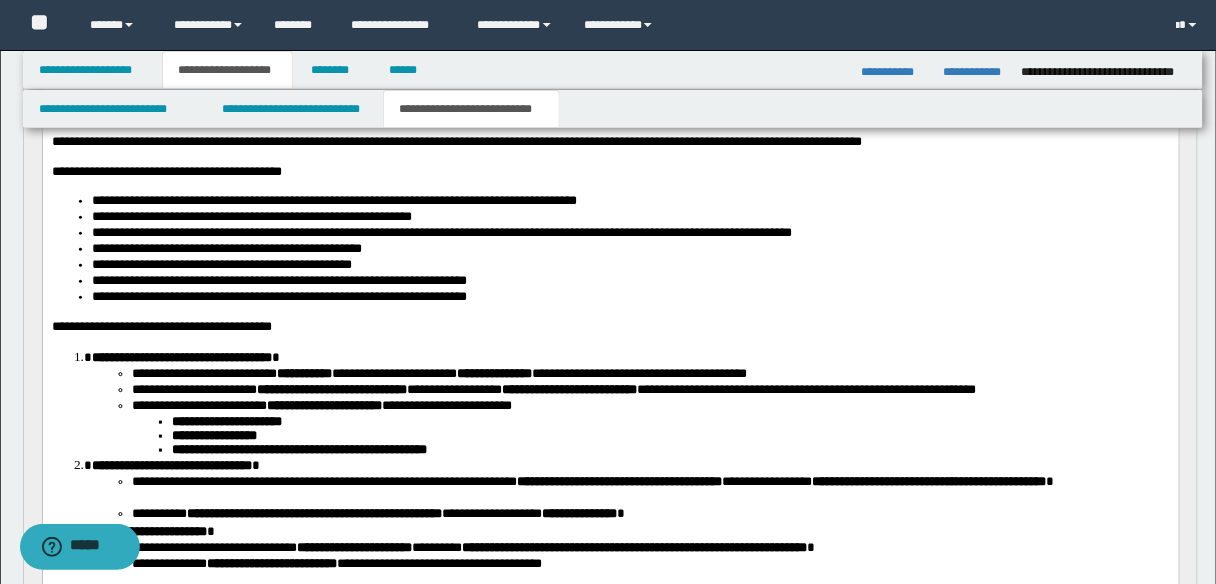 scroll, scrollTop: 240, scrollLeft: 0, axis: vertical 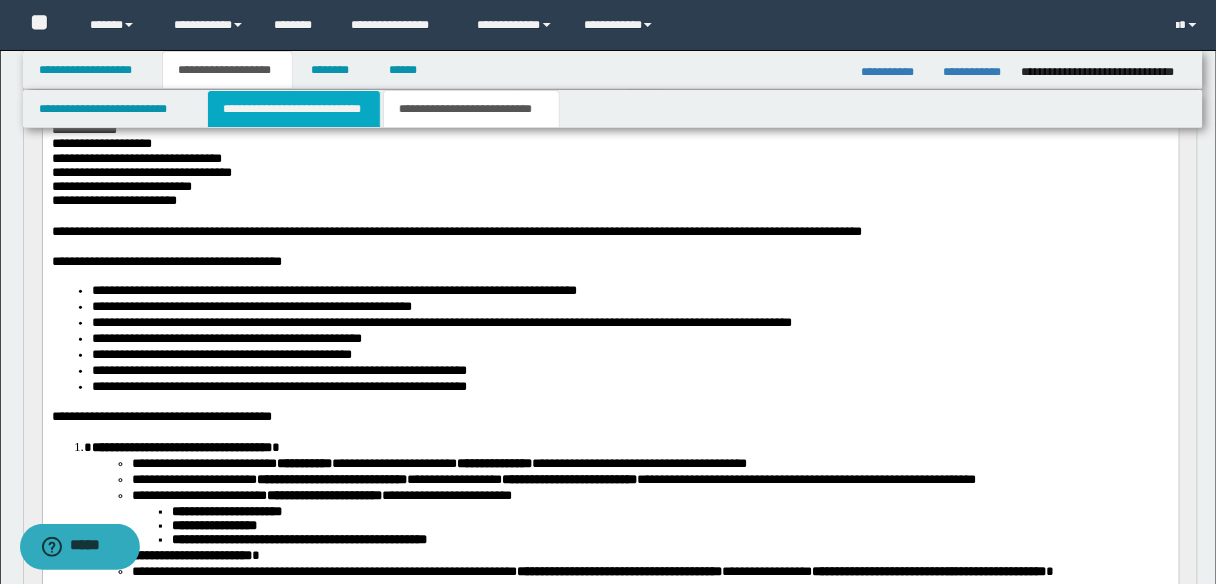 click on "**********" at bounding box center (294, 109) 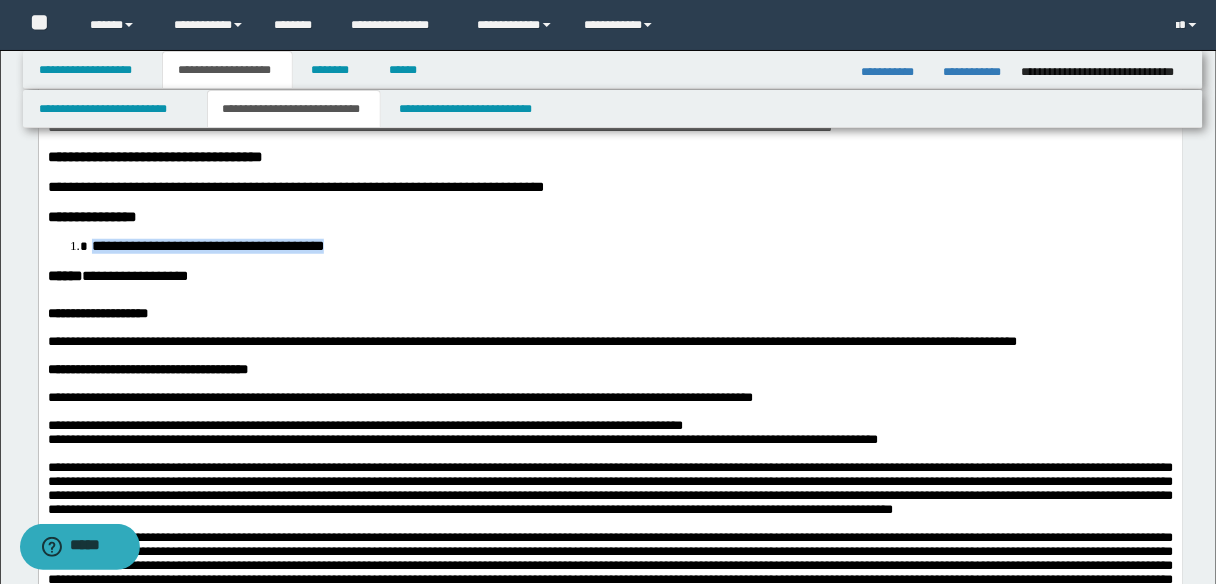 click on "**********" at bounding box center [610, 276] 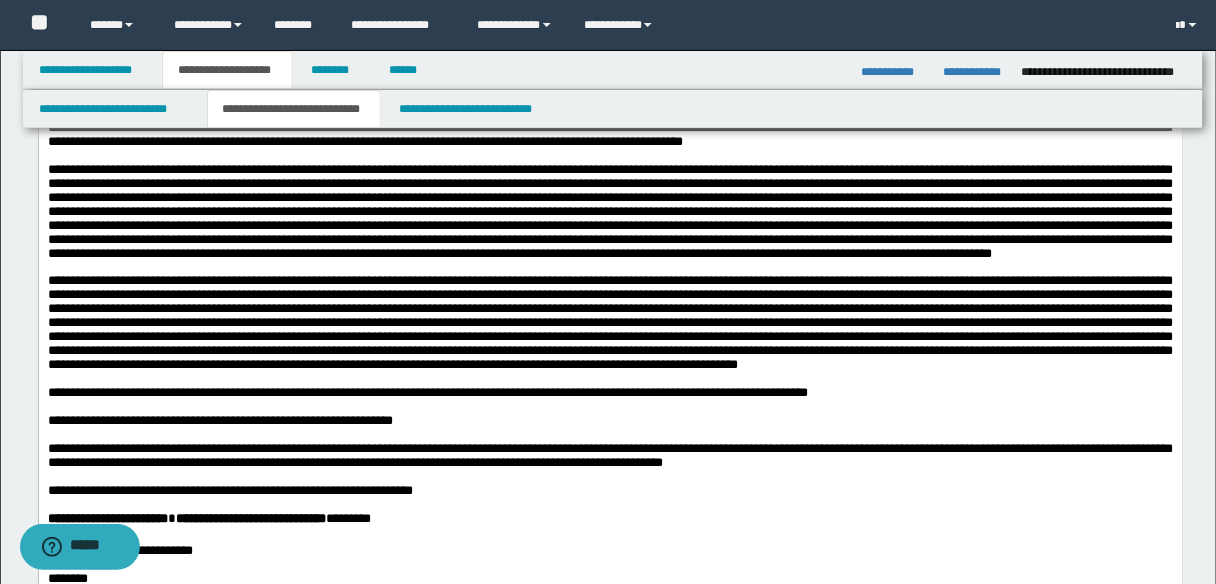 scroll, scrollTop: 720, scrollLeft: 0, axis: vertical 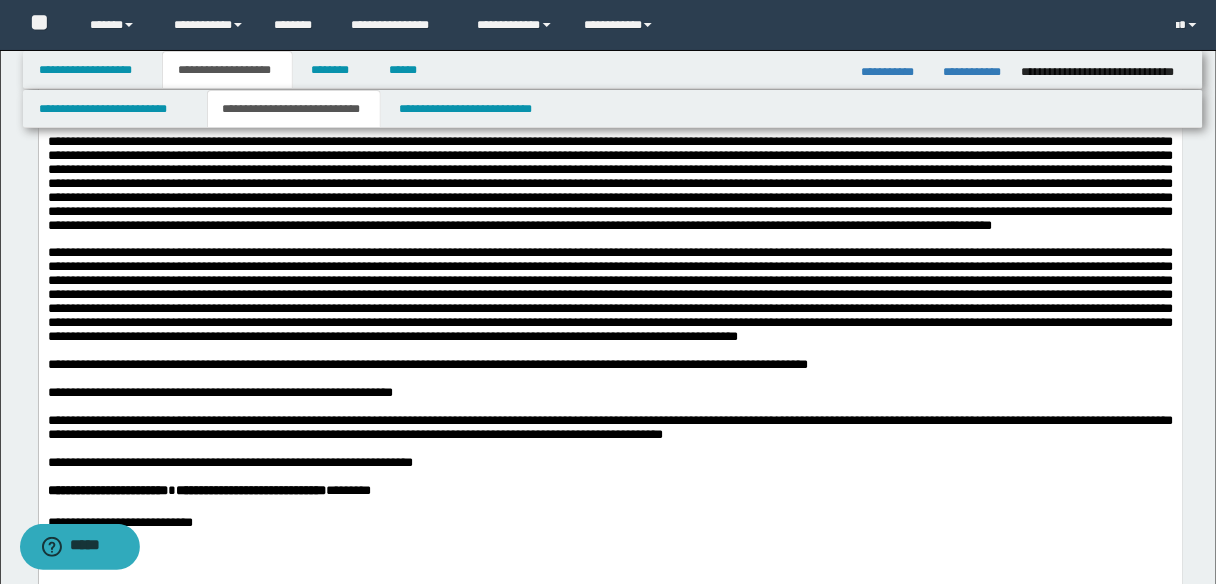 click at bounding box center (610, 296) 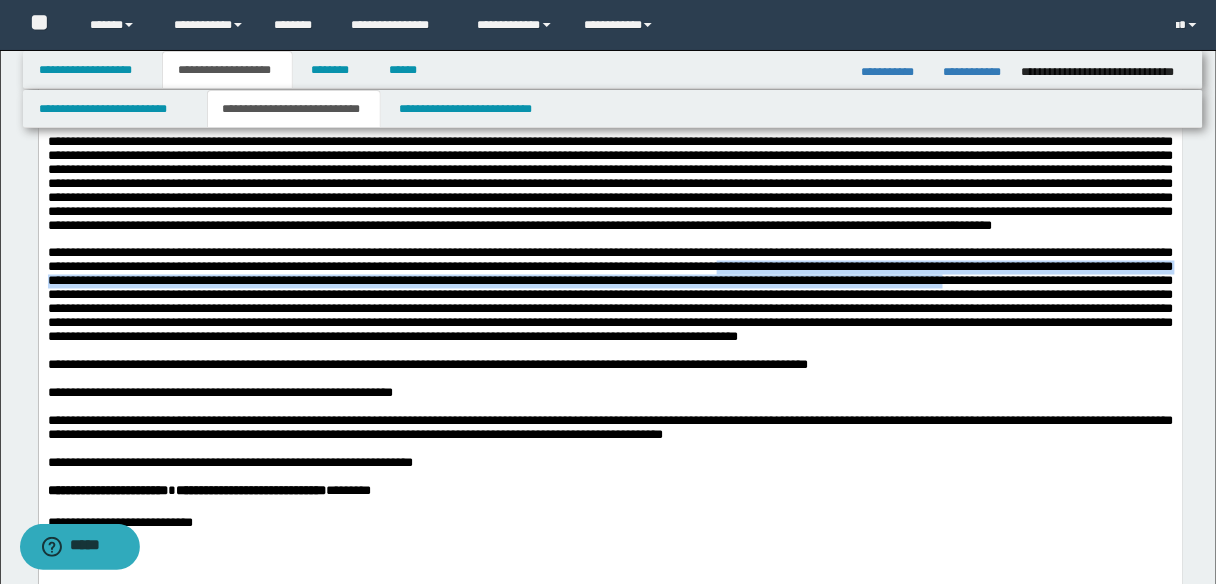 copy on "**********" 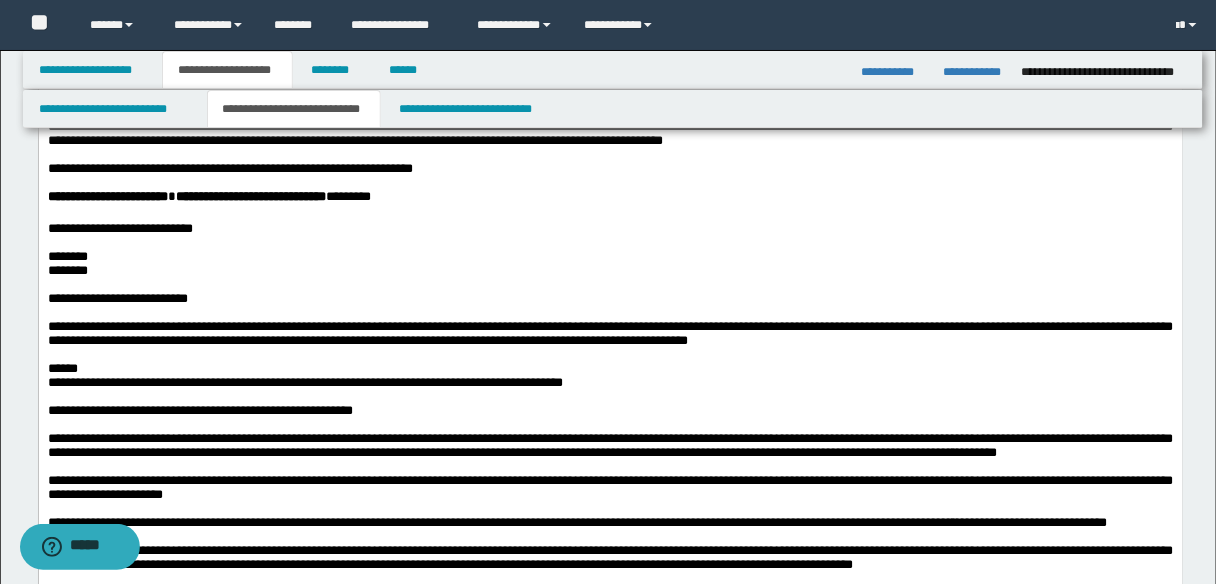 scroll, scrollTop: 1120, scrollLeft: 0, axis: vertical 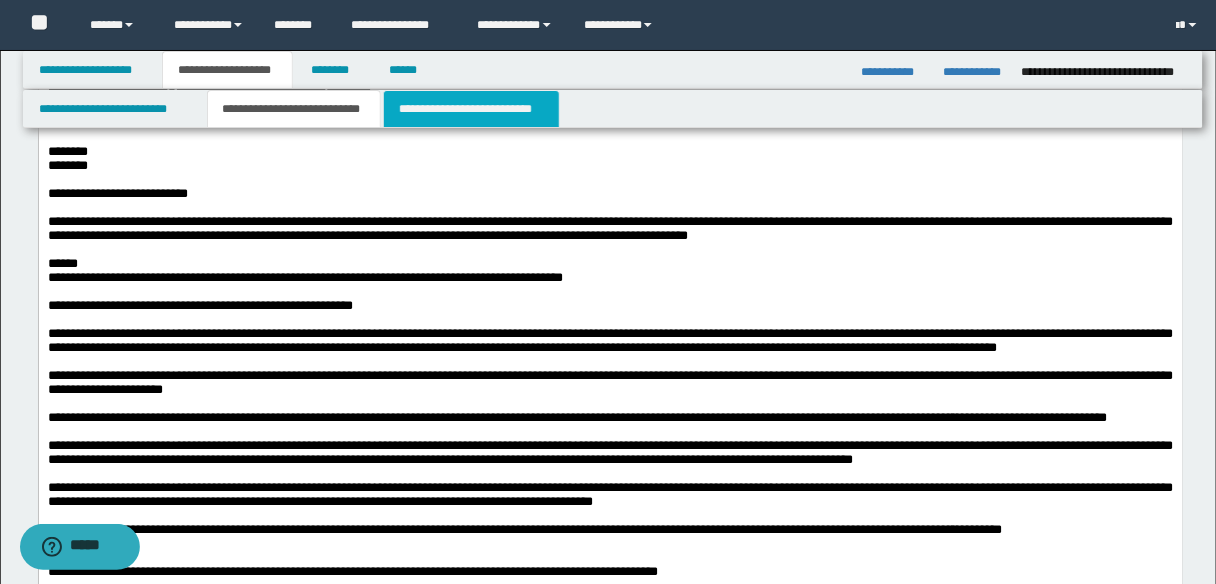 click on "**********" at bounding box center (471, 109) 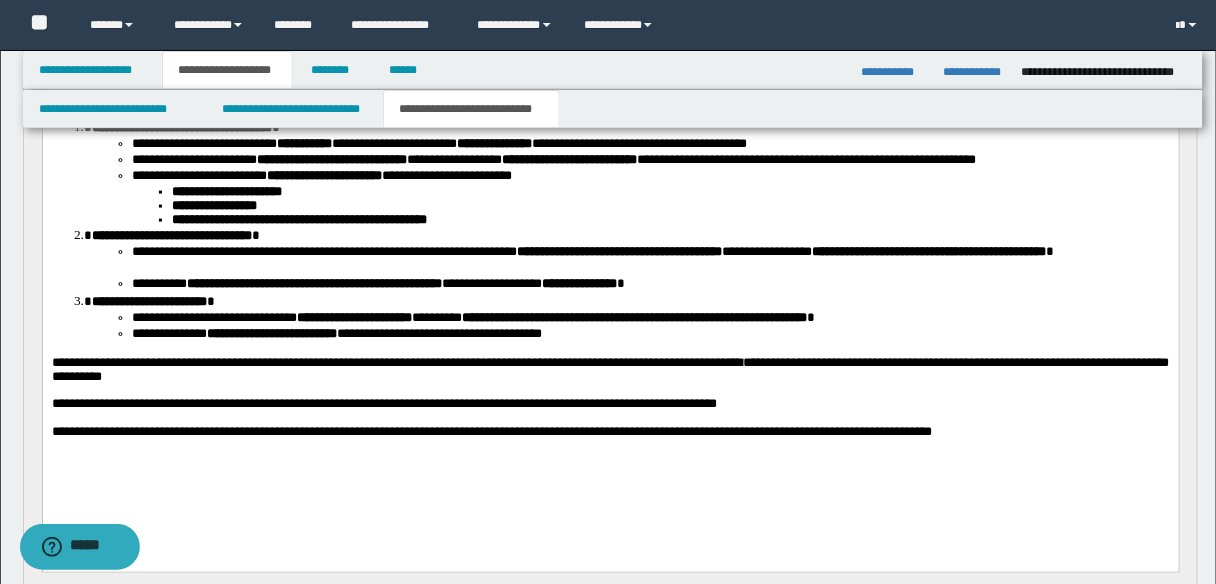 scroll, scrollTop: 560, scrollLeft: 0, axis: vertical 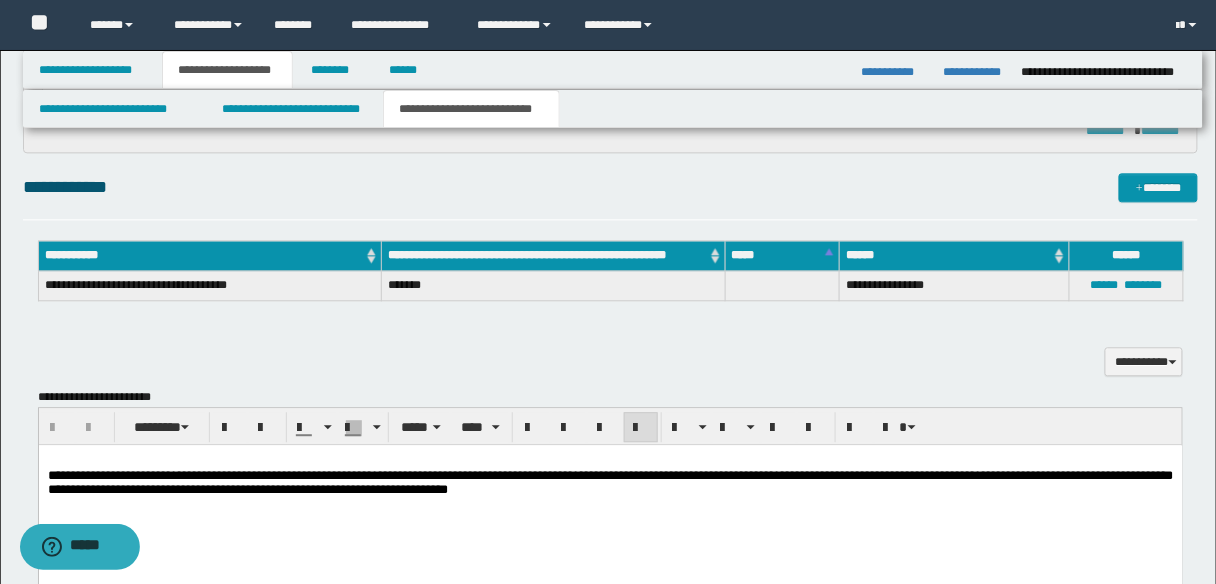 click on "**********" at bounding box center (610, 481) 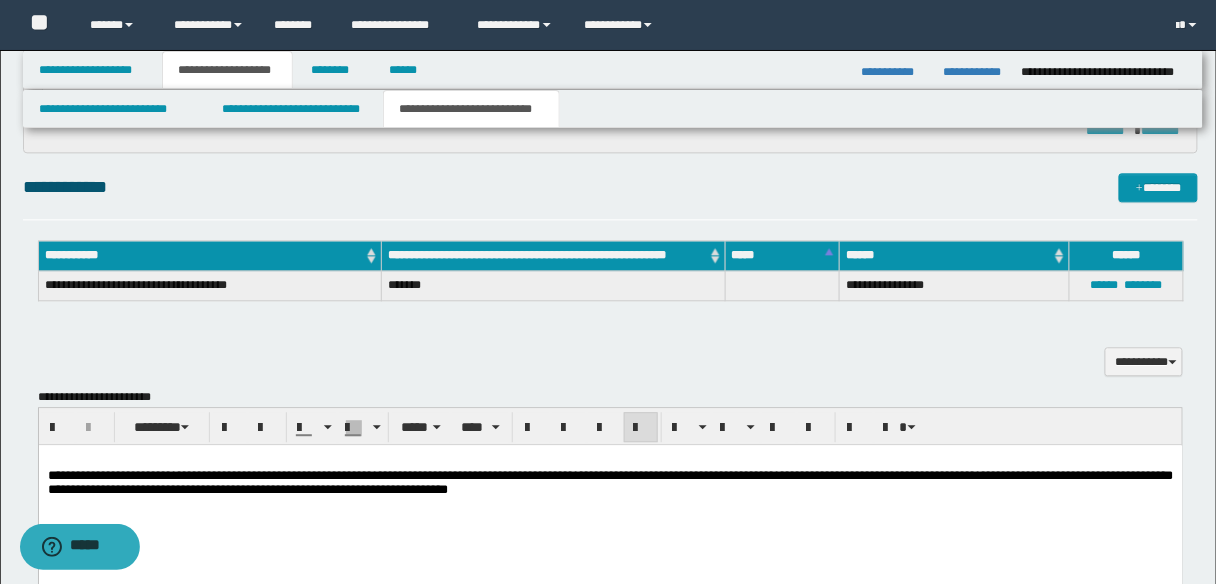 type 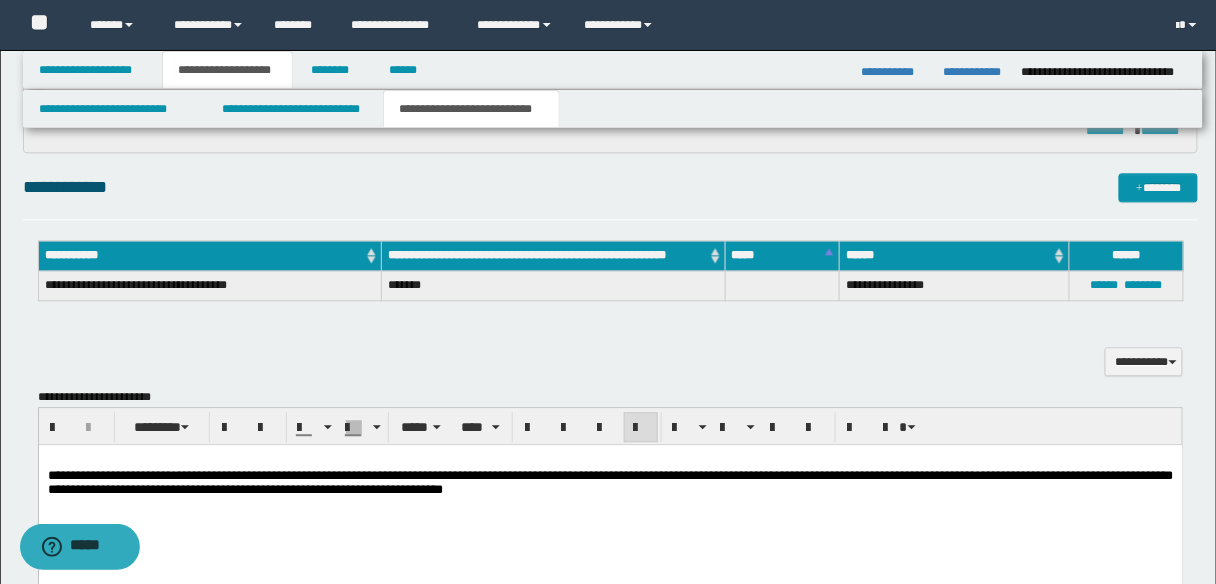 click on "**********" at bounding box center (610, 482) 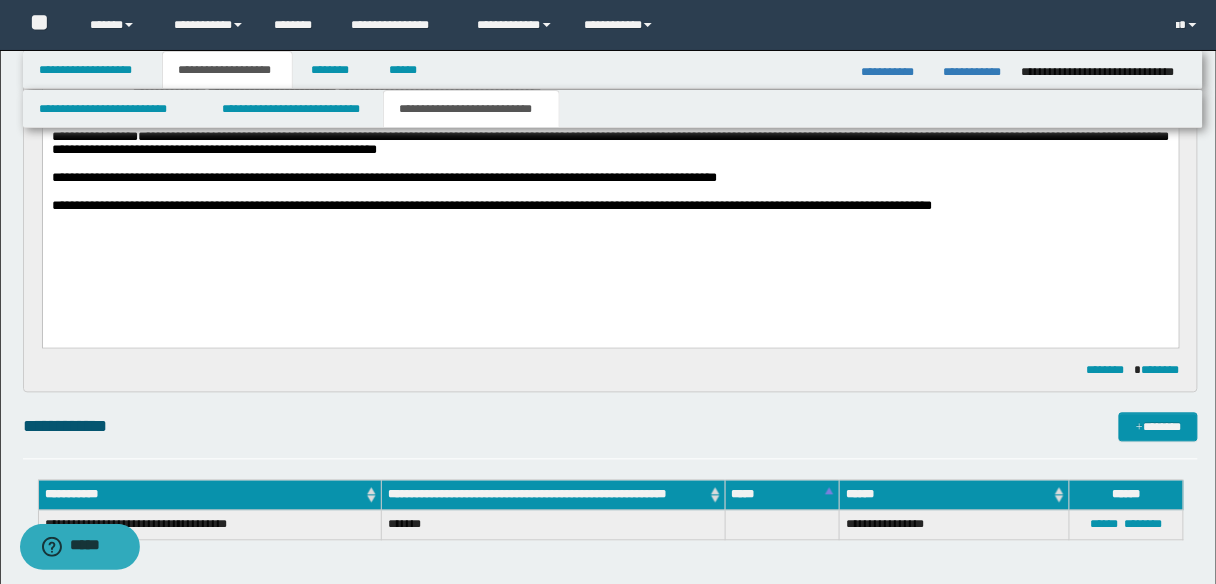 scroll, scrollTop: 720, scrollLeft: 0, axis: vertical 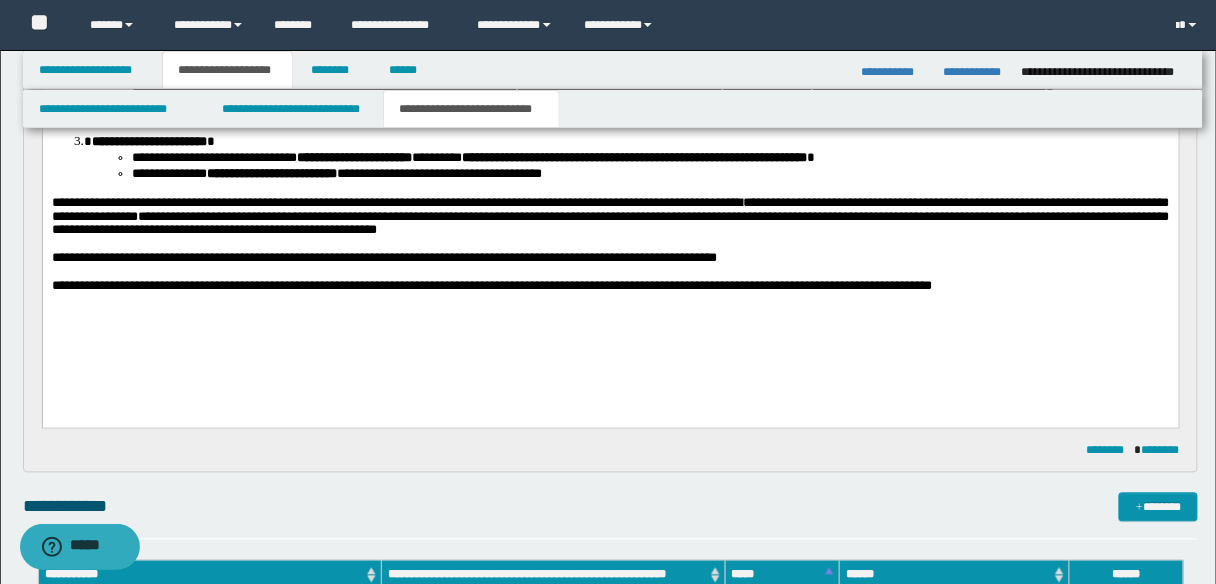 click on "**********" at bounding box center [610, -6] 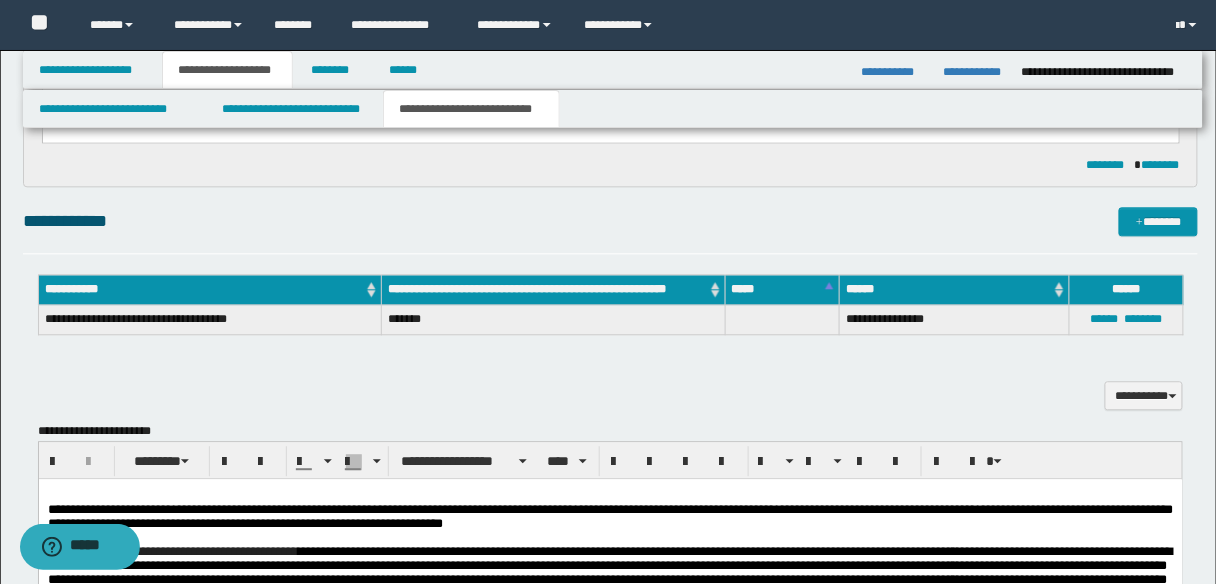scroll, scrollTop: 1040, scrollLeft: 0, axis: vertical 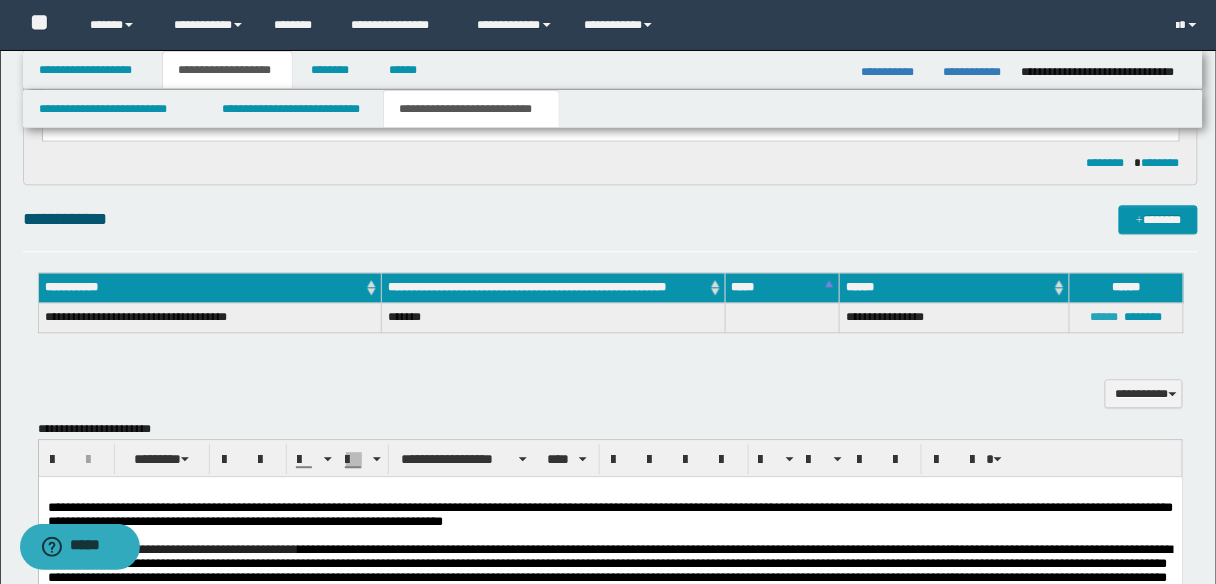 click on "******" at bounding box center (1105, 317) 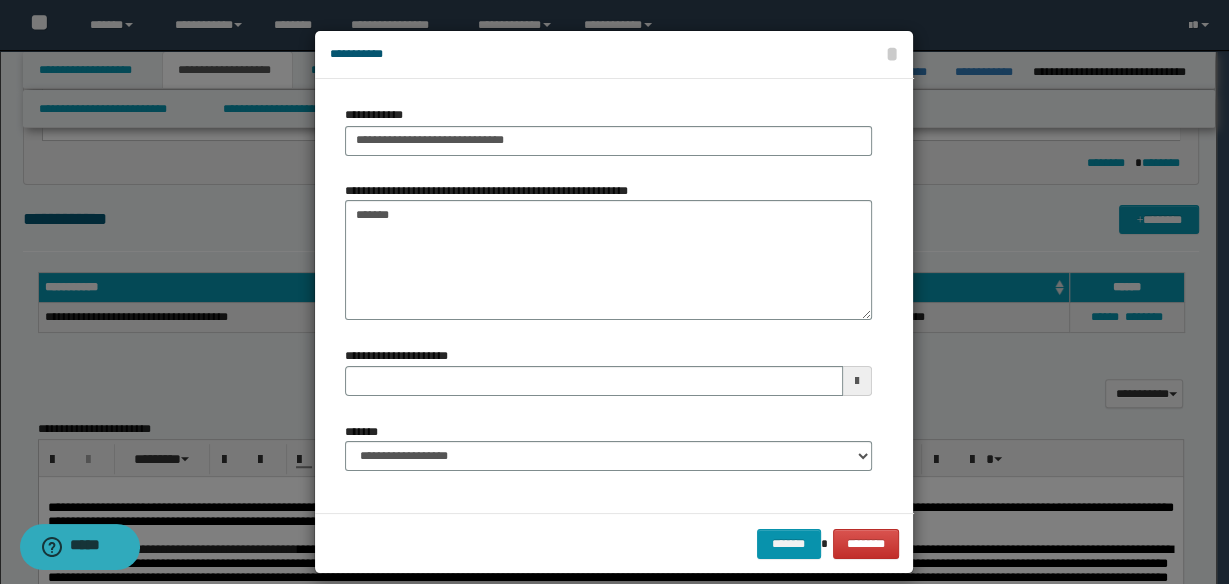 type 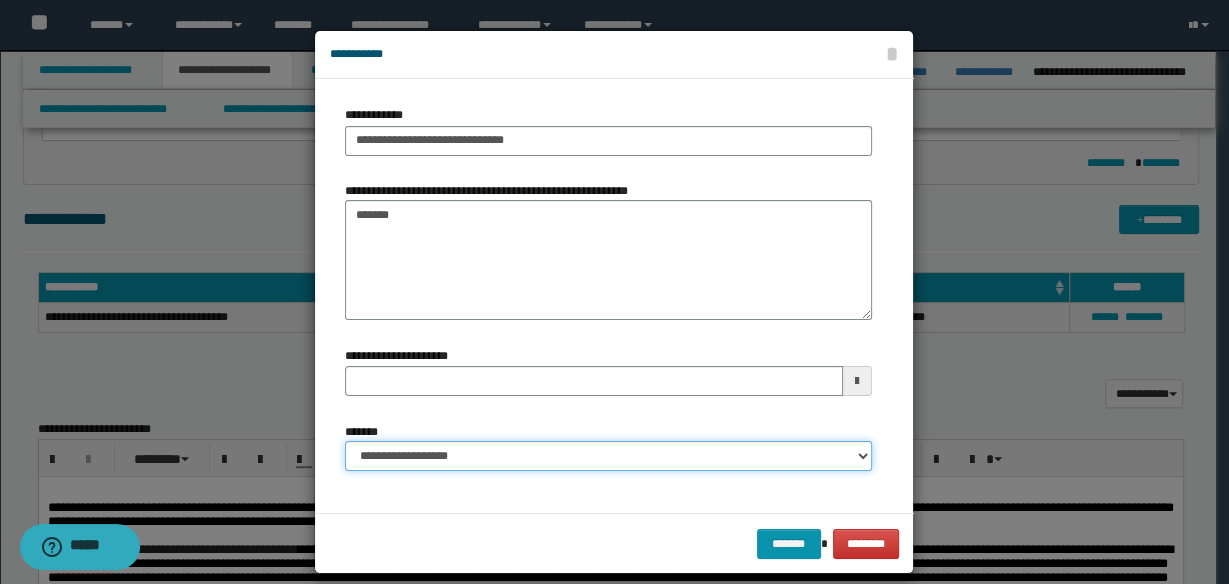 click on "**********" at bounding box center [608, 456] 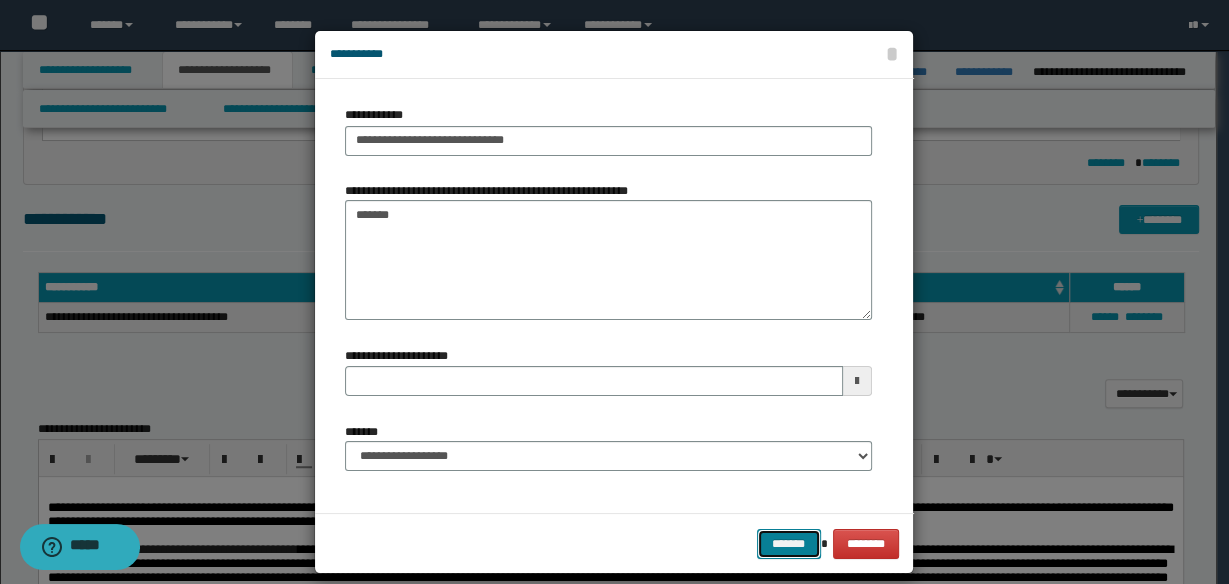 click on "*******" at bounding box center (789, 543) 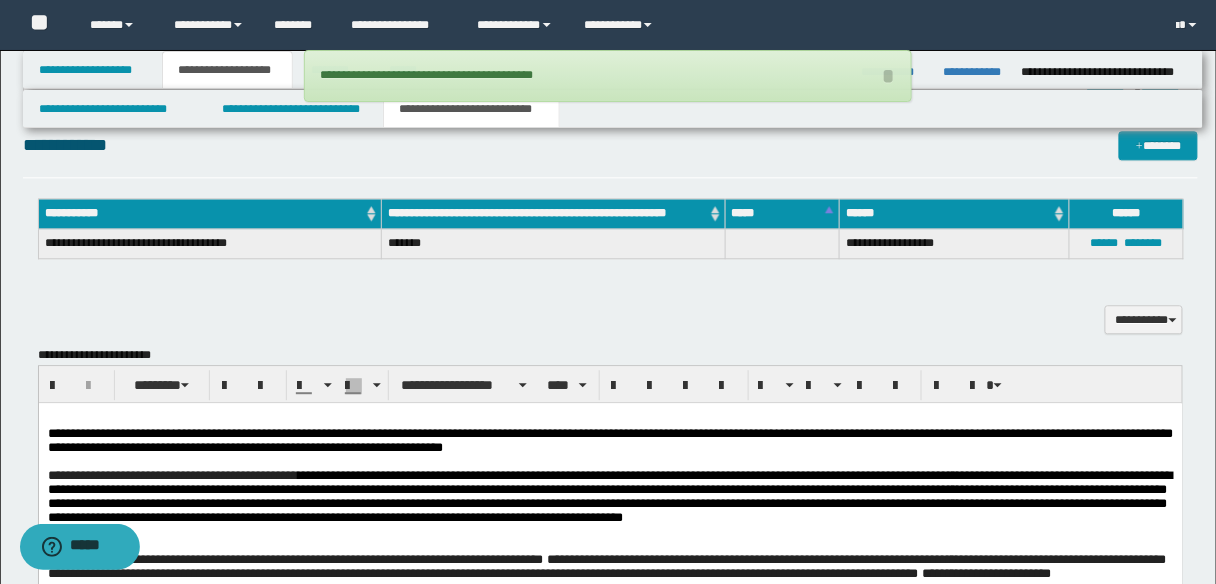 scroll, scrollTop: 1200, scrollLeft: 0, axis: vertical 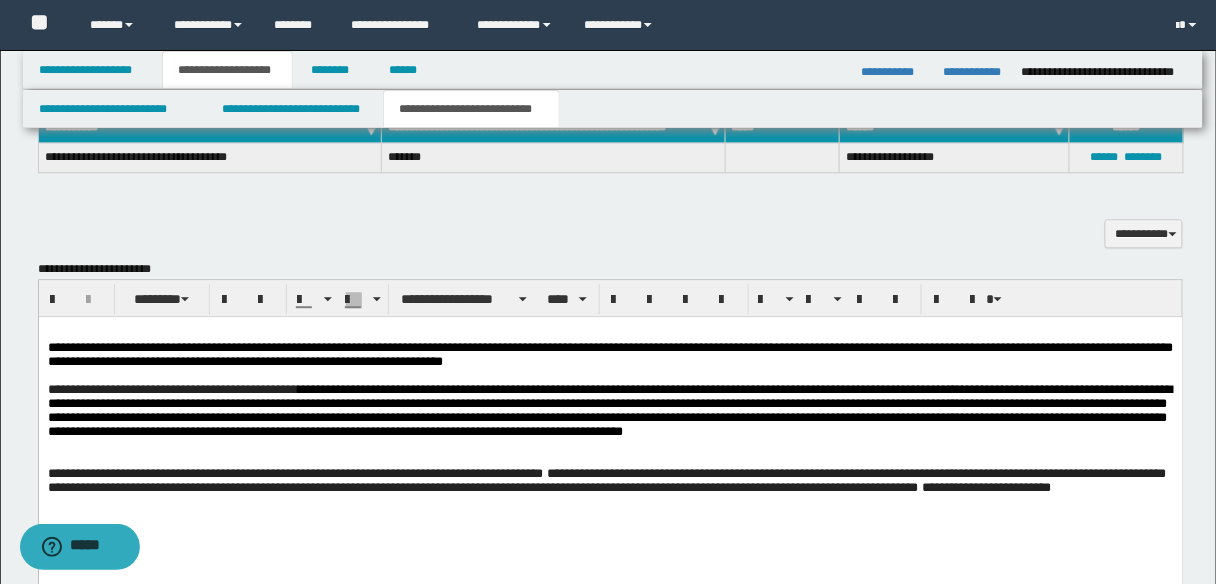 click on "**********" at bounding box center (610, 353) 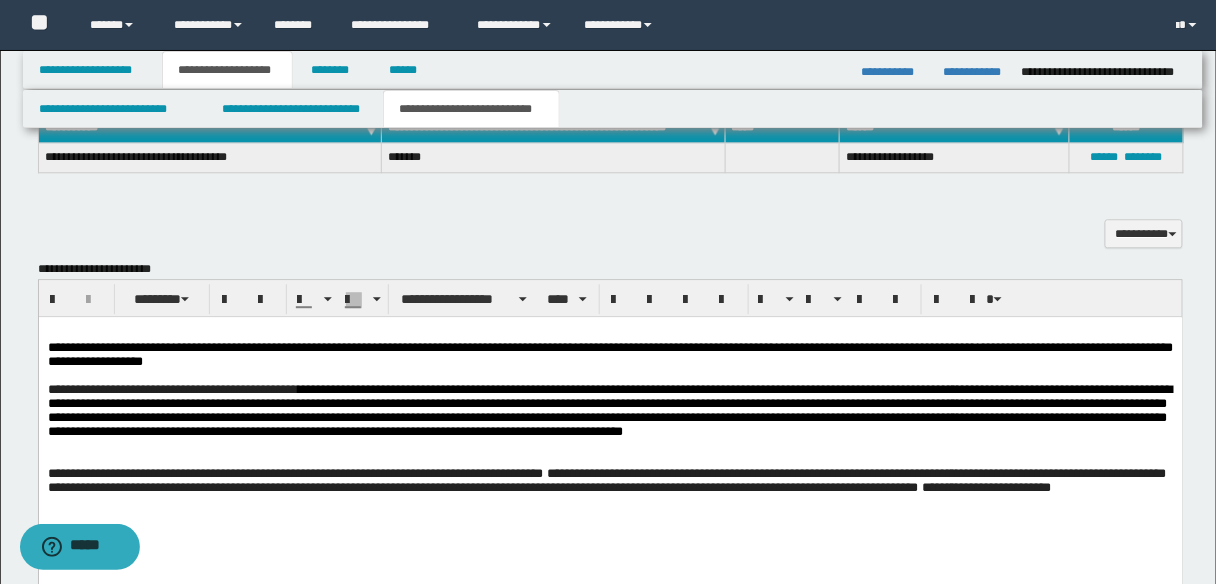 click on "**********" at bounding box center (609, 409) 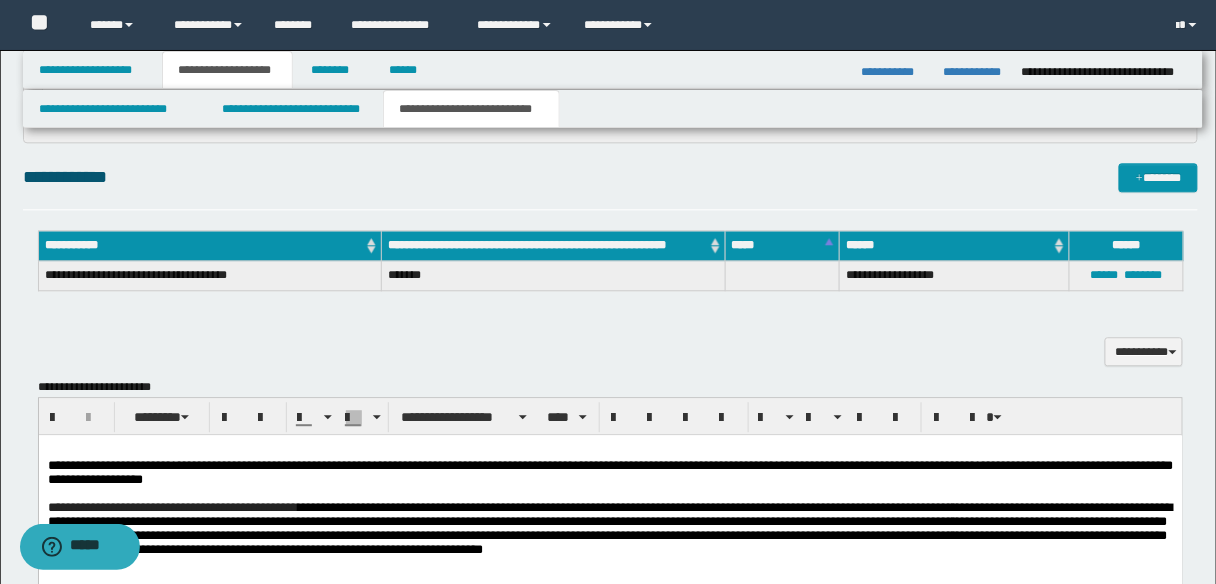 scroll, scrollTop: 1055, scrollLeft: 0, axis: vertical 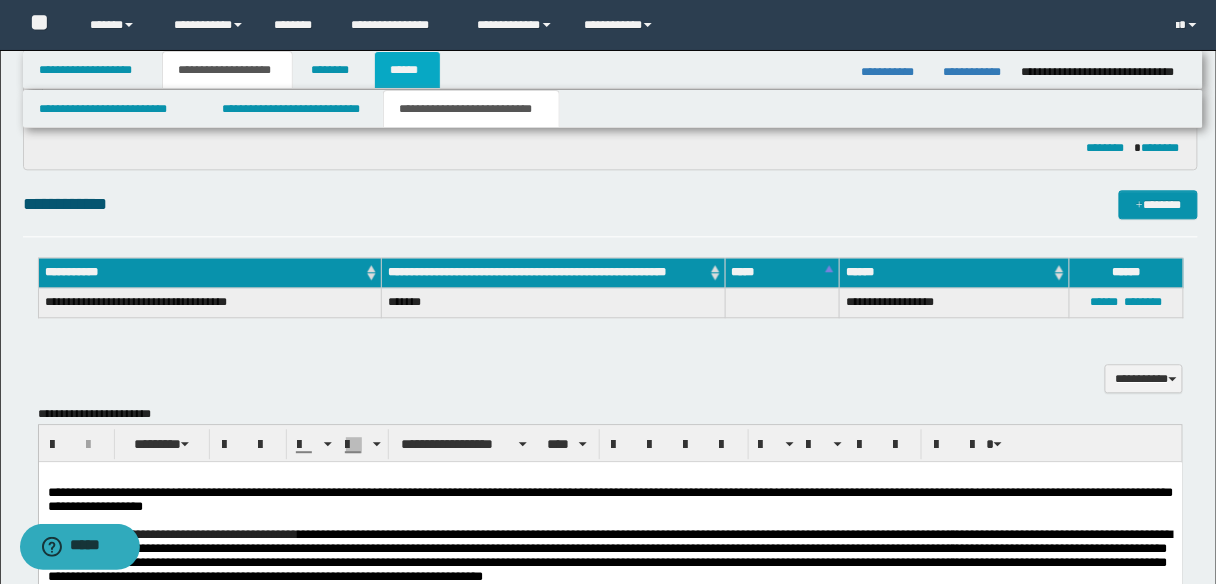 click on "******" at bounding box center (408, 70) 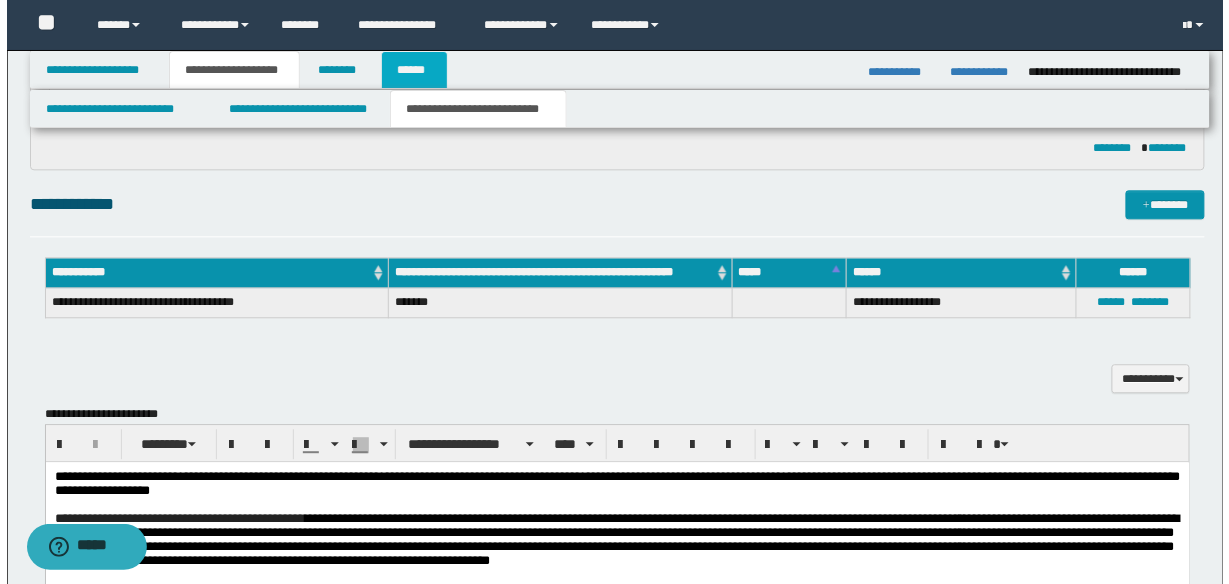 scroll, scrollTop: 0, scrollLeft: 0, axis: both 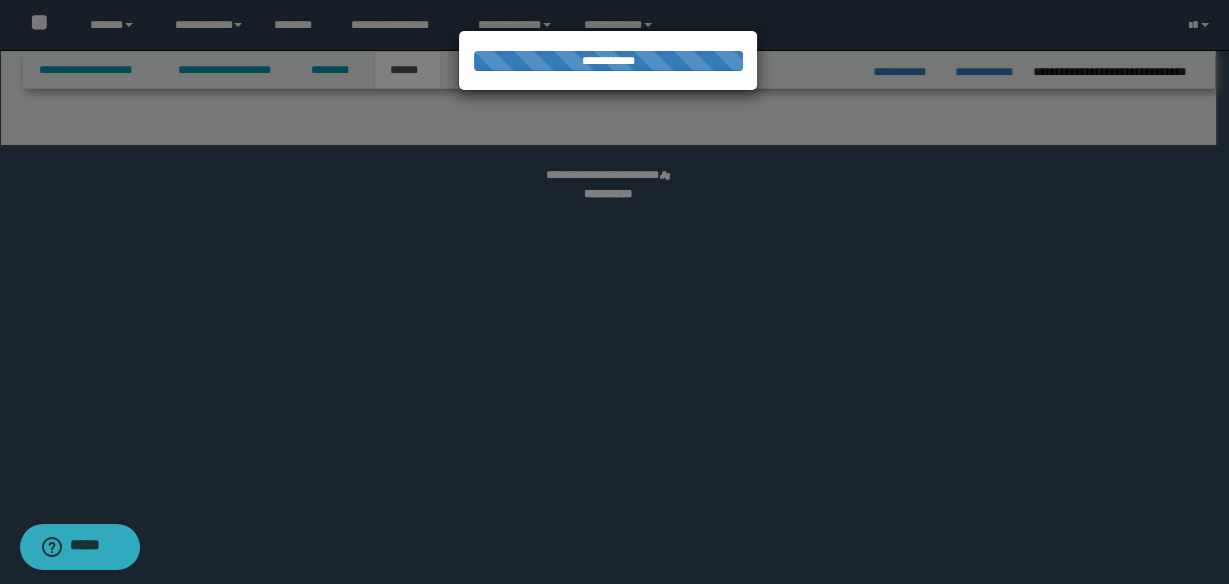 select on "*" 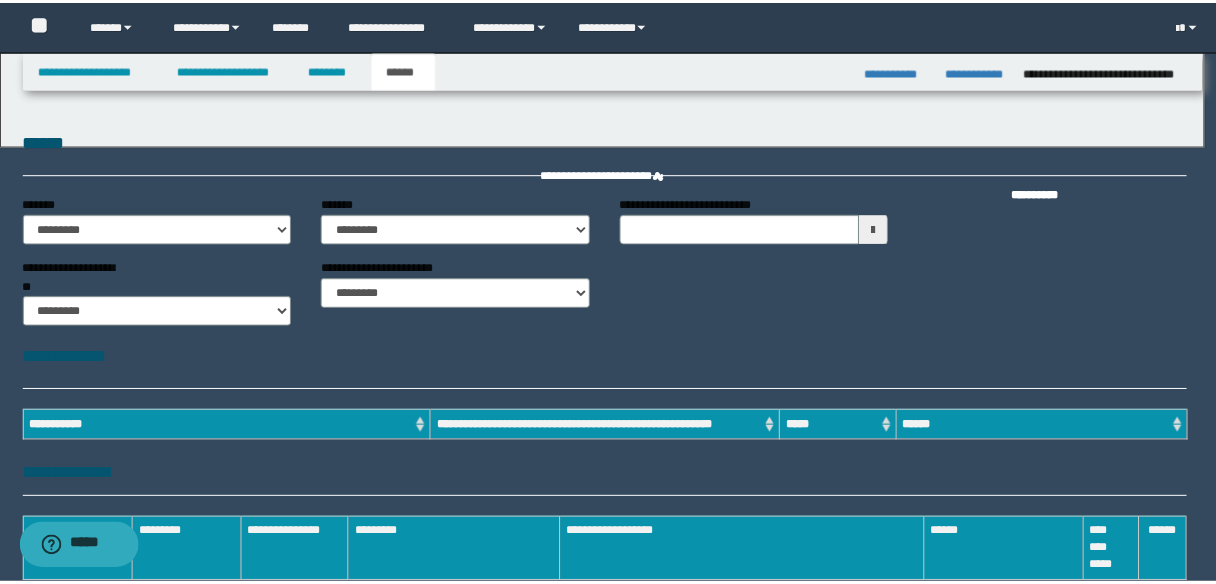 scroll, scrollTop: 0, scrollLeft: 0, axis: both 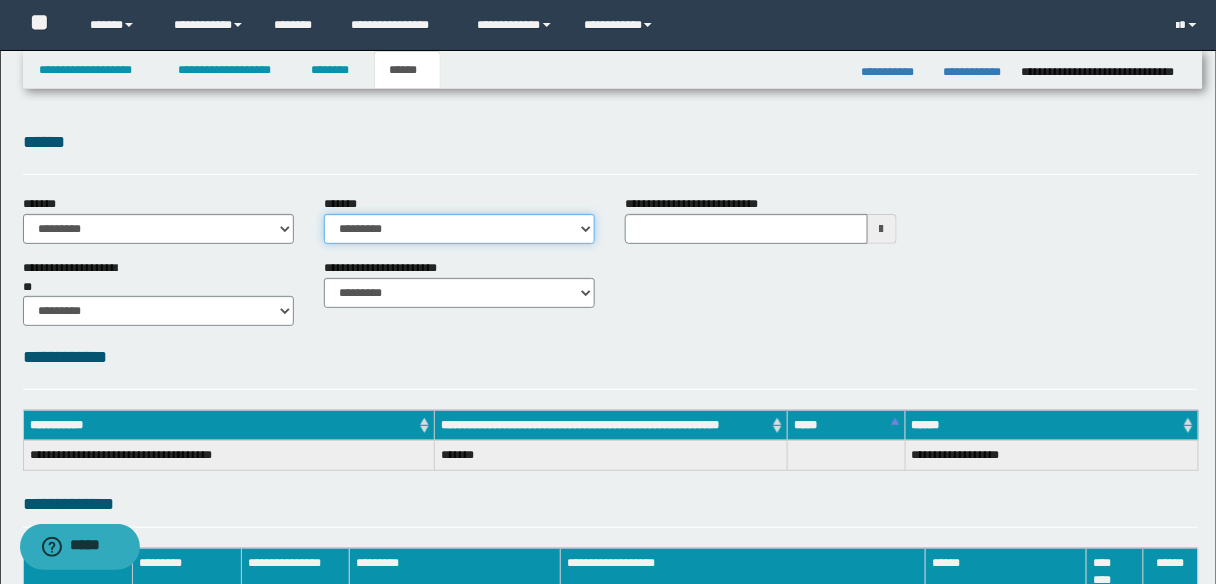 click on "**********" at bounding box center [459, 229] 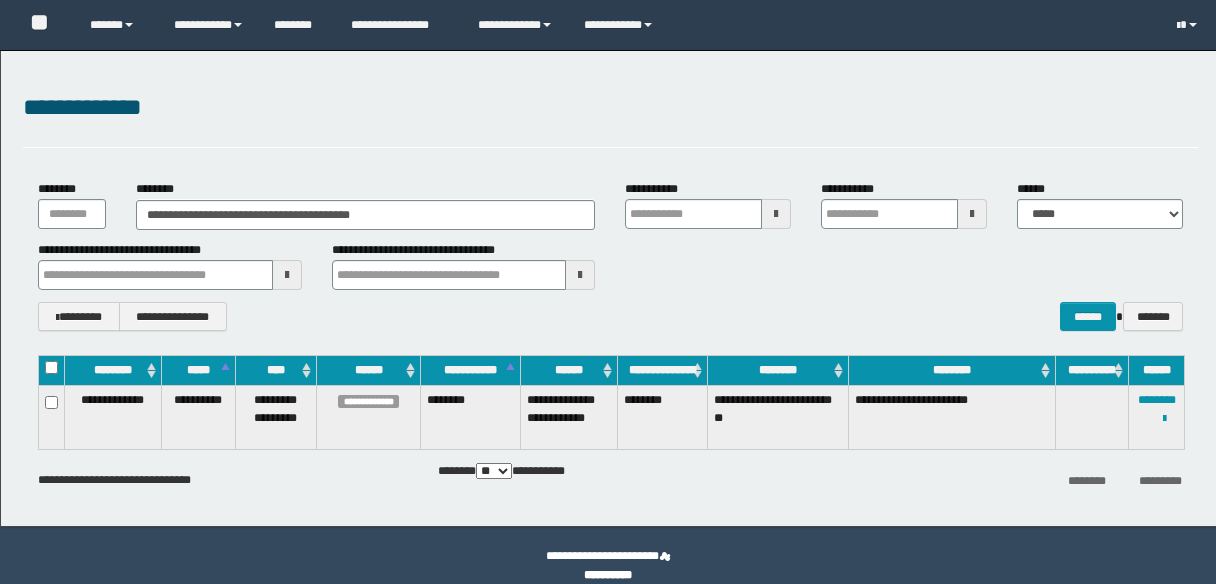 scroll, scrollTop: 0, scrollLeft: 0, axis: both 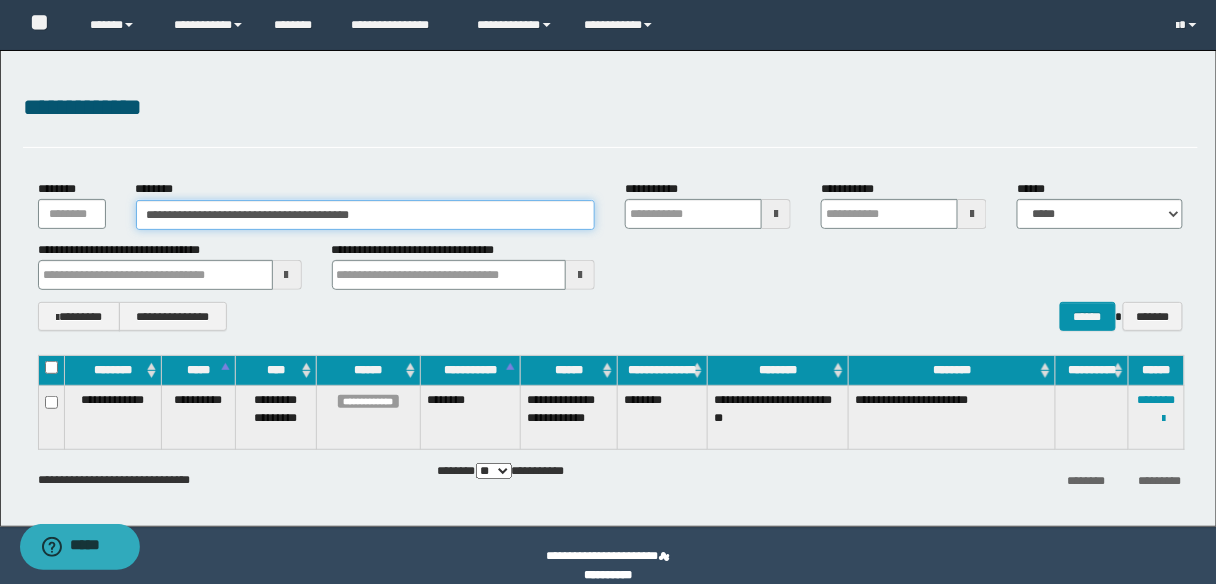 drag, startPoint x: 405, startPoint y: 212, endPoint x: 46, endPoint y: 211, distance: 359.0014 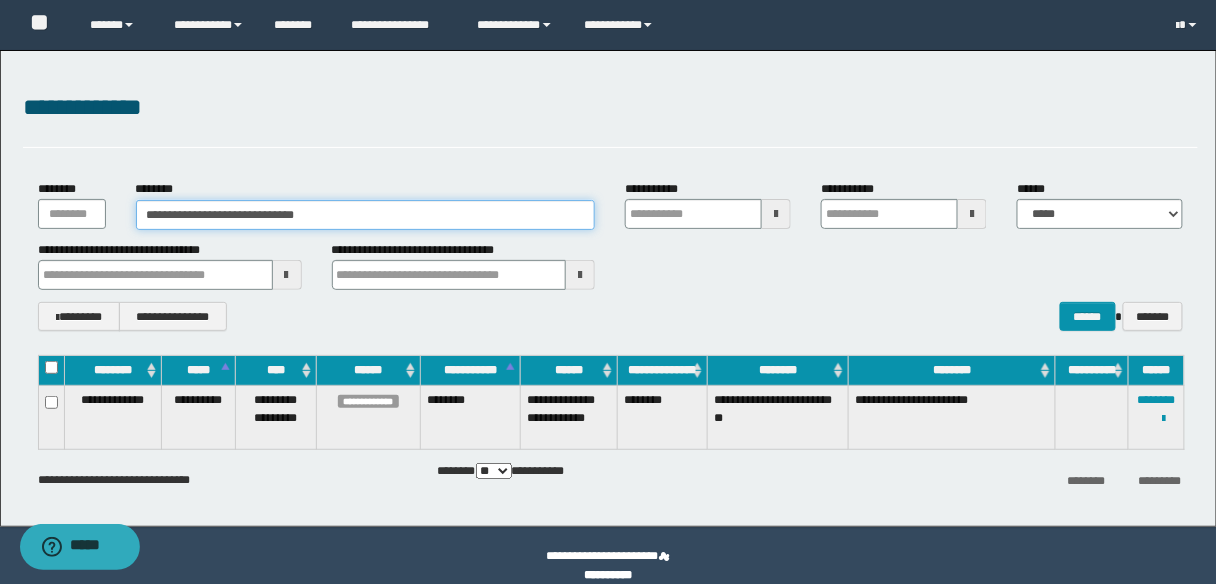 type on "**********" 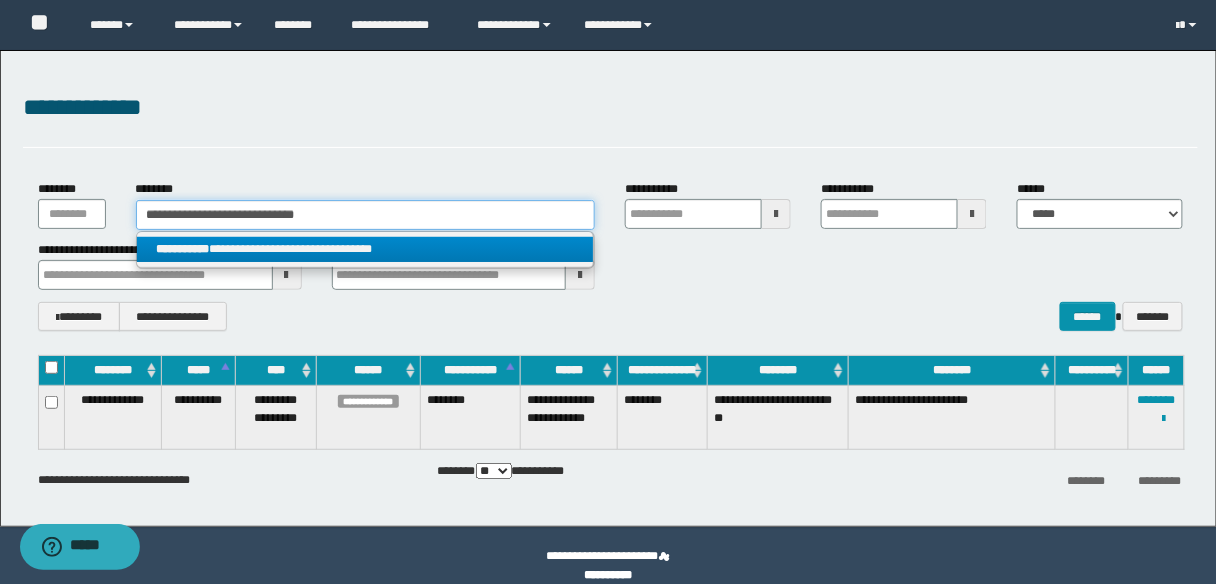 type on "**********" 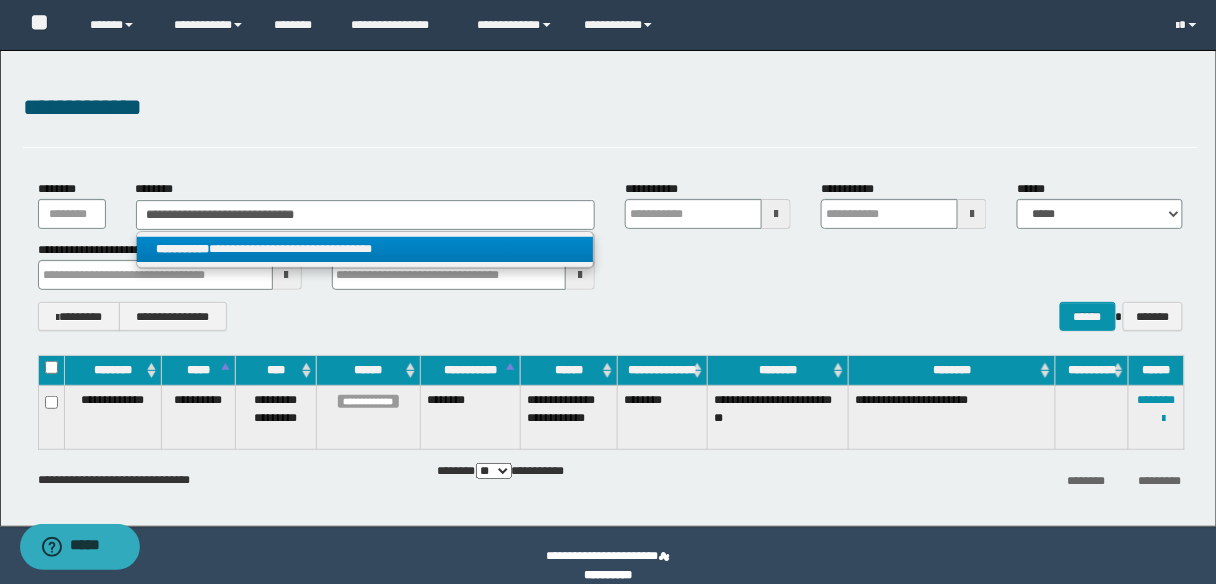 click on "**********" at bounding box center (365, 249) 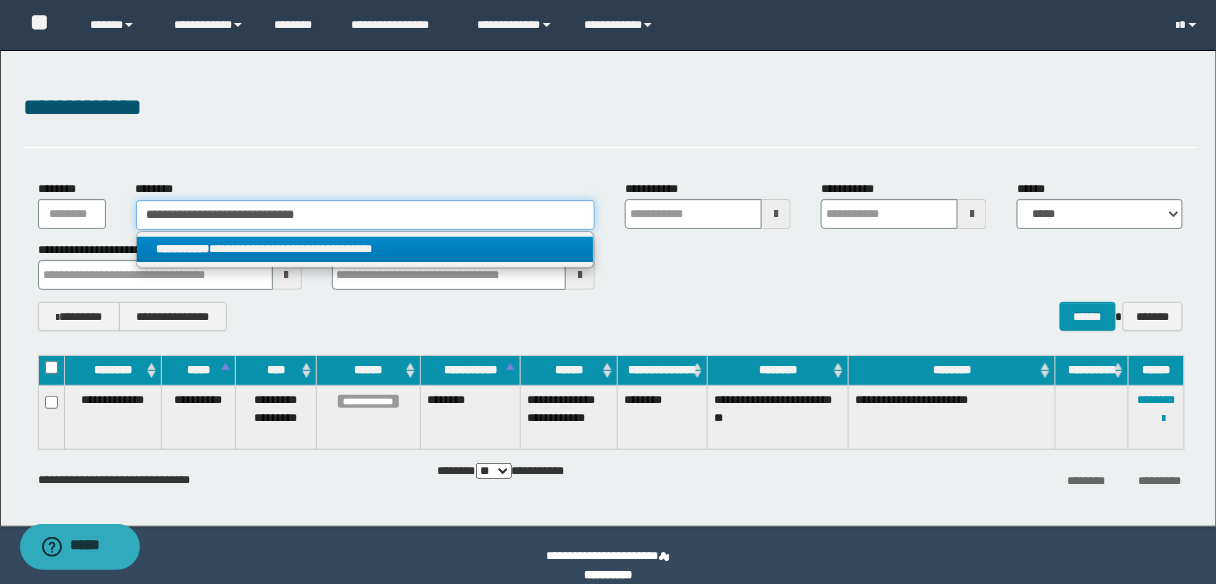 type 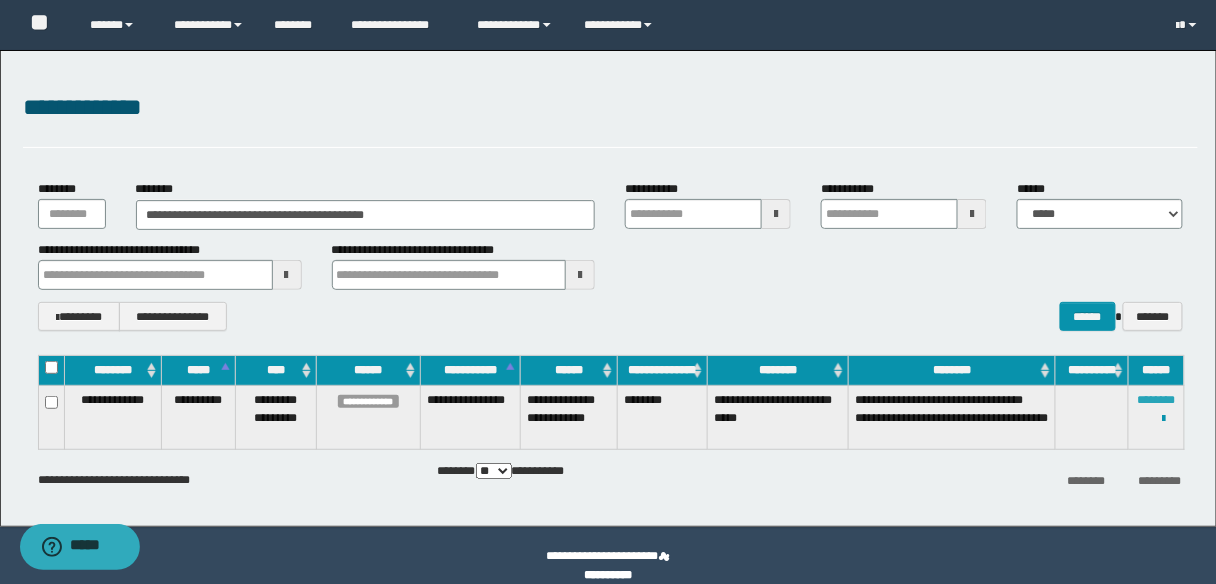 click on "********" at bounding box center [1157, 400] 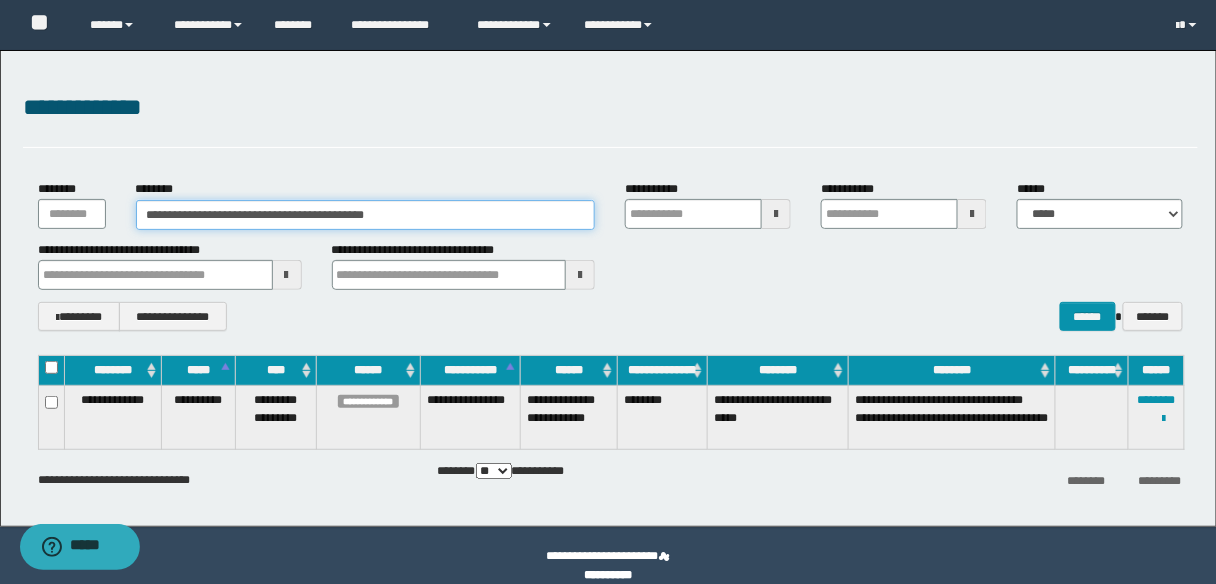 drag, startPoint x: 405, startPoint y: 211, endPoint x: 53, endPoint y: 211, distance: 352 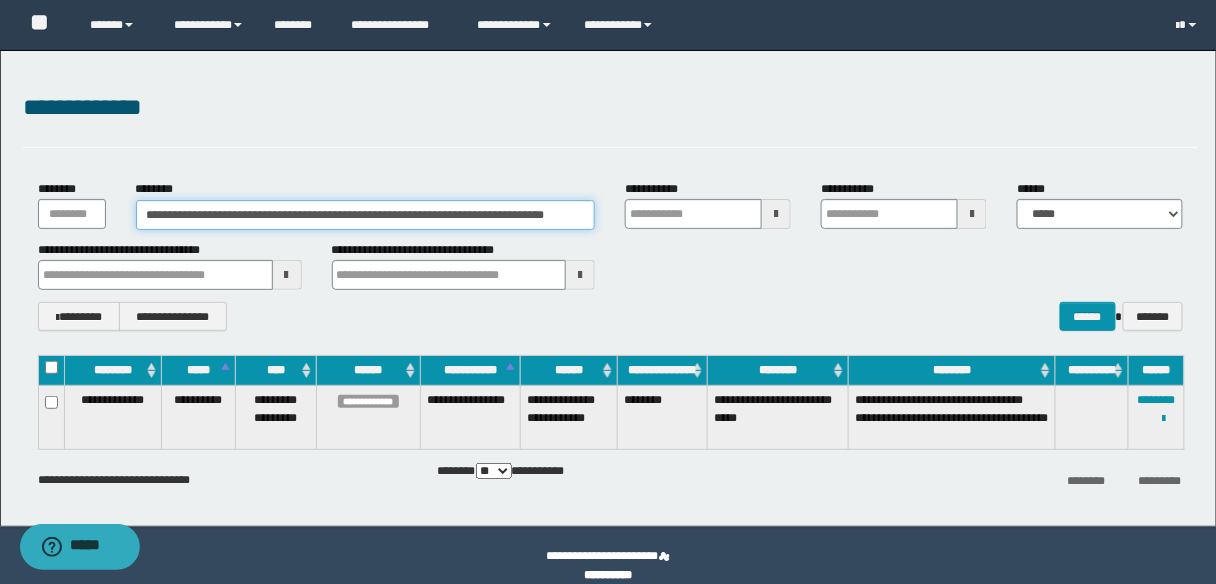 scroll, scrollTop: 0, scrollLeft: 0, axis: both 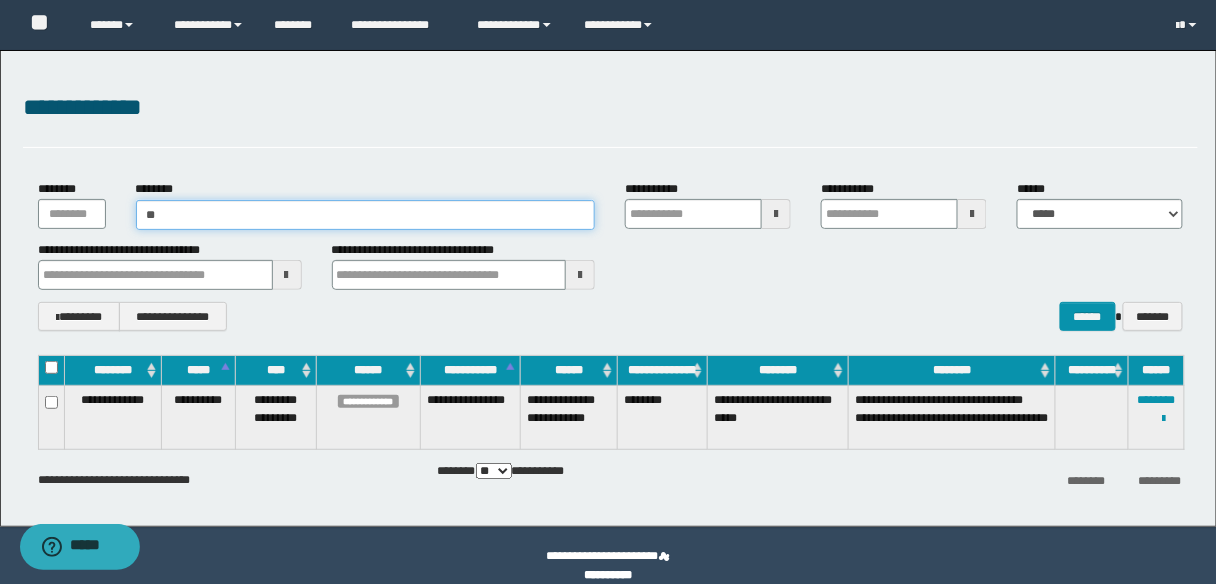type on "*" 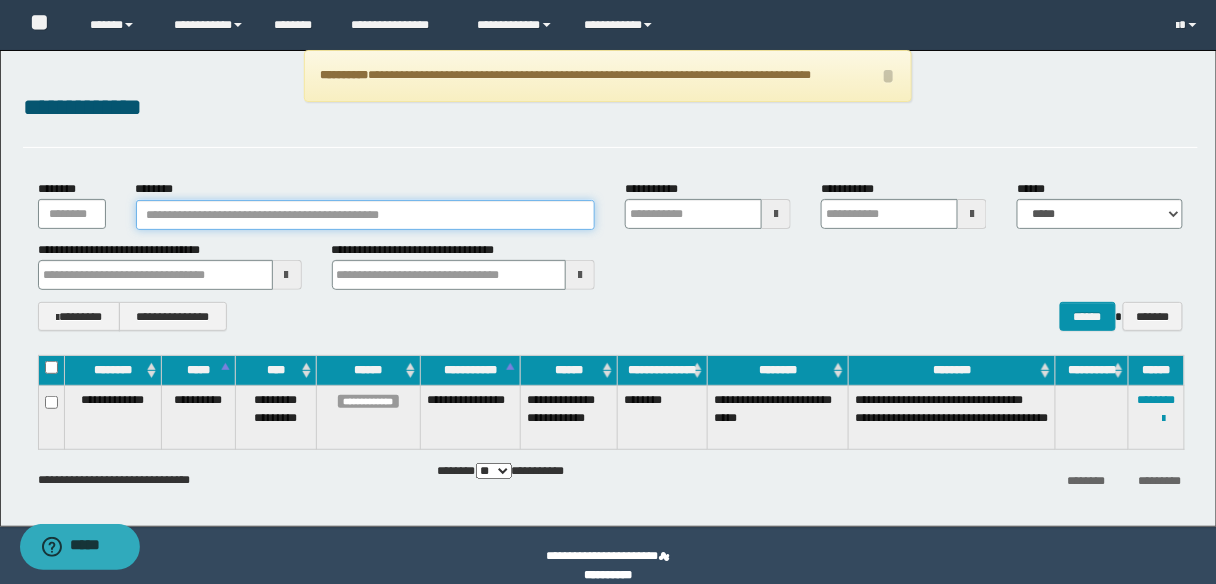 paste on "**********" 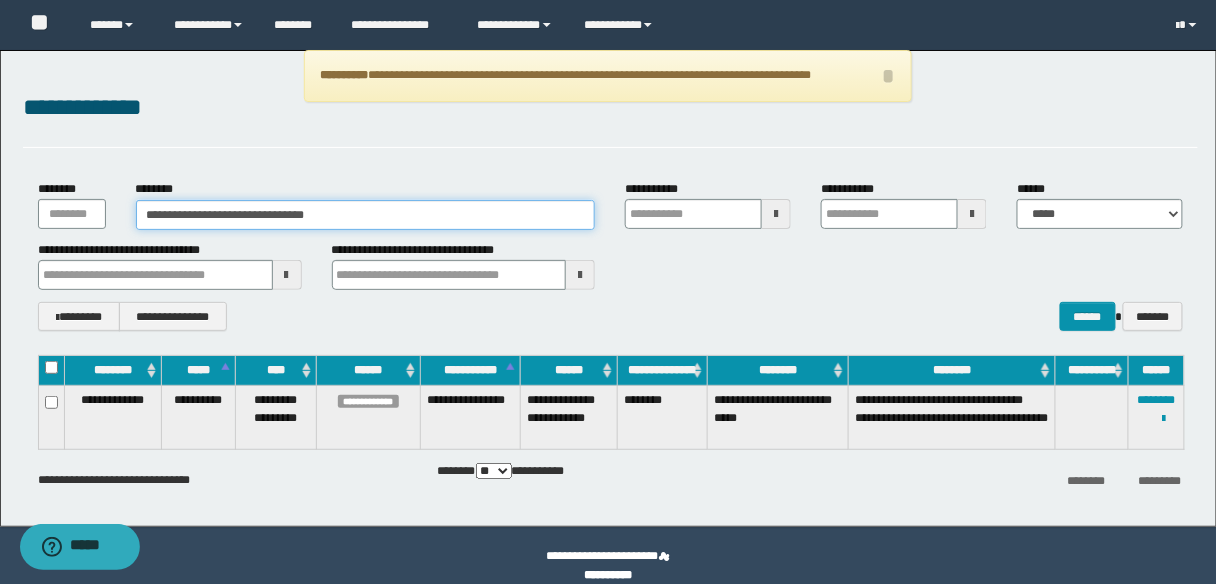 type on "**********" 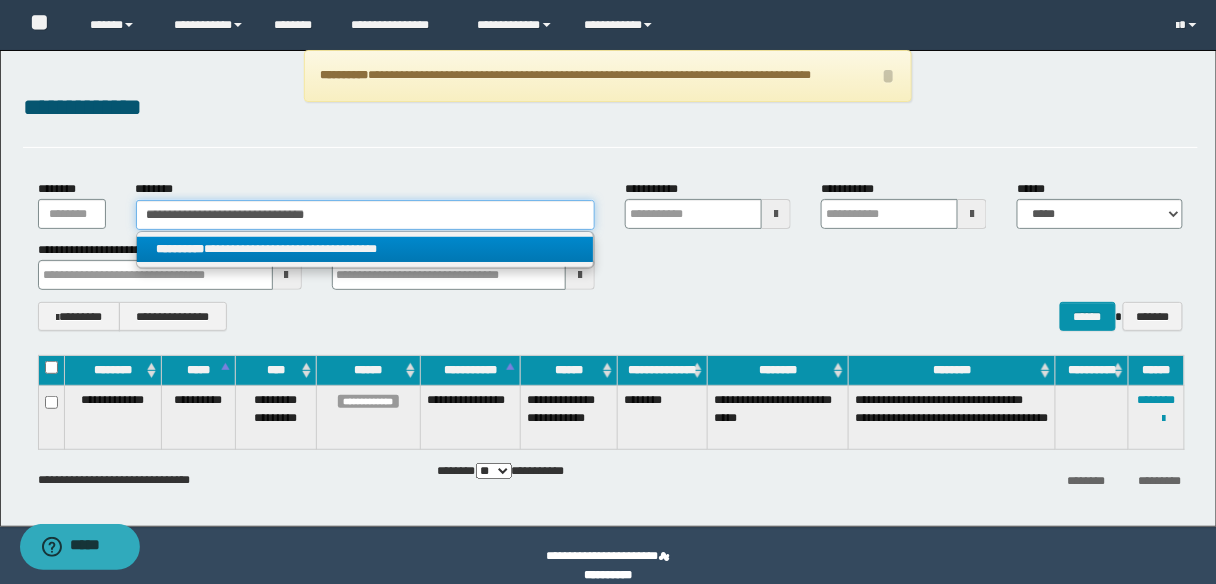 type on "**********" 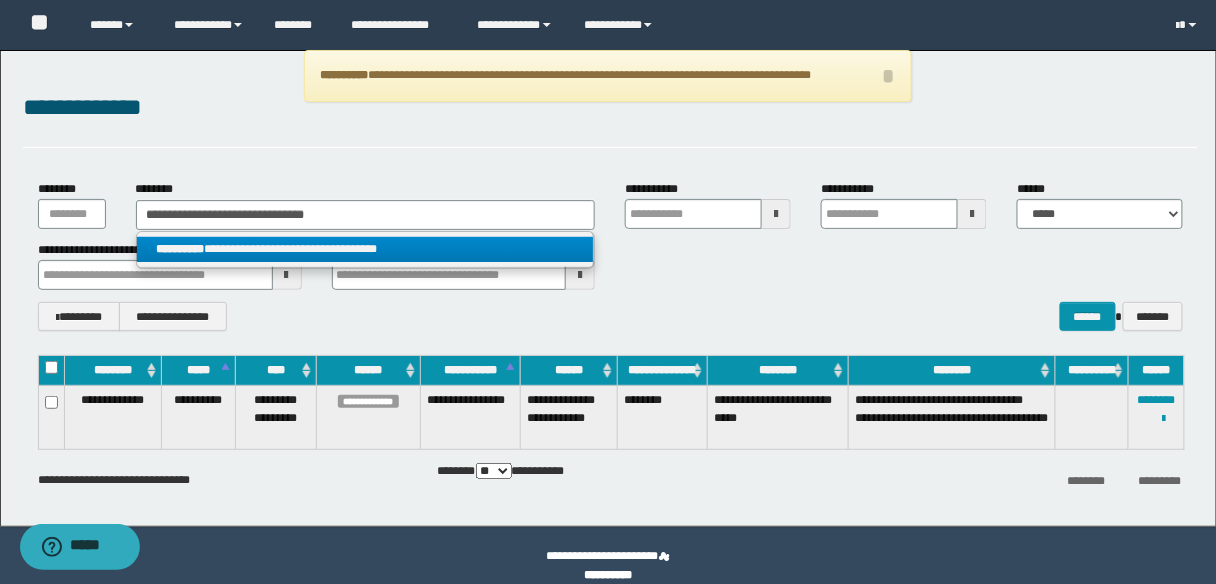 click on "**********" at bounding box center (365, 249) 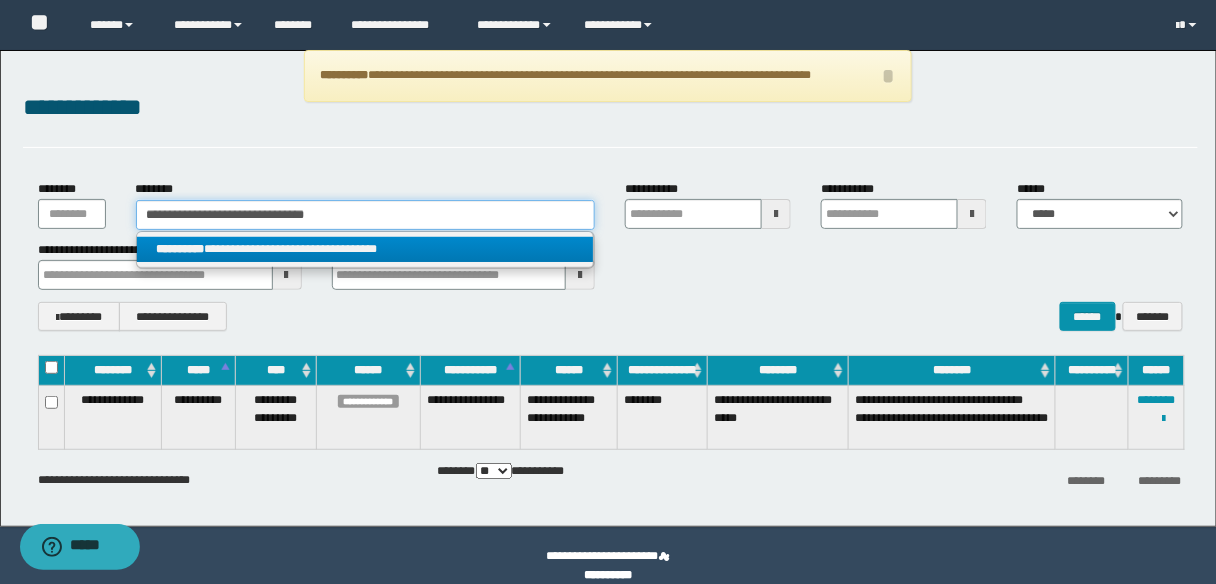 type 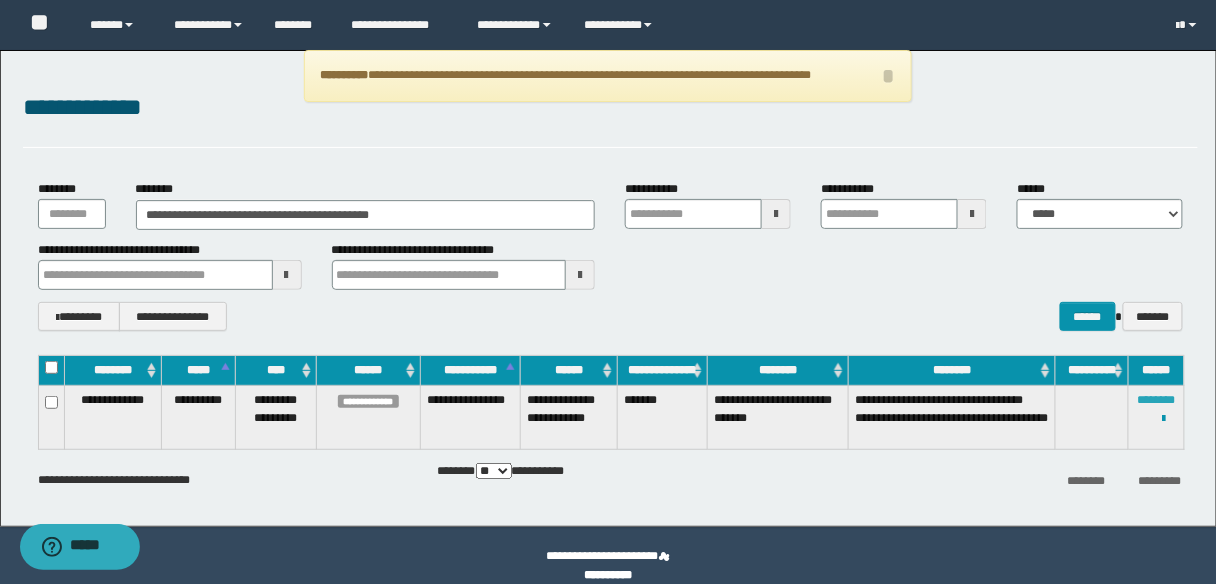 click on "********" at bounding box center [1157, 400] 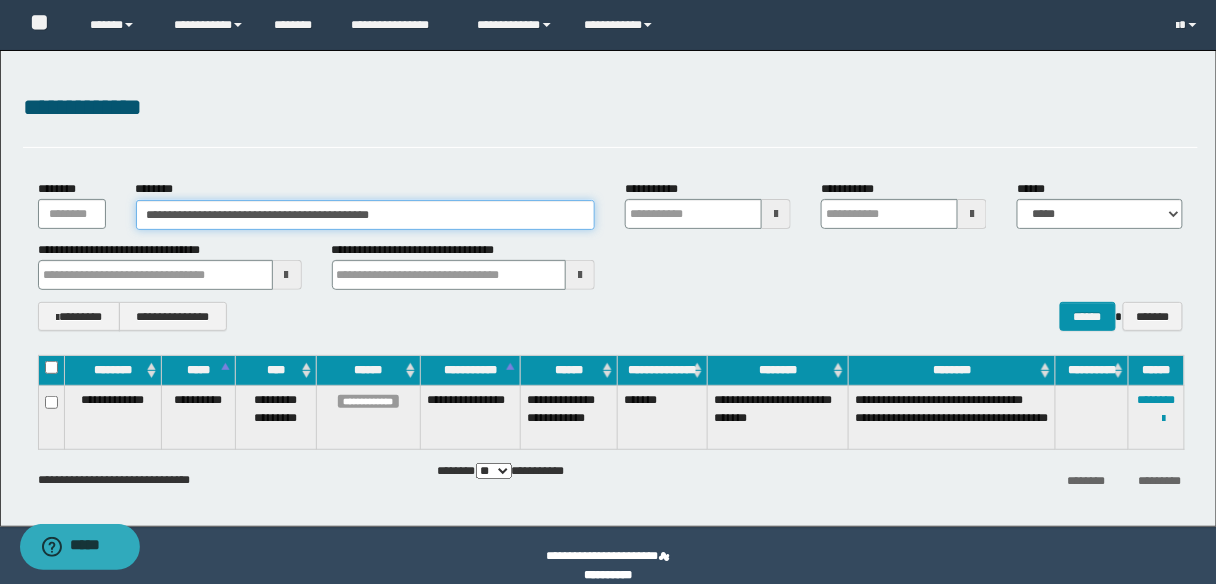drag, startPoint x: 396, startPoint y: 220, endPoint x: 134, endPoint y: 212, distance: 262.1221 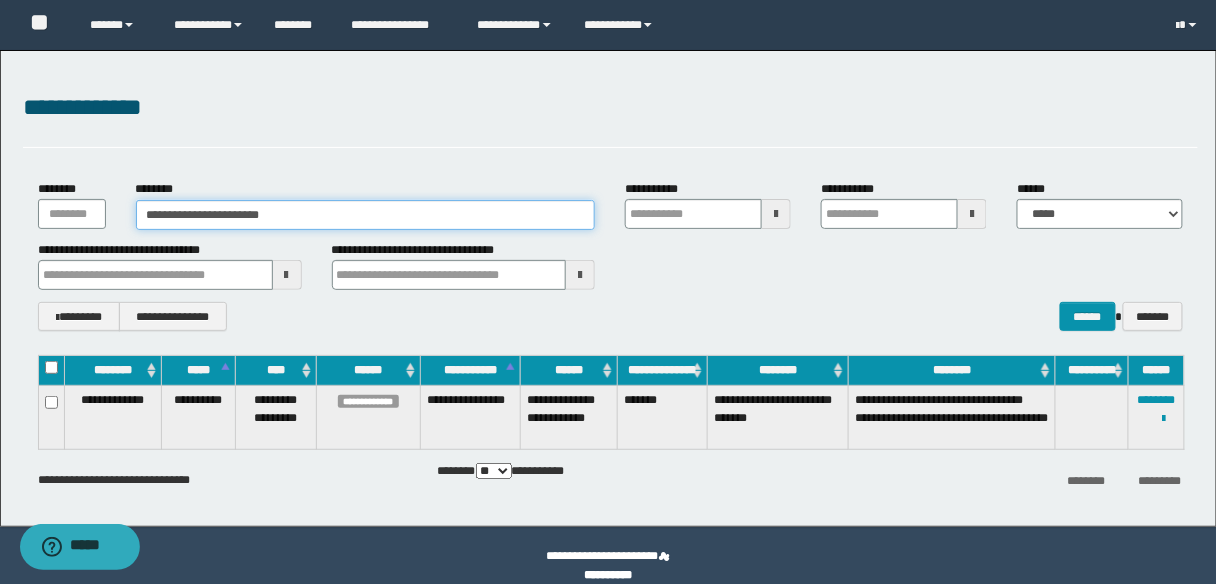 type on "**********" 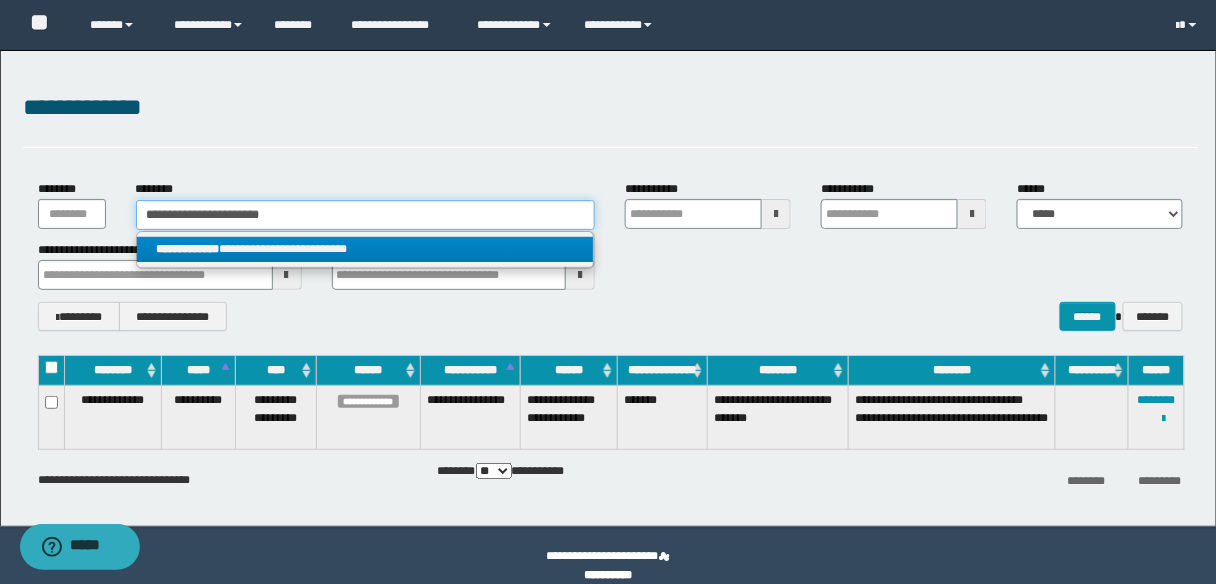 type on "**********" 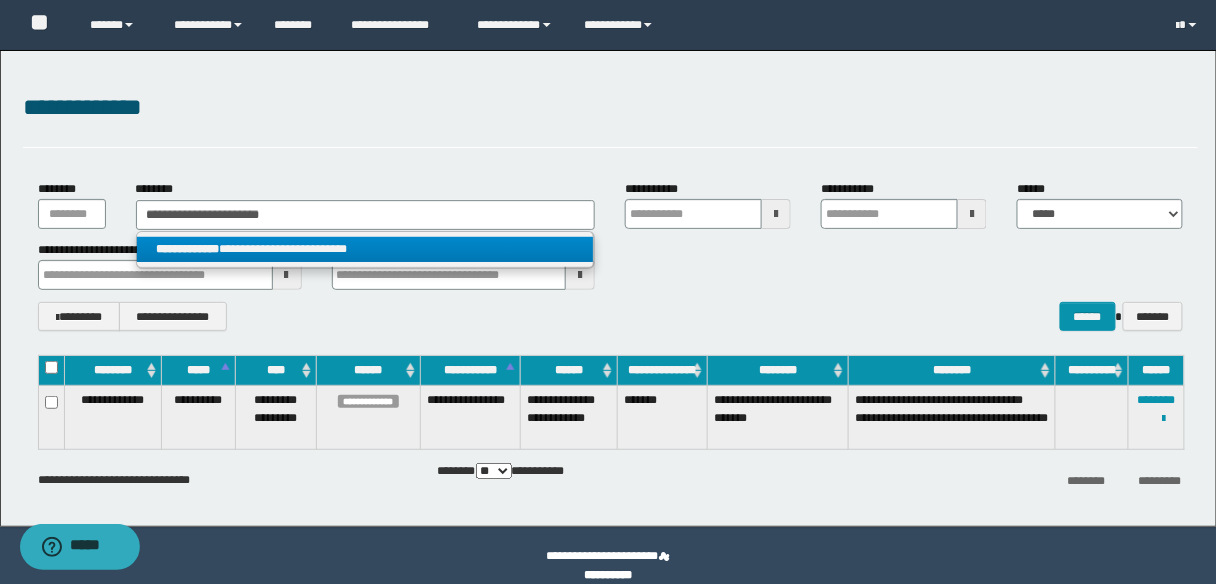 click on "**********" at bounding box center (365, 249) 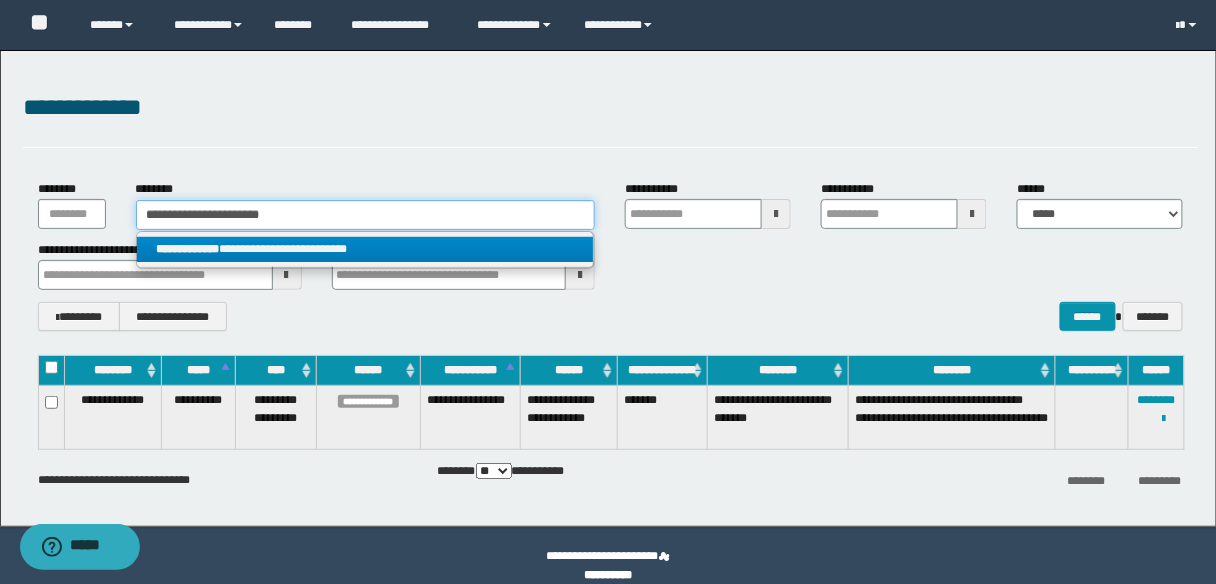 type 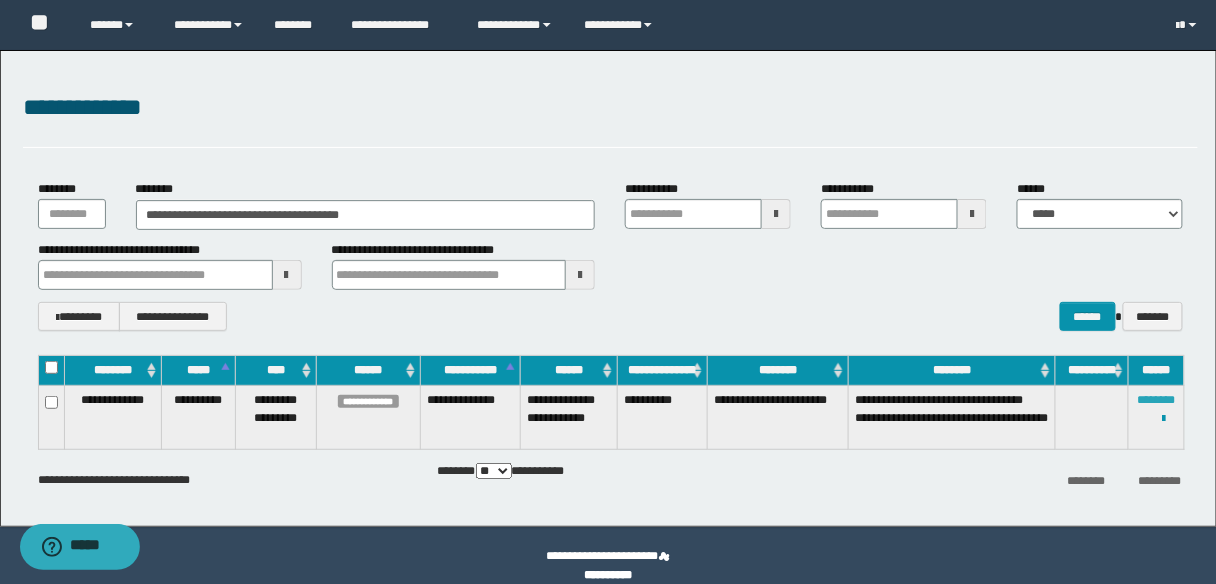click on "********" at bounding box center (1157, 400) 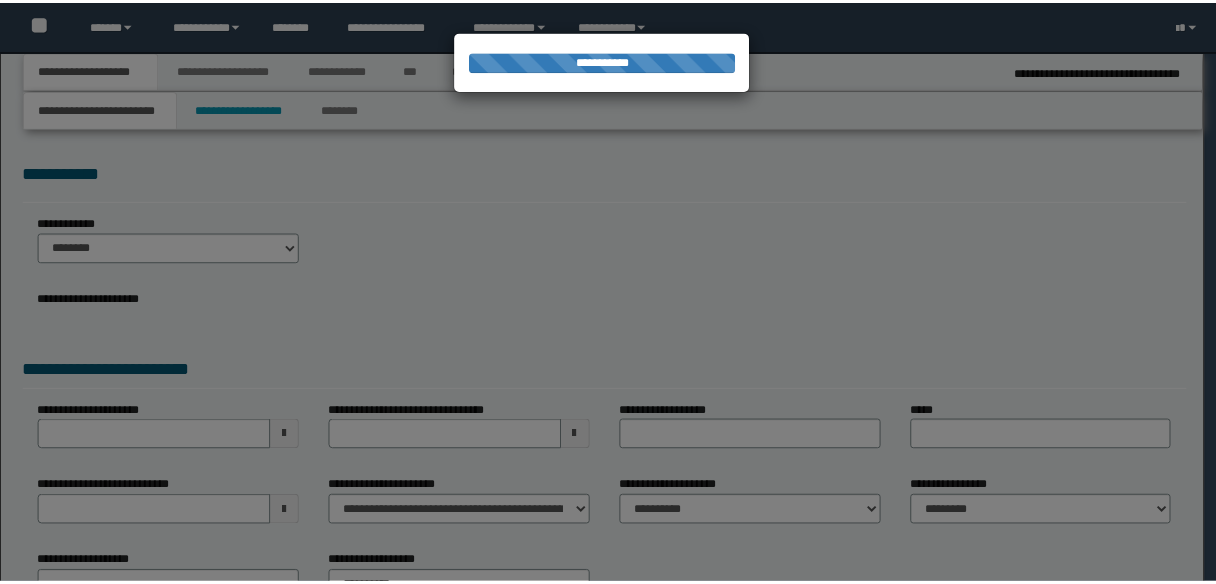 scroll, scrollTop: 0, scrollLeft: 0, axis: both 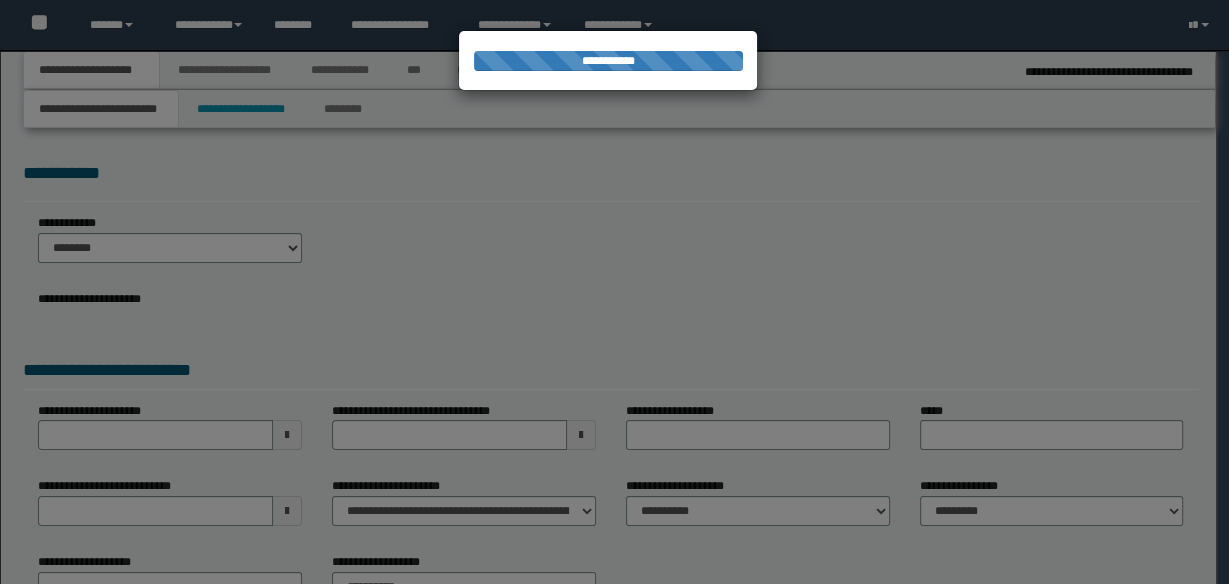 select on "*" 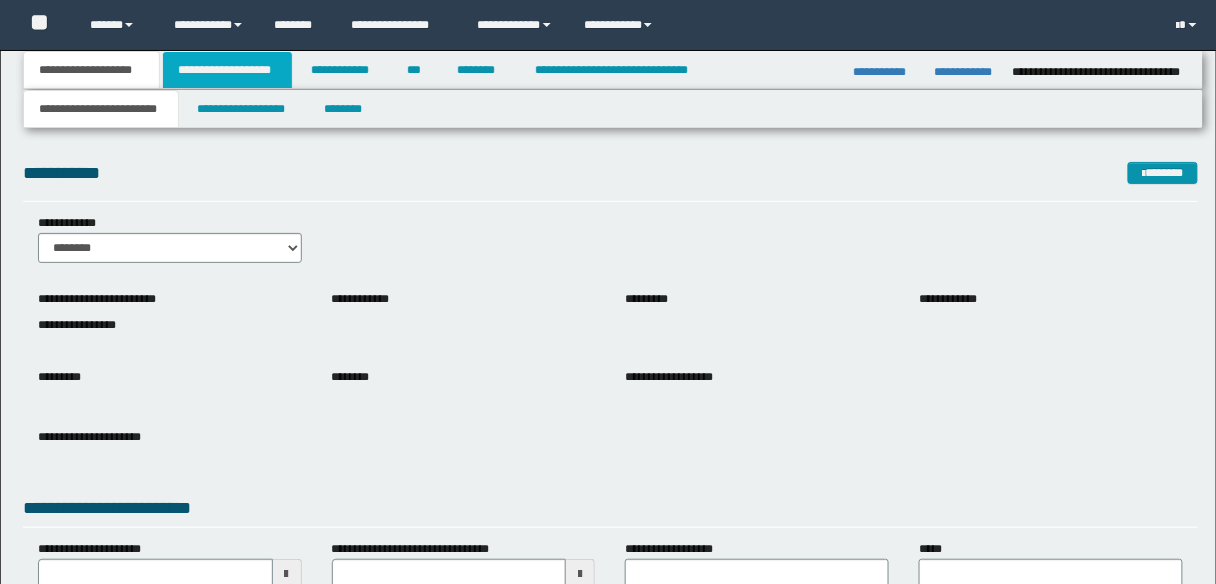 click on "**********" at bounding box center (227, 70) 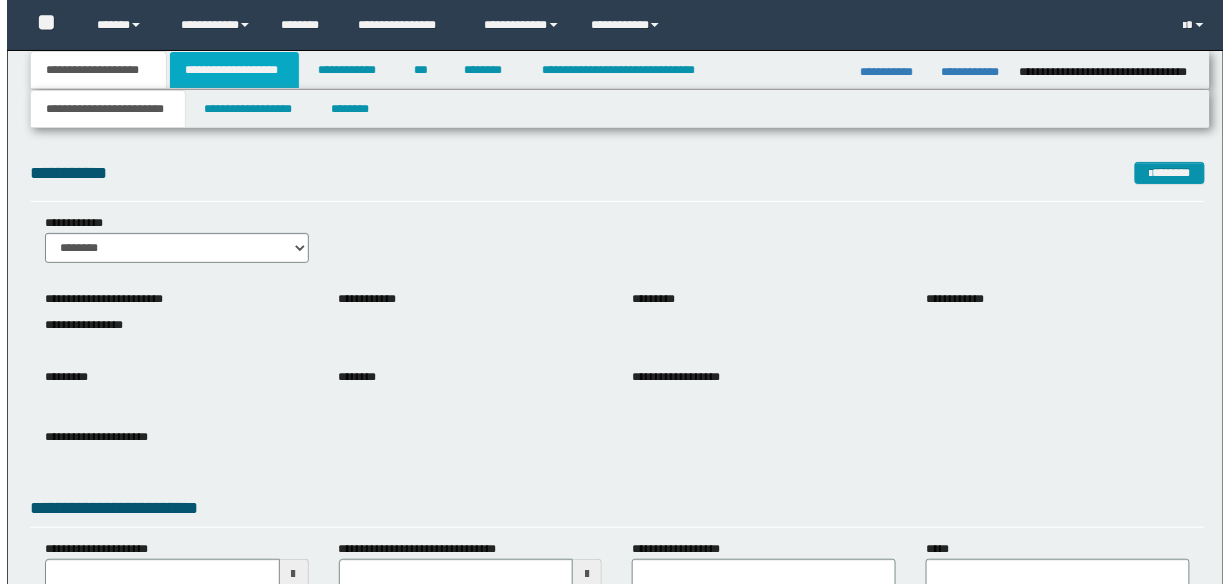 scroll, scrollTop: 0, scrollLeft: 0, axis: both 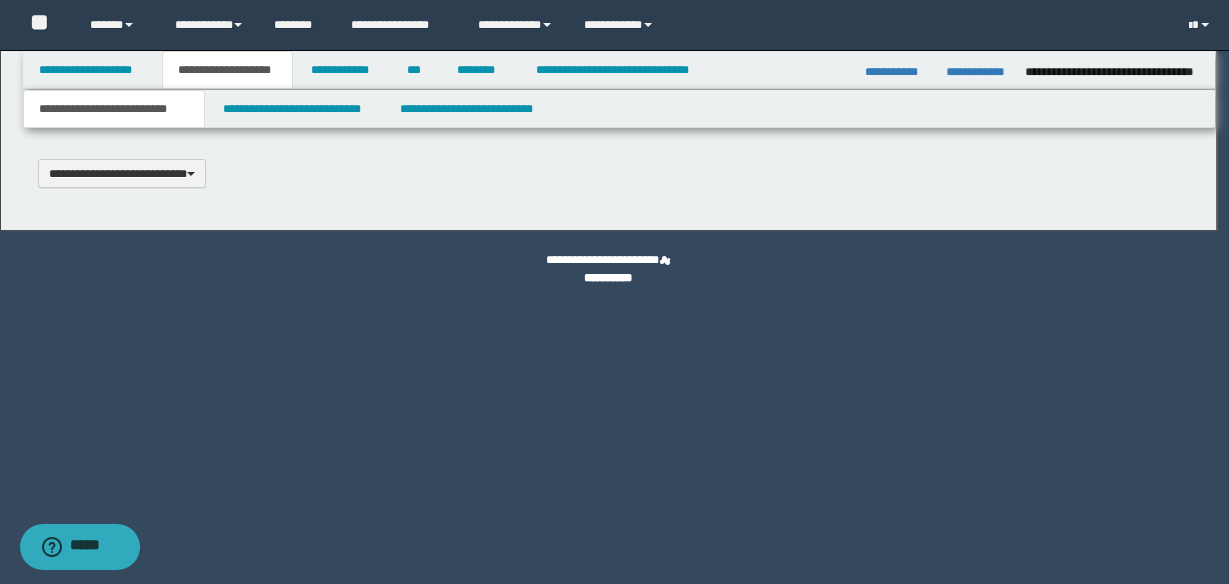 type 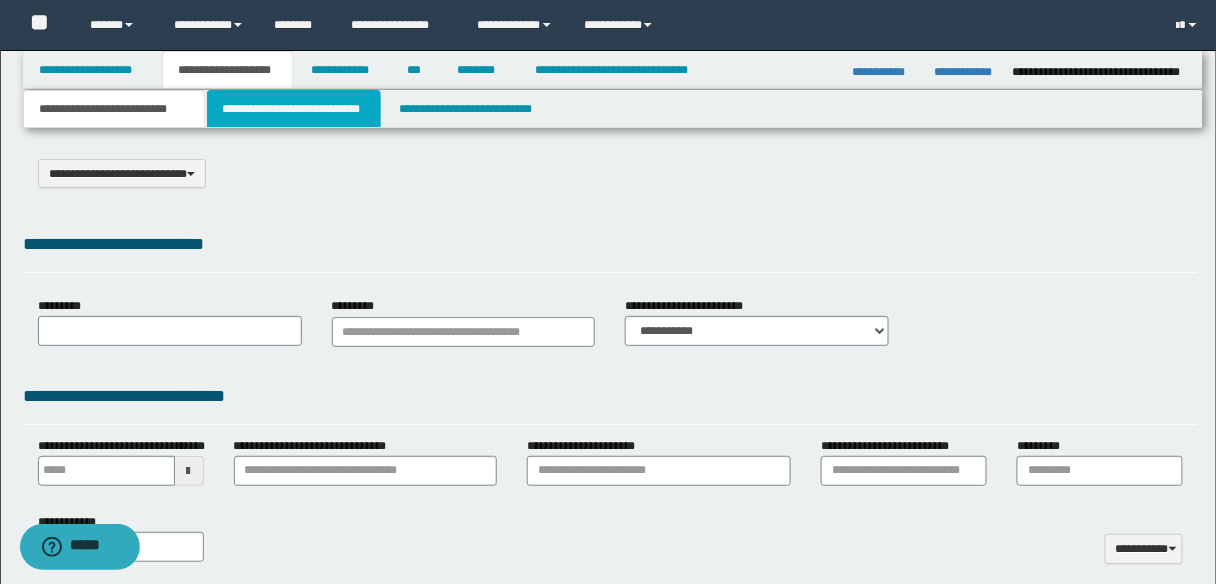 click on "**********" at bounding box center (294, 109) 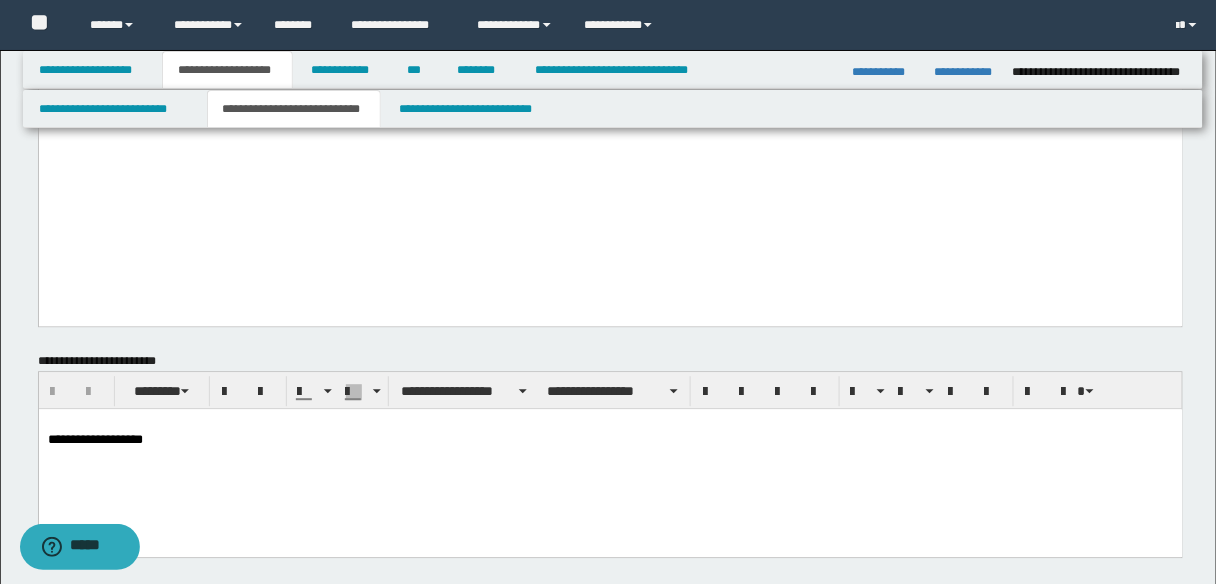 scroll, scrollTop: 3040, scrollLeft: 0, axis: vertical 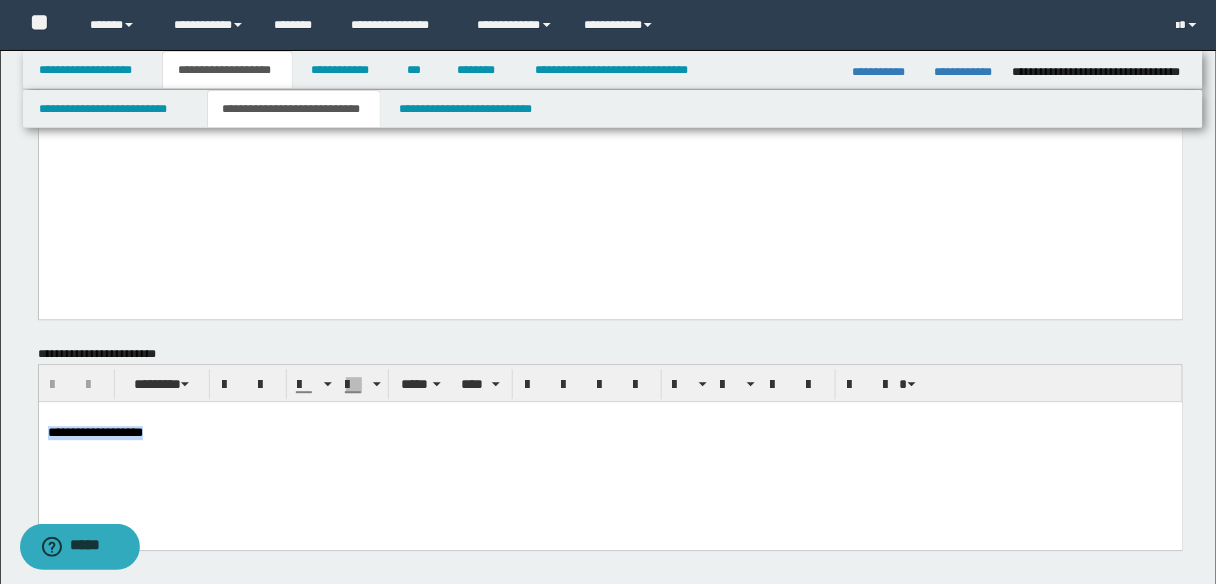 drag, startPoint x: 176, startPoint y: 433, endPoint x: 0, endPoint y: 429, distance: 176.04546 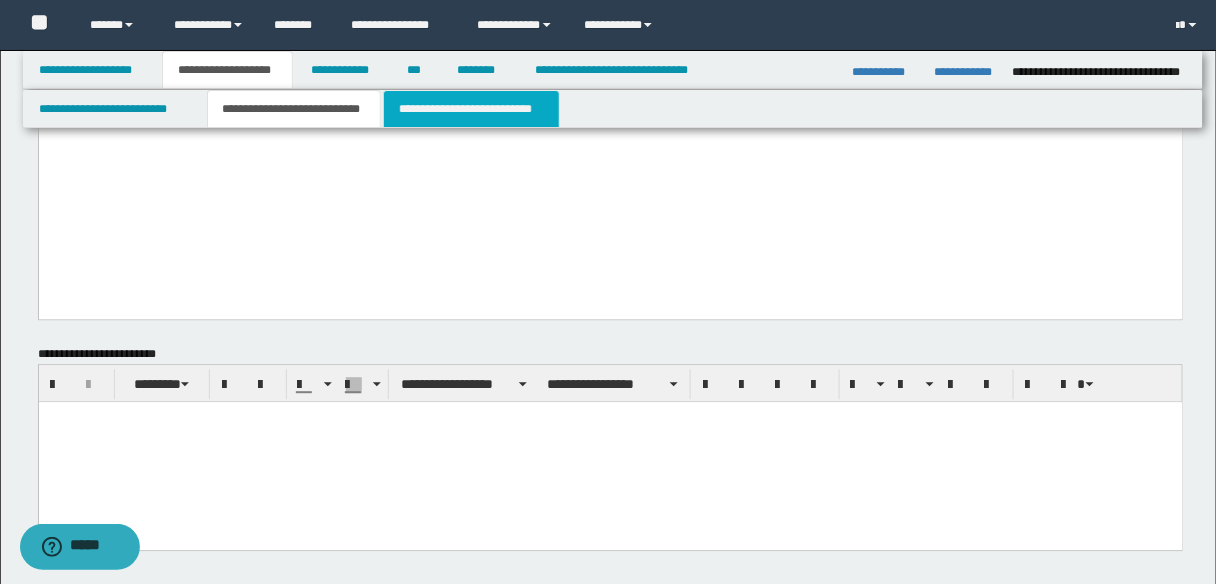 click on "**********" at bounding box center (471, 109) 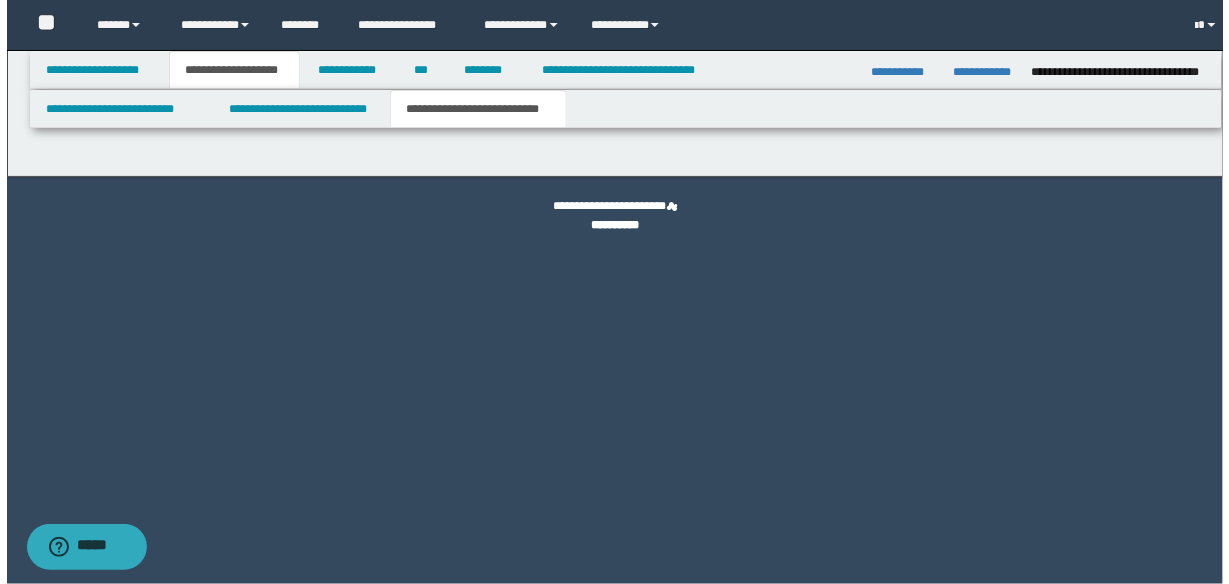 scroll, scrollTop: 0, scrollLeft: 0, axis: both 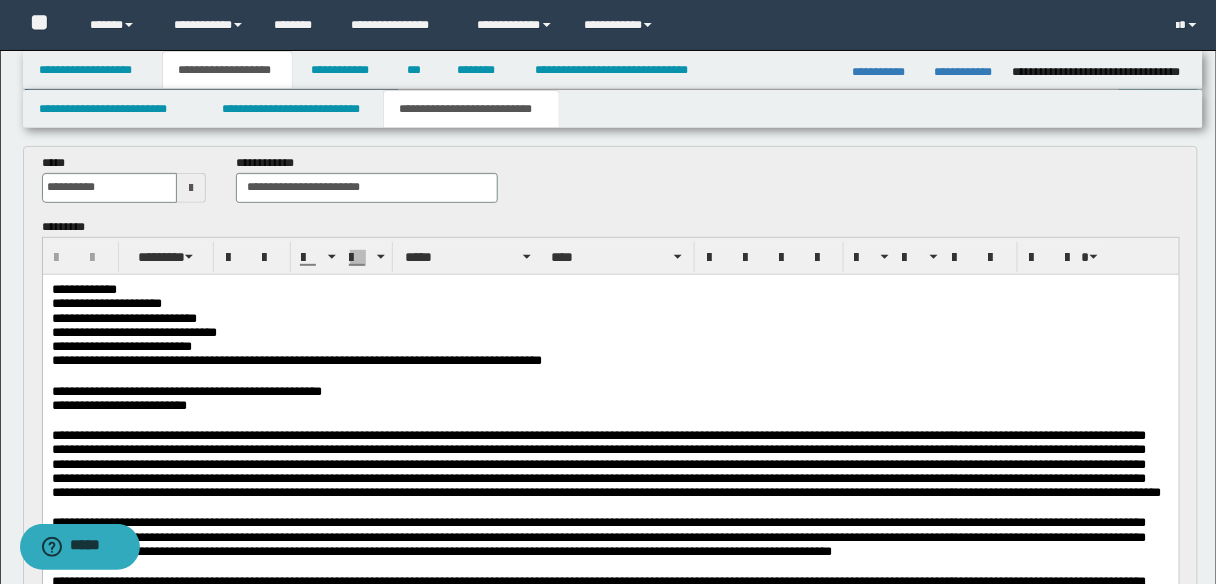 click on "**********" at bounding box center (610, 360) 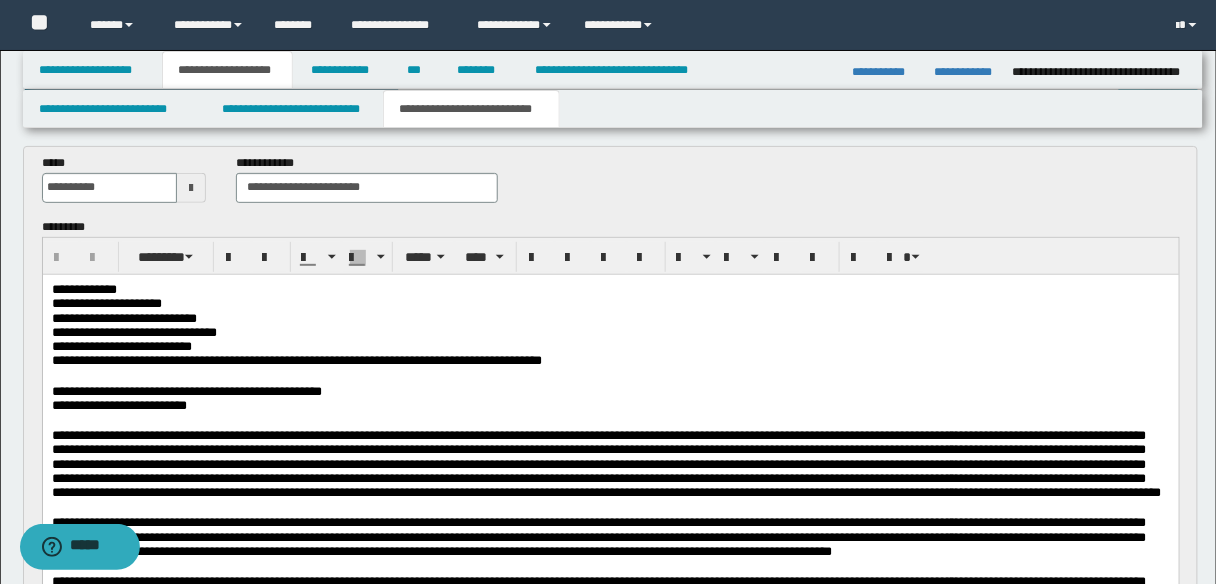 type 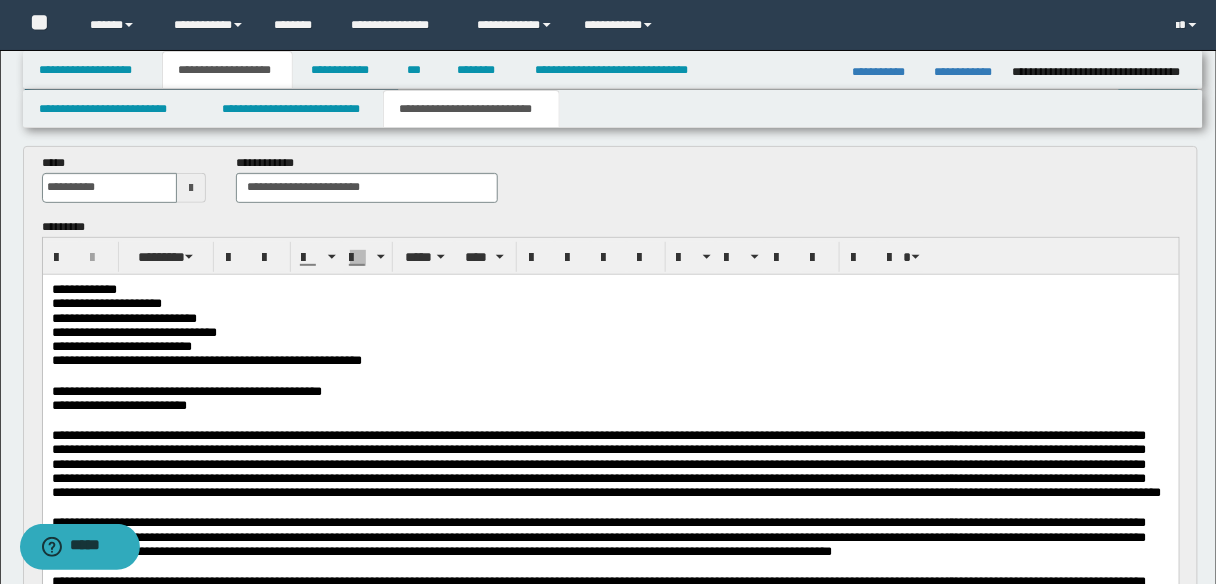 click on "**********" at bounding box center [118, 404] 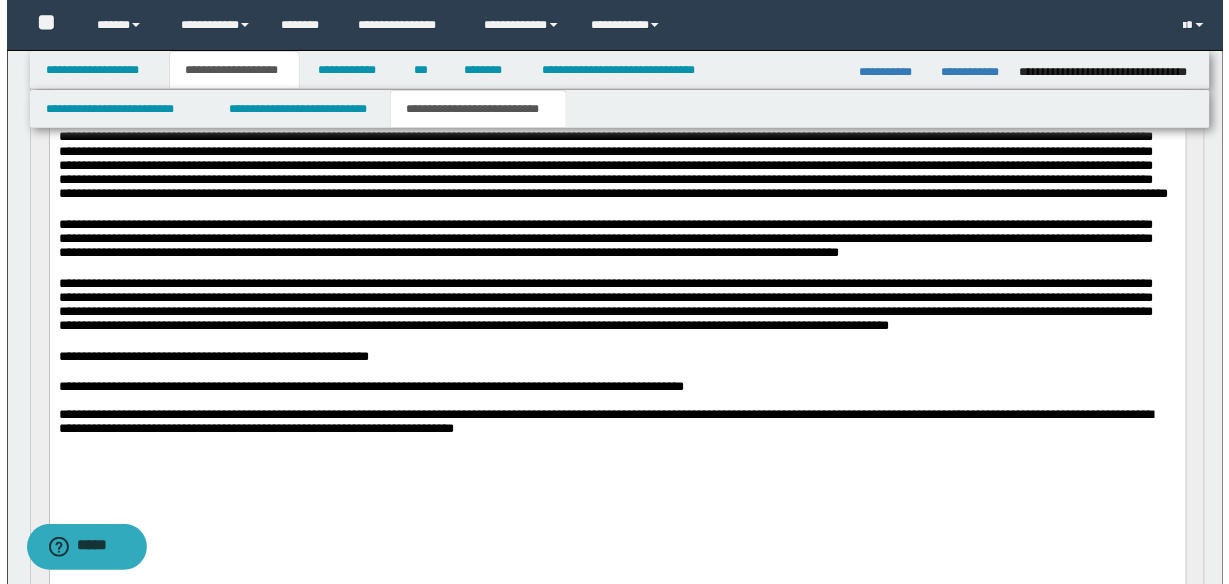 scroll, scrollTop: 400, scrollLeft: 0, axis: vertical 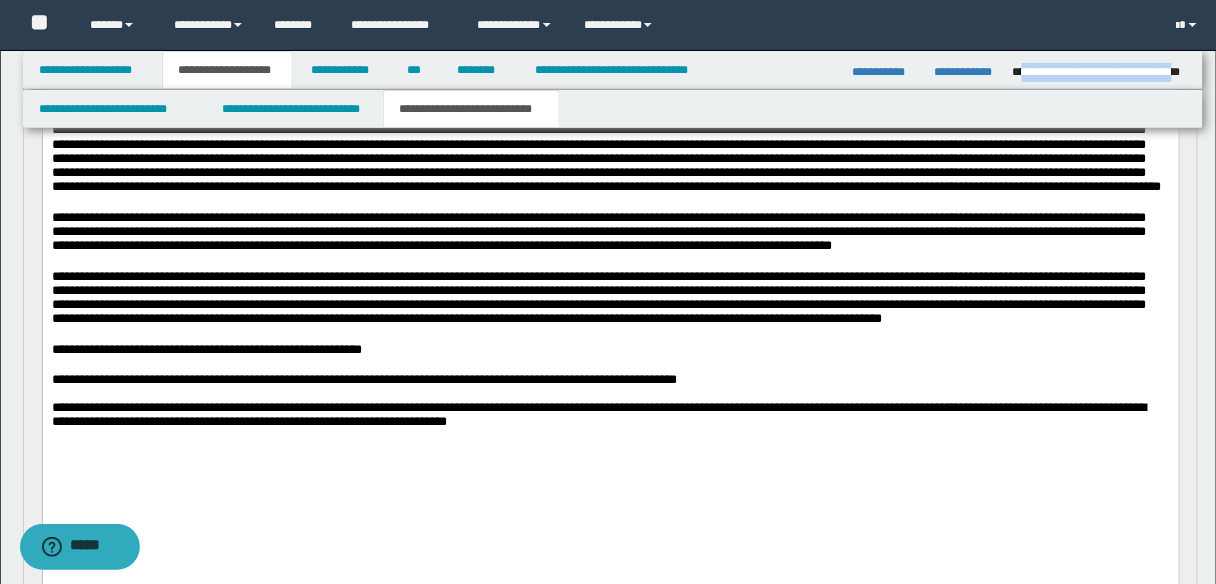drag, startPoint x: 1184, startPoint y: 73, endPoint x: 1021, endPoint y: 76, distance: 163.0276 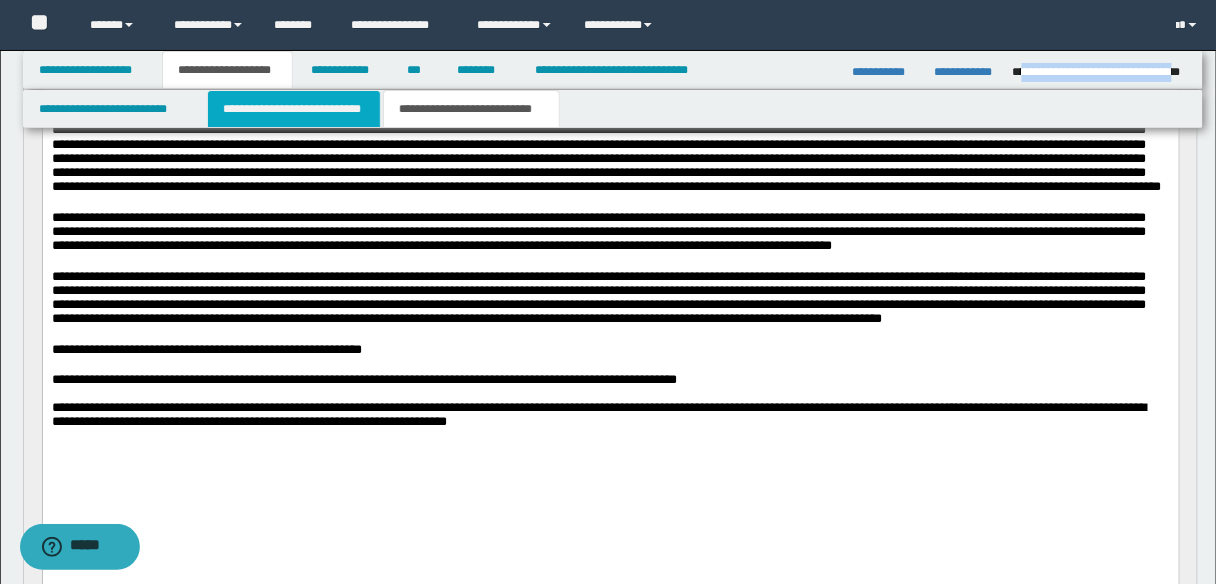 click on "**********" at bounding box center [294, 109] 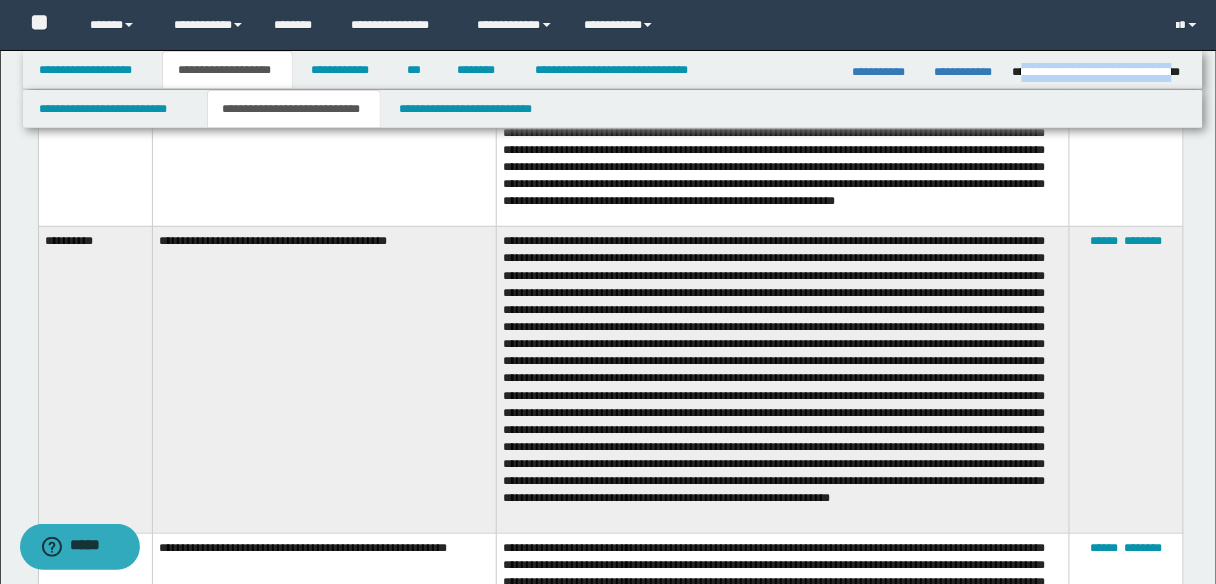 scroll, scrollTop: 6240, scrollLeft: 0, axis: vertical 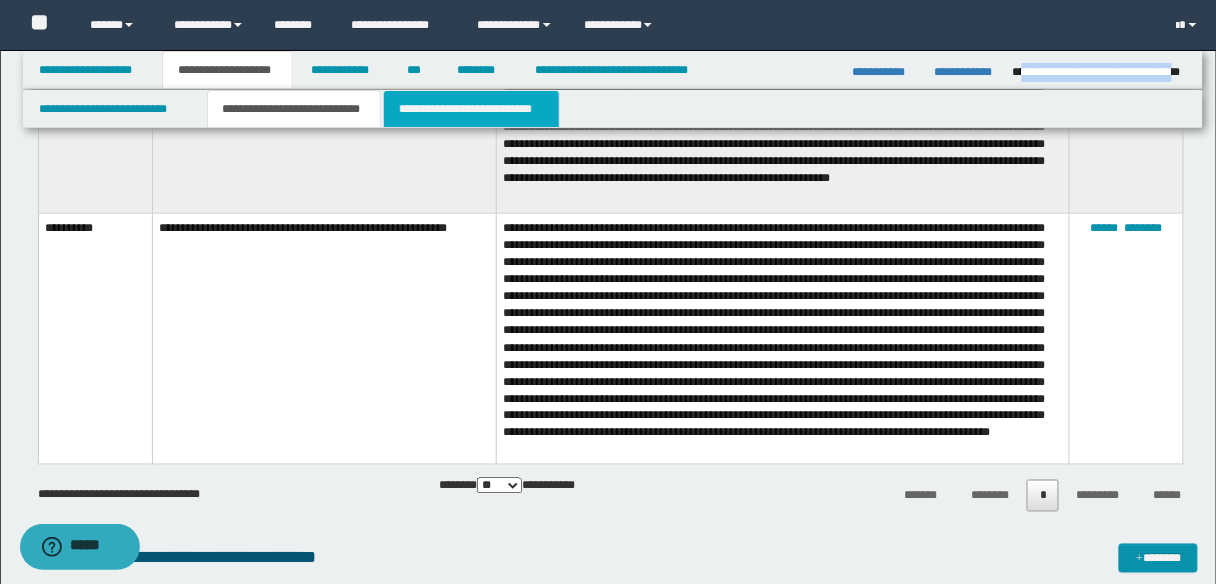click on "**********" at bounding box center (471, 109) 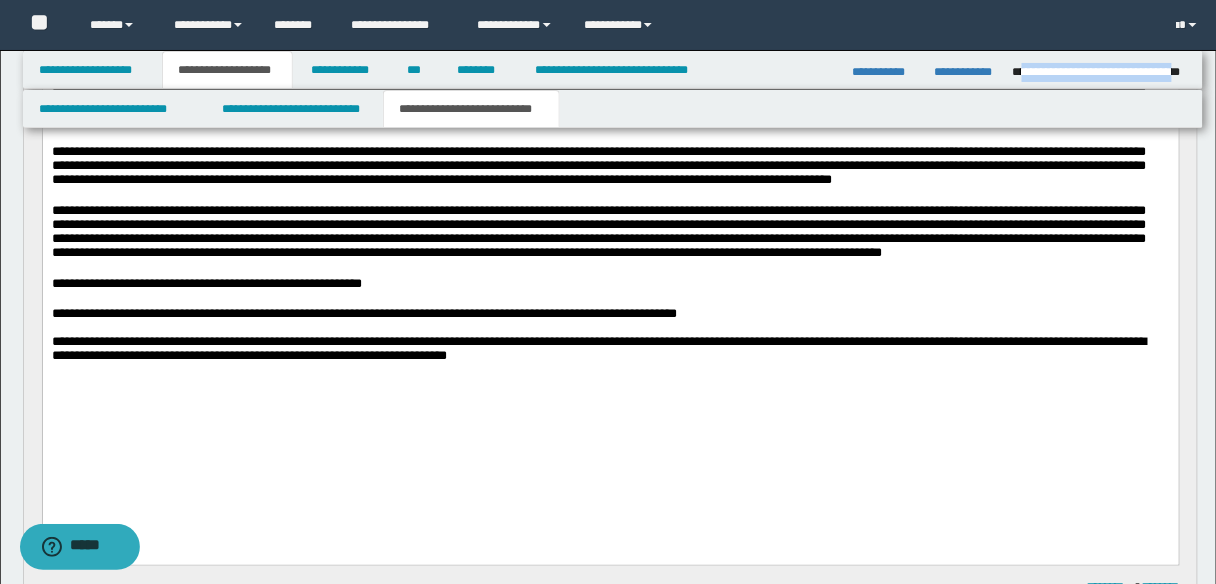 scroll, scrollTop: 494, scrollLeft: 0, axis: vertical 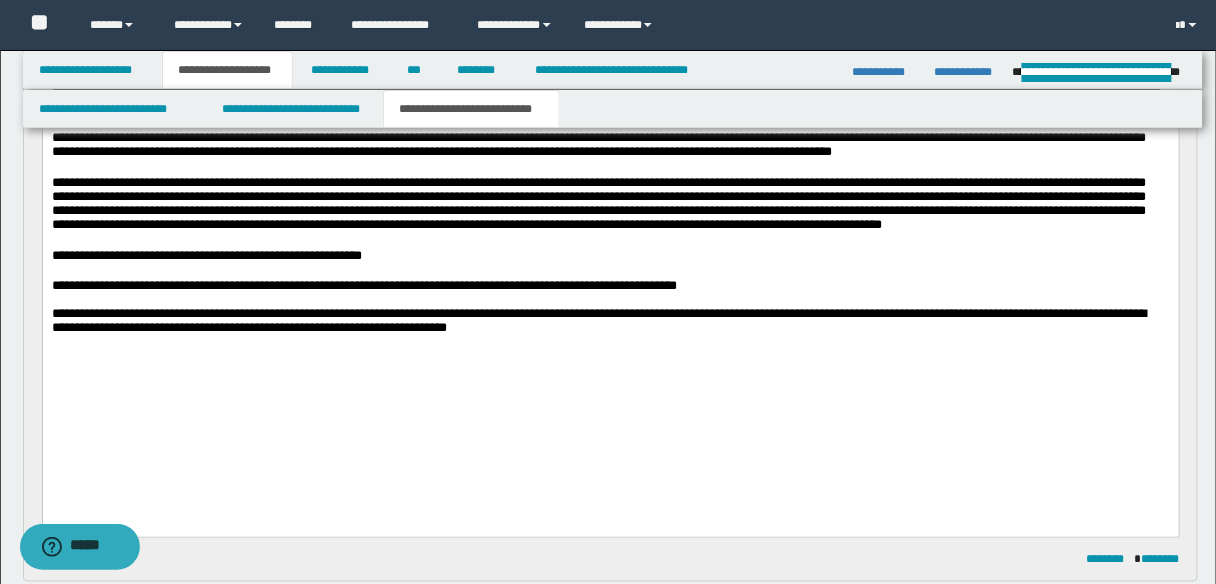 click at bounding box center [610, 271] 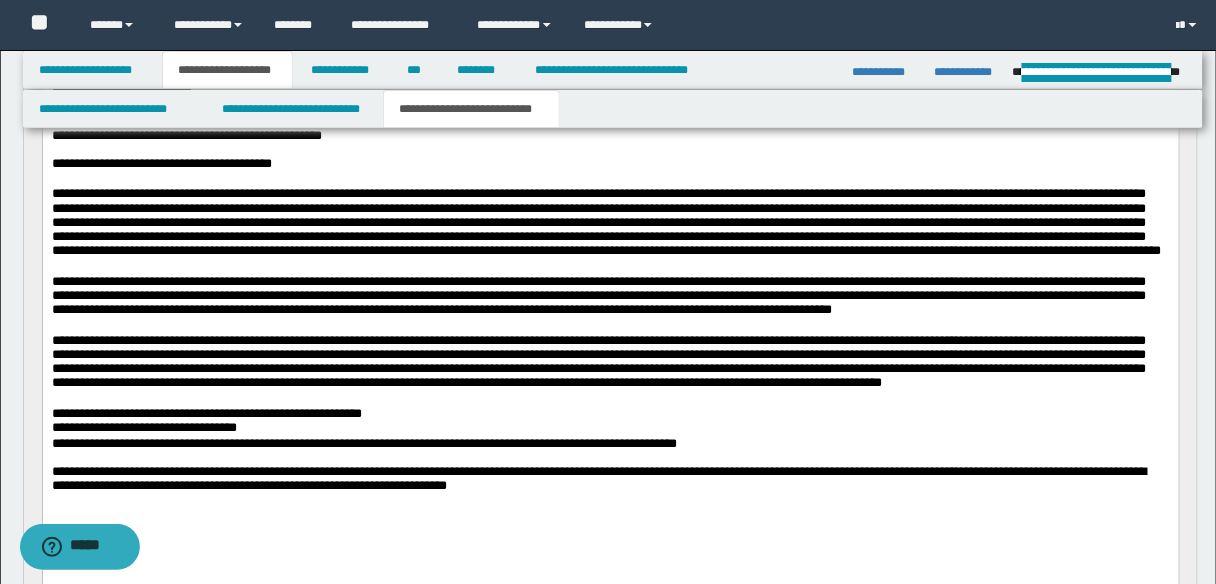 scroll, scrollTop: 254, scrollLeft: 0, axis: vertical 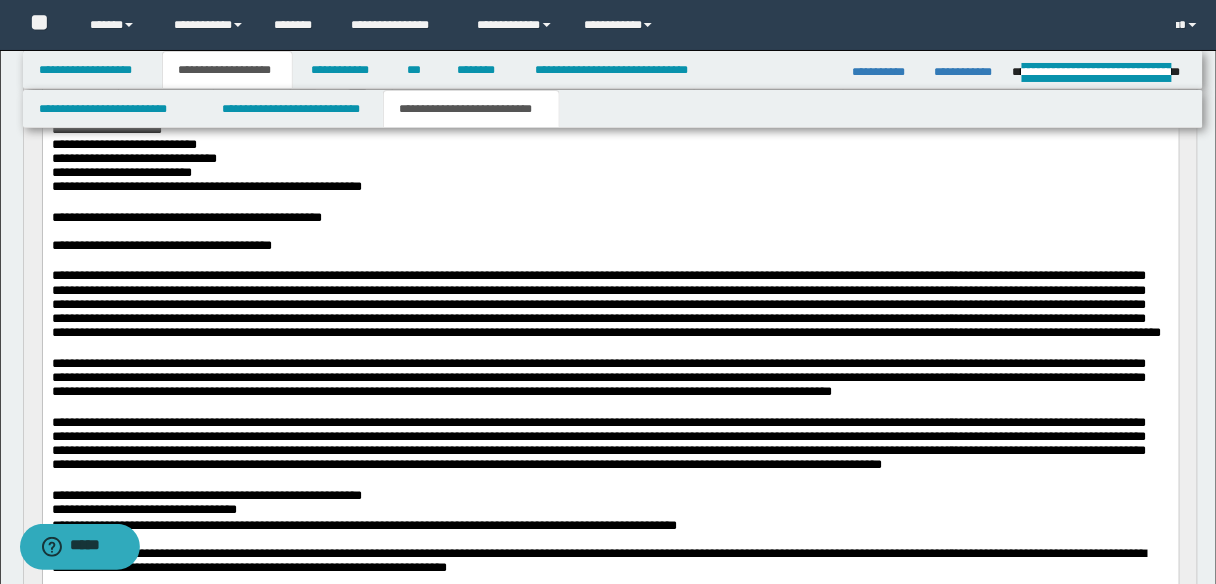 click at bounding box center (606, 303) 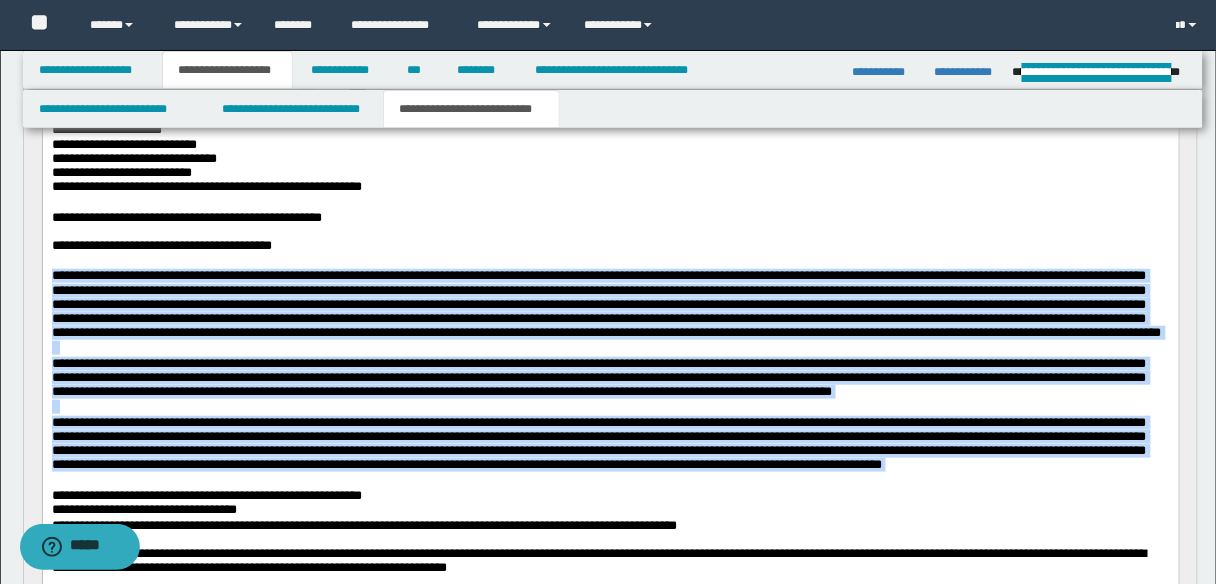 copy on "**********" 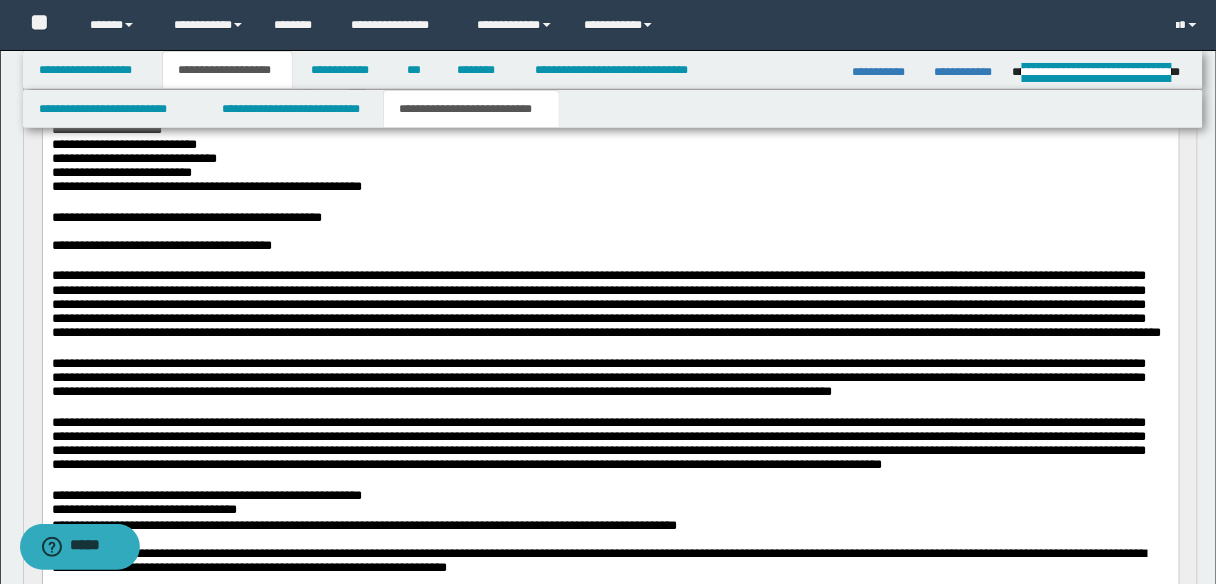 click at bounding box center (610, 260) 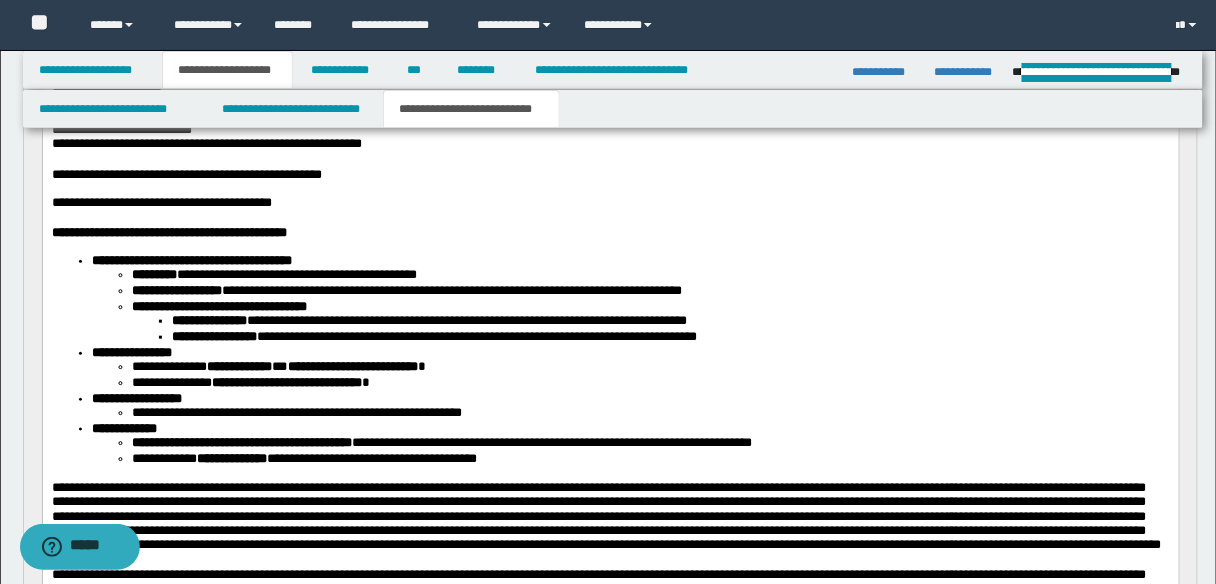 scroll, scrollTop: 334, scrollLeft: 0, axis: vertical 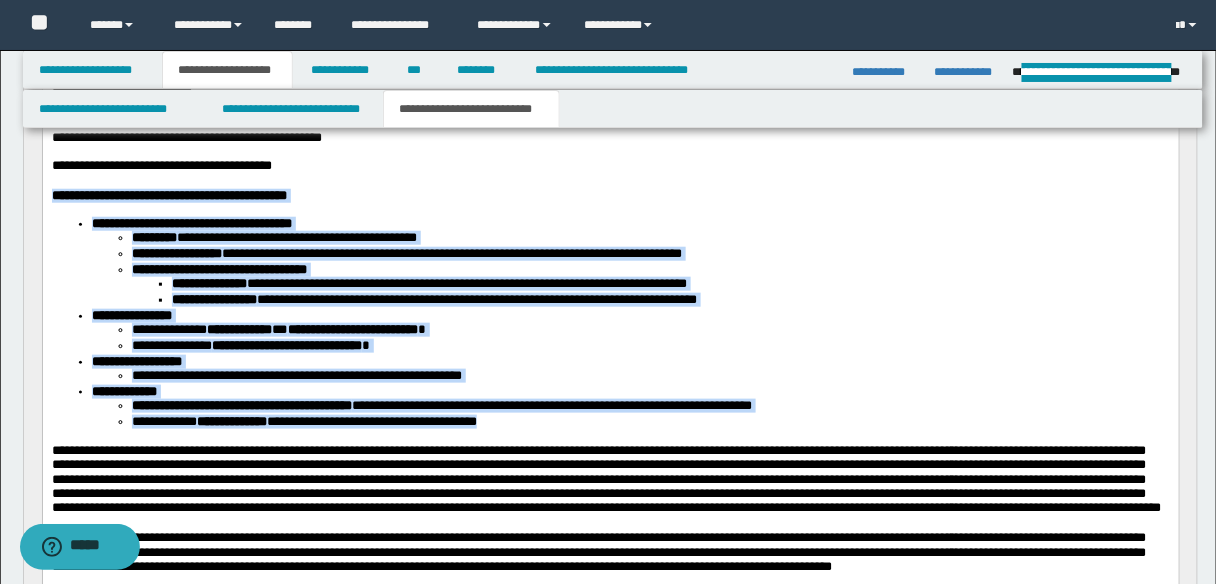 drag, startPoint x: 52, startPoint y: 214, endPoint x: 539, endPoint y: 441, distance: 537.3063 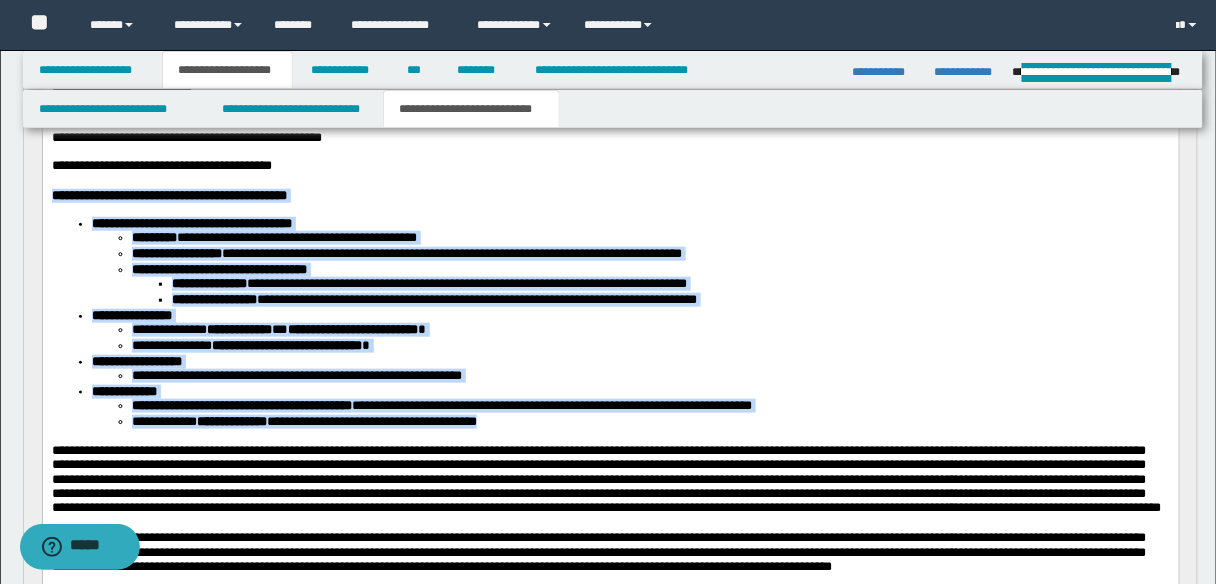 click on "**********" at bounding box center (610, 413) 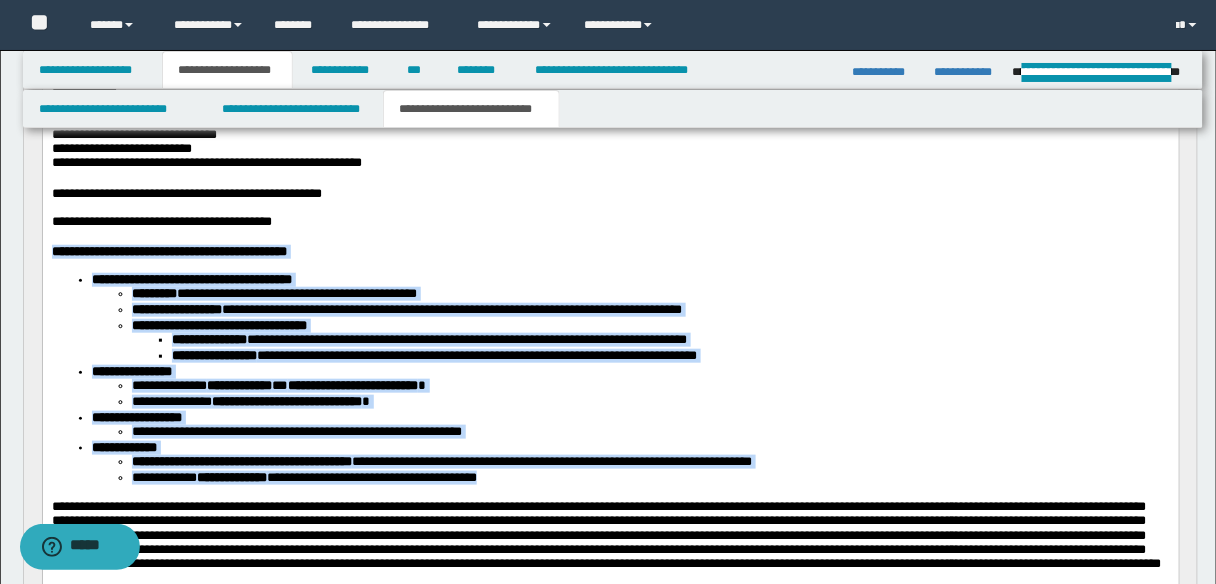 scroll, scrollTop: 174, scrollLeft: 0, axis: vertical 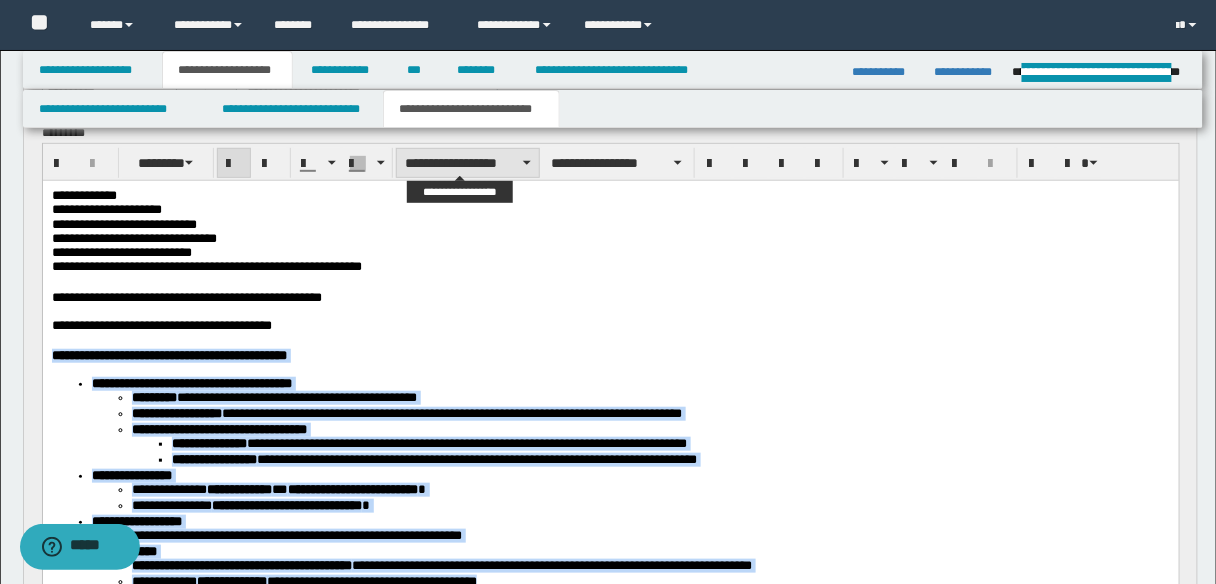 click on "**********" at bounding box center (468, 163) 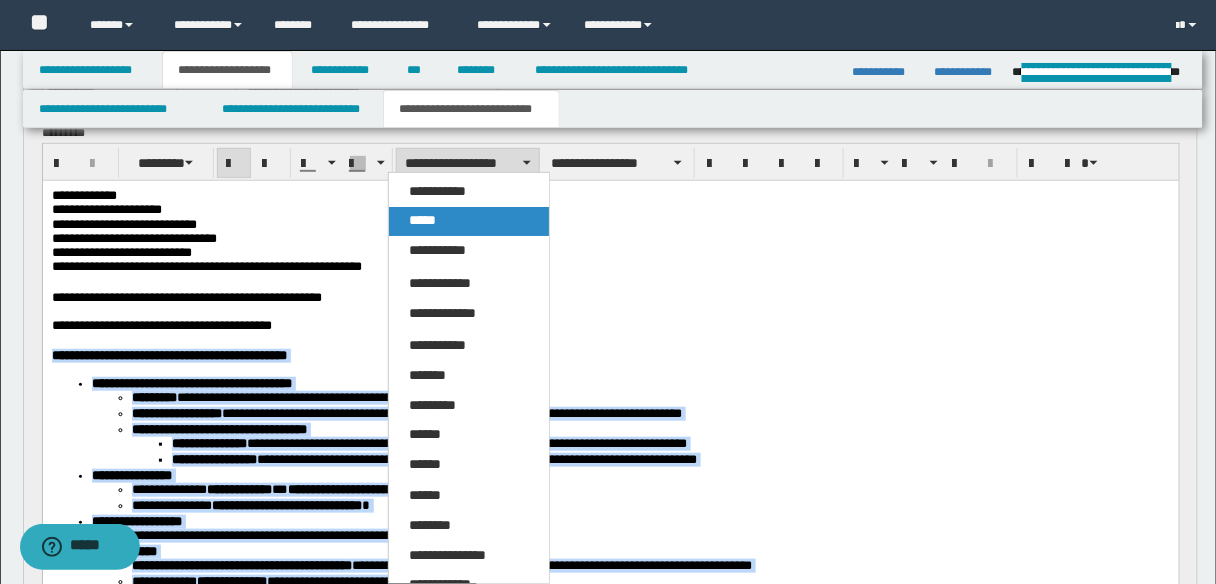 click on "*****" at bounding box center [468, 221] 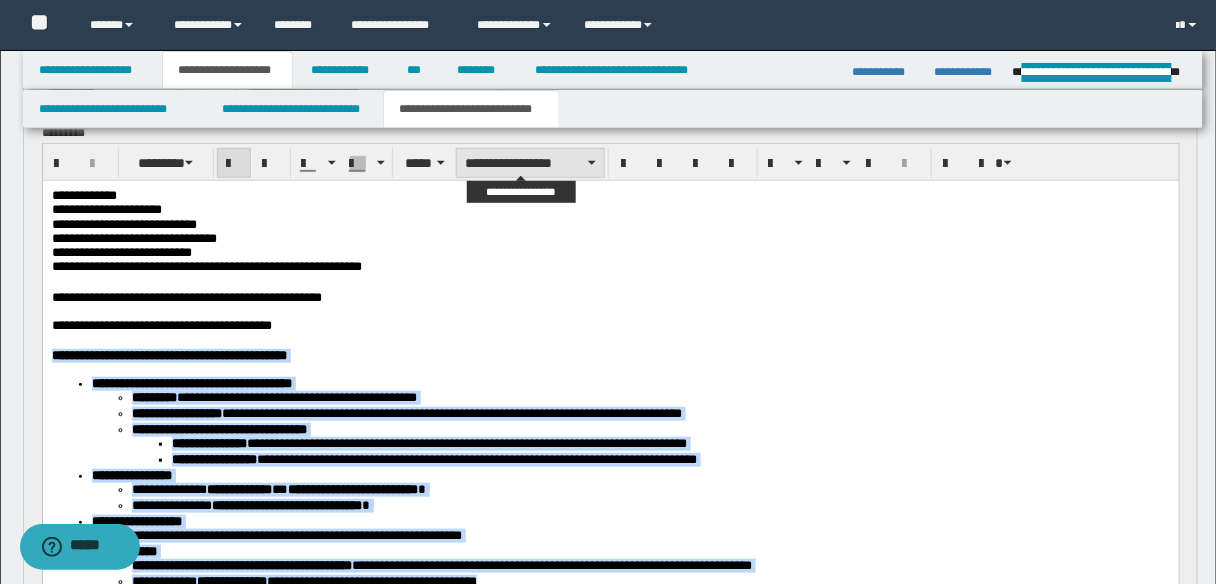 click on "**********" at bounding box center [530, 163] 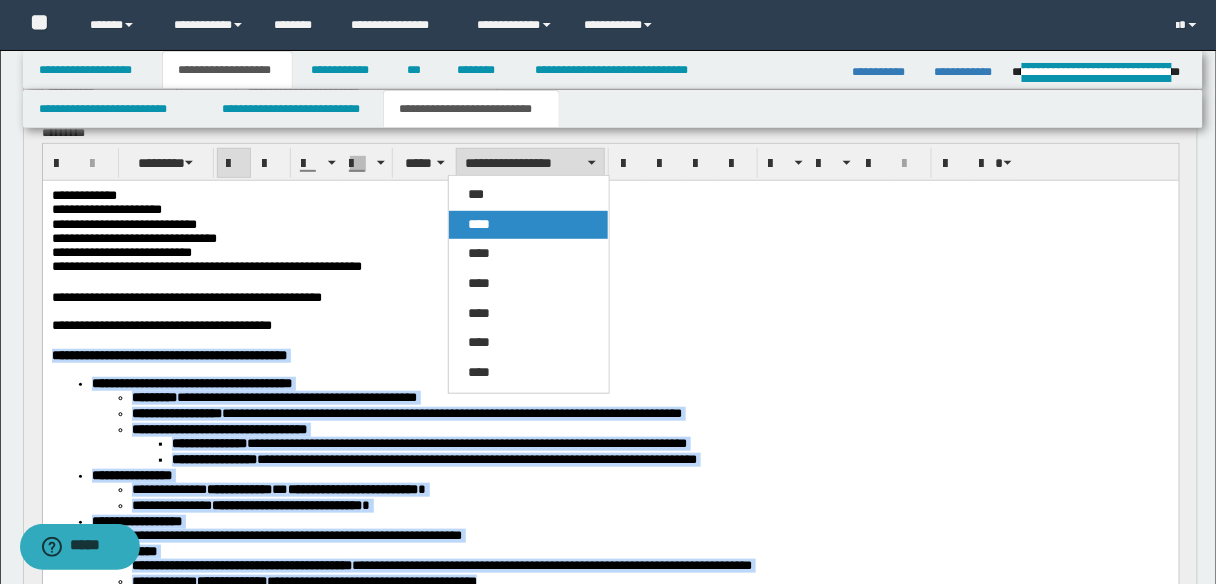 click on "****" at bounding box center (528, 225) 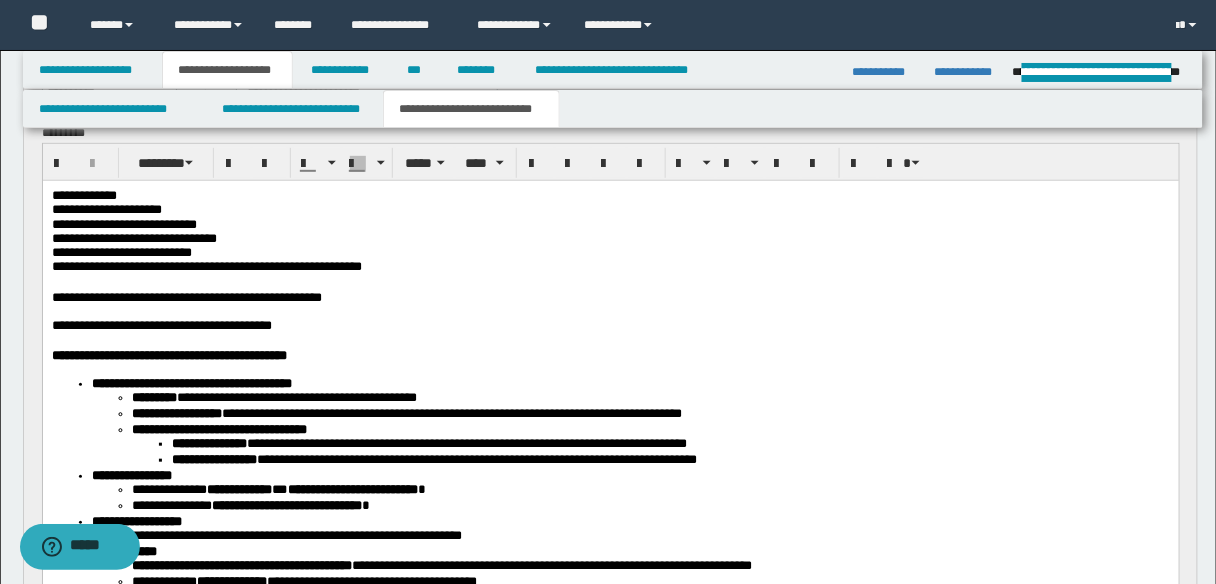 click on "**********" at bounding box center [610, 224] 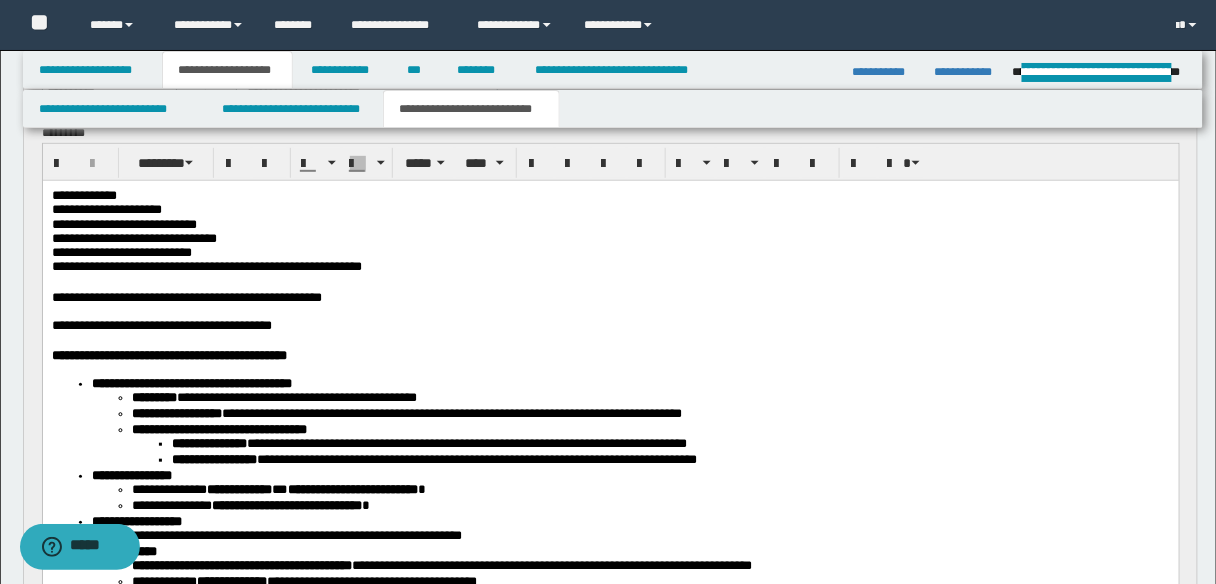 scroll, scrollTop: 254, scrollLeft: 0, axis: vertical 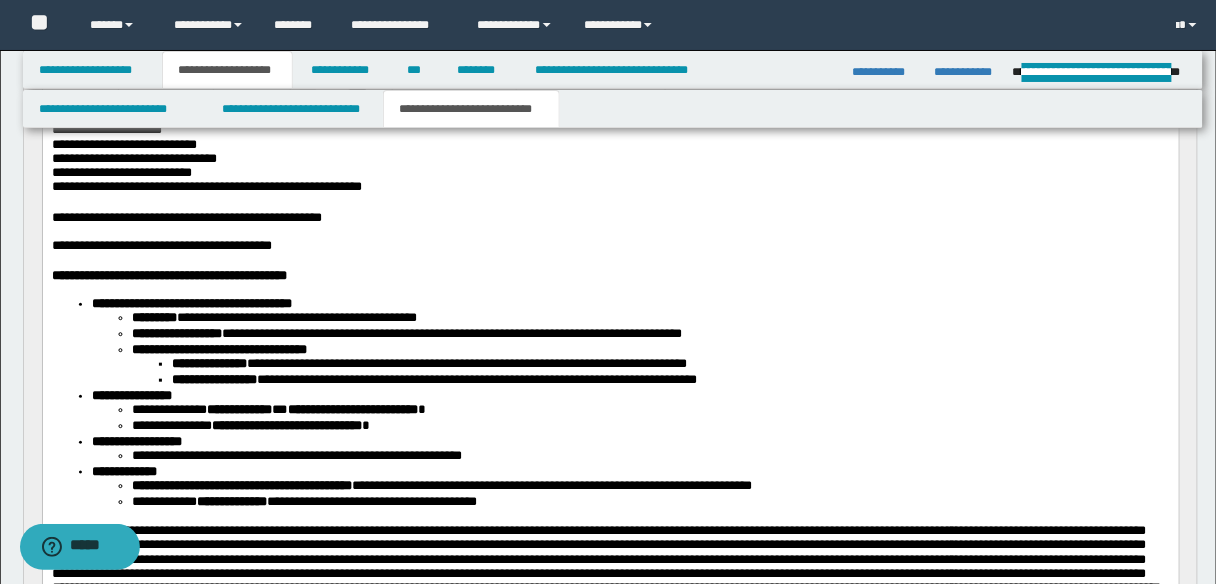 click on "**********" at bounding box center [610, 245] 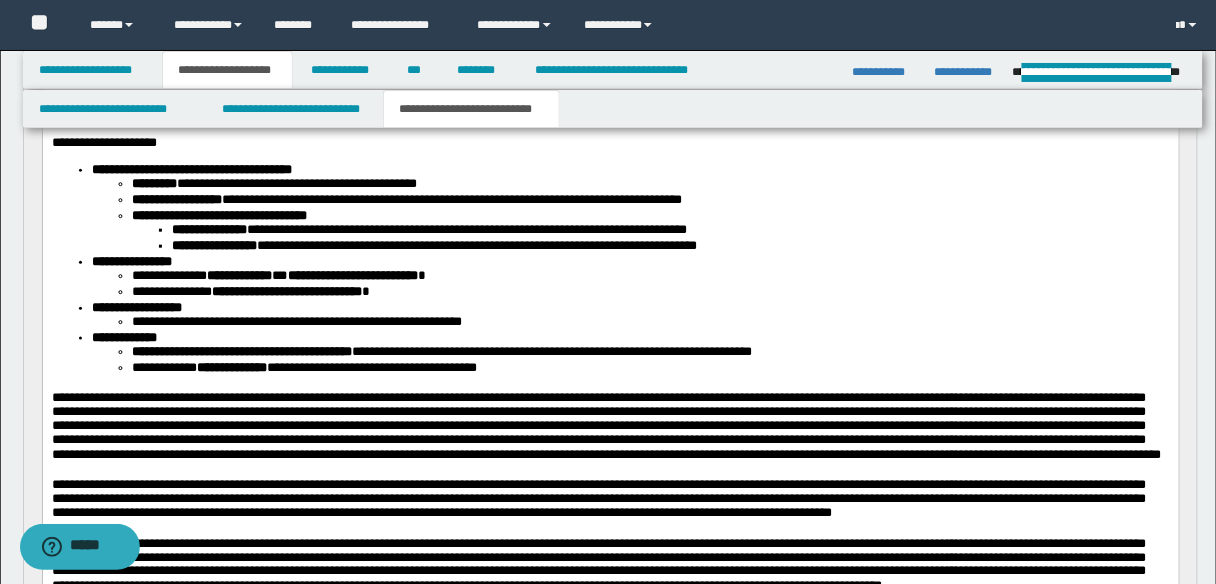 scroll, scrollTop: 414, scrollLeft: 0, axis: vertical 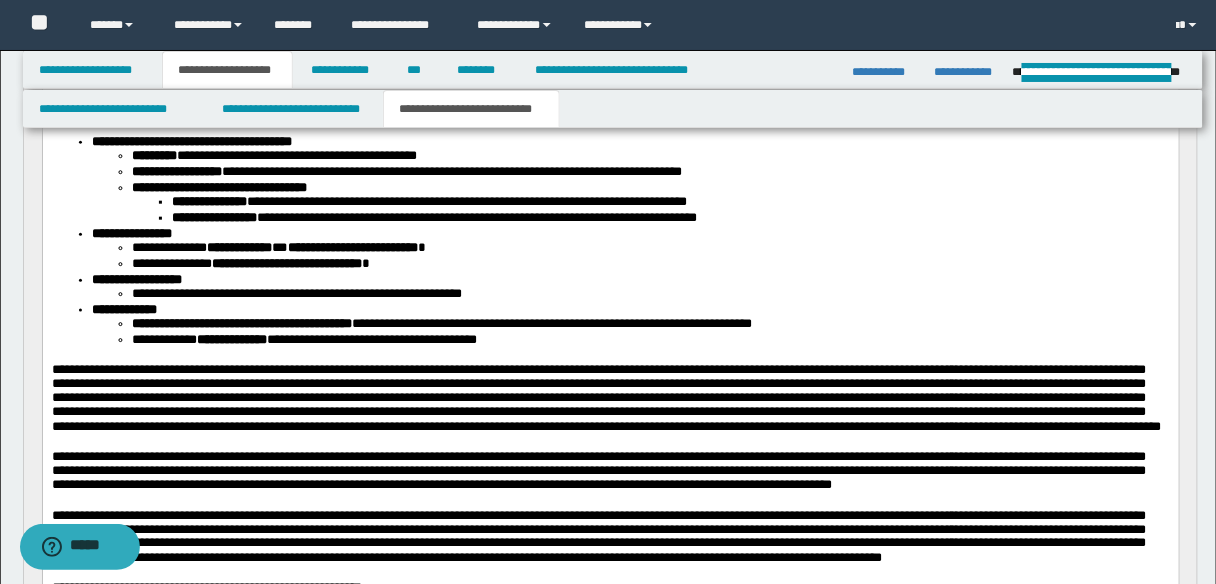 click on "**********" at bounding box center (610, 334) 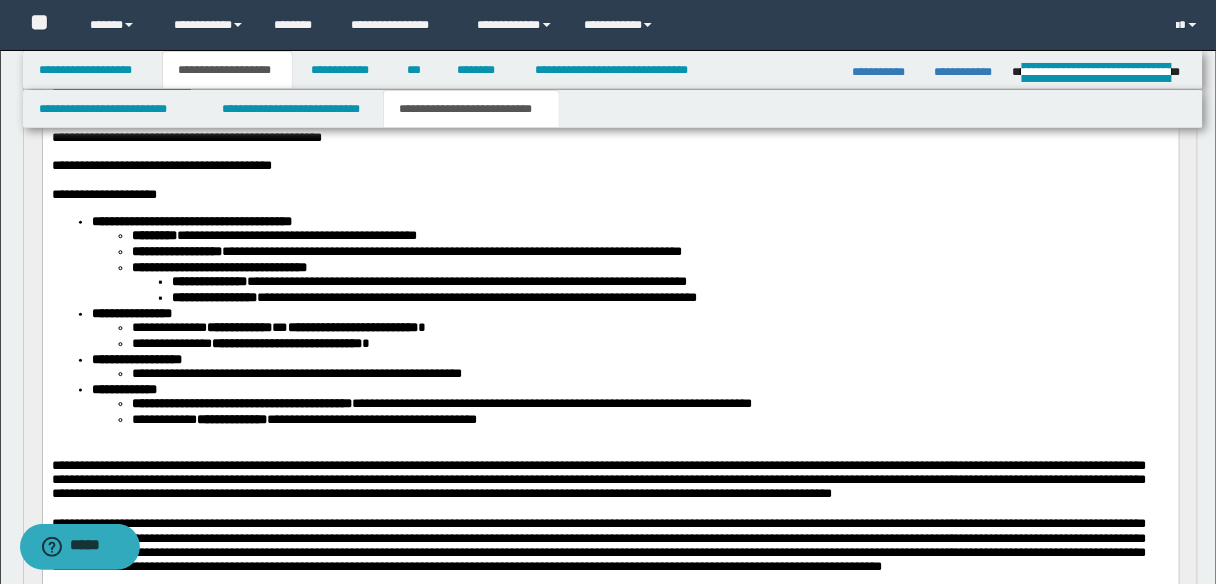 scroll, scrollTop: 94, scrollLeft: 0, axis: vertical 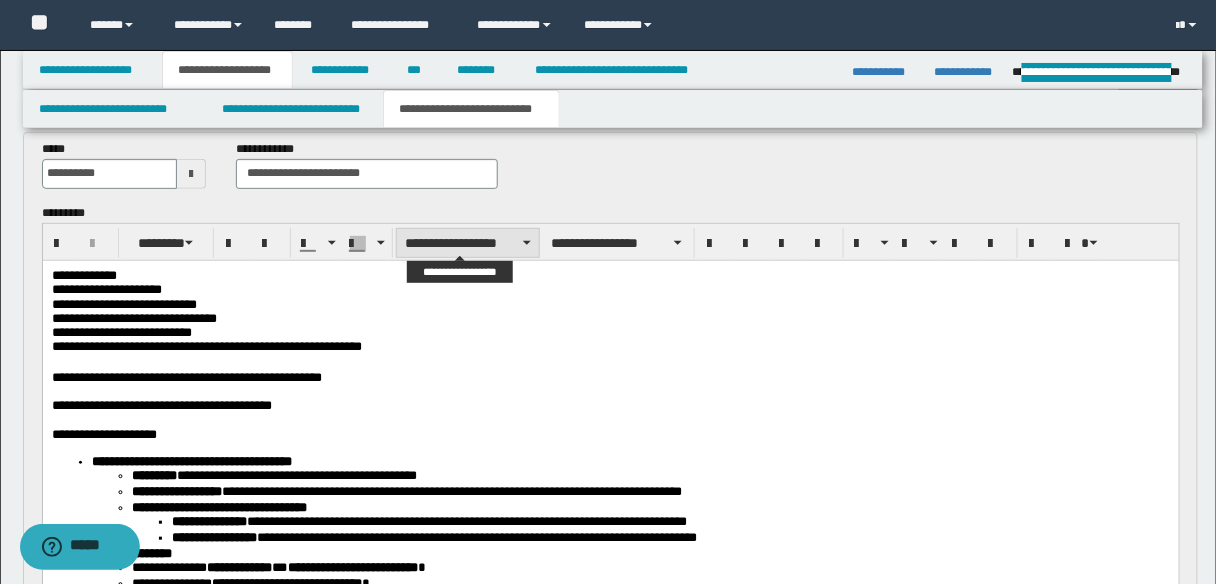 click on "**********" at bounding box center [468, 243] 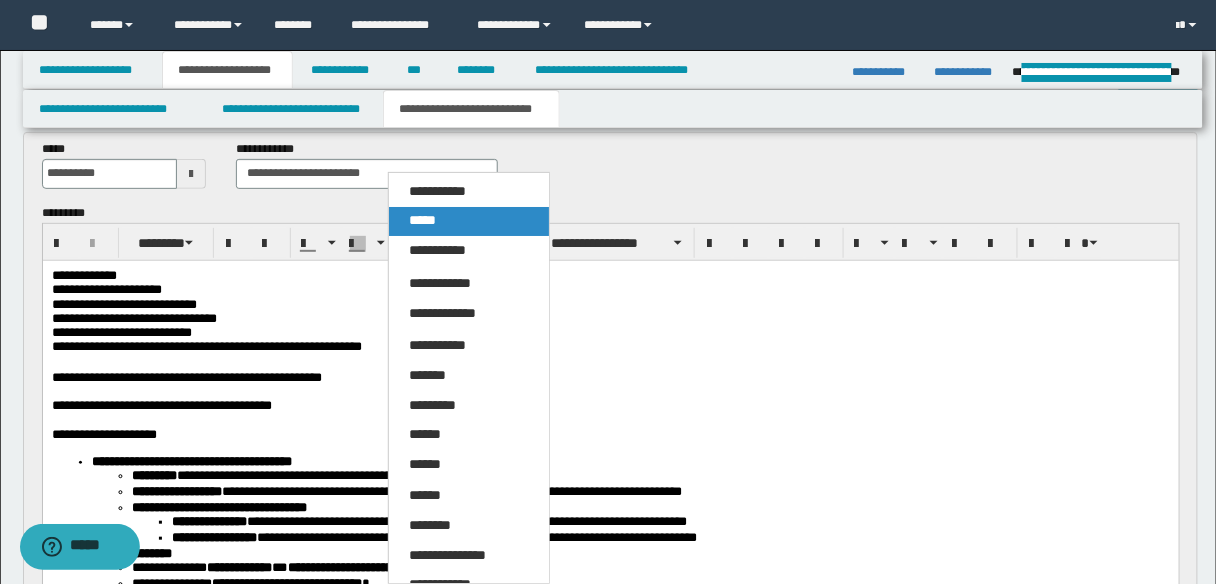 click on "*****" at bounding box center [422, 220] 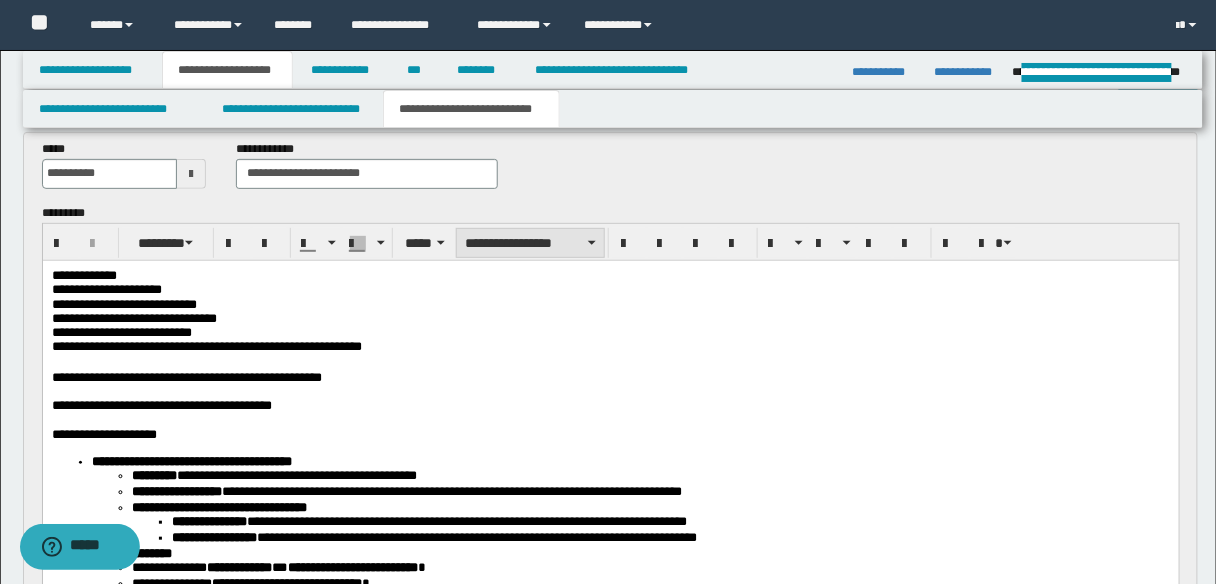 click on "**********" at bounding box center [530, 243] 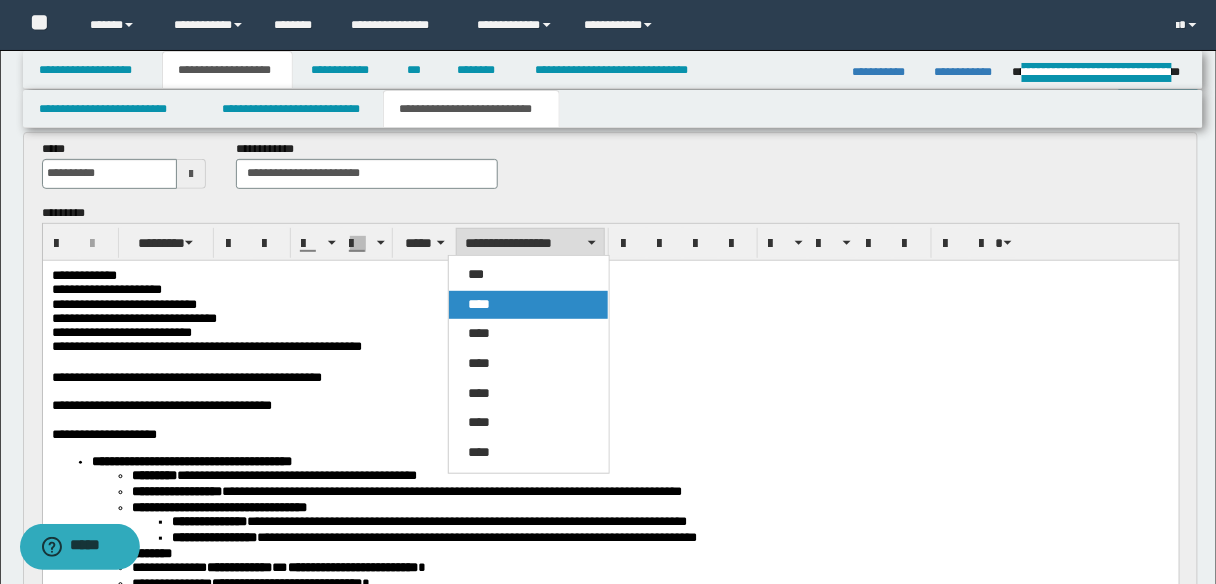 click on "****" at bounding box center (528, 305) 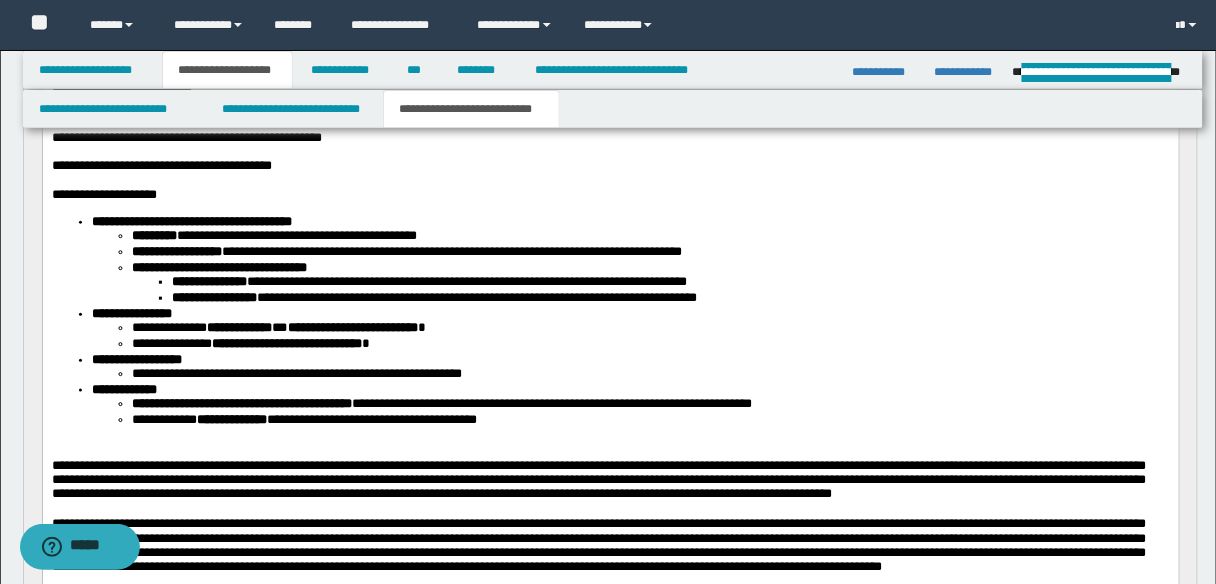 scroll, scrollTop: 574, scrollLeft: 0, axis: vertical 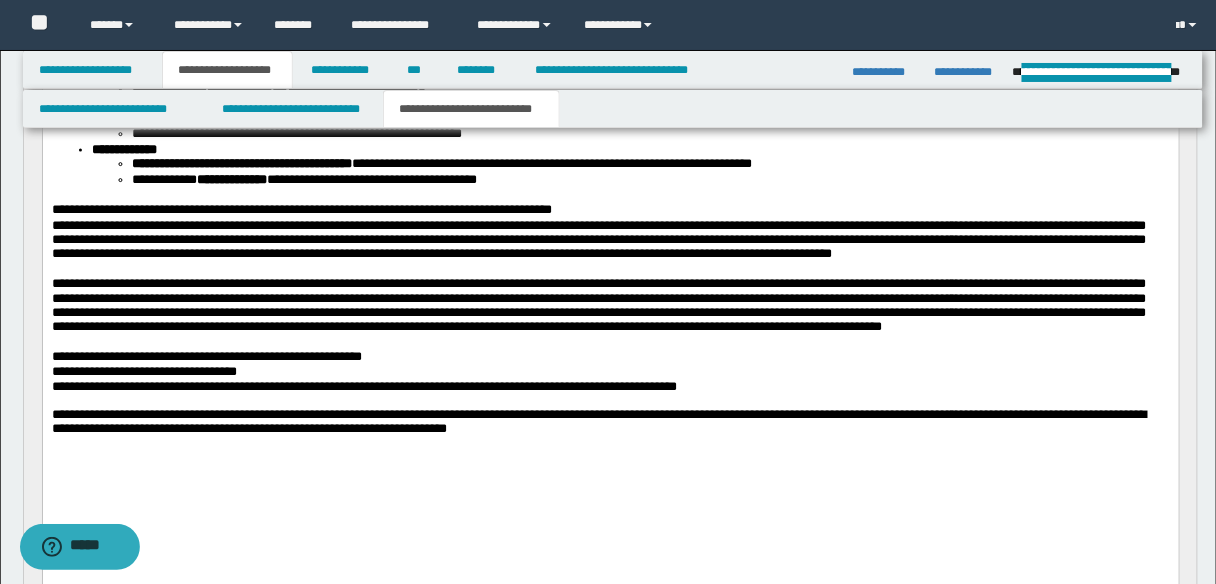 click on "**********" at bounding box center (598, 422) 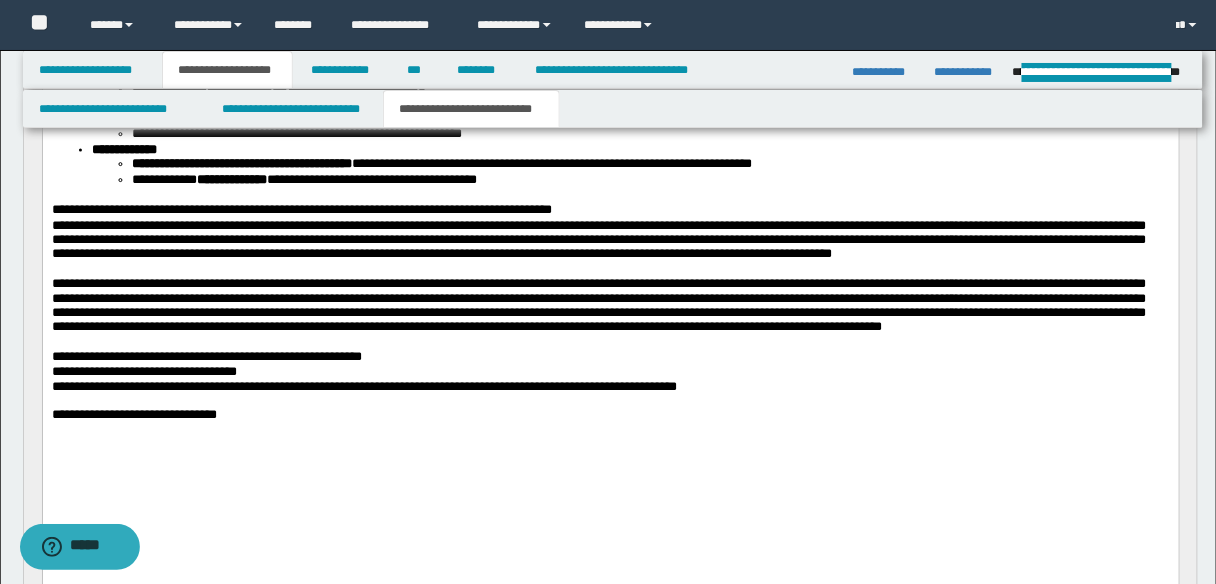 click on "**********" at bounding box center [610, 211] 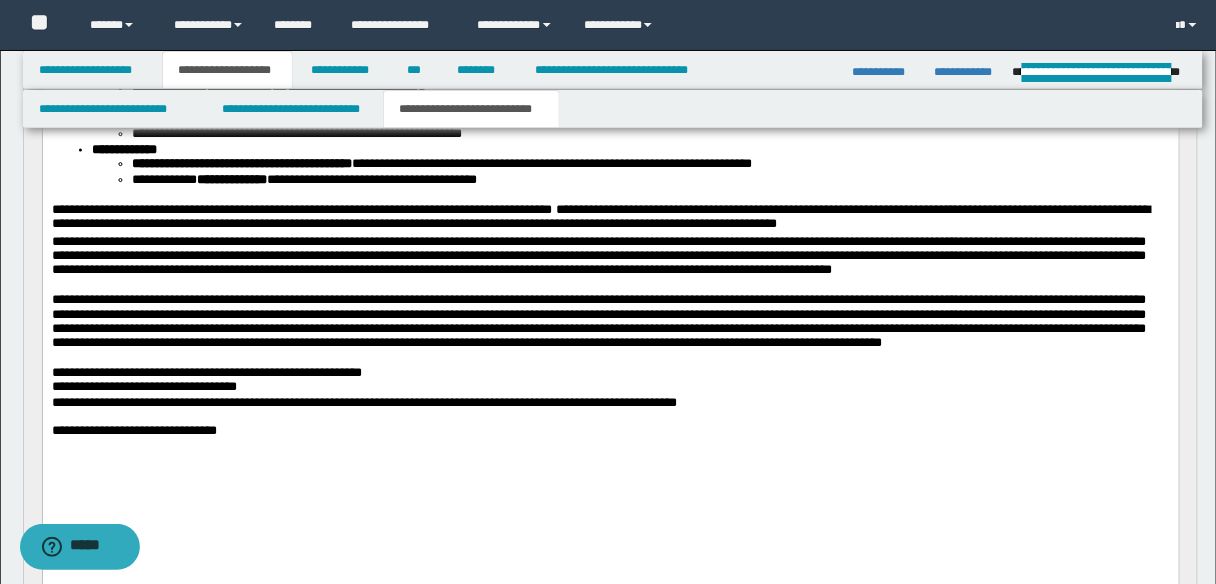 click on "**********" at bounding box center (301, 209) 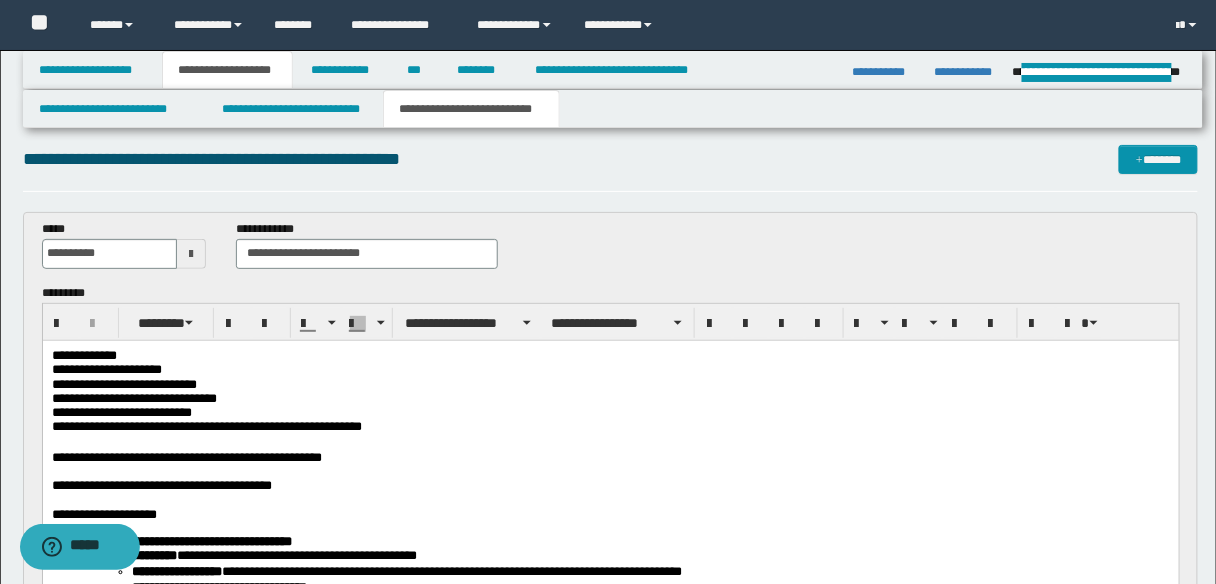 scroll, scrollTop: 14, scrollLeft: 0, axis: vertical 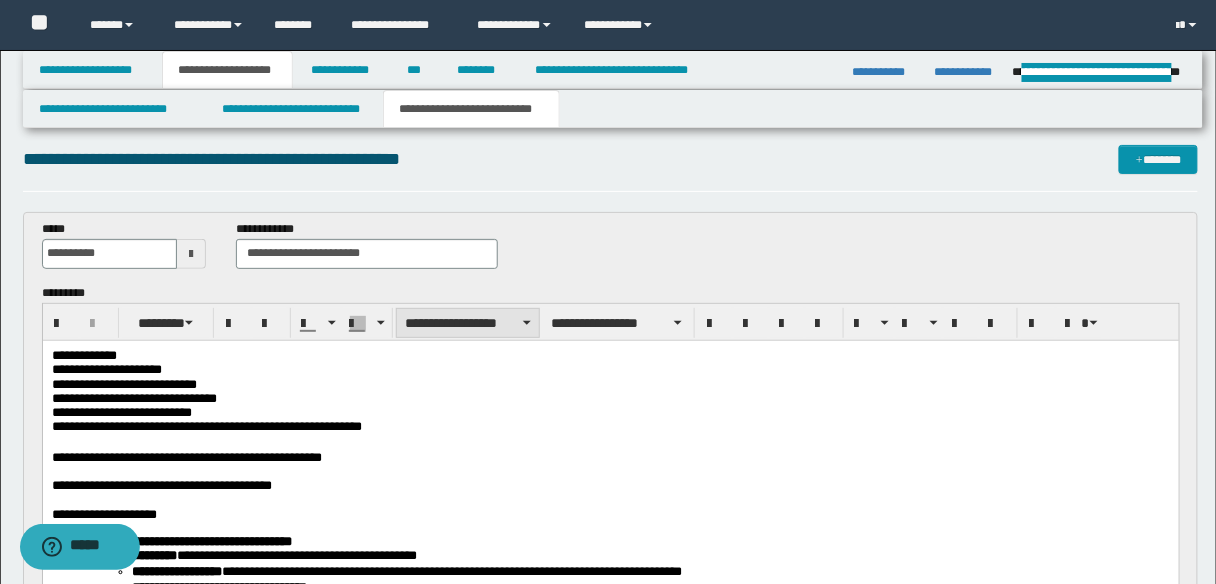 click on "**********" at bounding box center (468, 323) 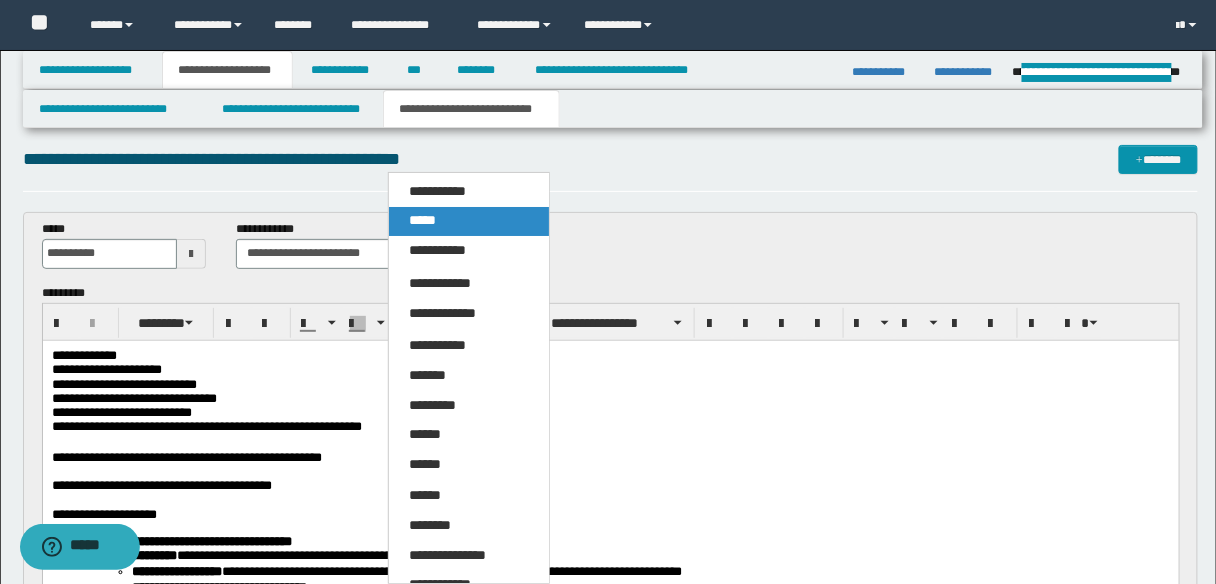 click on "*****" at bounding box center (468, 221) 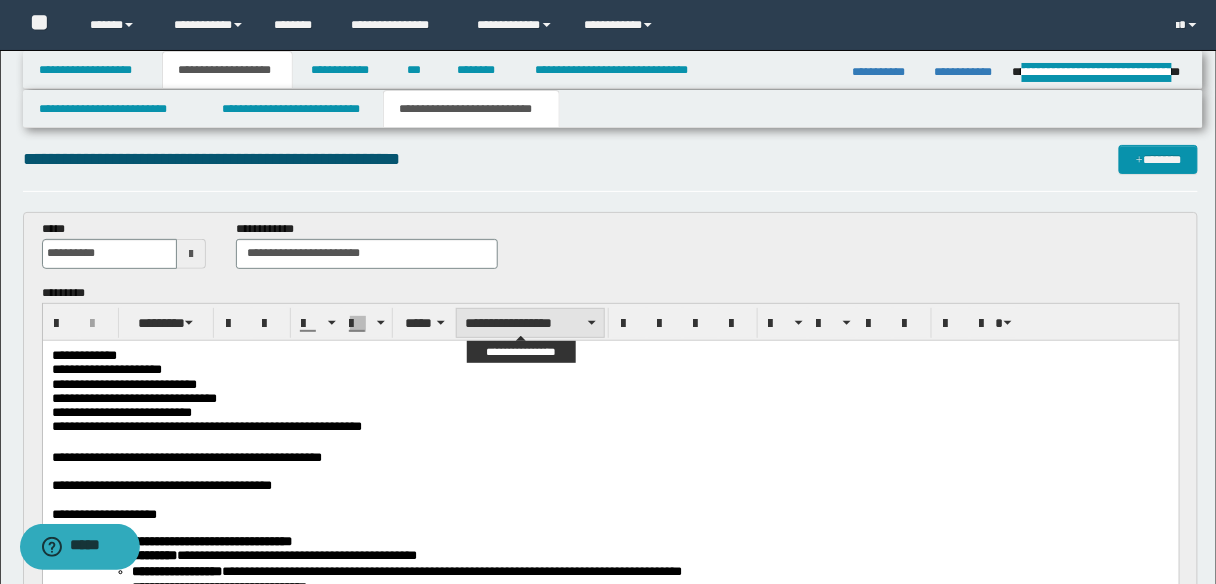 click on "**********" at bounding box center [530, 323] 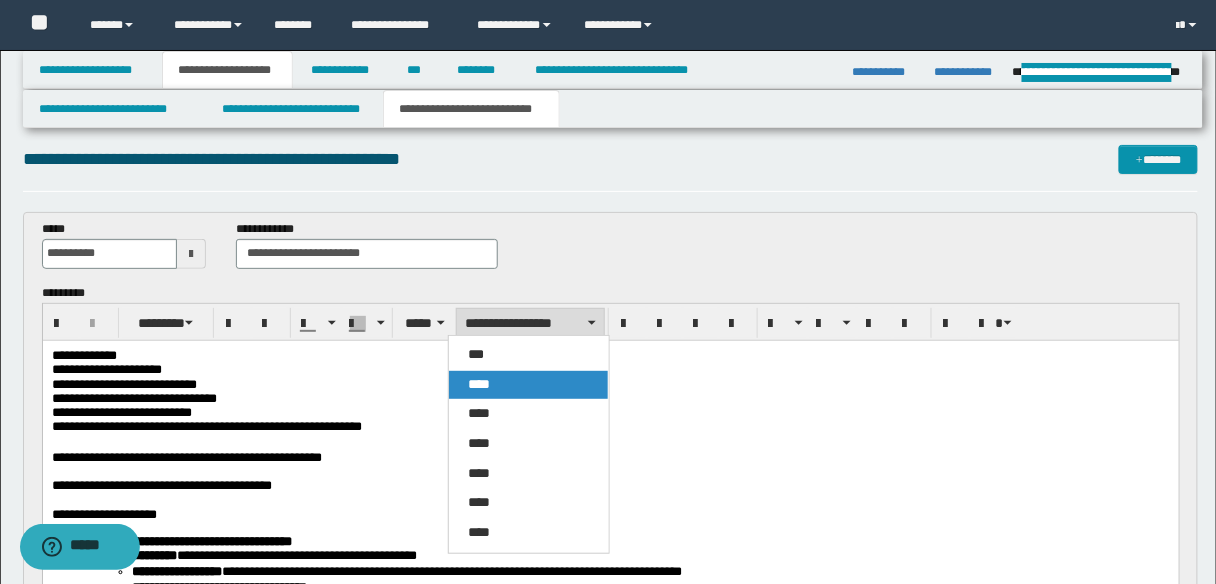 click on "****" at bounding box center (480, 384) 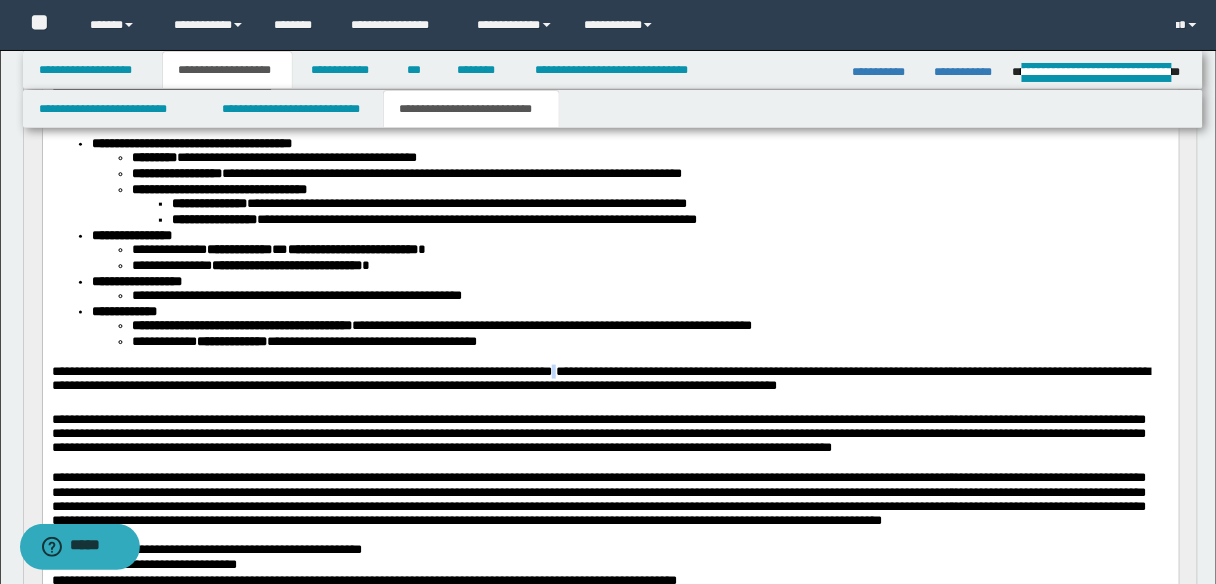 scroll, scrollTop: 414, scrollLeft: 0, axis: vertical 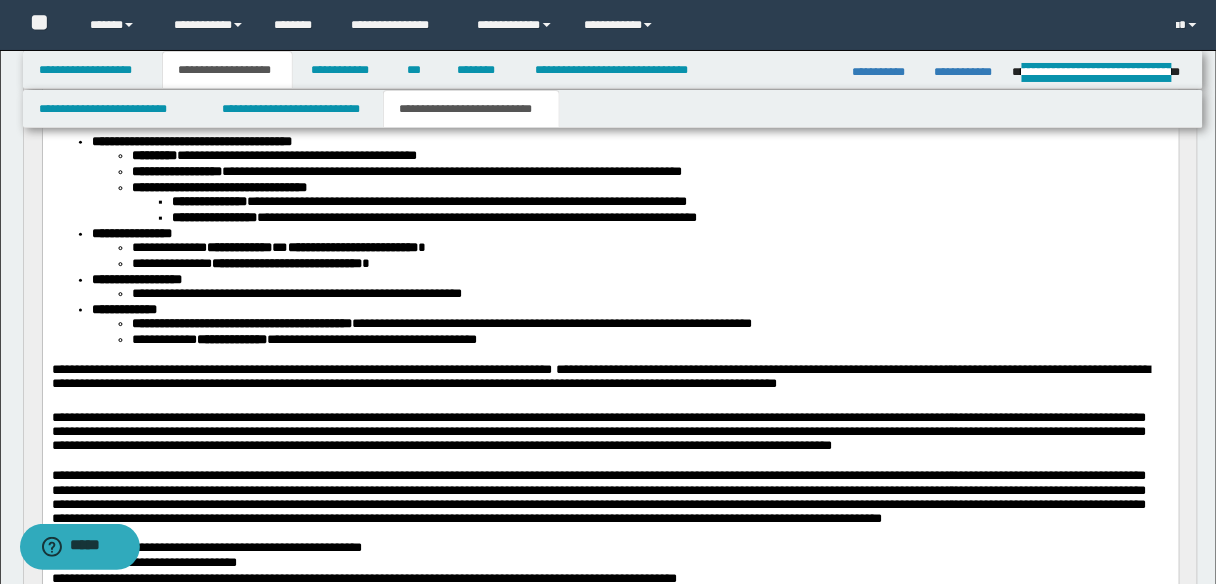 click on "**********" at bounding box center [650, 341] 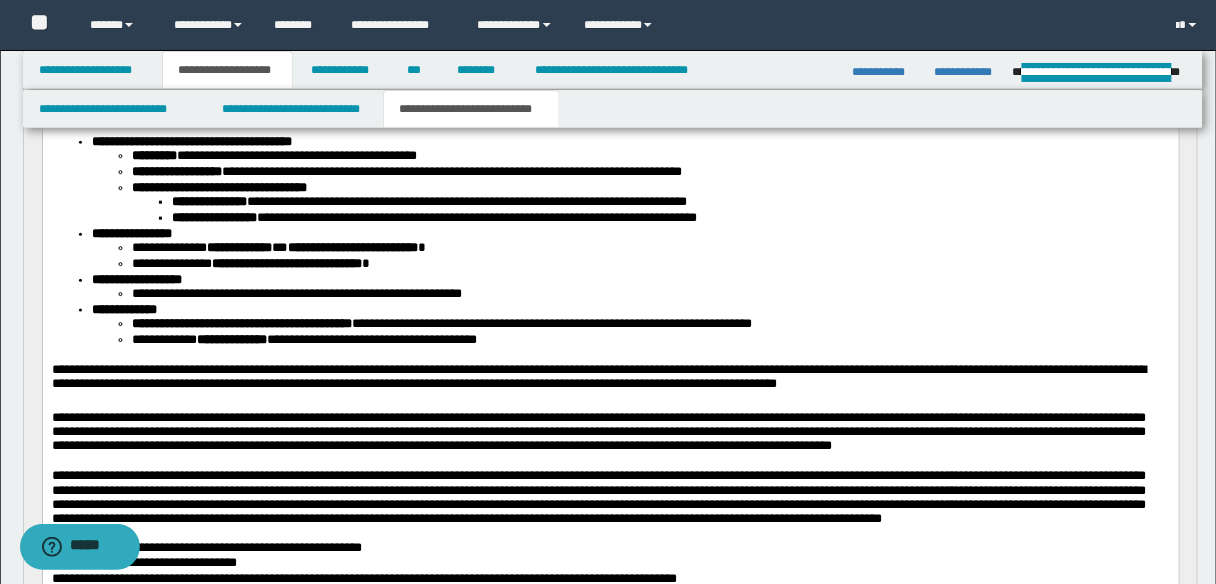 click on "**********" at bounding box center [598, 376] 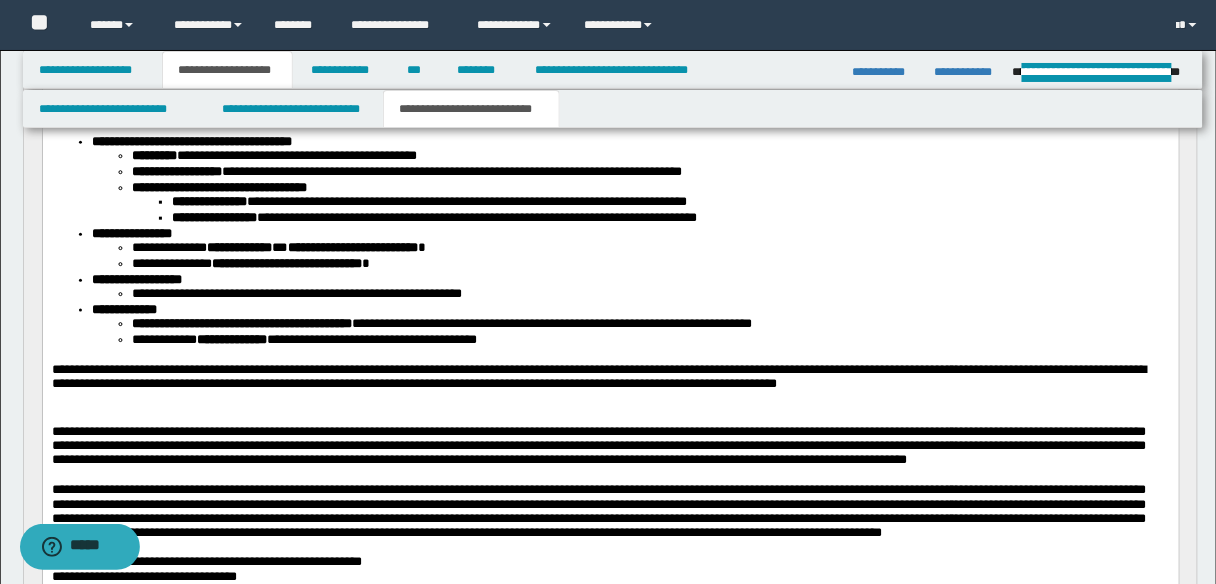 click on "**********" at bounding box center (598, 446) 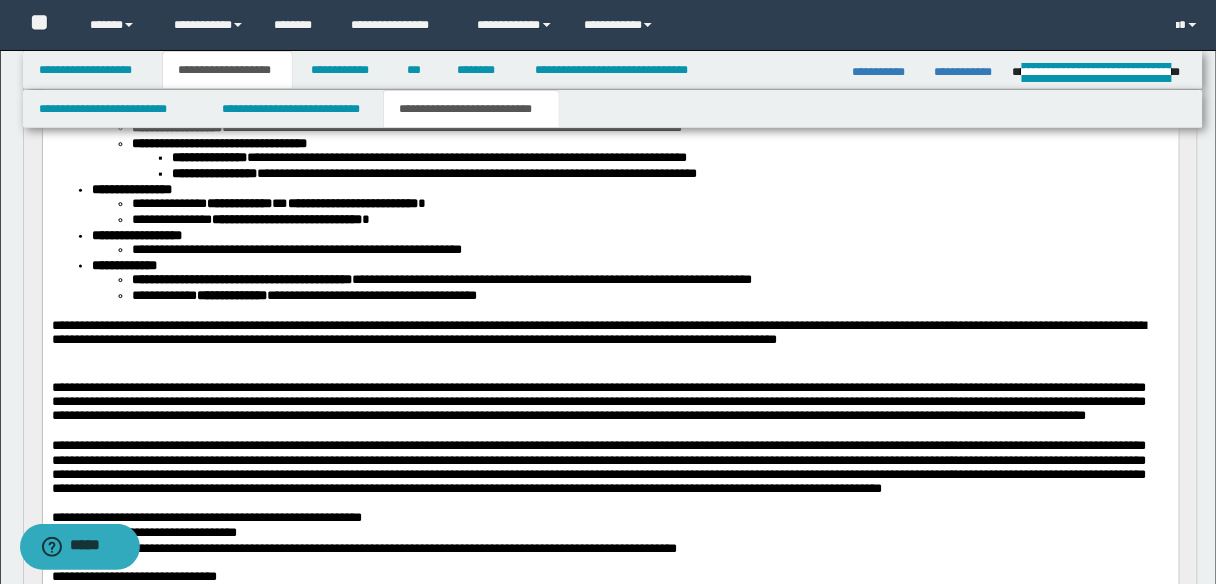 scroll, scrollTop: 494, scrollLeft: 0, axis: vertical 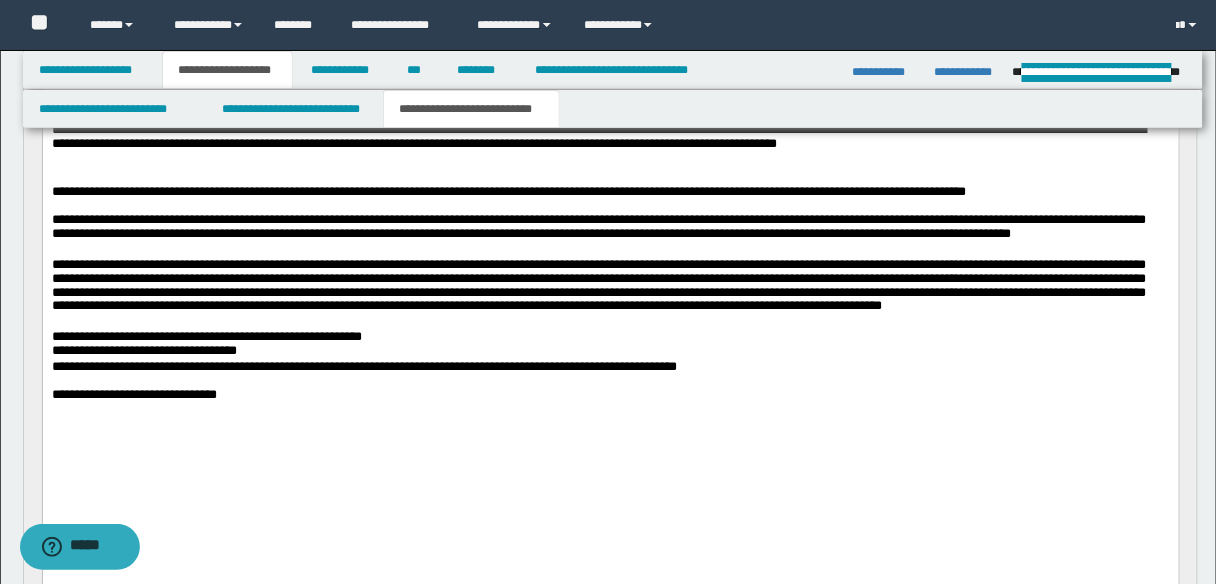 click on "**********" at bounding box center [363, 367] 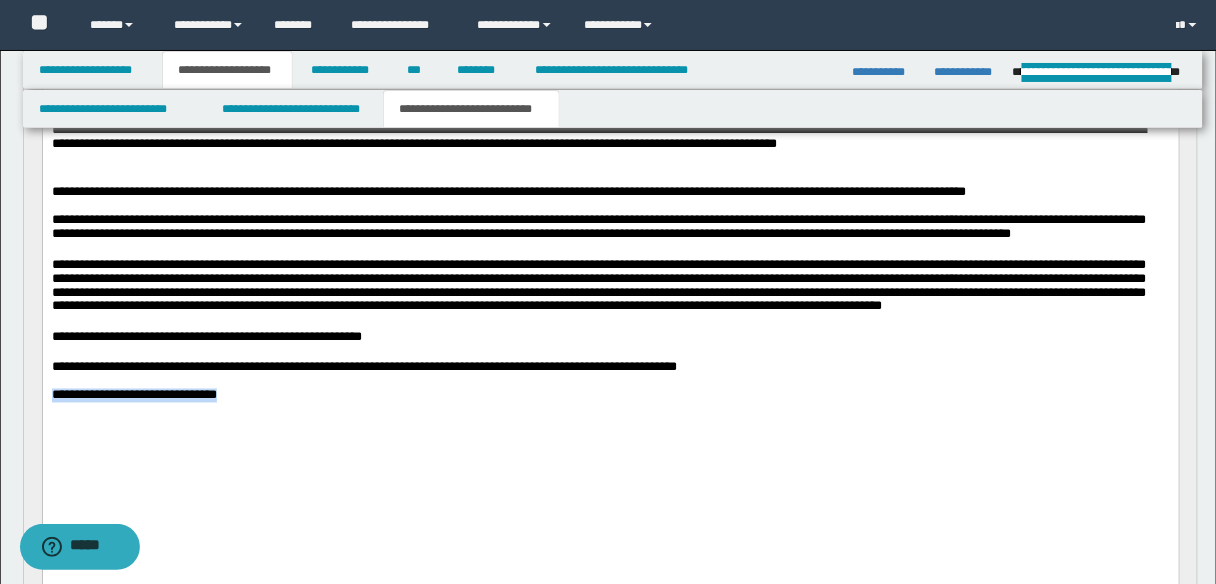 drag, startPoint x: 253, startPoint y: 480, endPoint x: 38, endPoint y: 480, distance: 215 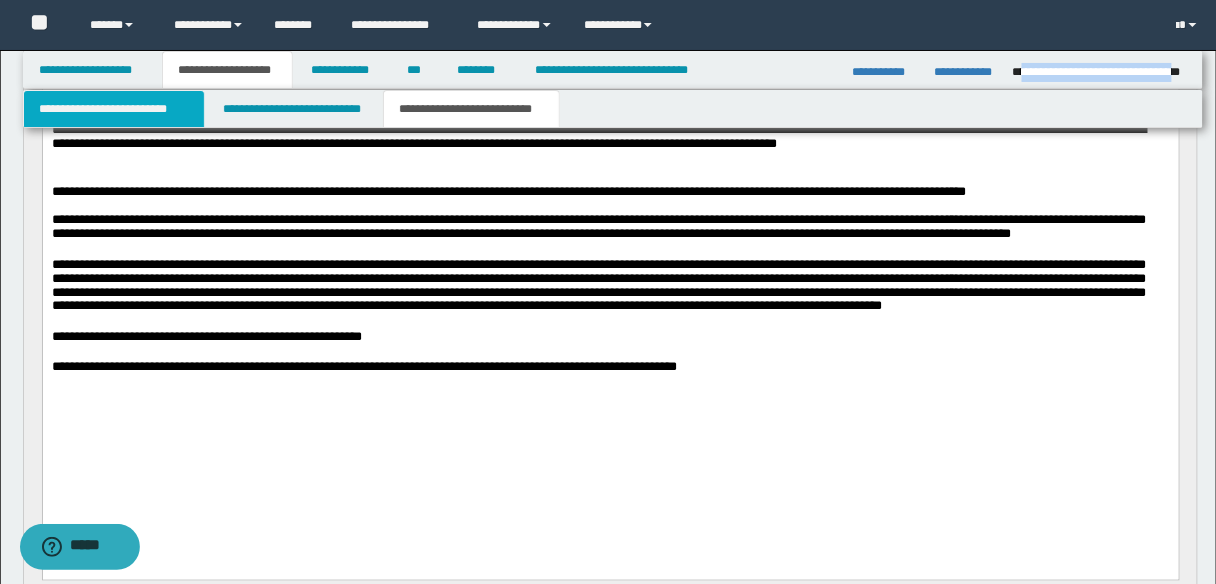 click on "**********" at bounding box center (114, 109) 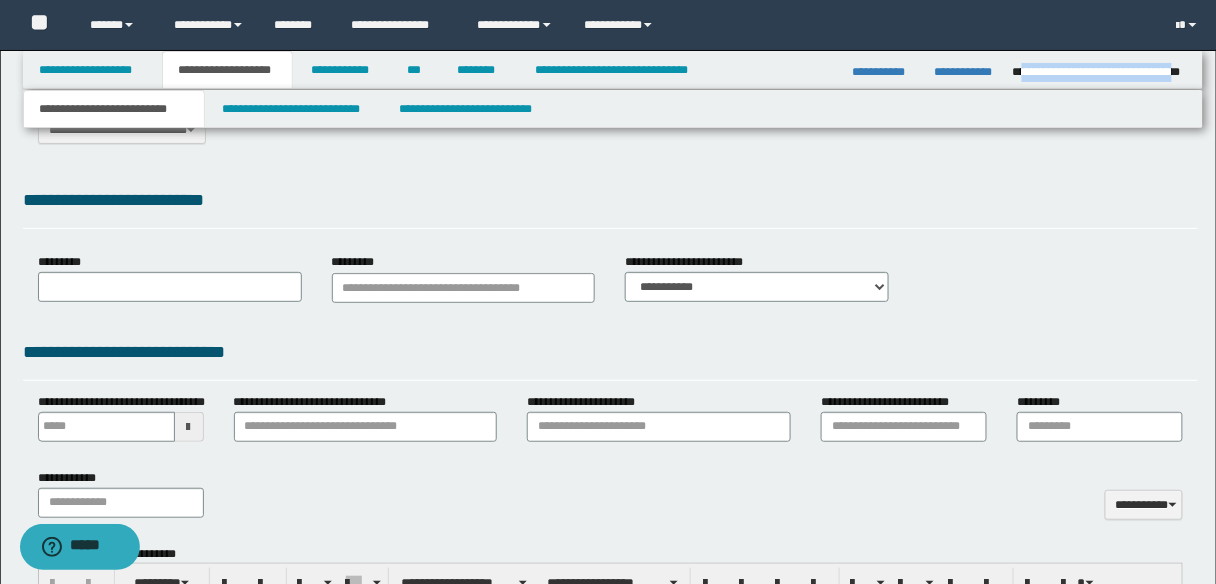 scroll, scrollTop: 0, scrollLeft: 0, axis: both 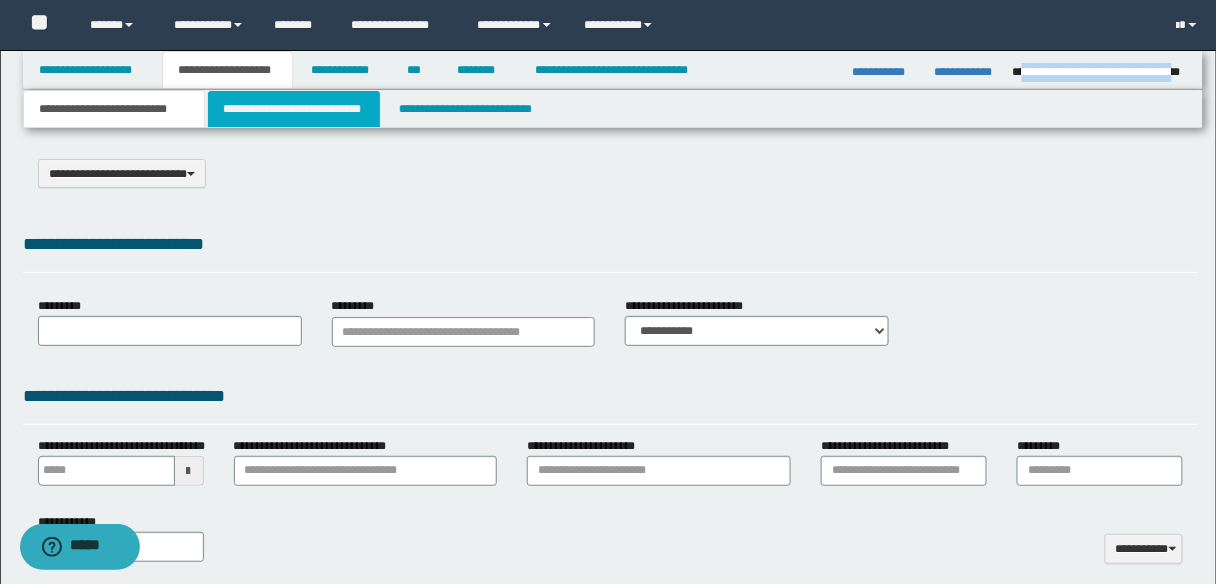 click on "**********" at bounding box center [294, 109] 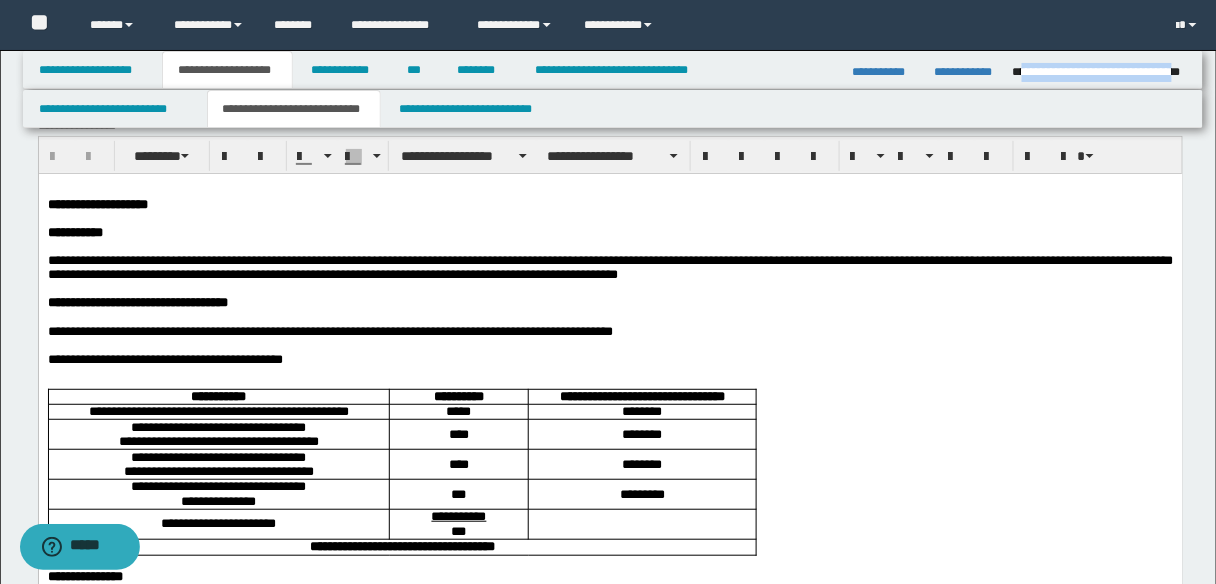 scroll, scrollTop: 80, scrollLeft: 0, axis: vertical 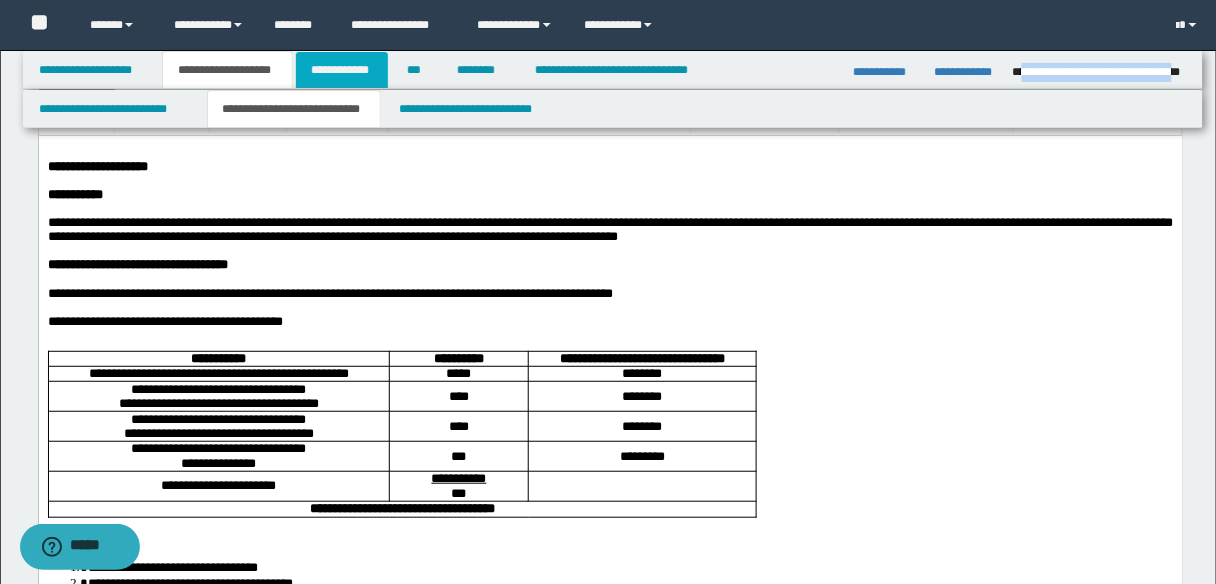 click on "**********" at bounding box center (342, 70) 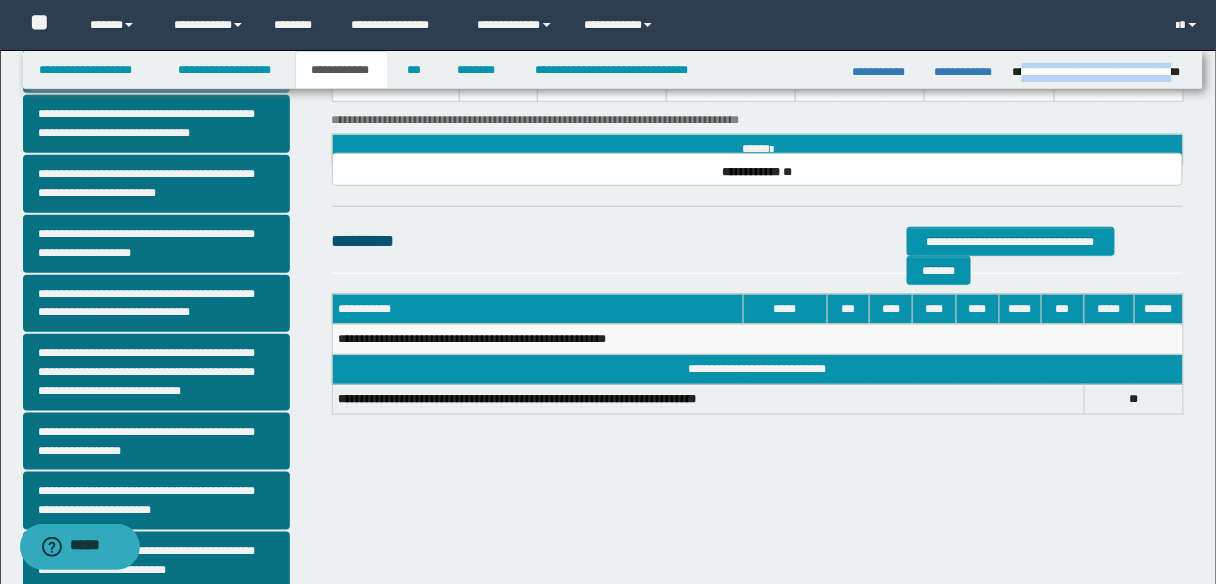 scroll, scrollTop: 480, scrollLeft: 0, axis: vertical 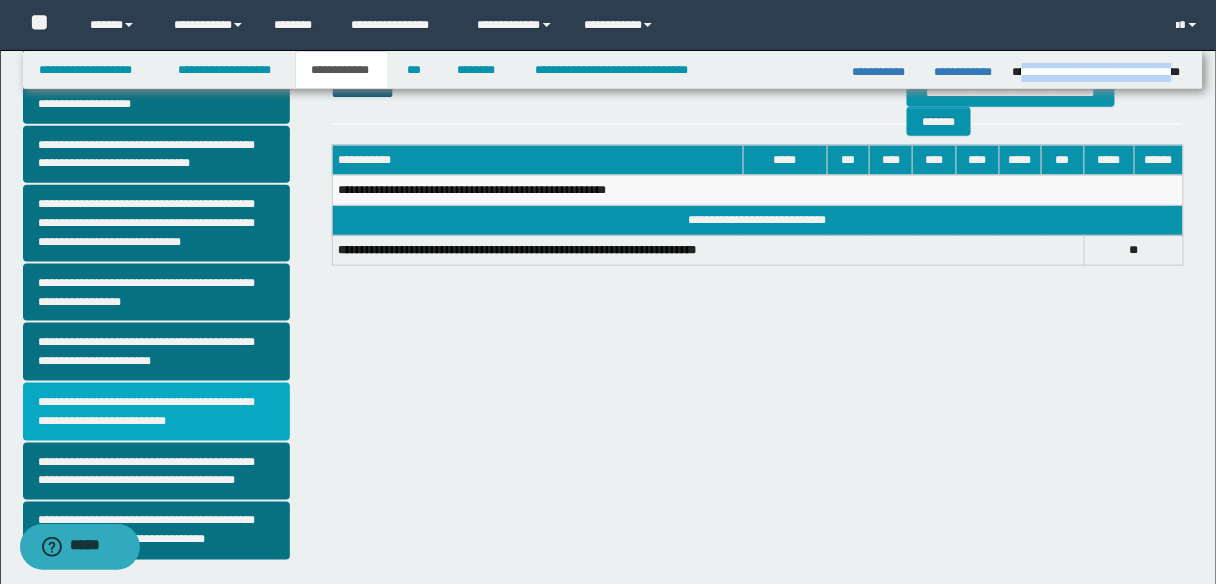 click on "**********" at bounding box center [156, 412] 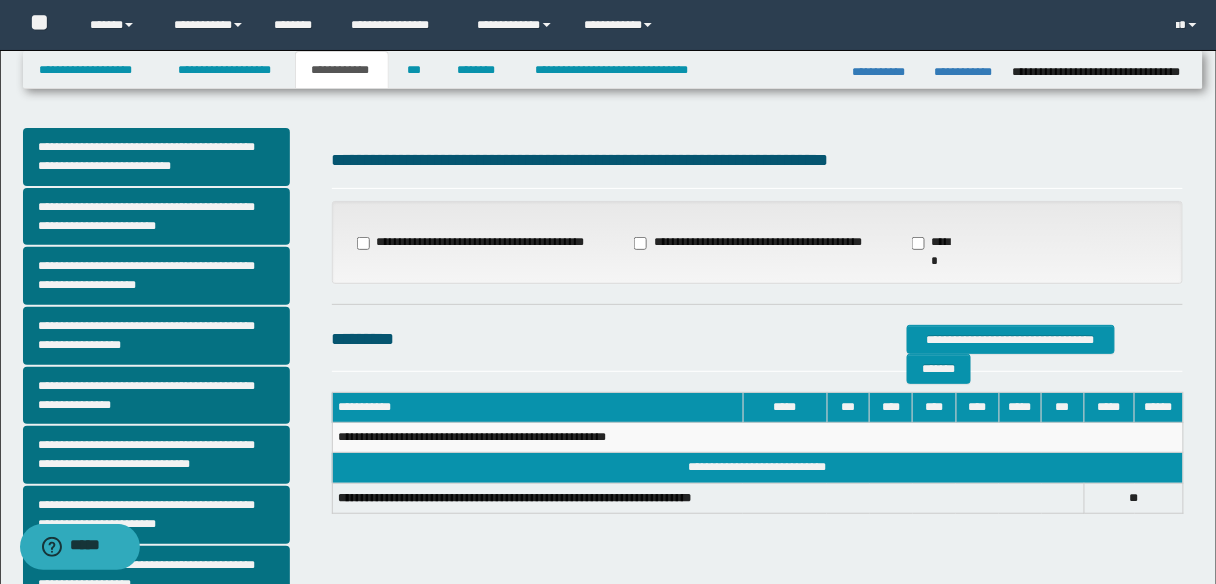 click on "**********" at bounding box center [750, 243] 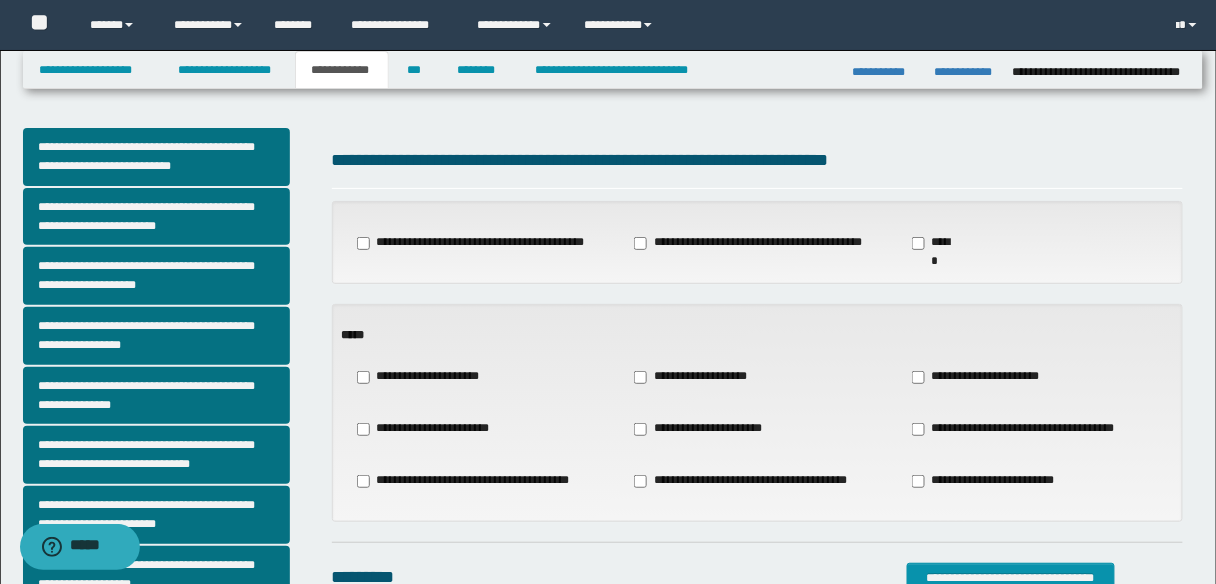 click on "**********" at bounding box center [1036, 377] 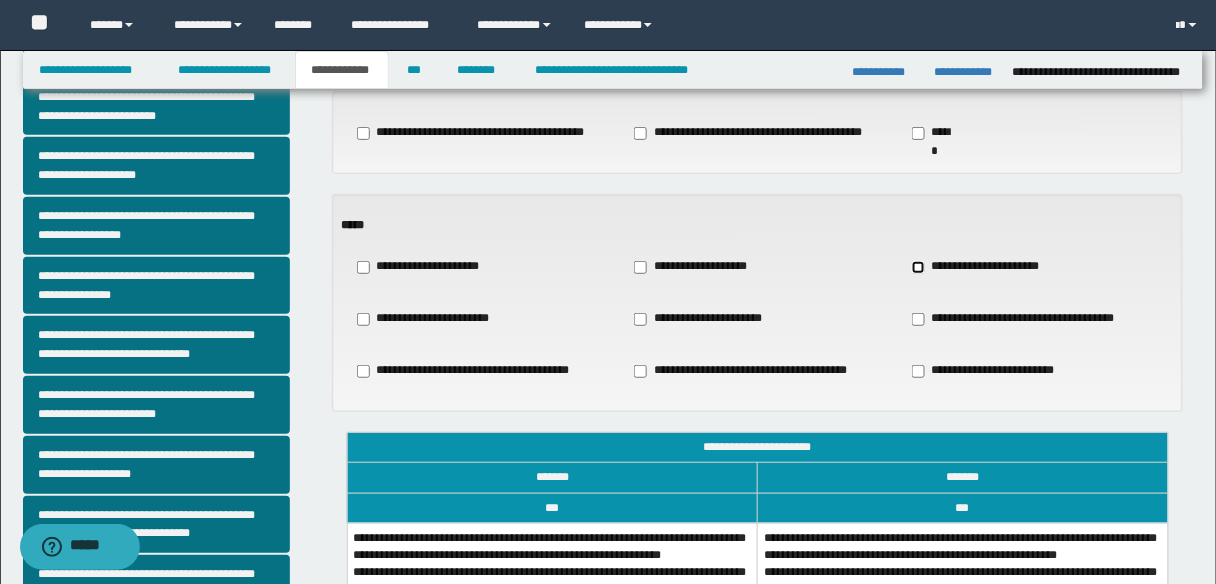 scroll, scrollTop: 240, scrollLeft: 0, axis: vertical 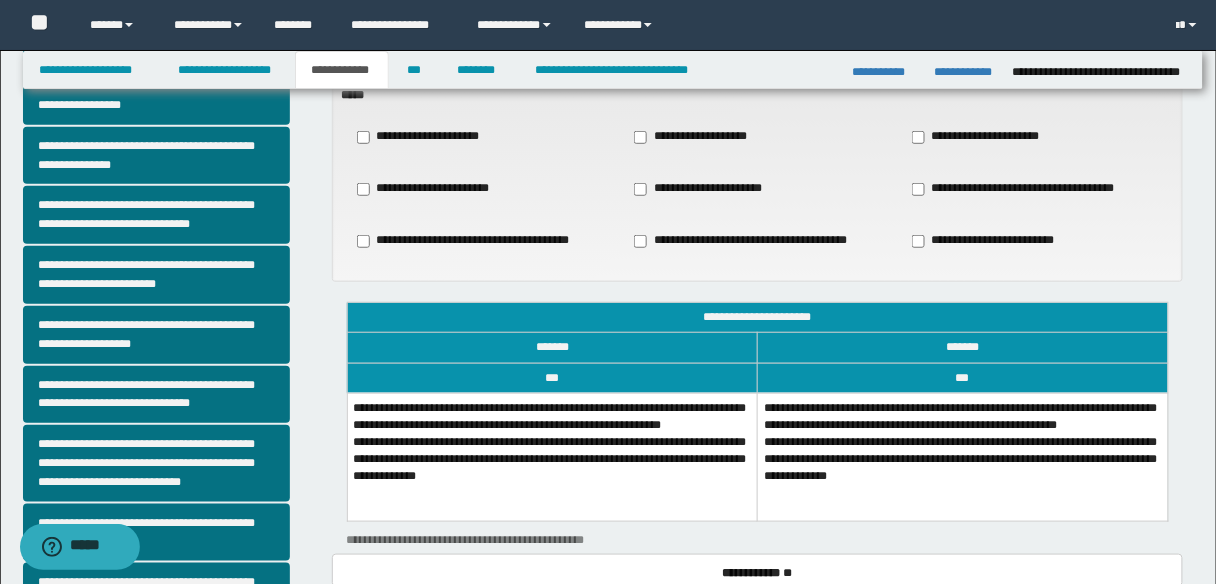click on "**********" at bounding box center [552, 457] 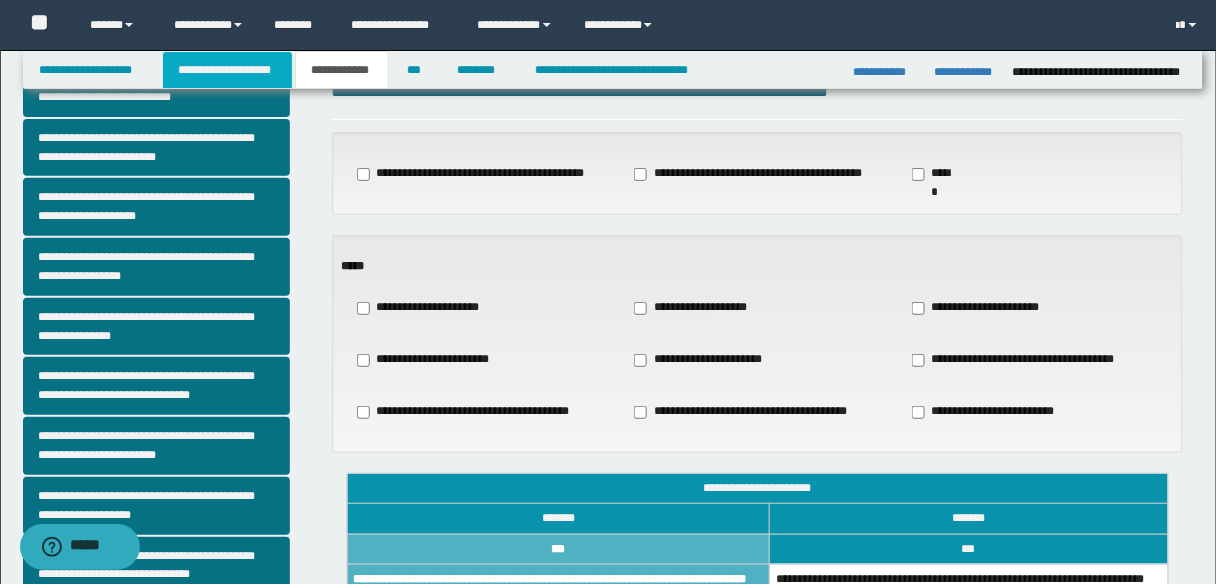 click on "**********" at bounding box center [227, 70] 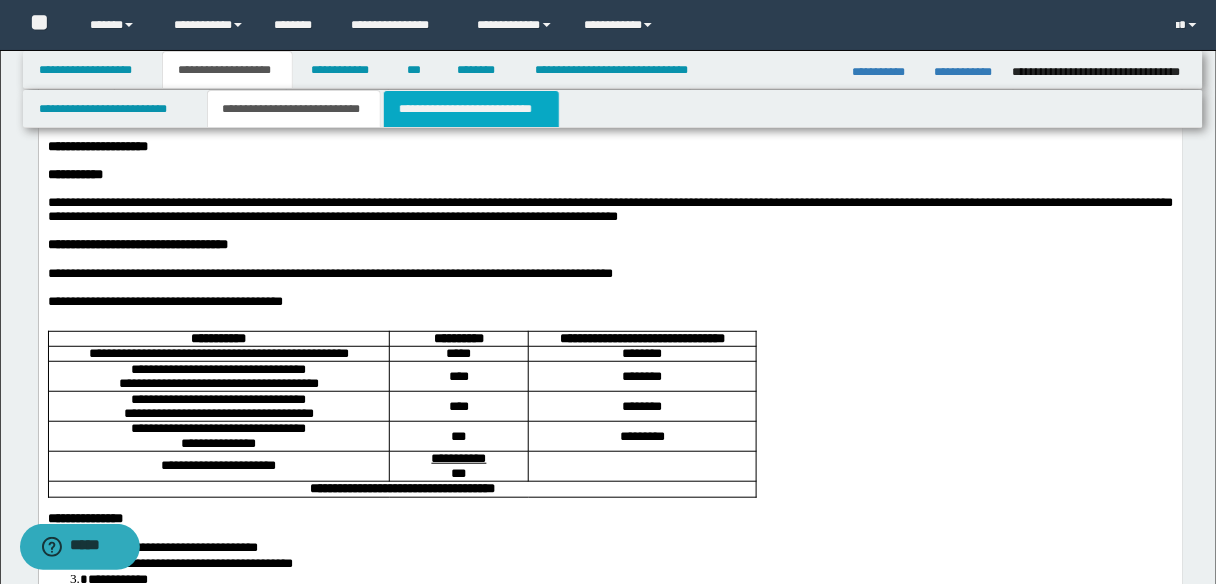 click on "**********" at bounding box center [471, 109] 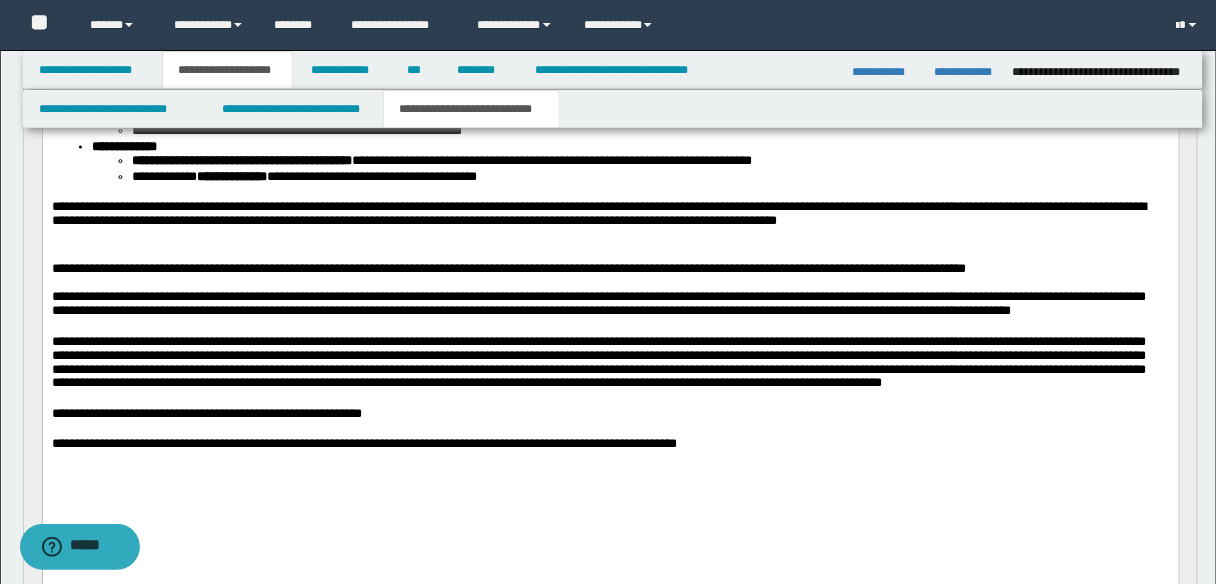 scroll, scrollTop: 580, scrollLeft: 0, axis: vertical 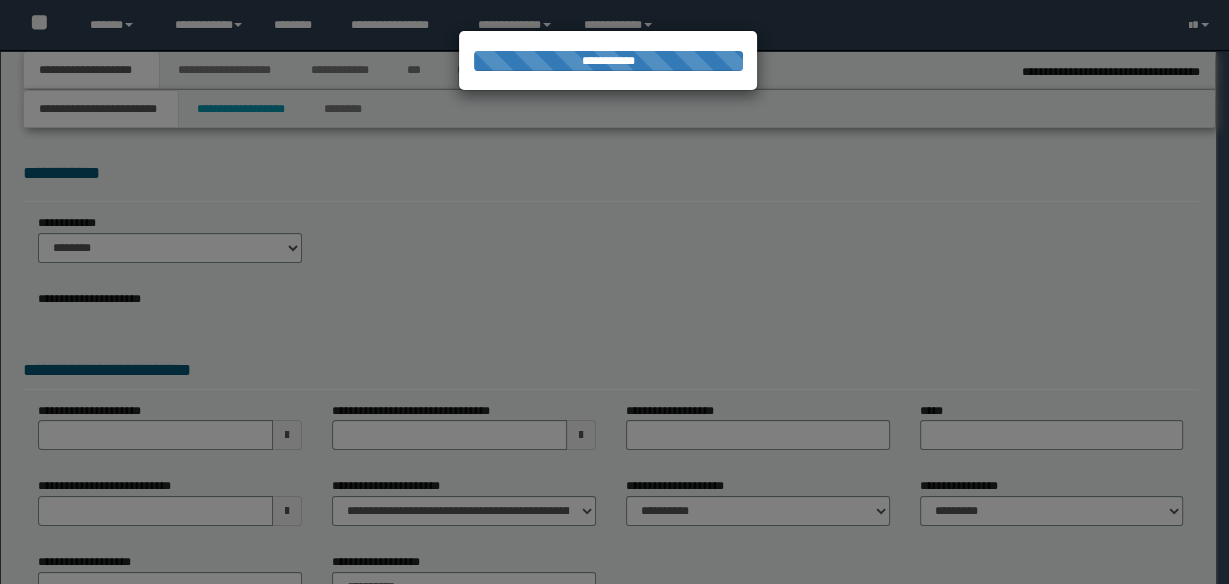 select on "*" 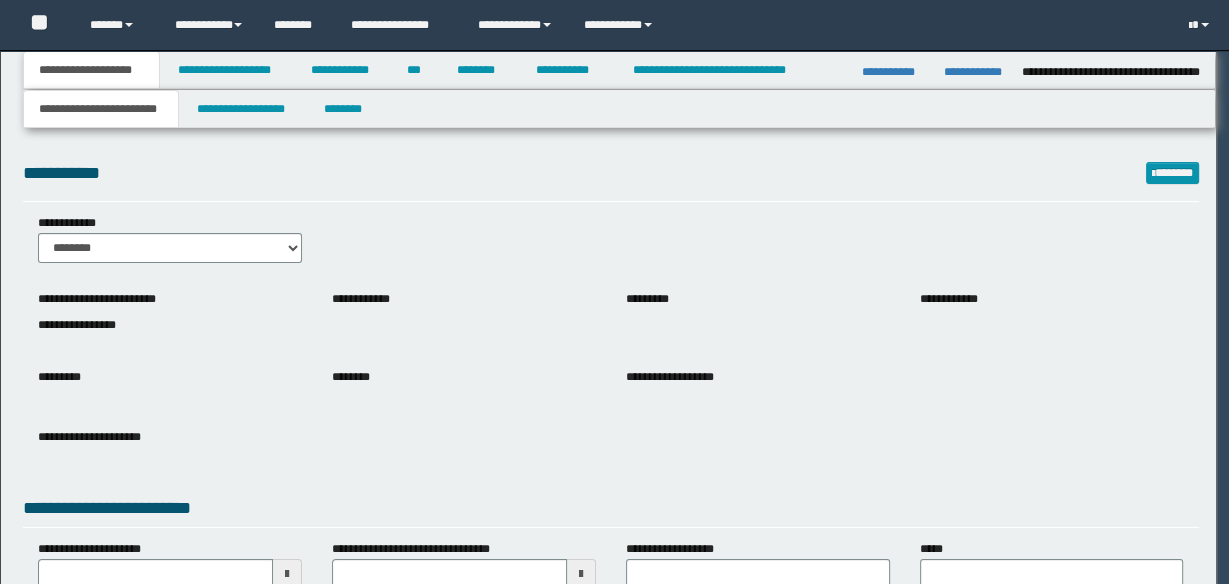 scroll, scrollTop: 0, scrollLeft: 0, axis: both 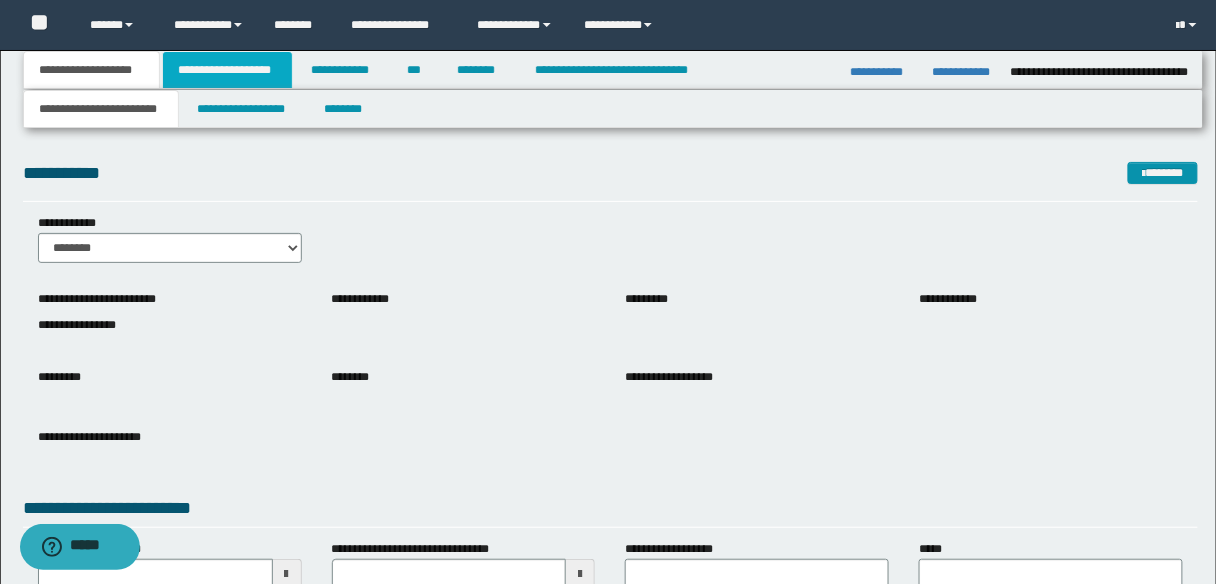 click on "**********" at bounding box center (227, 70) 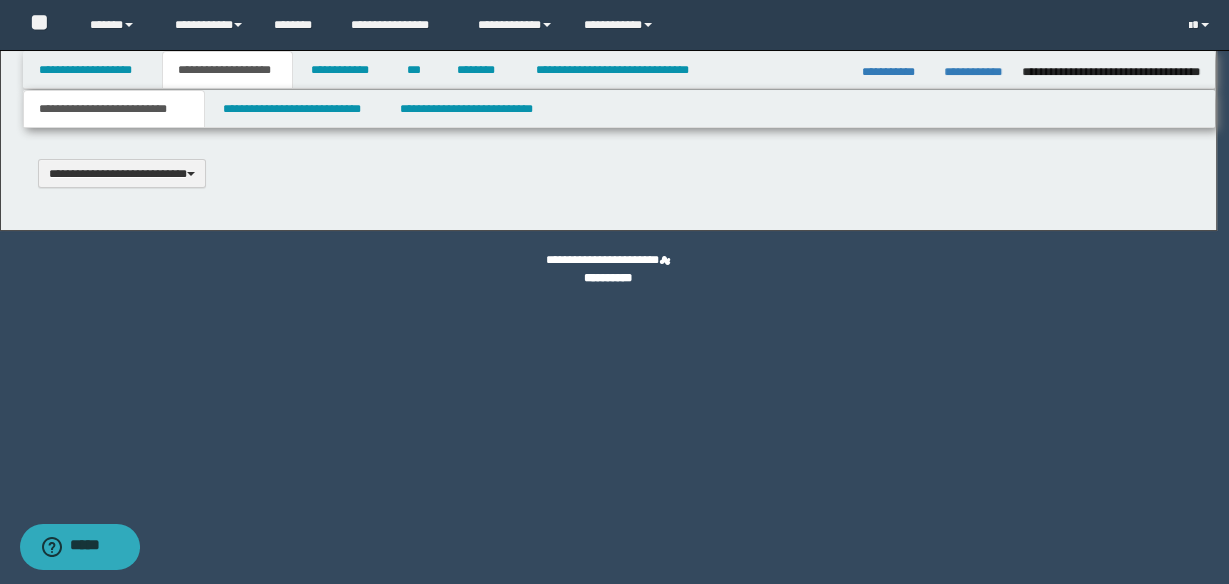 scroll, scrollTop: 0, scrollLeft: 0, axis: both 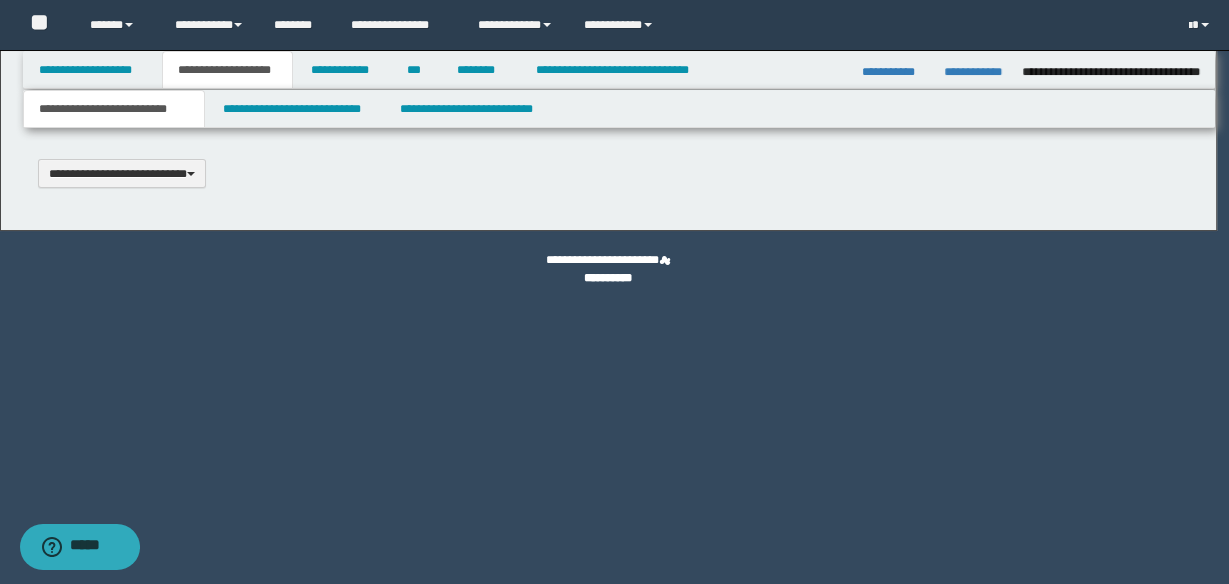 type 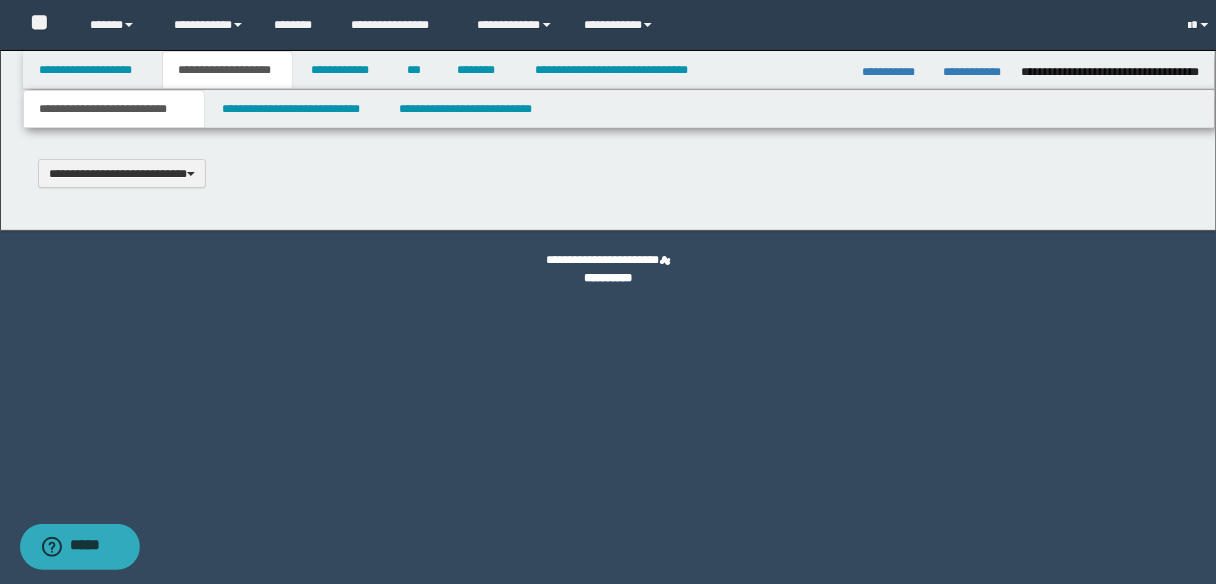 select on "*" 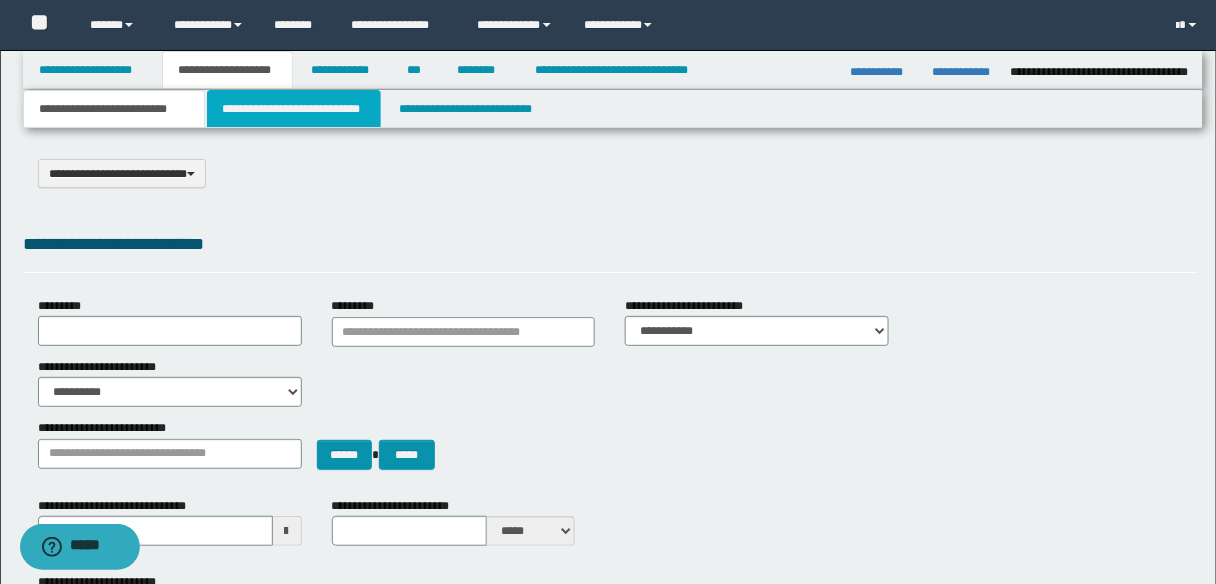 click on "**********" at bounding box center [294, 109] 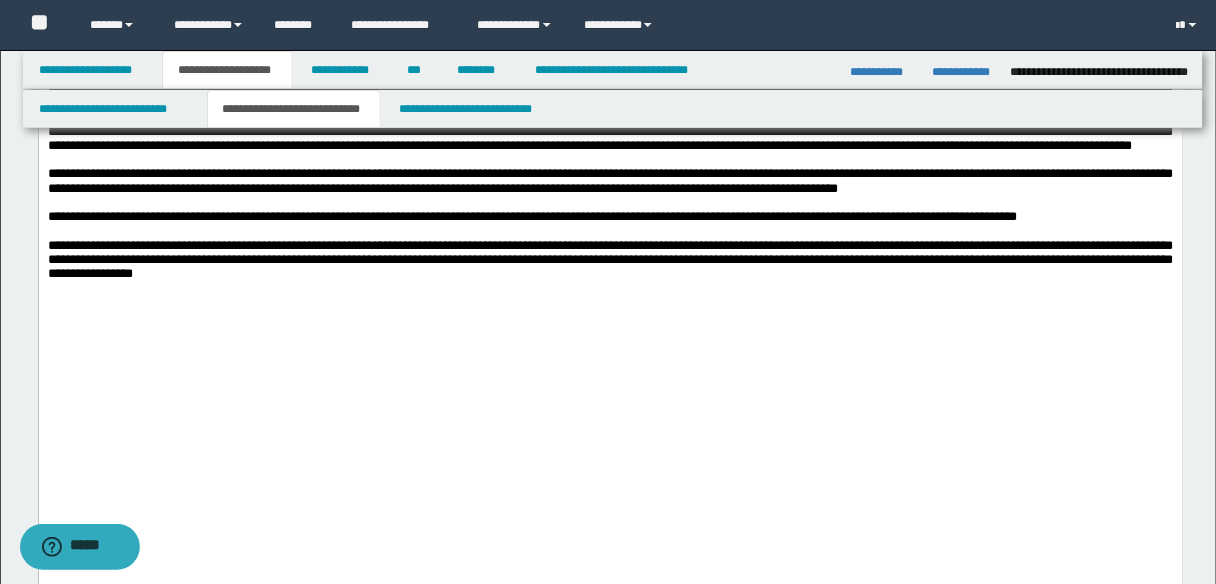 scroll, scrollTop: 3280, scrollLeft: 0, axis: vertical 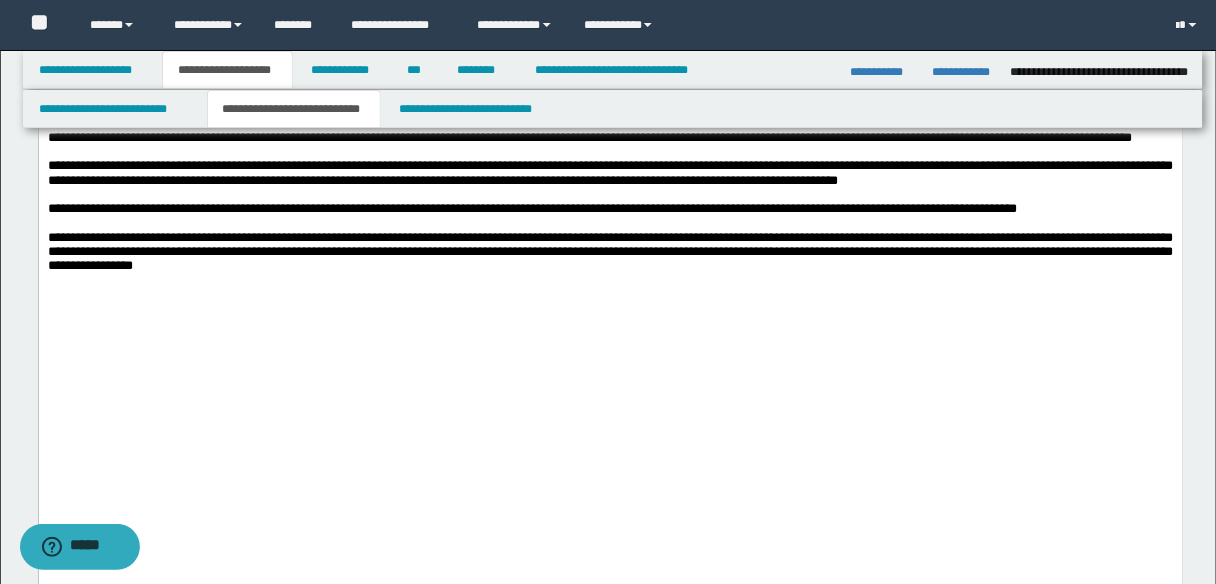 drag, startPoint x: 48, startPoint y: 400, endPoint x: 393, endPoint y: 482, distance: 354.61105 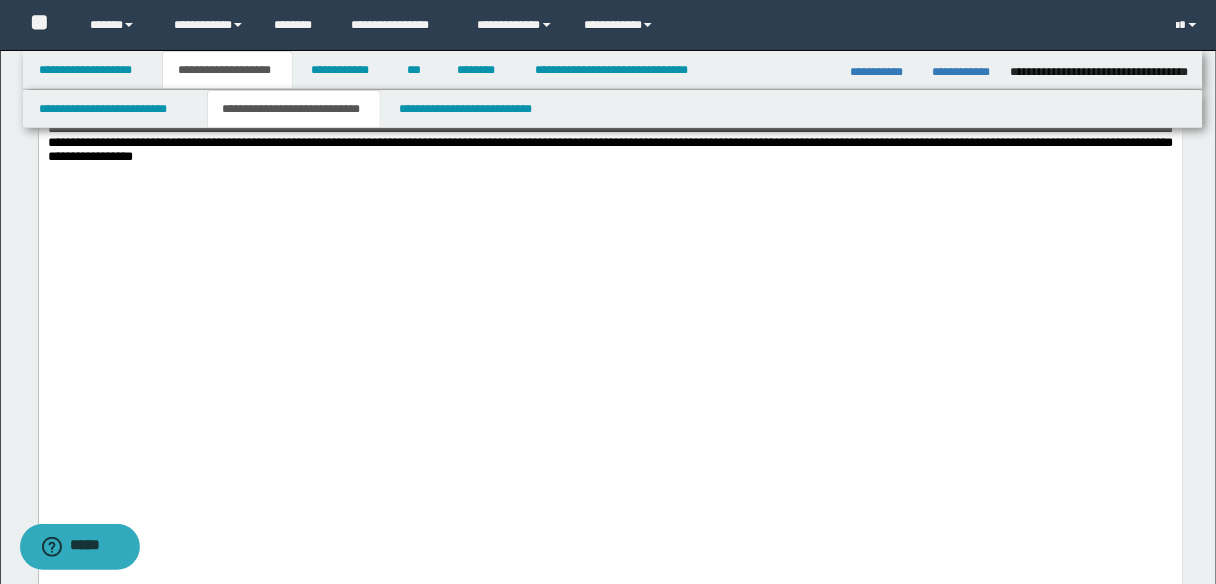 scroll, scrollTop: 3520, scrollLeft: 0, axis: vertical 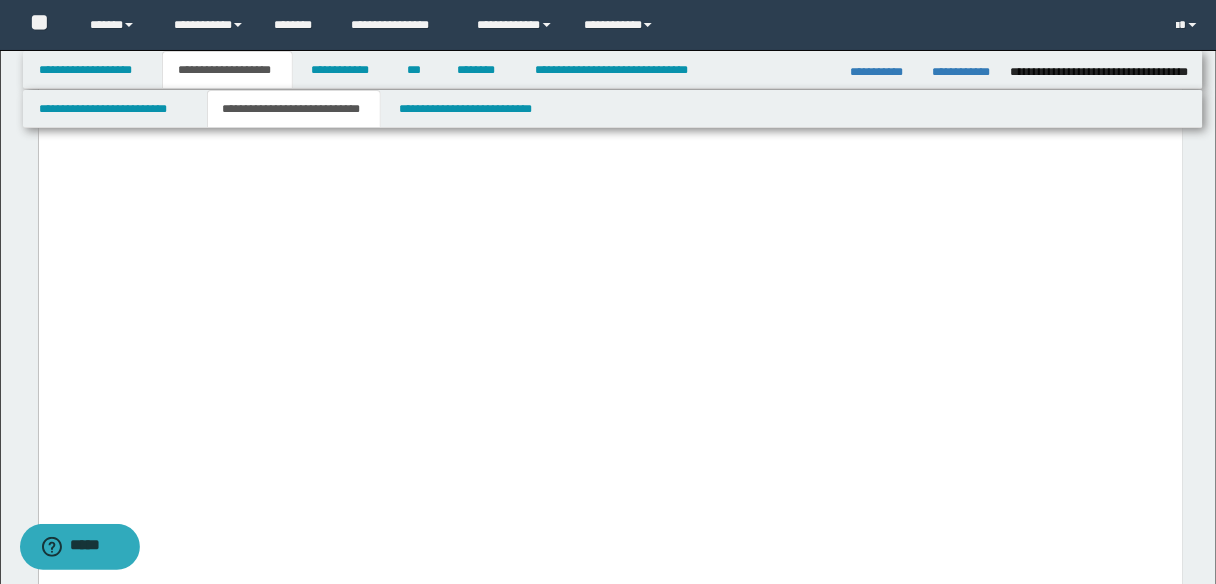 click on "**********" at bounding box center (610, -329) 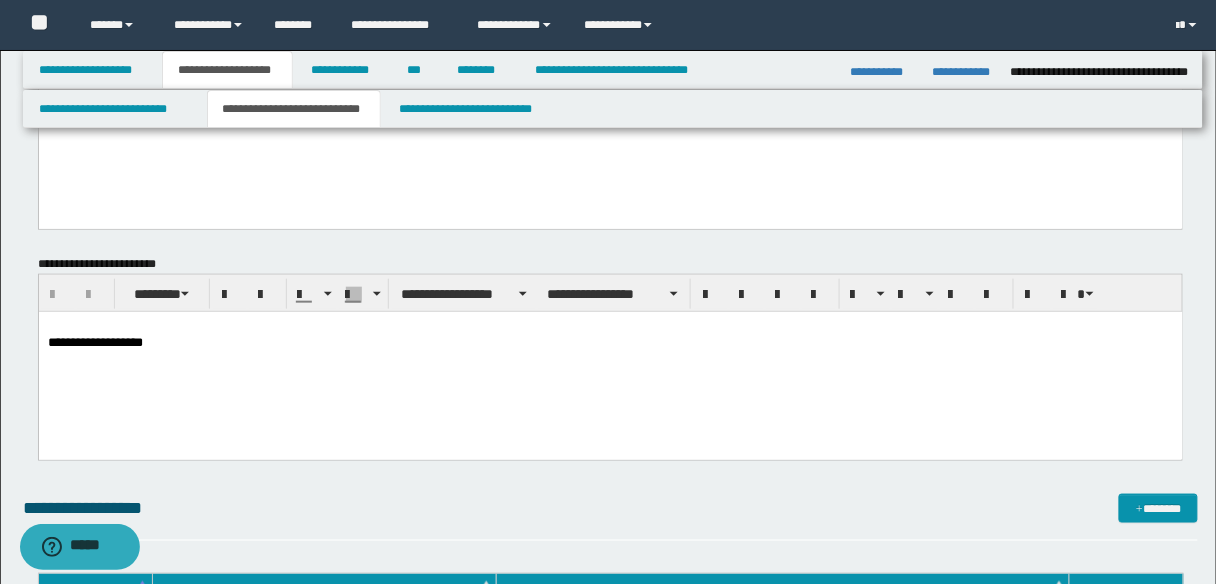 scroll, scrollTop: 4160, scrollLeft: 0, axis: vertical 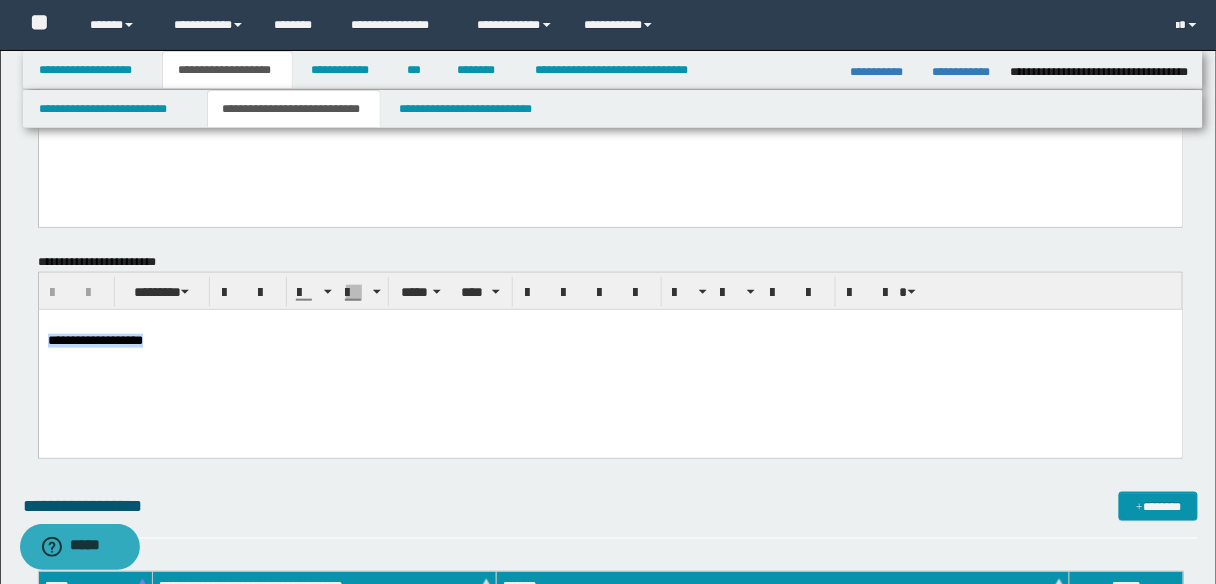 drag, startPoint x: 196, startPoint y: 342, endPoint x: 38, endPoint y: 657, distance: 352.4046 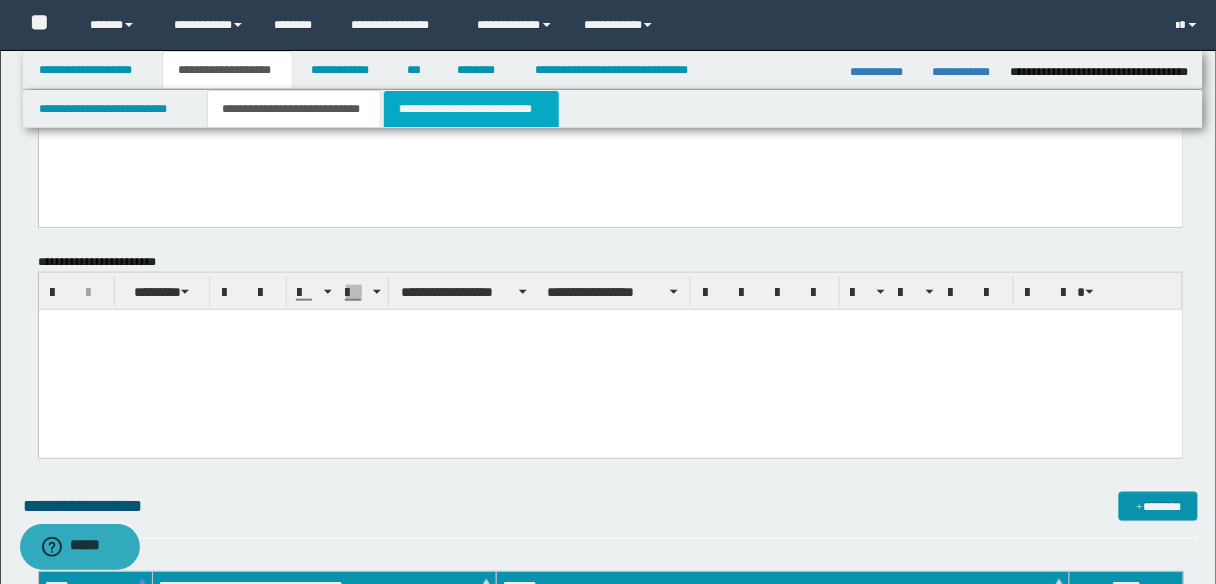 click on "**********" at bounding box center (471, 109) 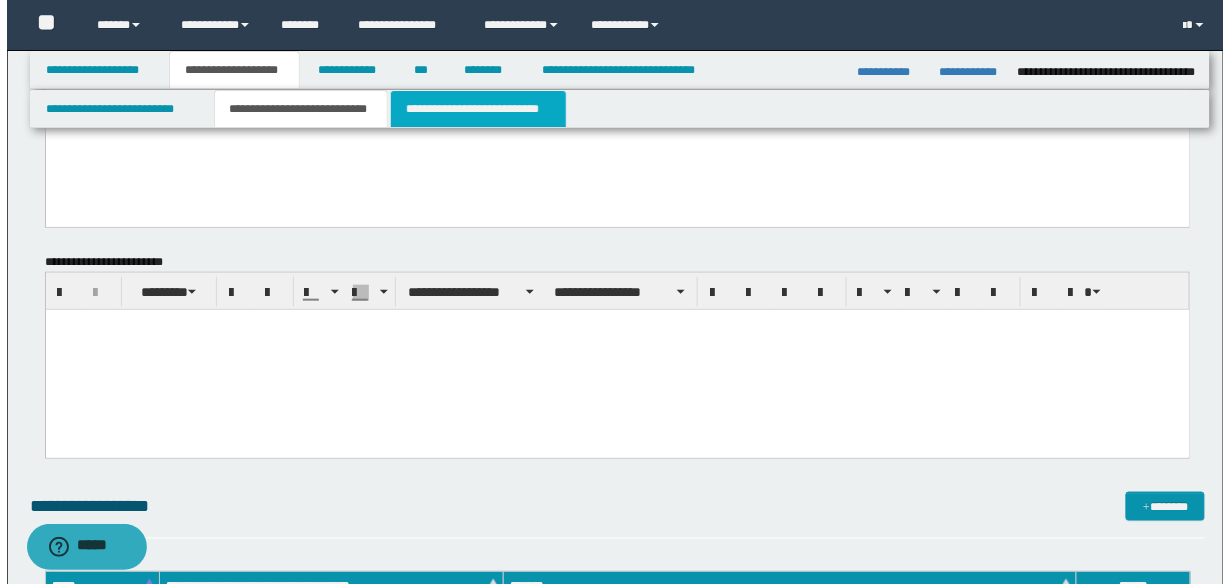scroll, scrollTop: 0, scrollLeft: 0, axis: both 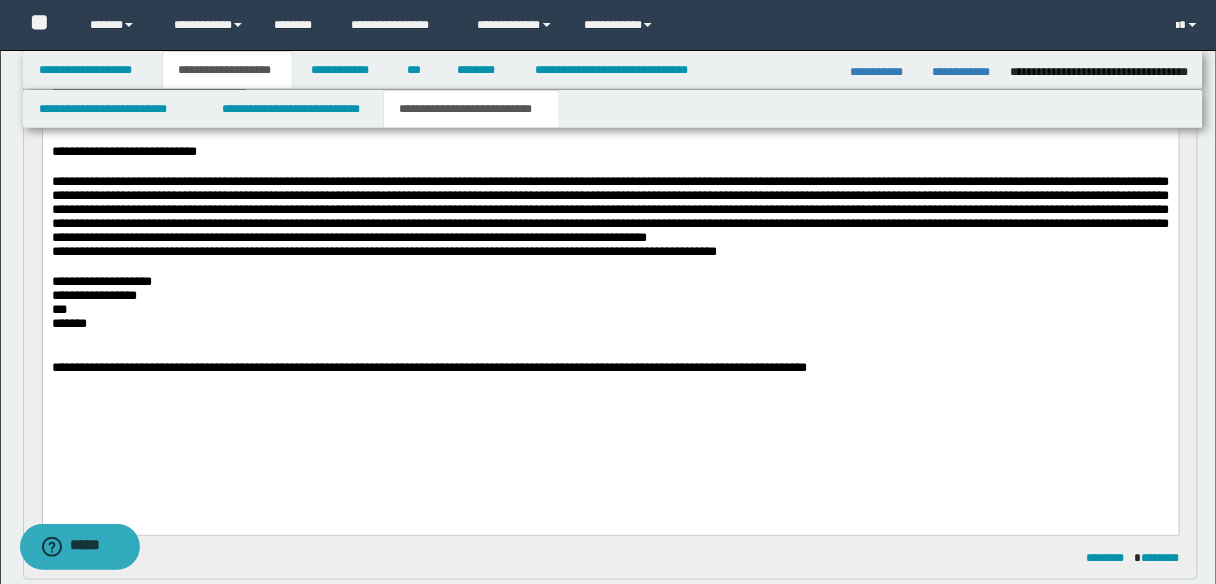 click on "*******" at bounding box center (610, 323) 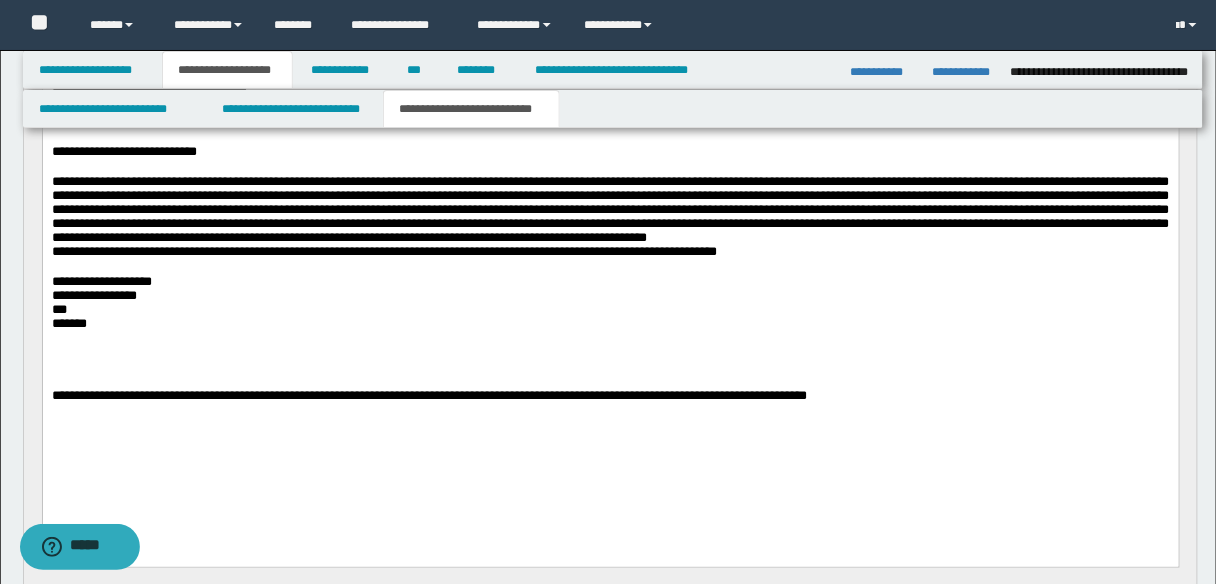 paste 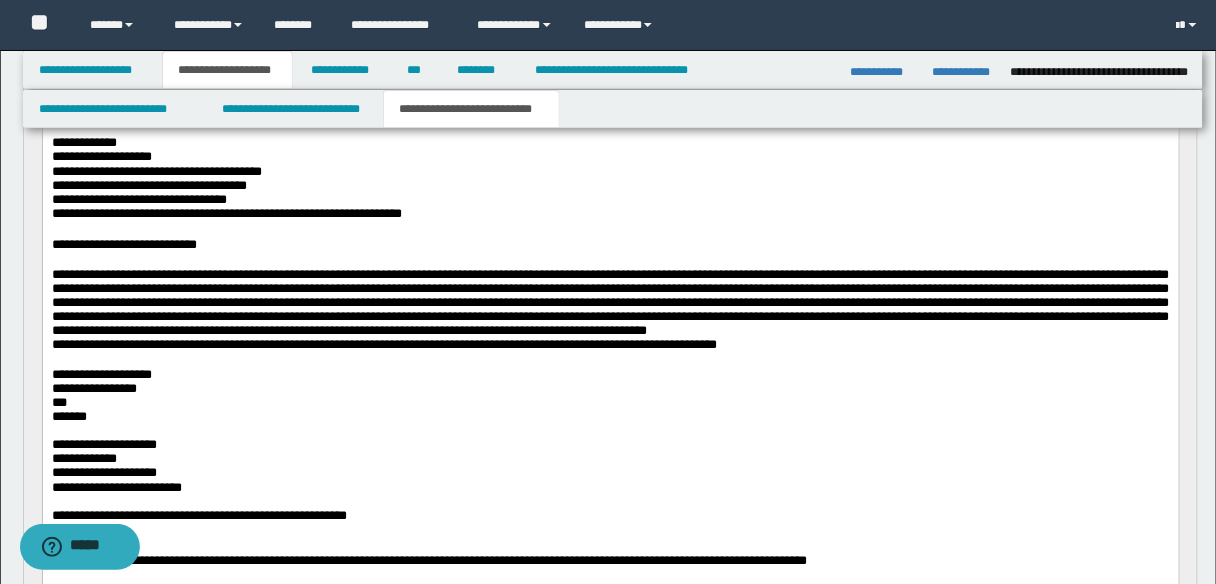 scroll, scrollTop: 160, scrollLeft: 0, axis: vertical 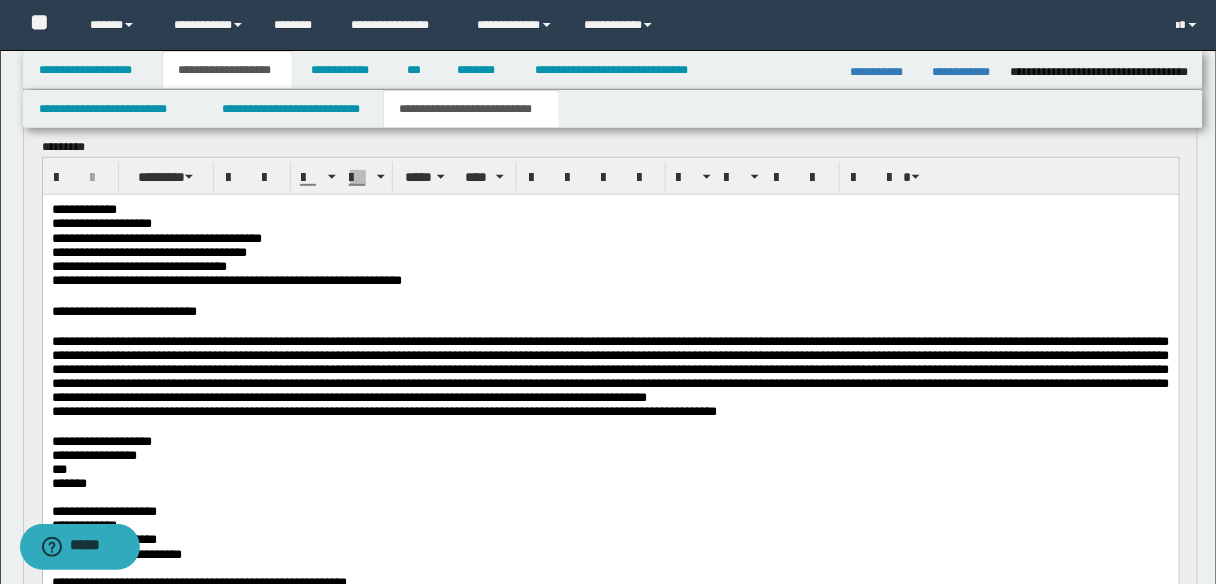 click on "**********" at bounding box center [610, 443] 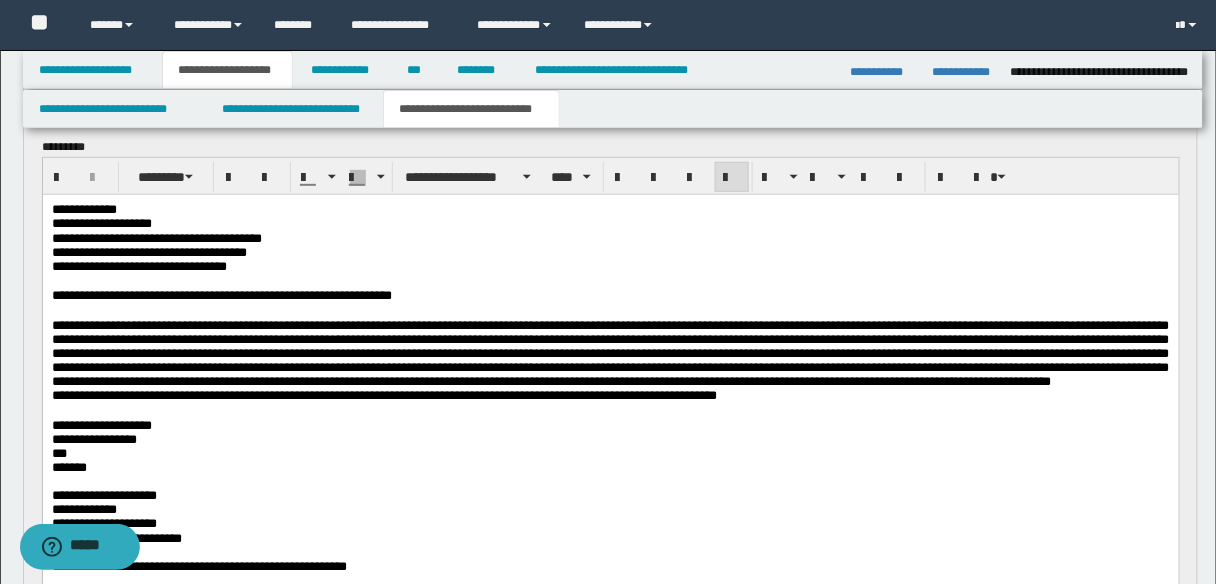 click at bounding box center [610, 352] 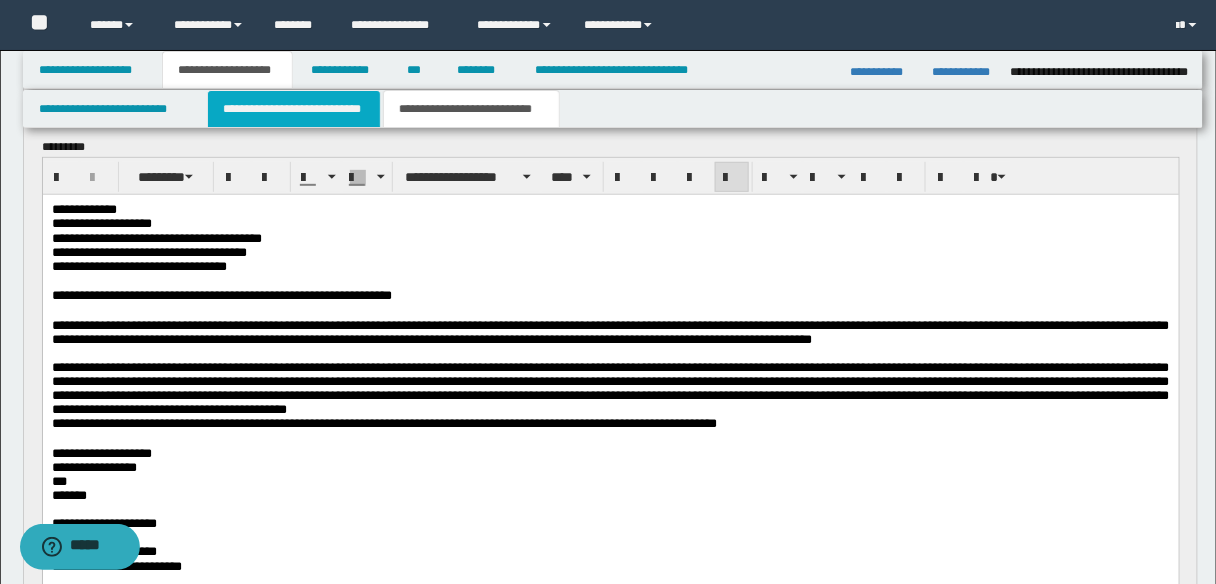 click on "**********" at bounding box center [294, 109] 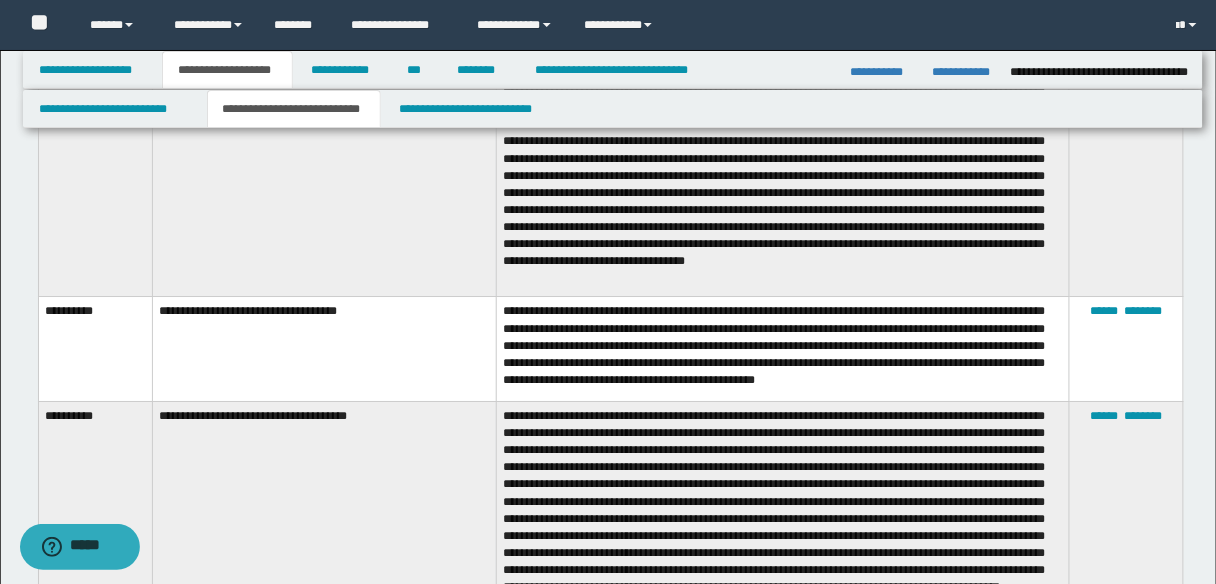 scroll, scrollTop: 5360, scrollLeft: 0, axis: vertical 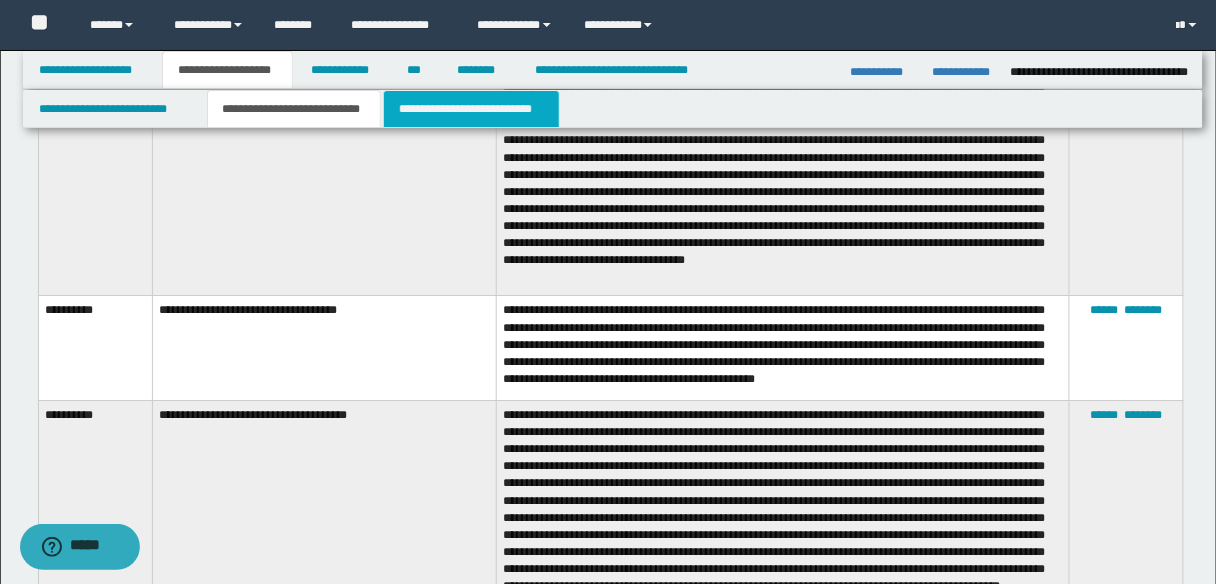 click on "**********" at bounding box center (471, 109) 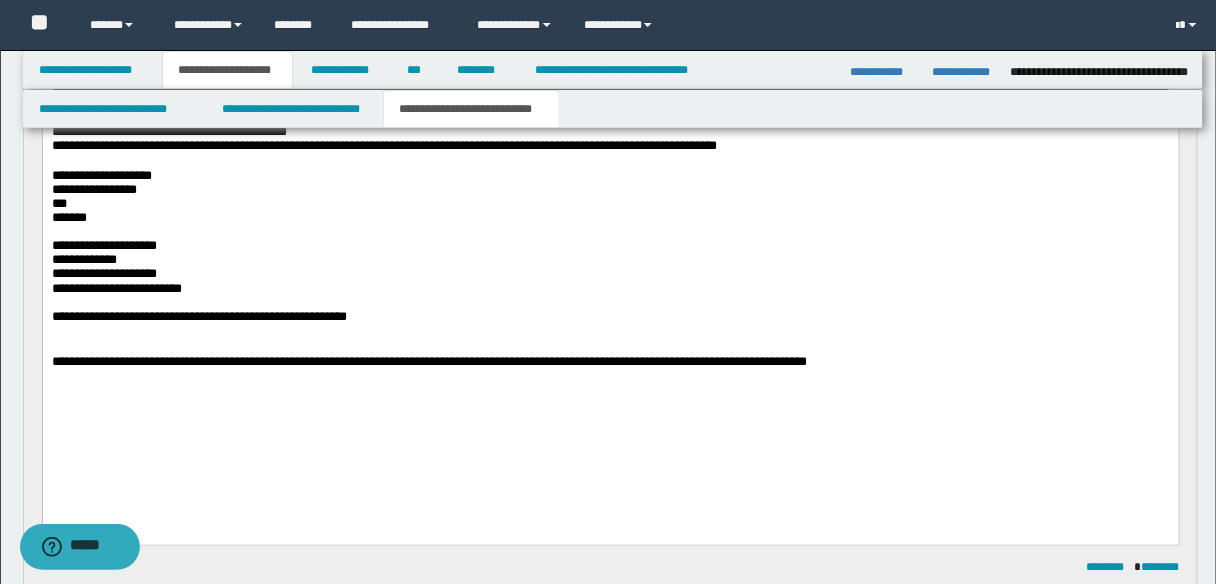 scroll, scrollTop: 118, scrollLeft: 0, axis: vertical 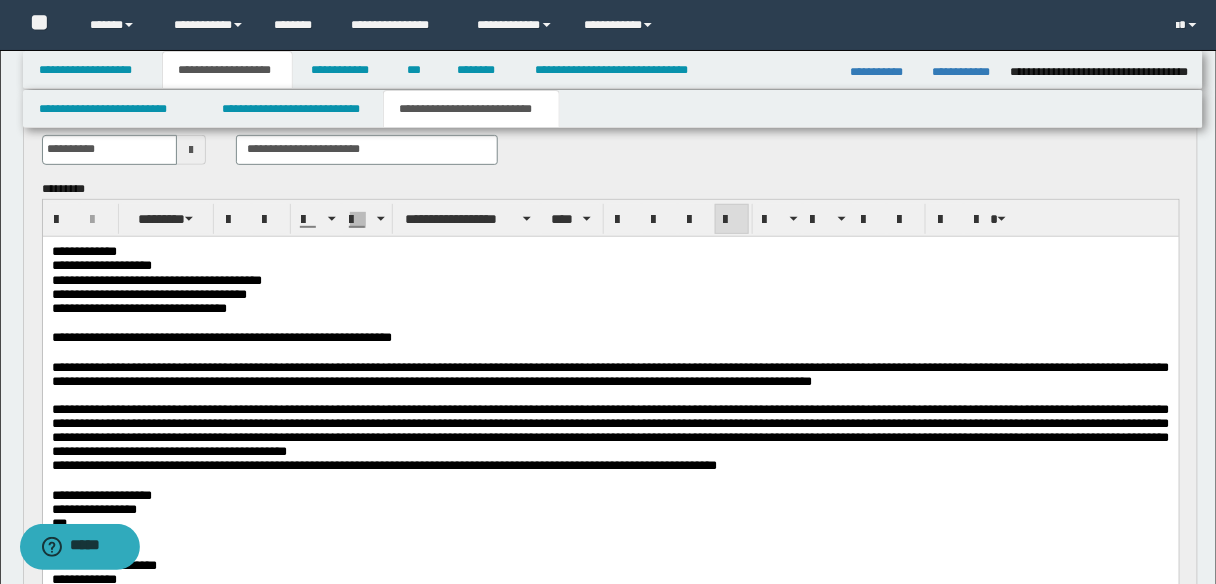 click on "**********" at bounding box center [610, 373] 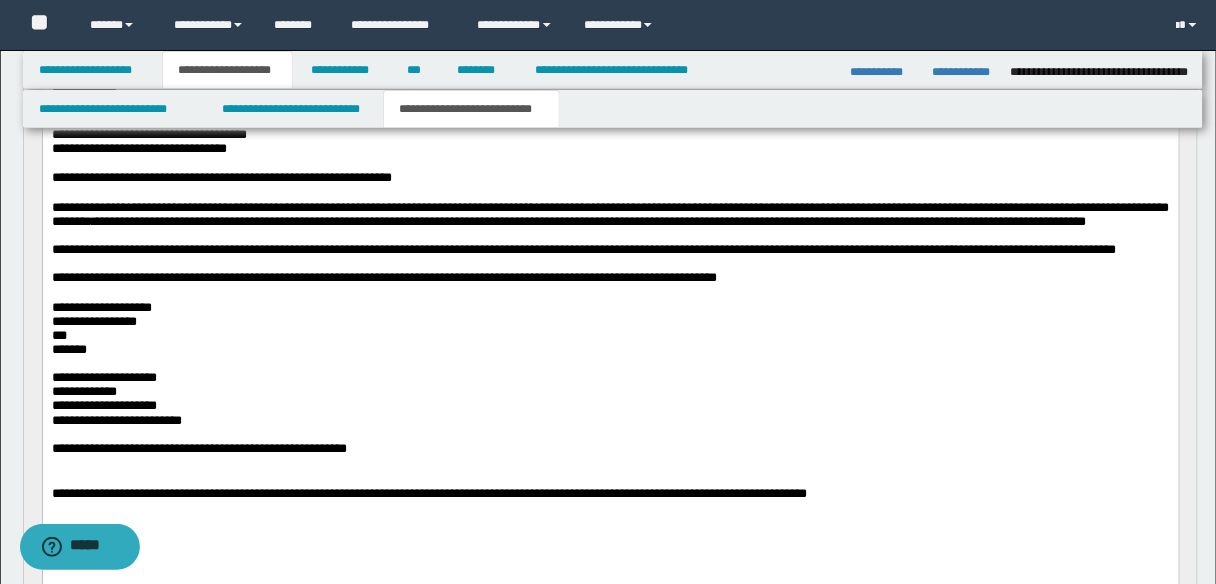 scroll, scrollTop: 358, scrollLeft: 0, axis: vertical 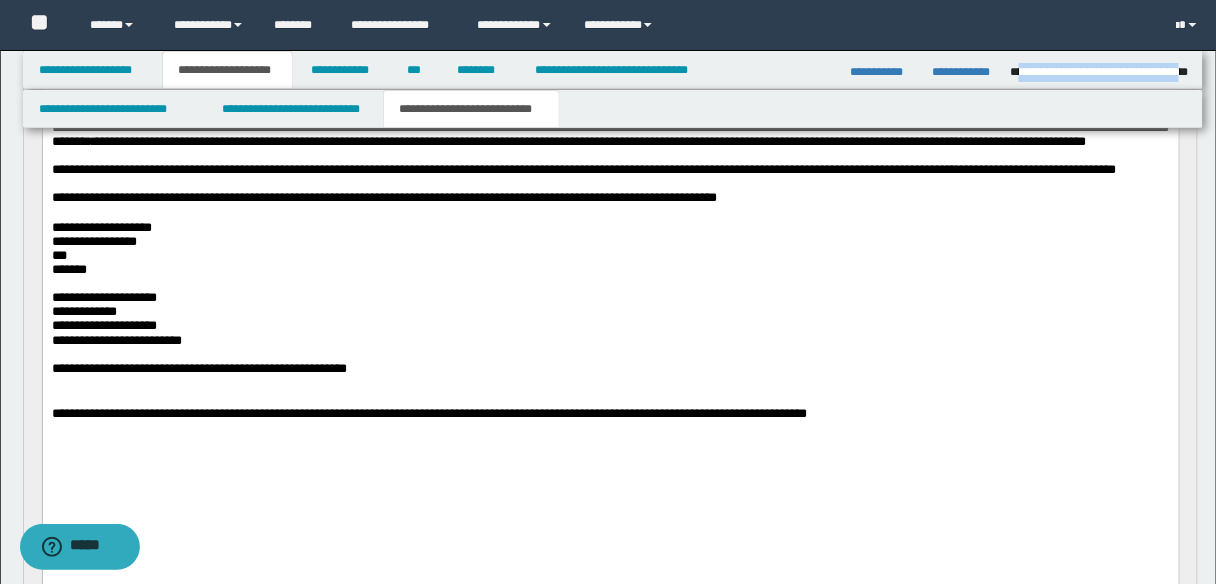 drag, startPoint x: 1184, startPoint y: 69, endPoint x: 1015, endPoint y: 76, distance: 169.14491 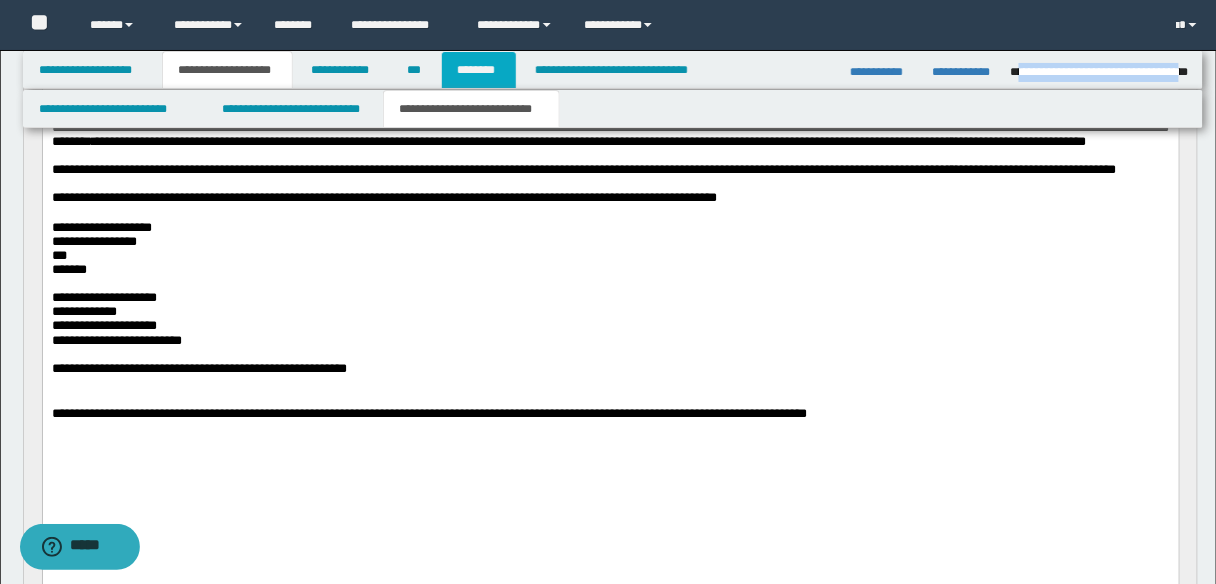 click on "********" at bounding box center (479, 70) 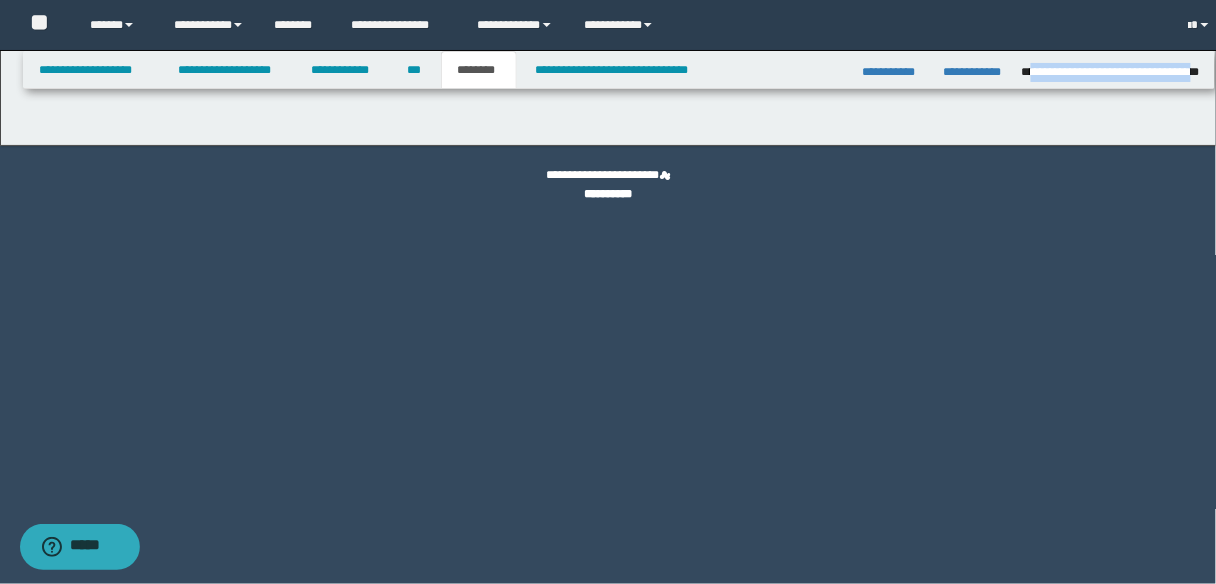 scroll, scrollTop: 0, scrollLeft: 0, axis: both 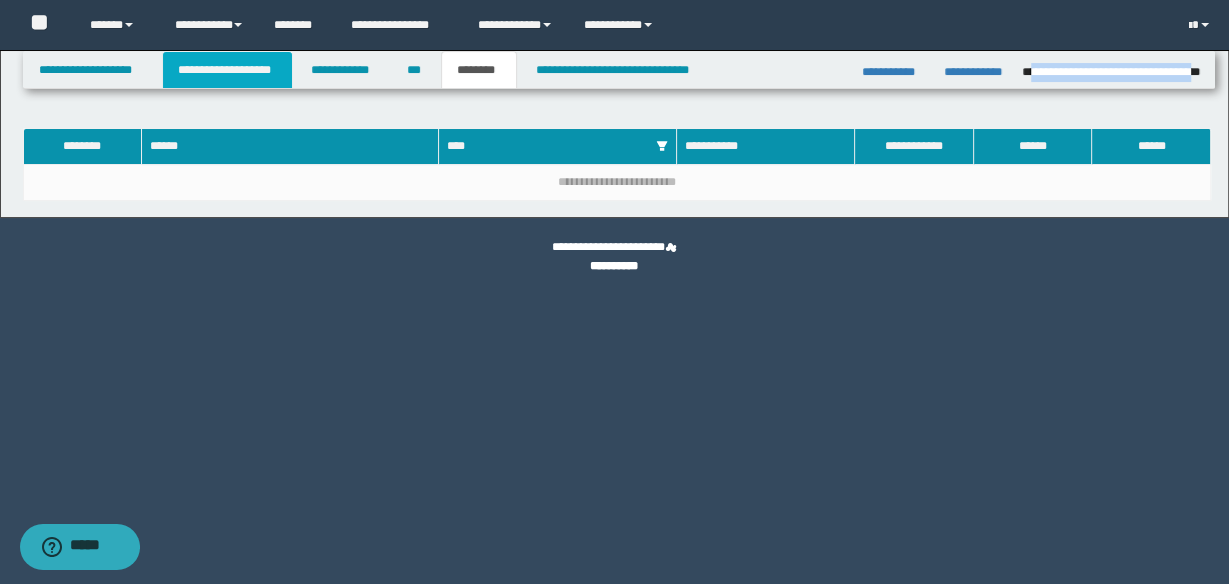click on "**********" at bounding box center [227, 70] 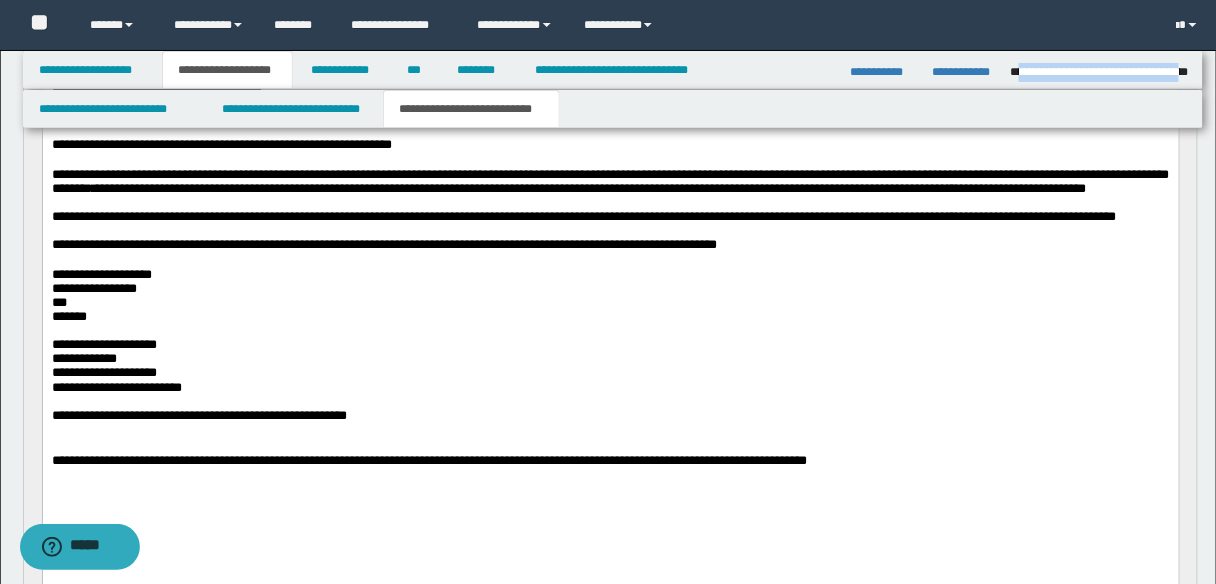 scroll, scrollTop: 320, scrollLeft: 0, axis: vertical 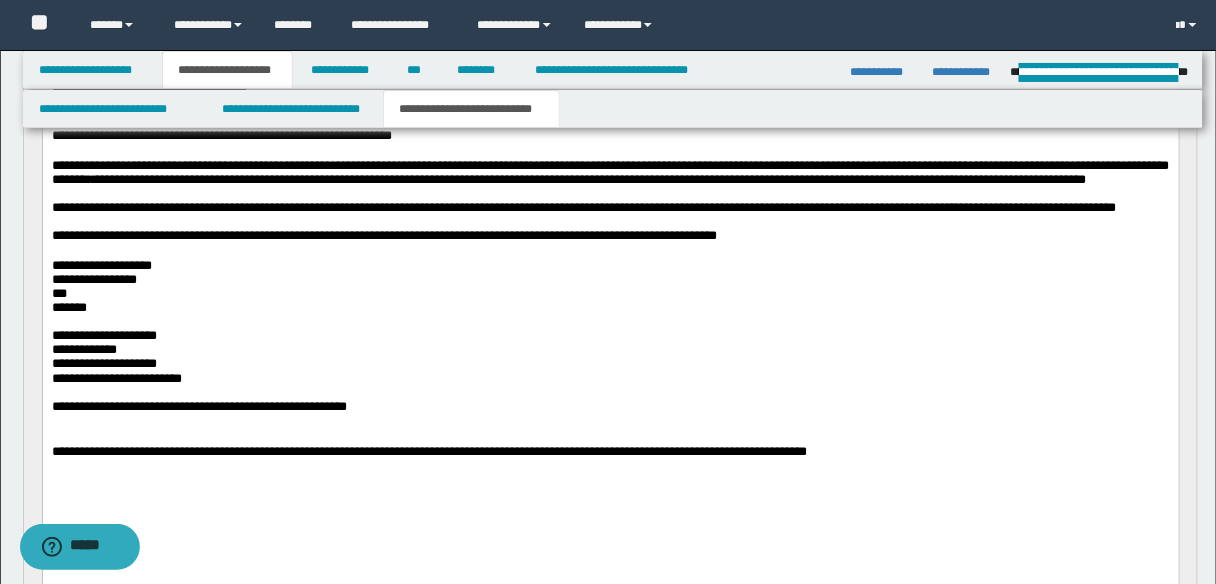 click on "**********" at bounding box center [101, 264] 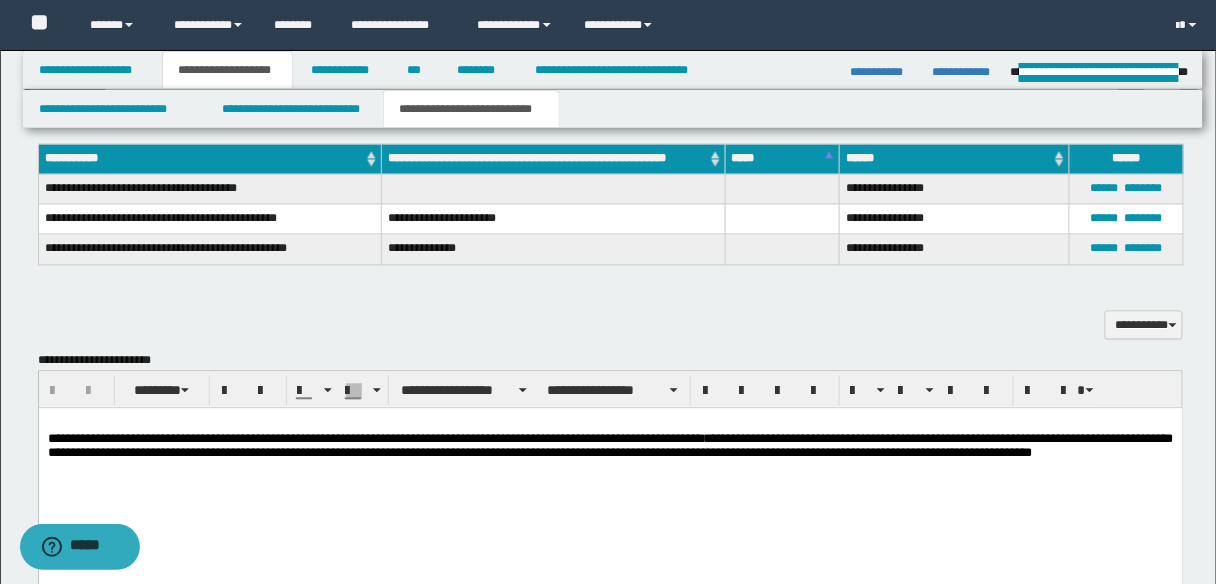 scroll, scrollTop: 960, scrollLeft: 0, axis: vertical 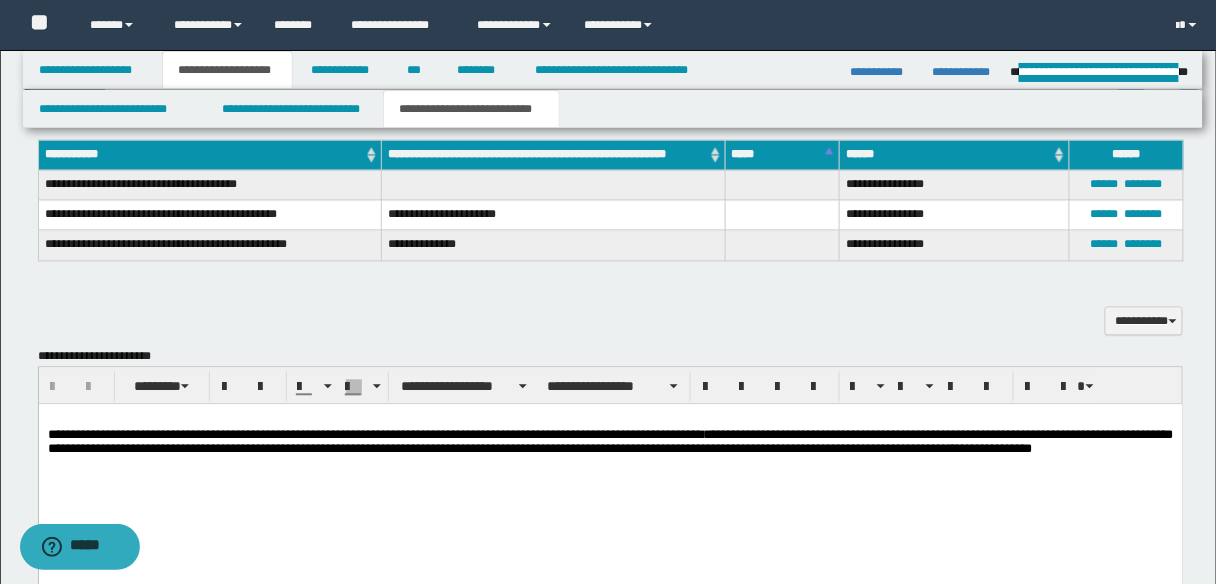 click on "**********" at bounding box center [372, 434] 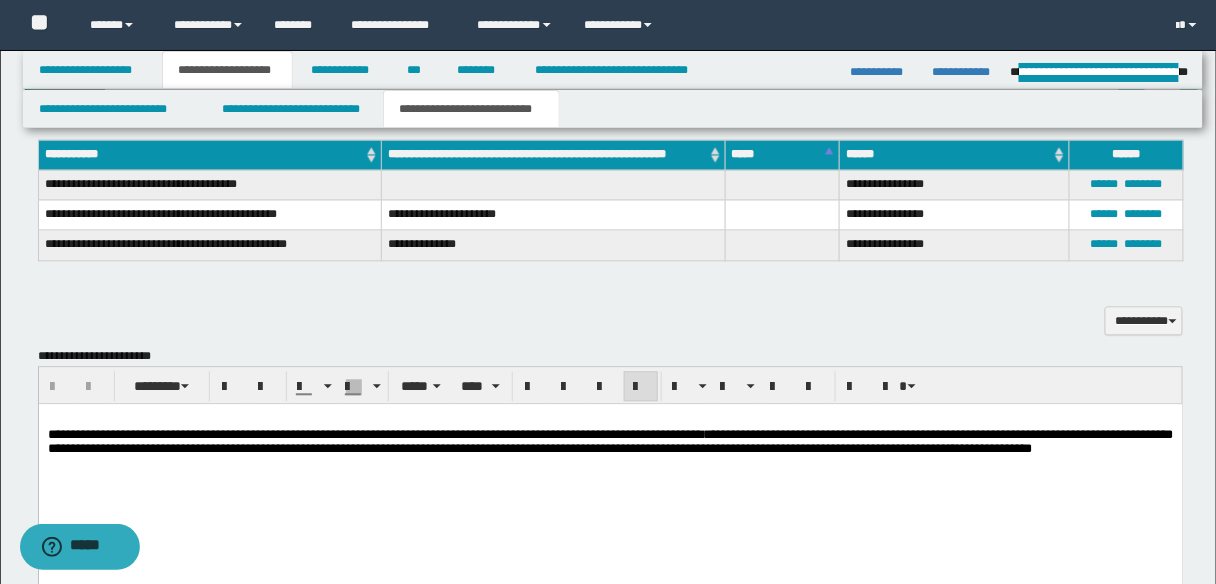 type 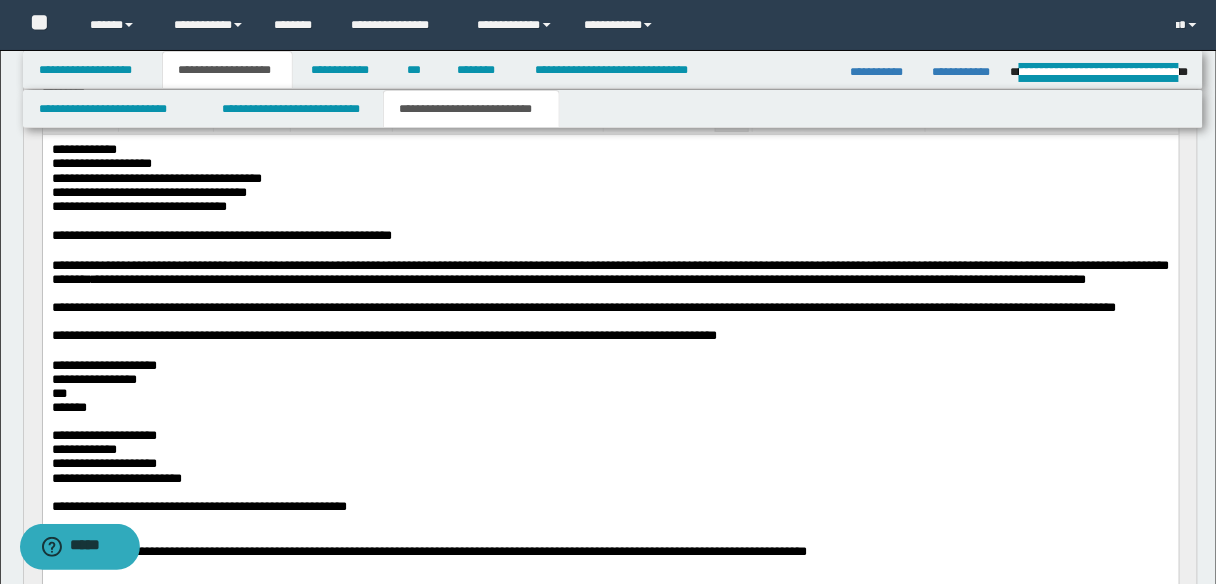 scroll, scrollTop: 182, scrollLeft: 0, axis: vertical 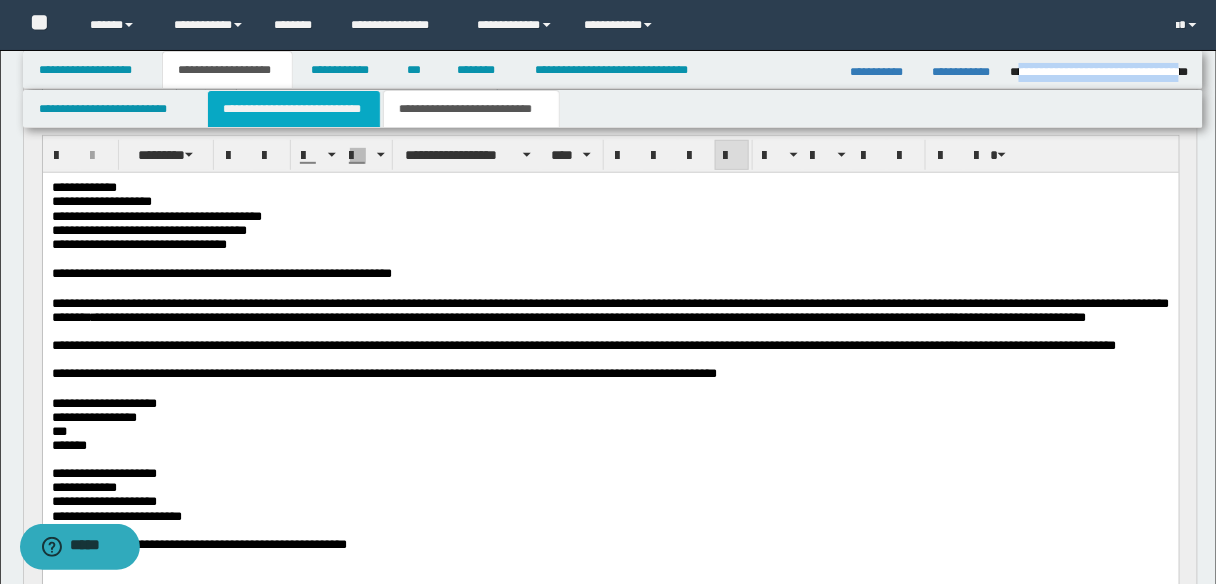 click on "**********" at bounding box center [294, 109] 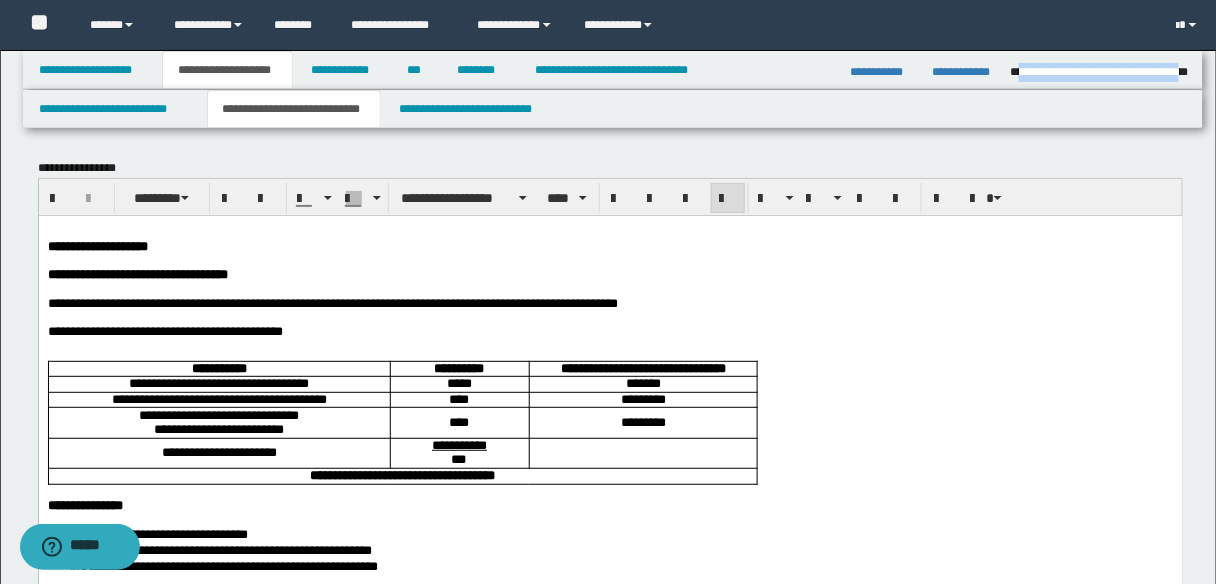 scroll, scrollTop: 0, scrollLeft: 0, axis: both 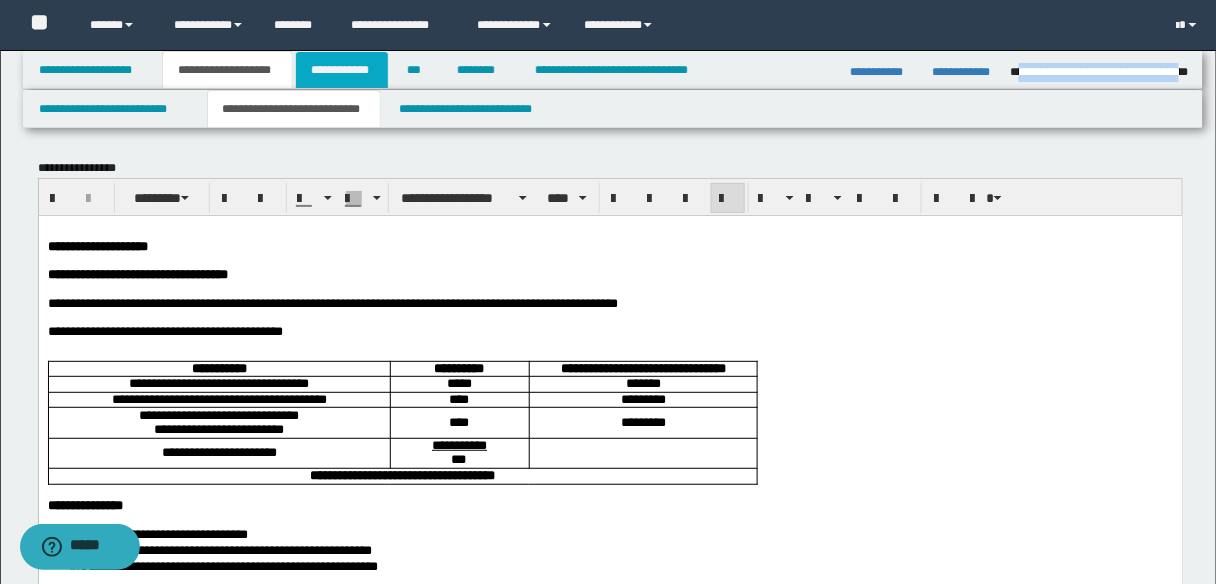 click on "**********" at bounding box center (342, 70) 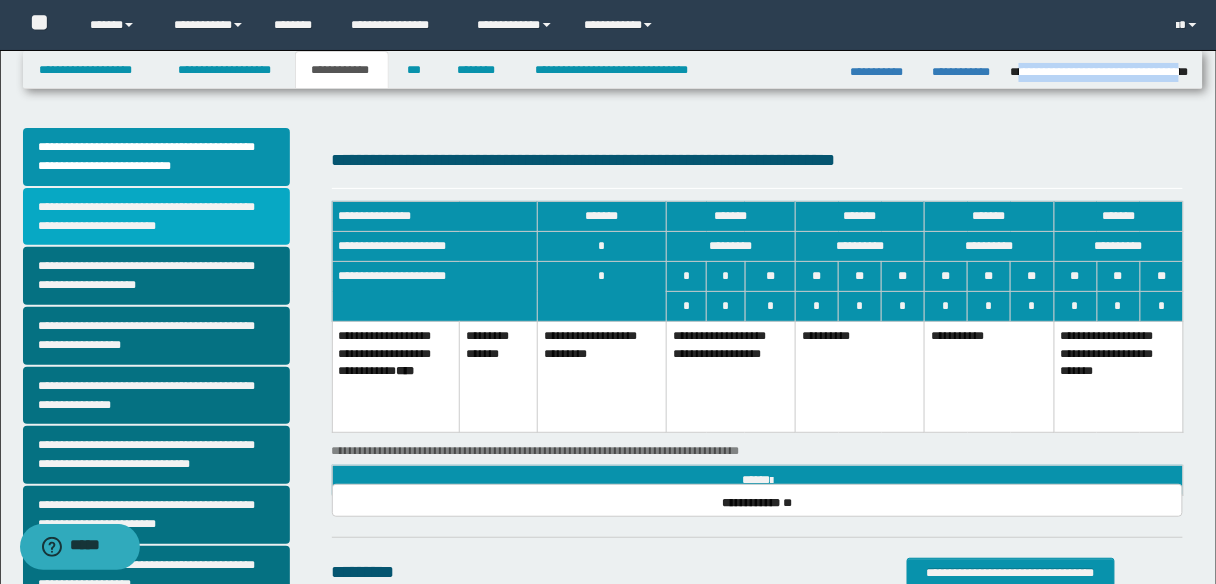 click on "**********" at bounding box center (156, 217) 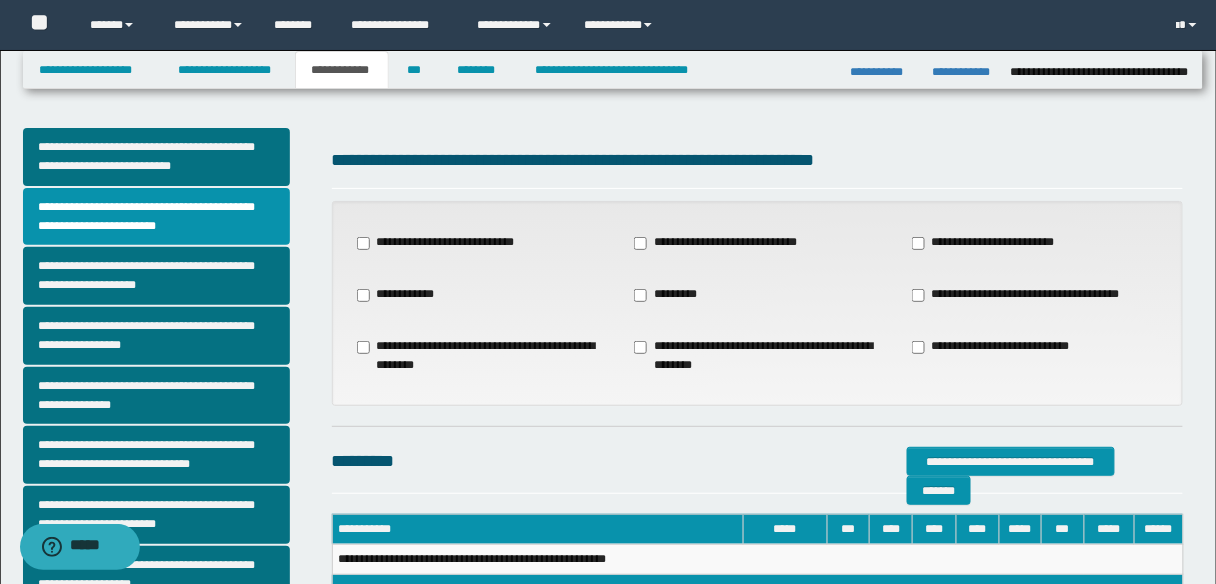 click on "**********" at bounding box center (1027, 295) 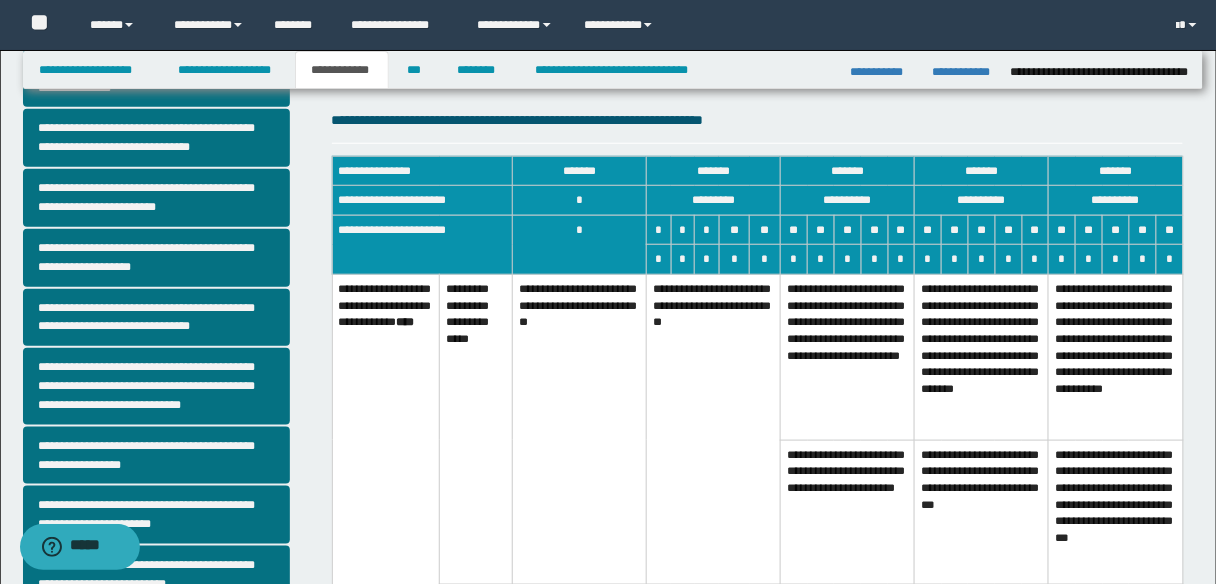 scroll, scrollTop: 320, scrollLeft: 0, axis: vertical 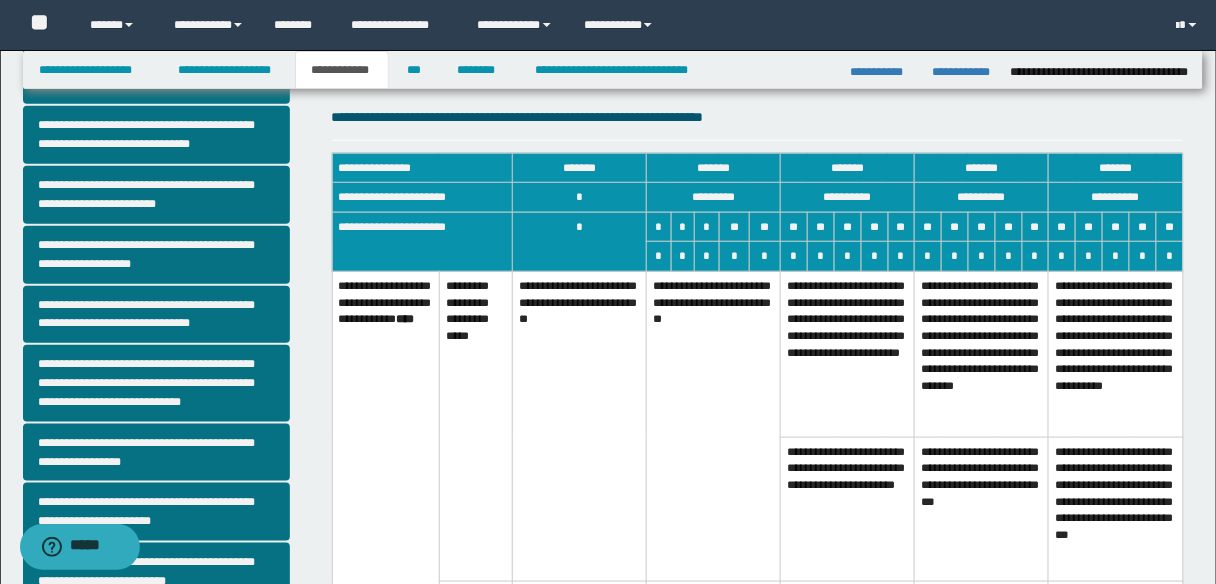 click on "**********" at bounding box center [714, 427] 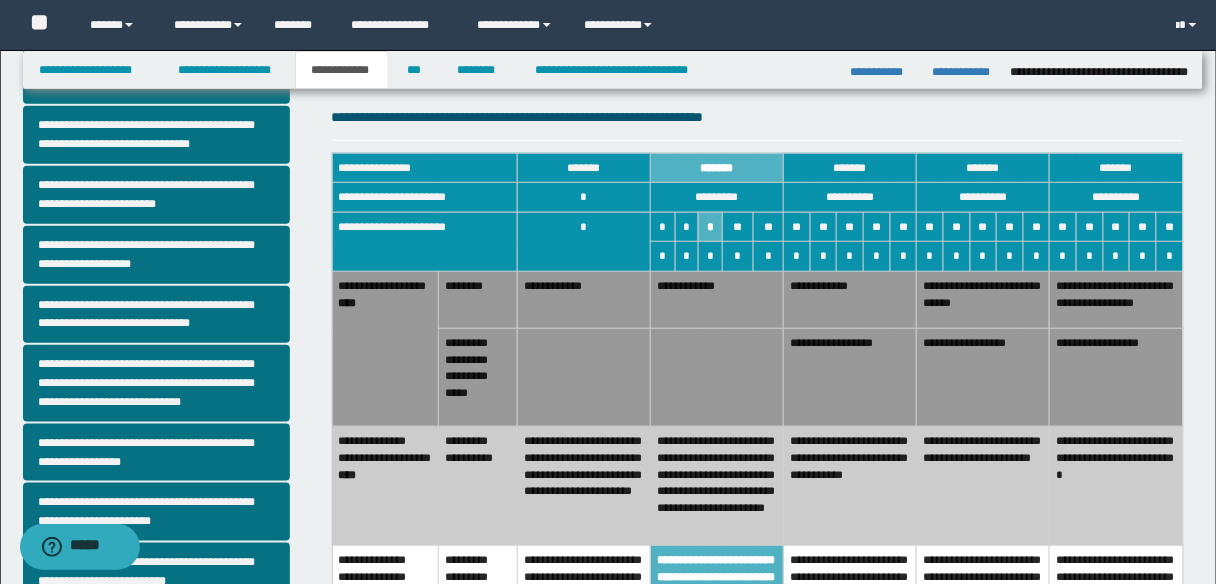click on "**********" at bounding box center [850, 378] 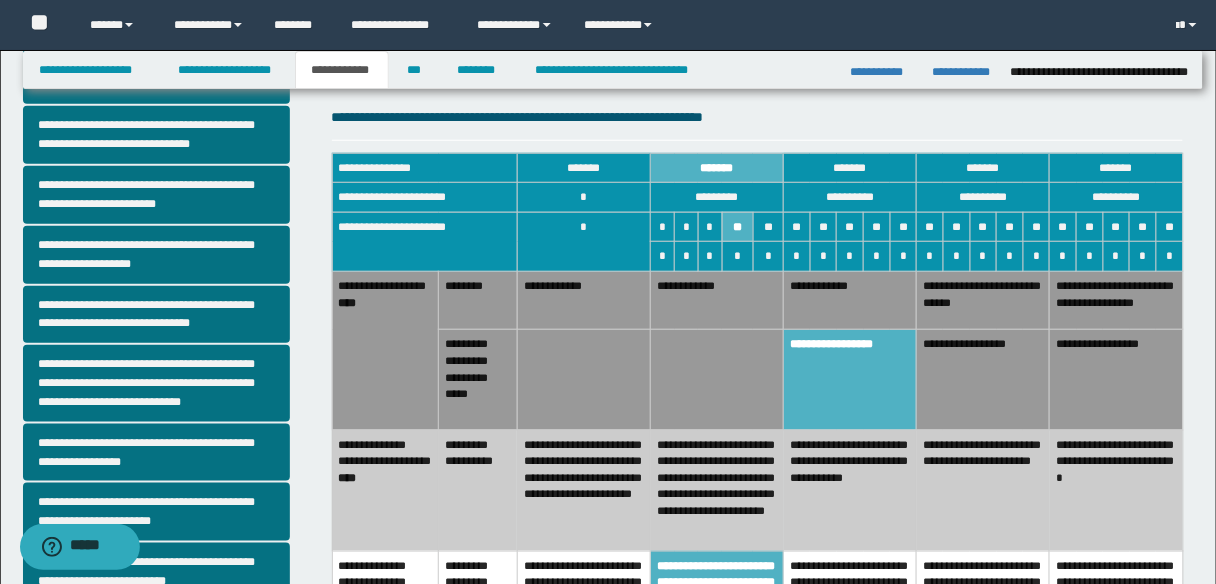 click on "**********" at bounding box center (850, 301) 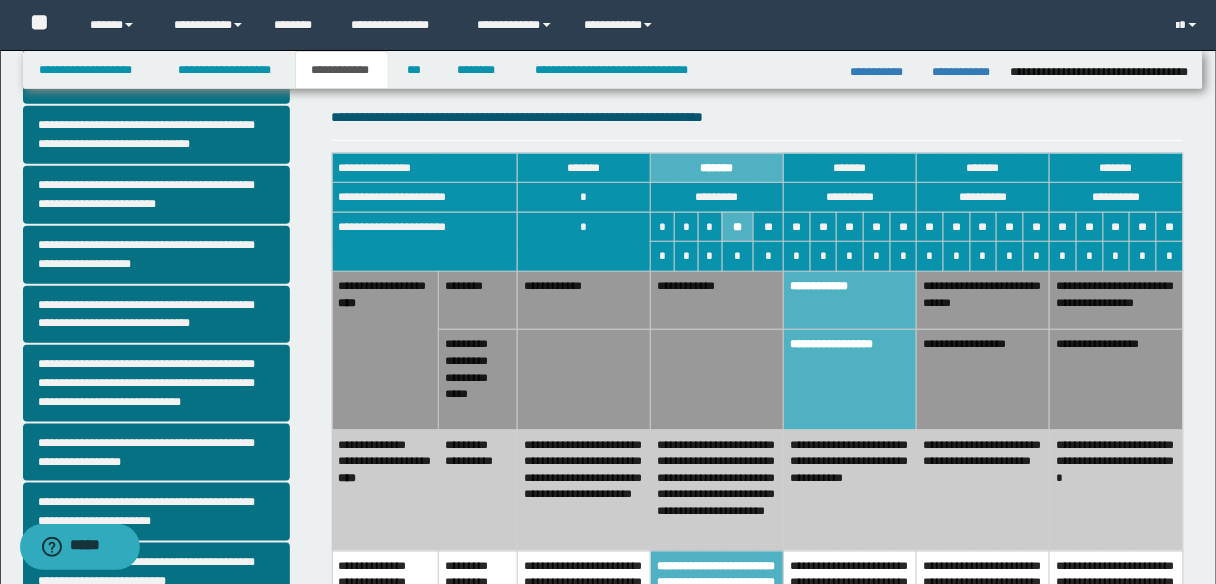 click on "**********" at bounding box center (850, 490) 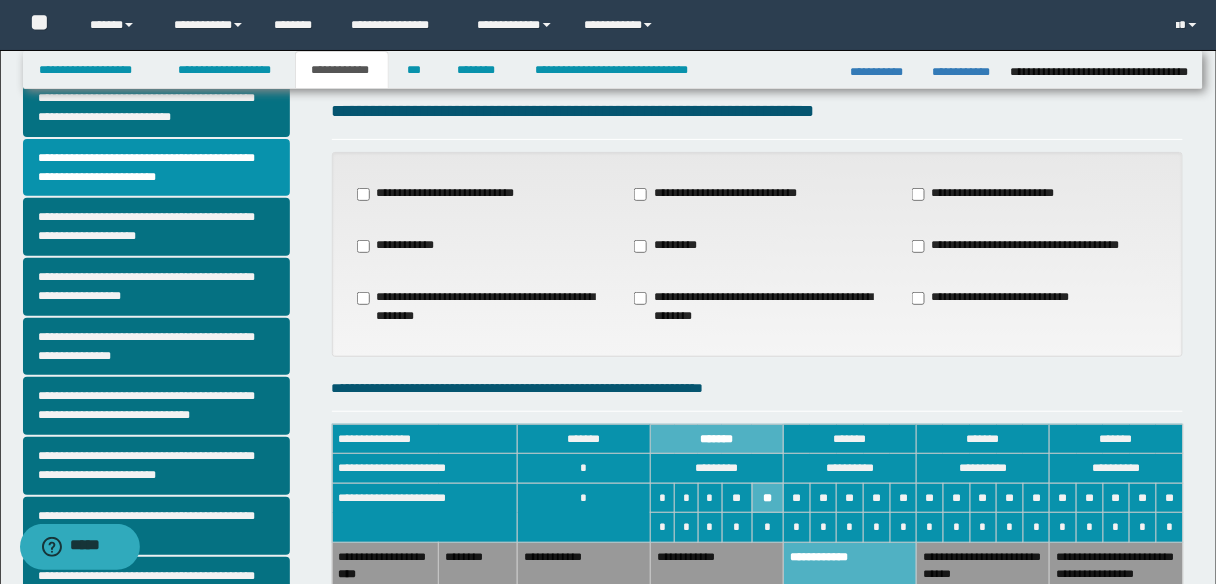 scroll, scrollTop: 0, scrollLeft: 0, axis: both 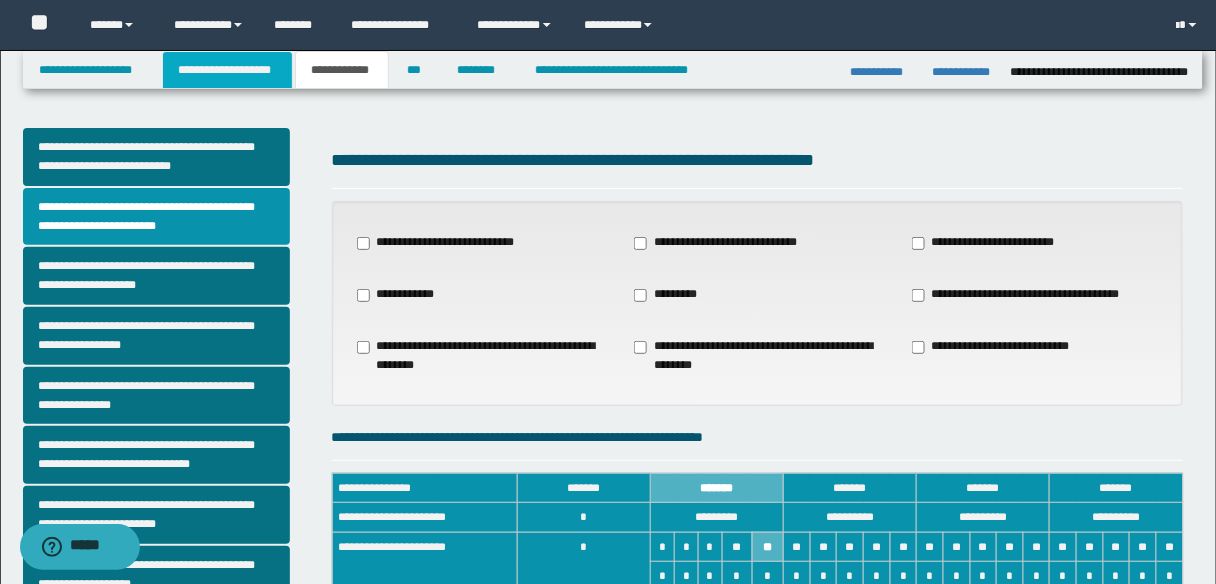click on "**********" at bounding box center [227, 70] 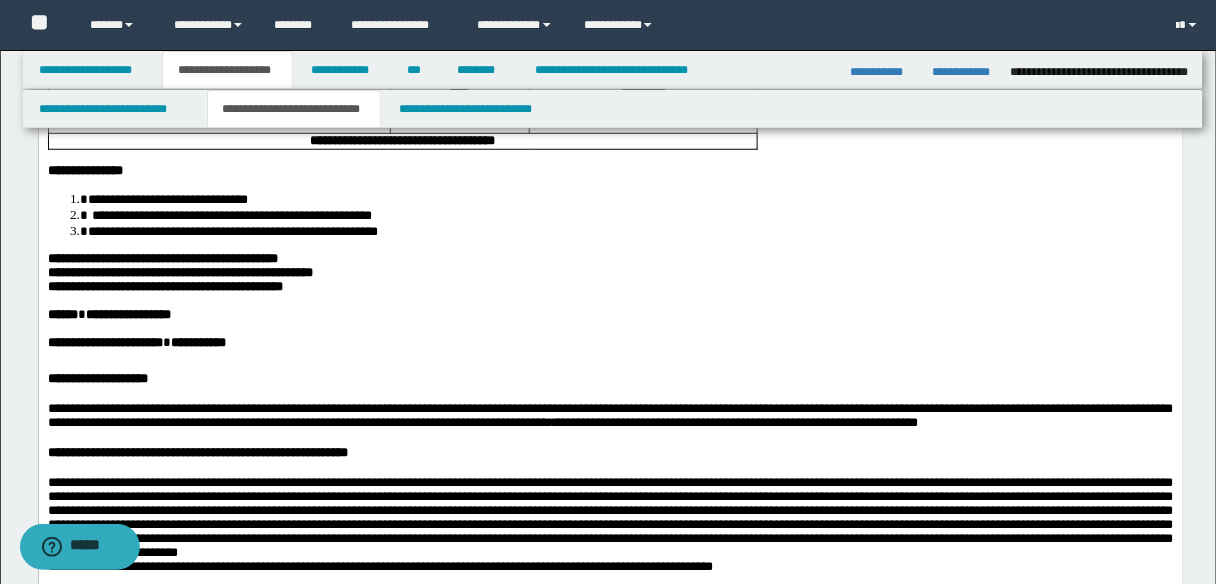 scroll, scrollTop: 240, scrollLeft: 0, axis: vertical 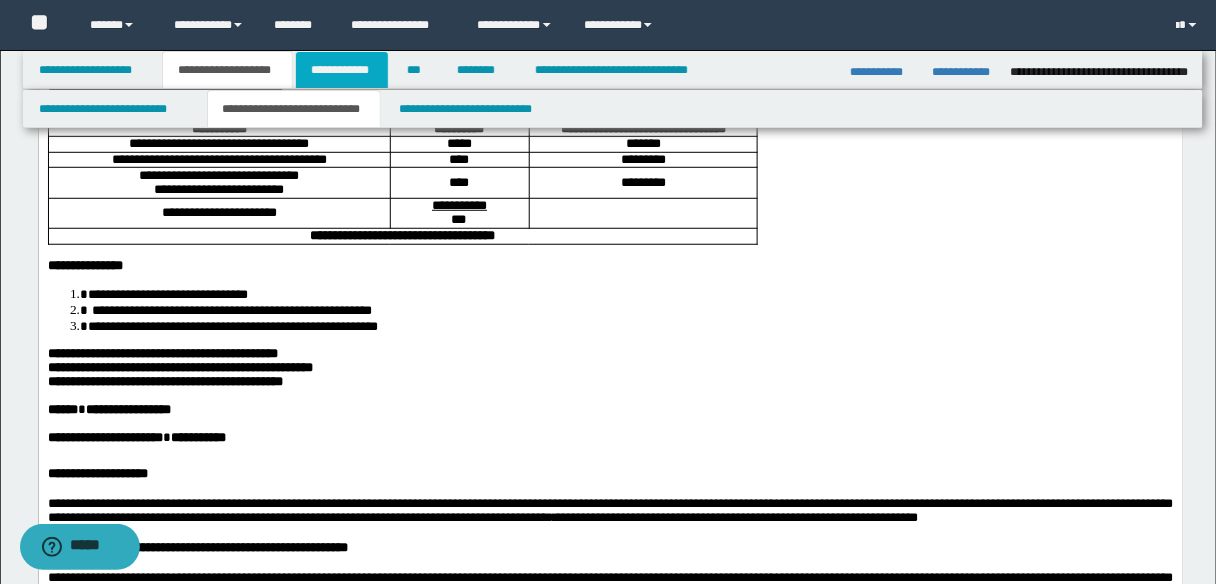 click on "**********" at bounding box center (342, 70) 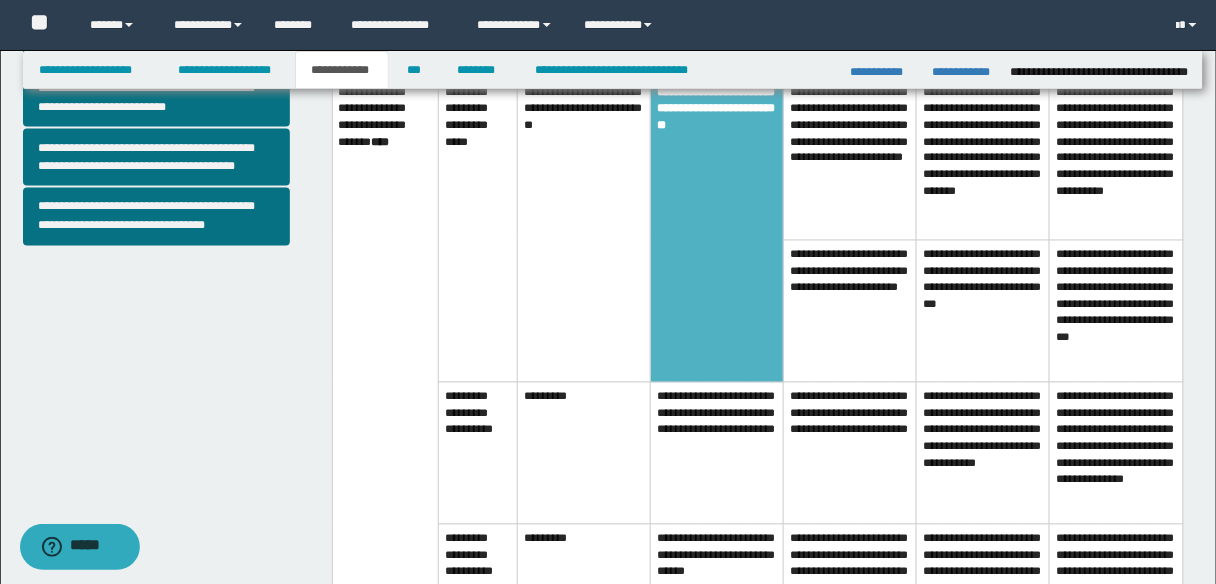 scroll, scrollTop: 688, scrollLeft: 0, axis: vertical 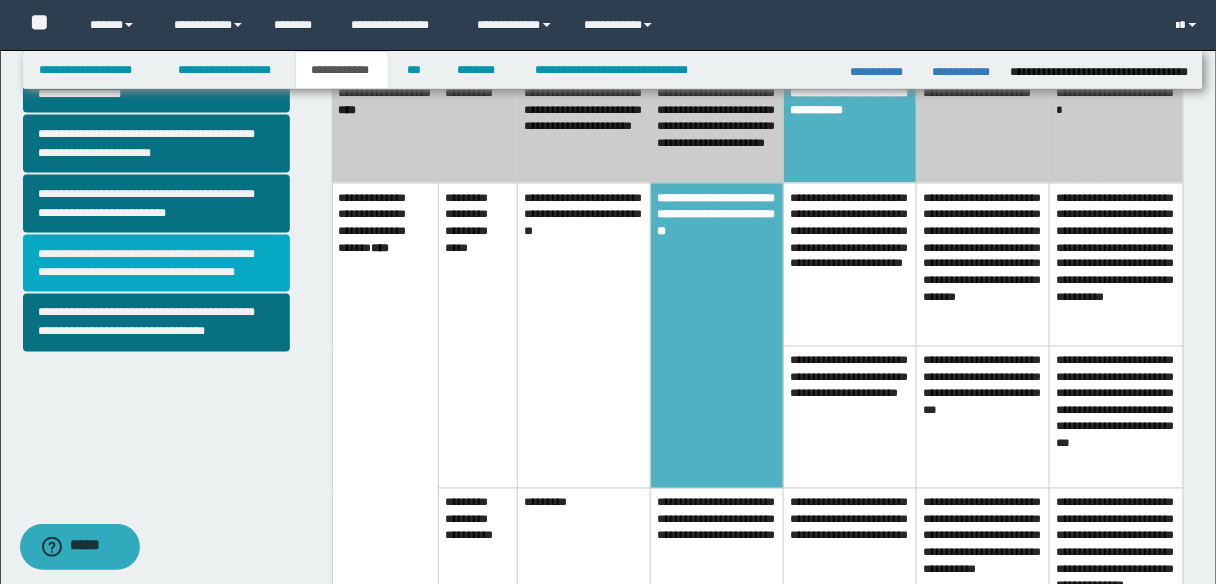 click on "**********" at bounding box center [156, 264] 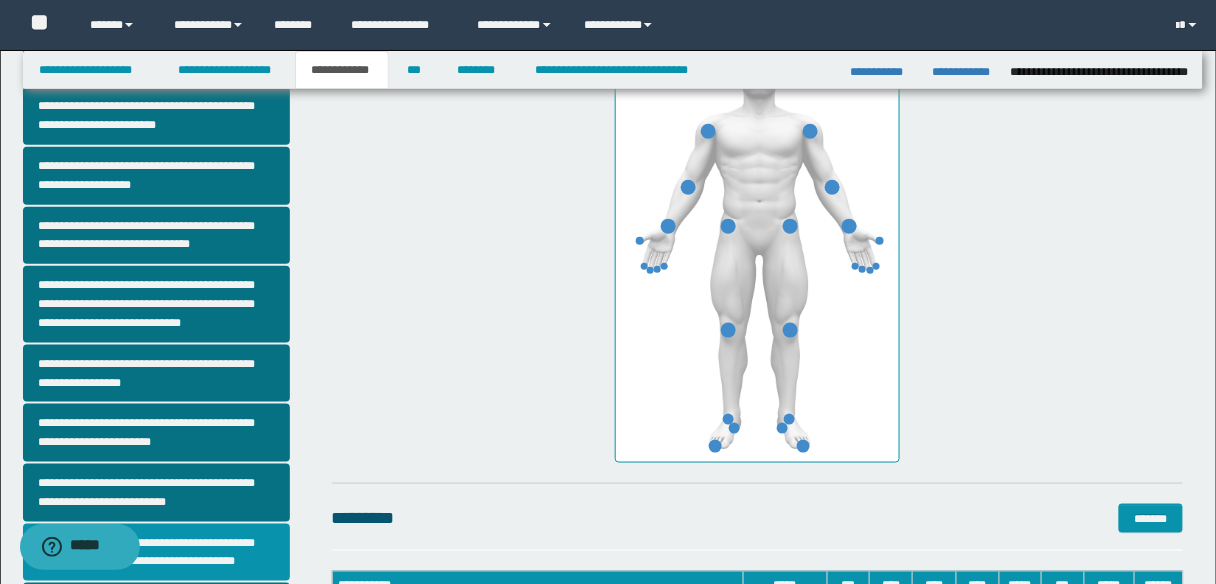 scroll, scrollTop: 400, scrollLeft: 0, axis: vertical 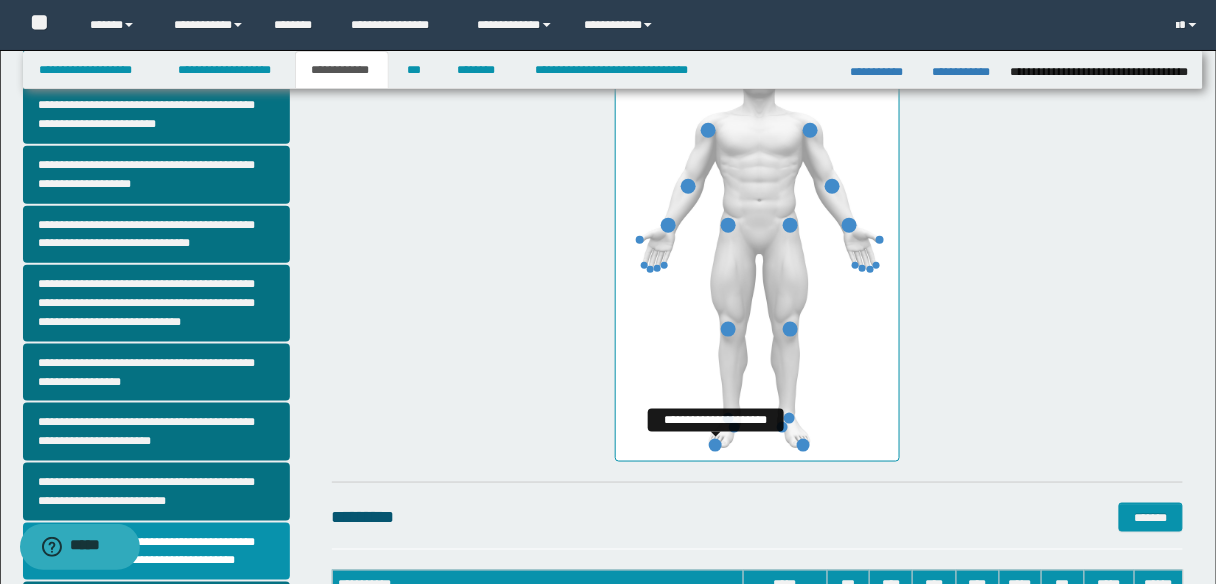 click at bounding box center [715, 445] 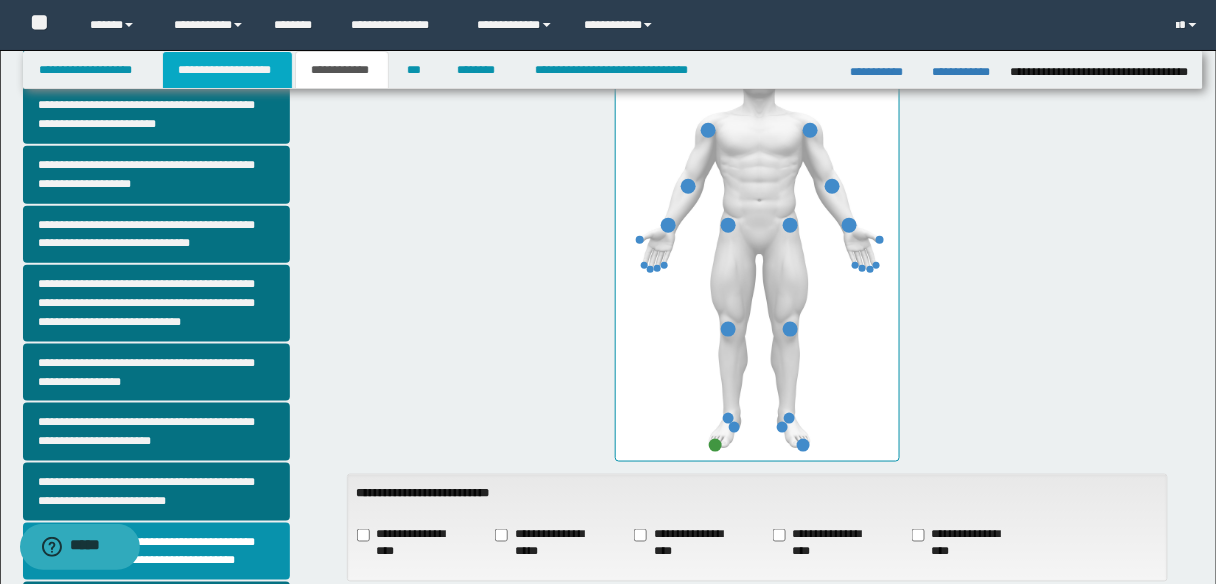 click on "**********" at bounding box center [227, 70] 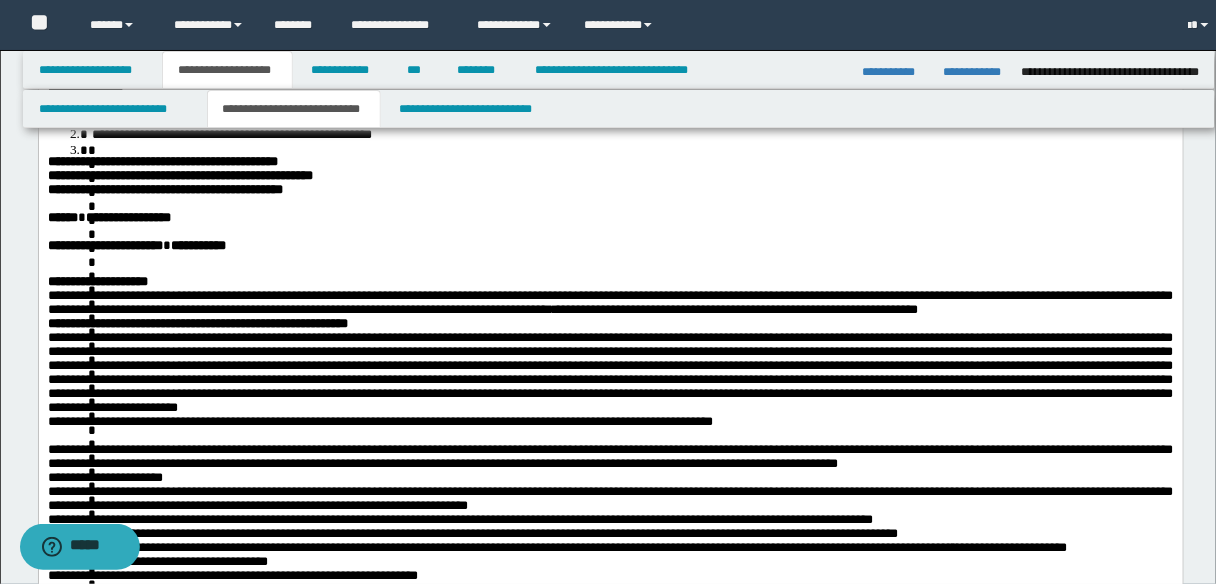scroll, scrollTop: 431, scrollLeft: 0, axis: vertical 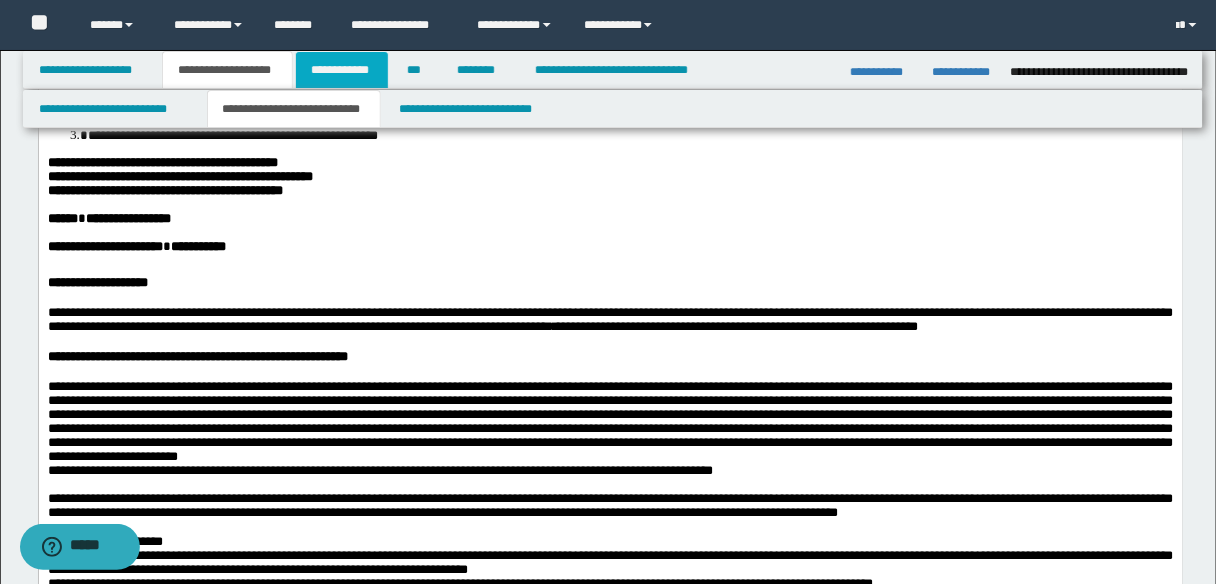 click on "**********" at bounding box center [342, 70] 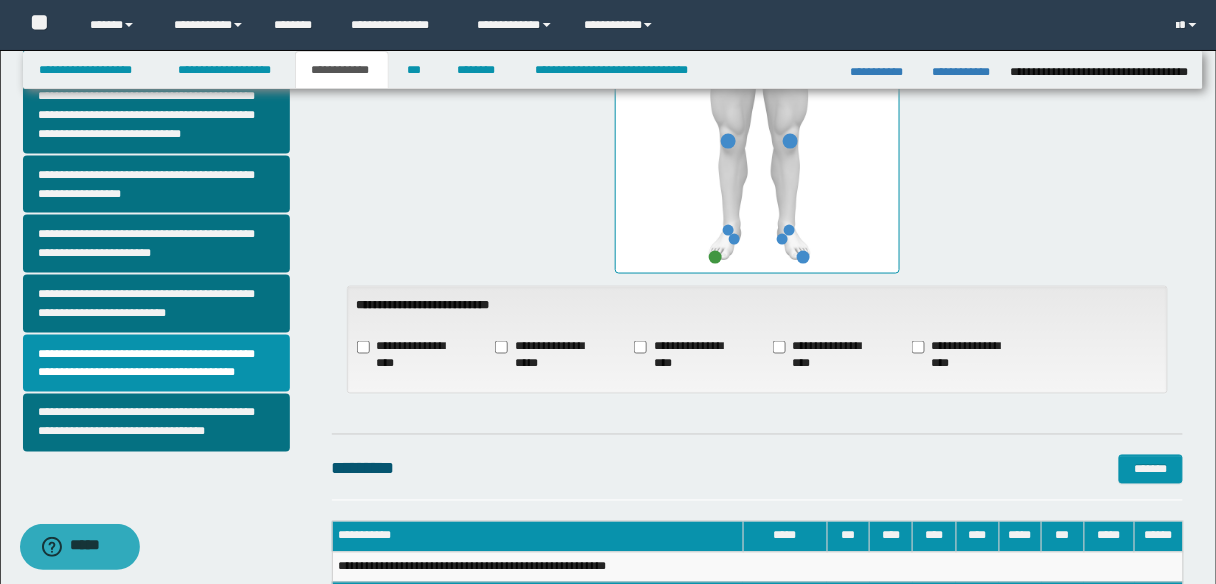 scroll, scrollTop: 640, scrollLeft: 0, axis: vertical 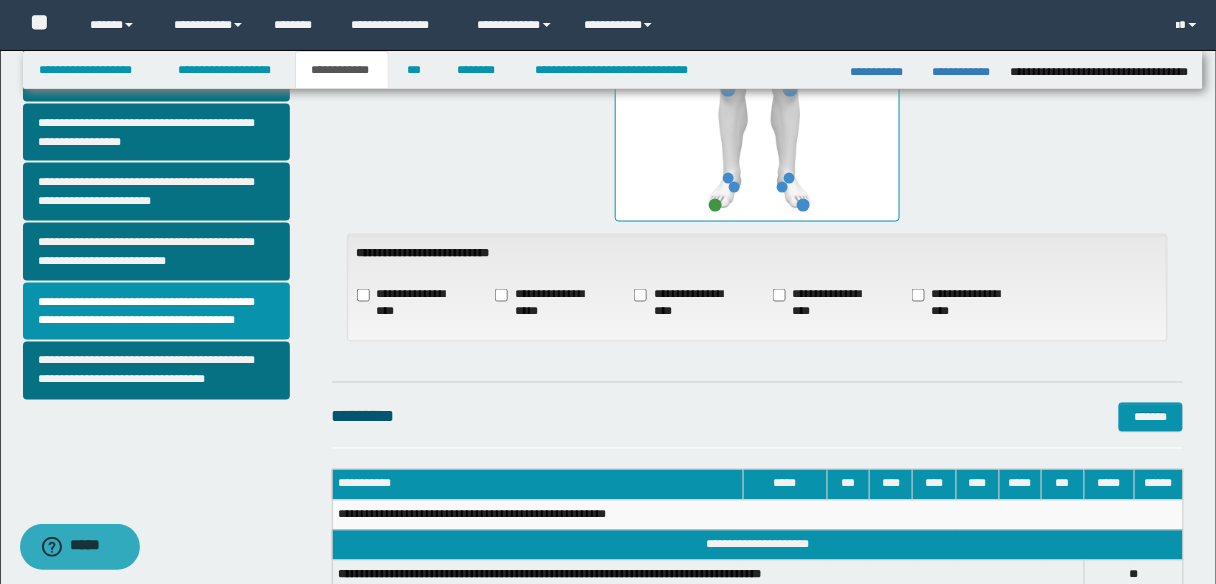 click on "**********" at bounding box center [411, 304] 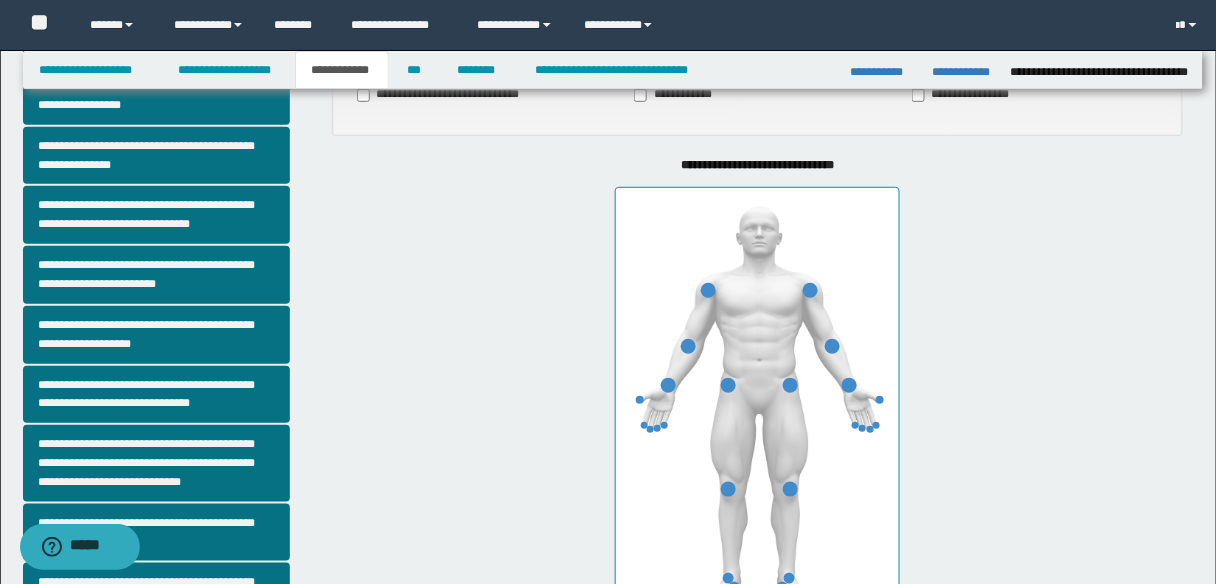 scroll, scrollTop: 320, scrollLeft: 0, axis: vertical 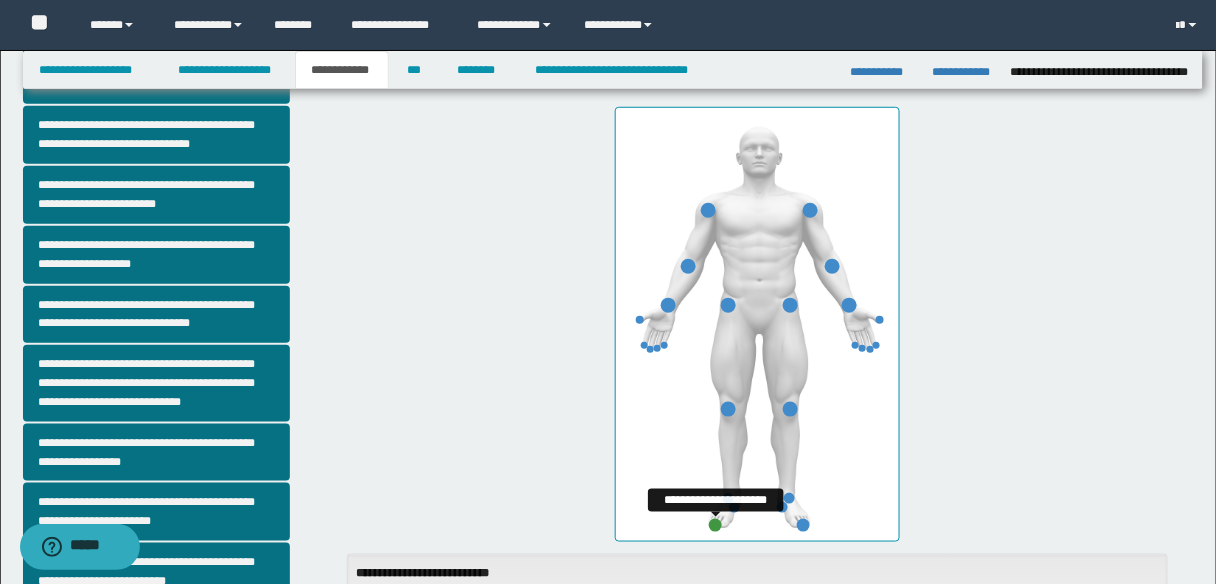 click at bounding box center [715, 525] 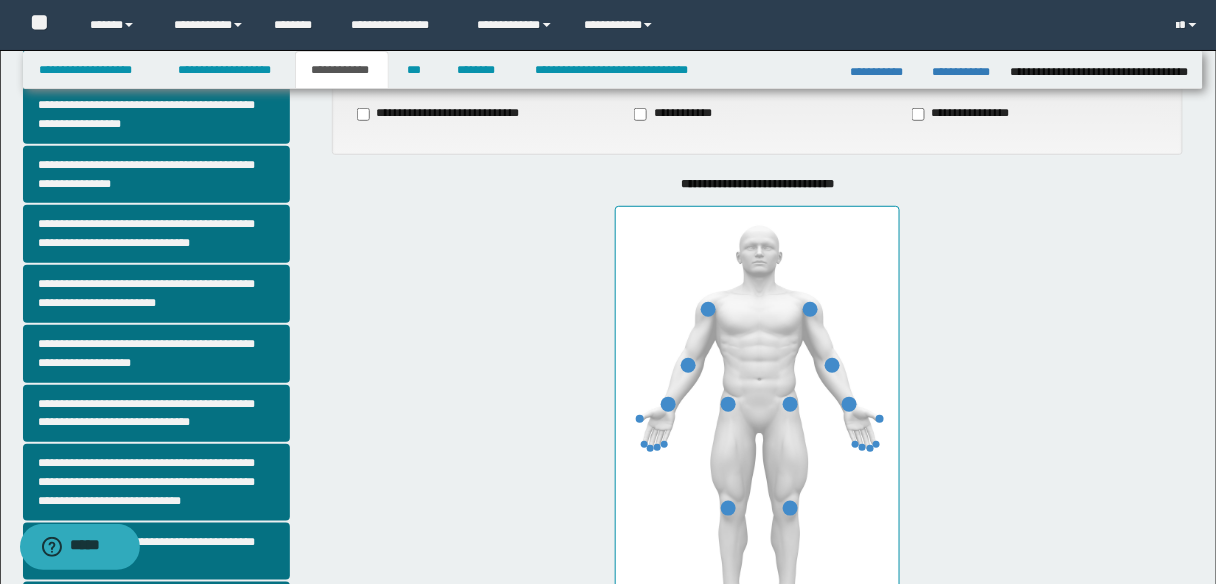 scroll, scrollTop: 80, scrollLeft: 0, axis: vertical 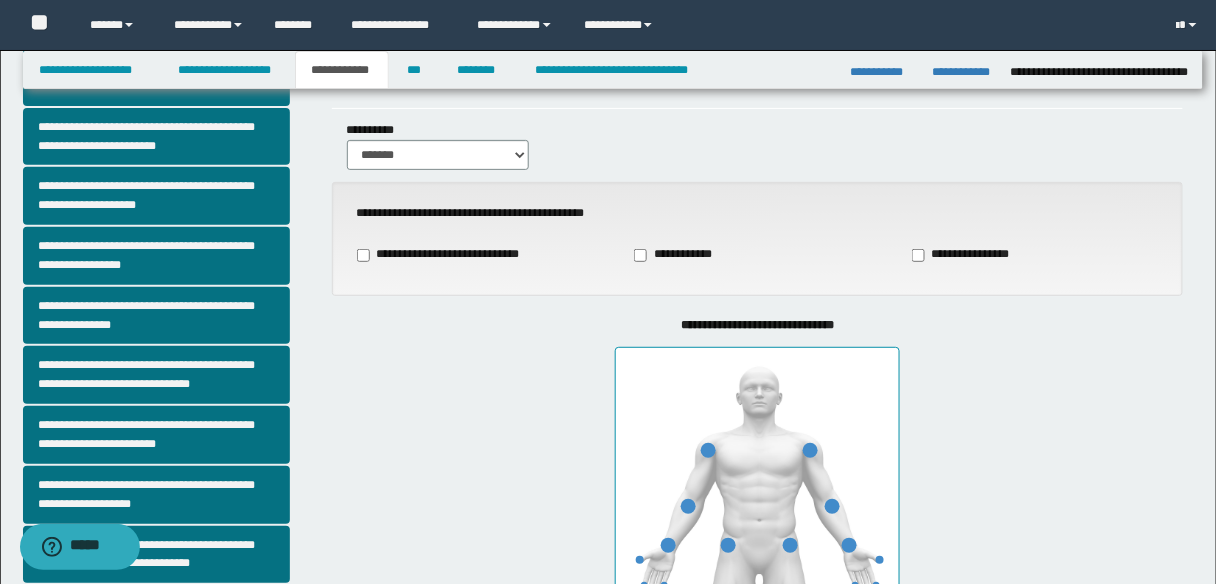 click on "**********" at bounding box center (447, 255) 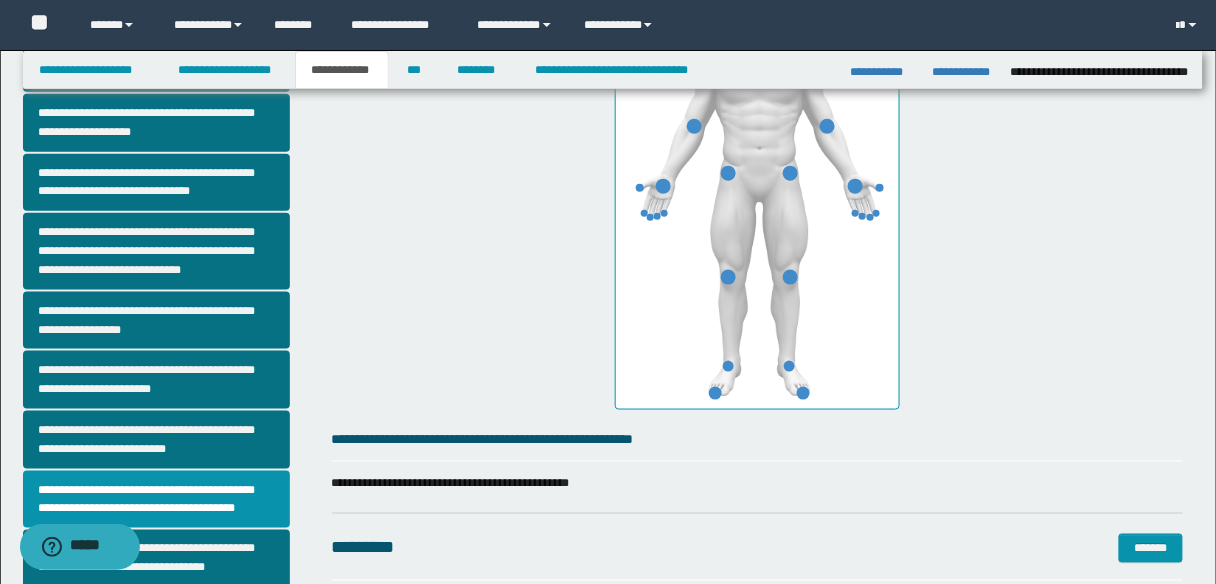 scroll, scrollTop: 480, scrollLeft: 0, axis: vertical 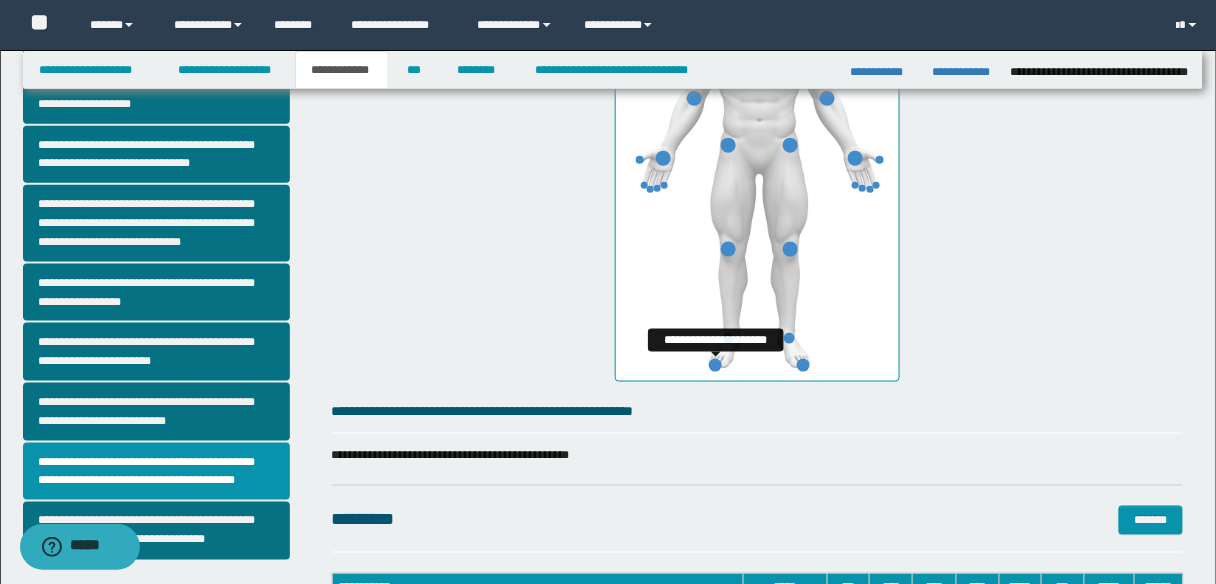 click at bounding box center [715, 365] 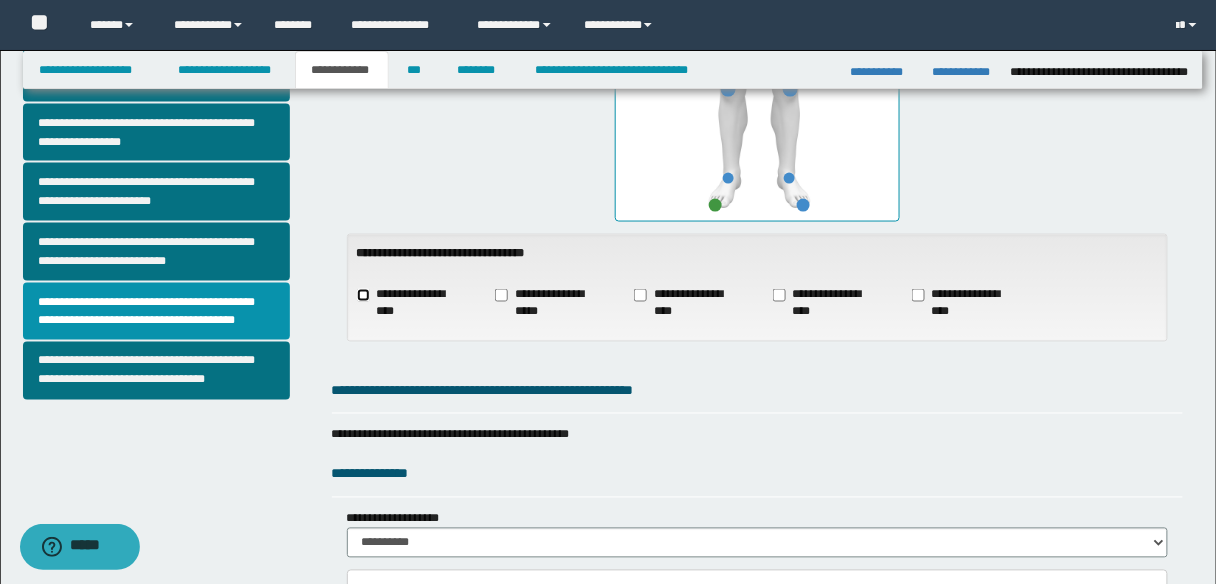 scroll, scrollTop: 800, scrollLeft: 0, axis: vertical 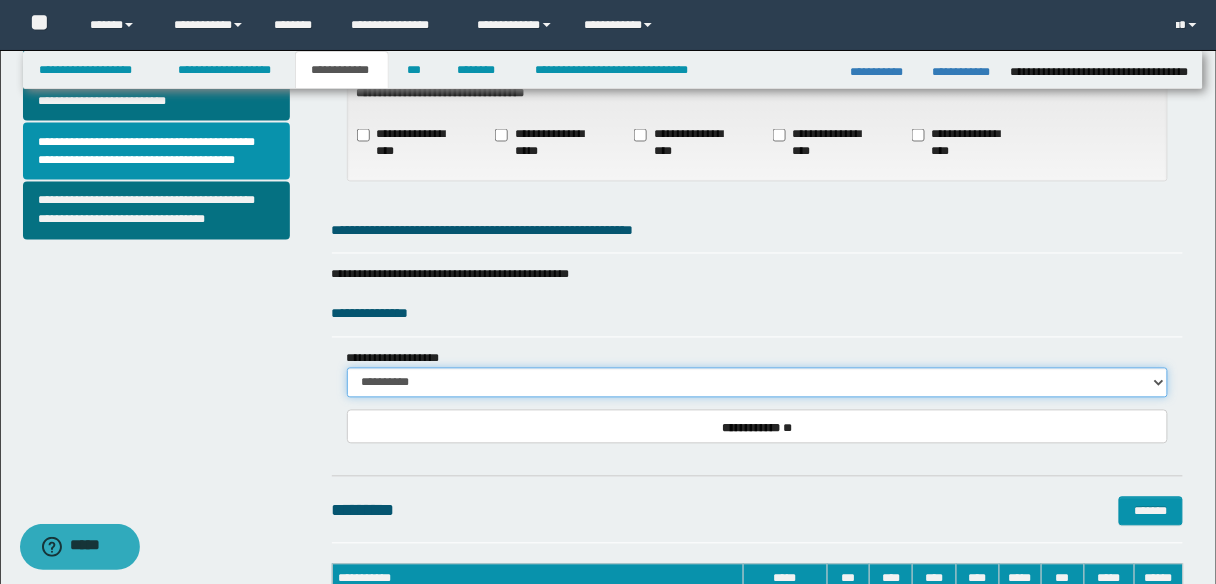 click on "**********" at bounding box center (758, 383) 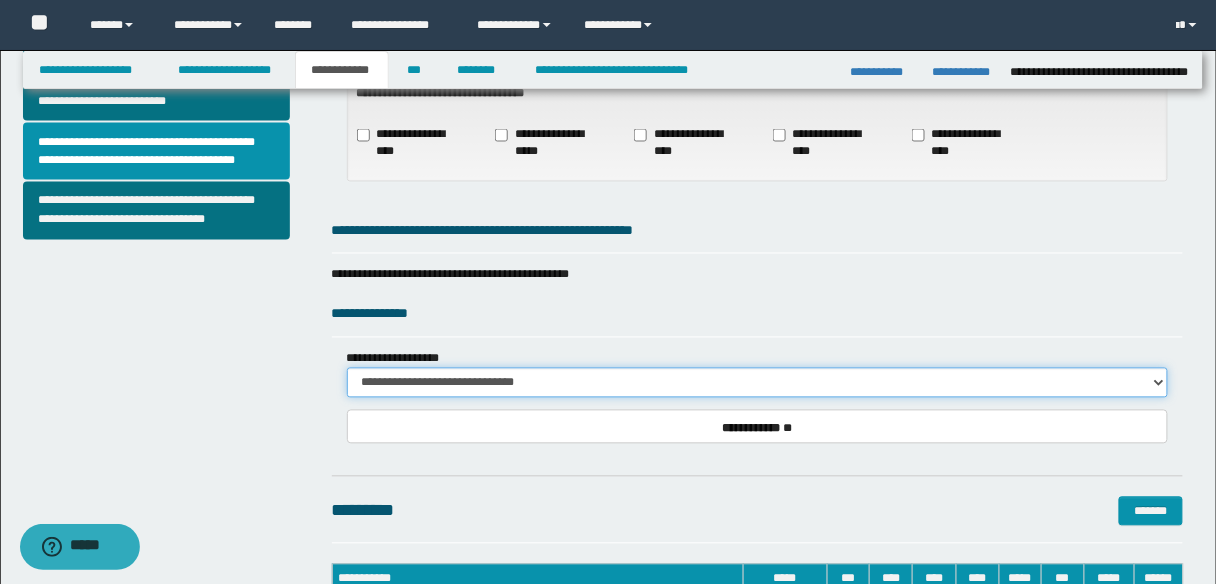 click on "**********" at bounding box center (758, 383) 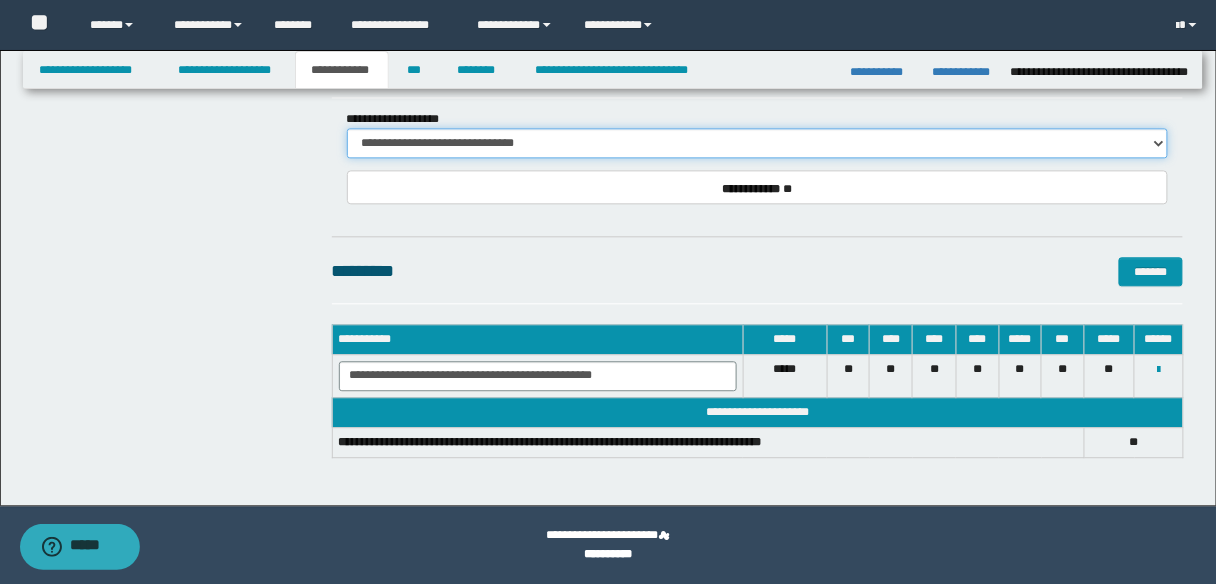 scroll, scrollTop: 800, scrollLeft: 0, axis: vertical 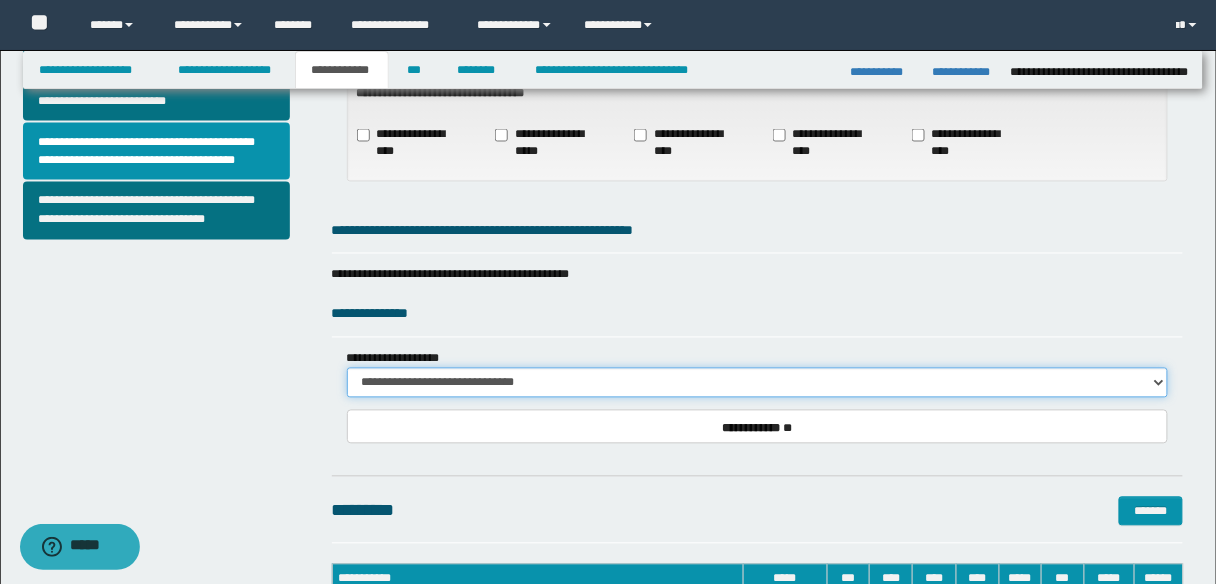 click on "**********" at bounding box center (758, 383) 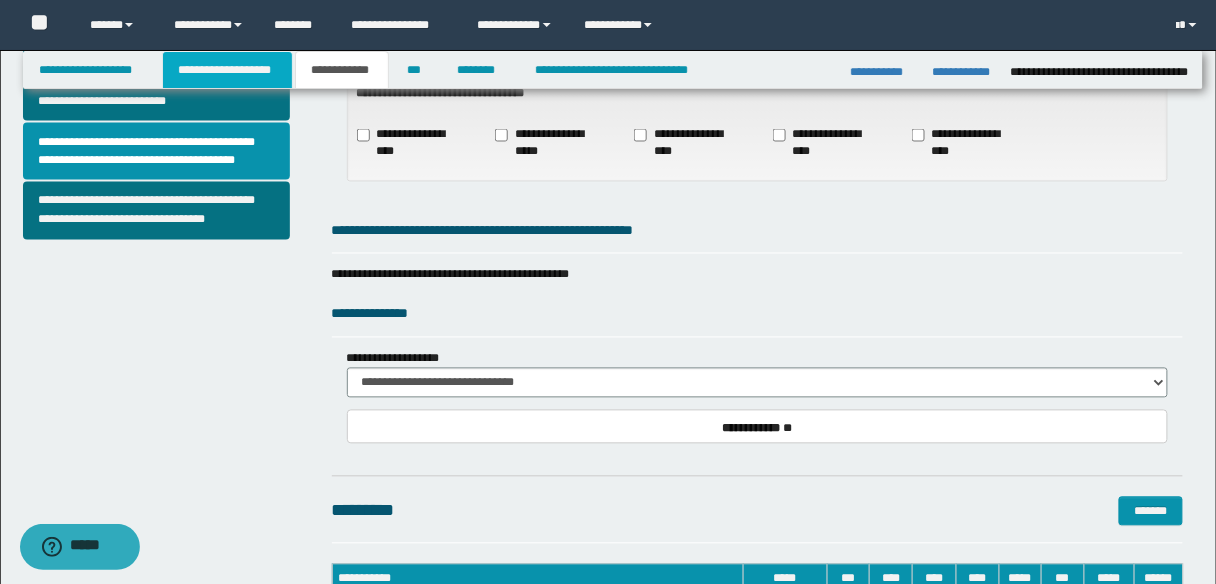 click on "**********" at bounding box center (227, 70) 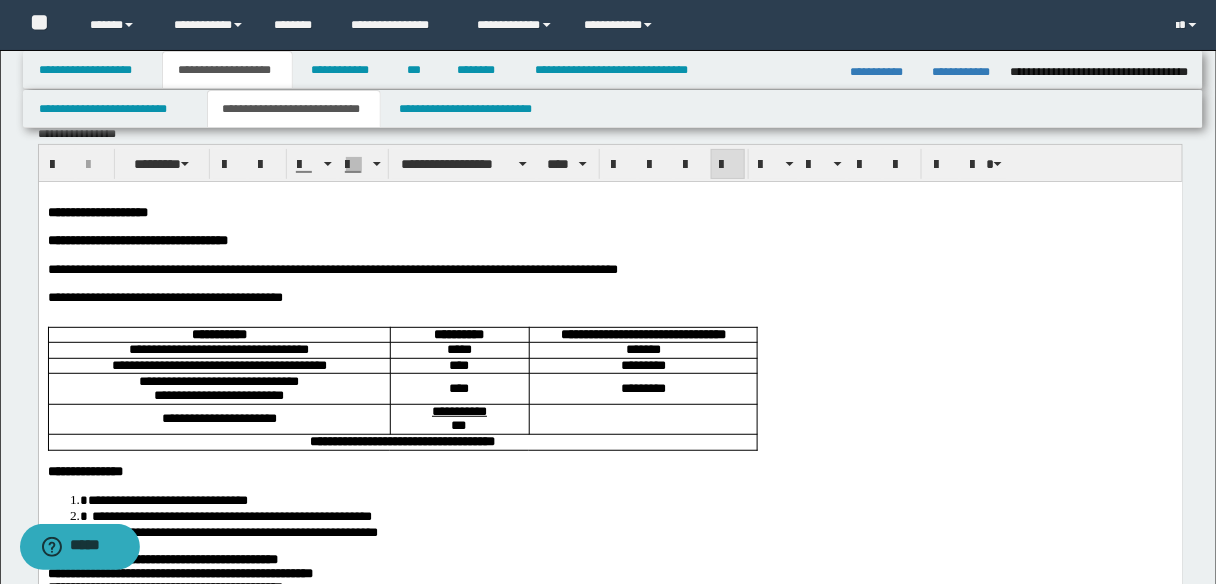 scroll, scrollTop: 31, scrollLeft: 0, axis: vertical 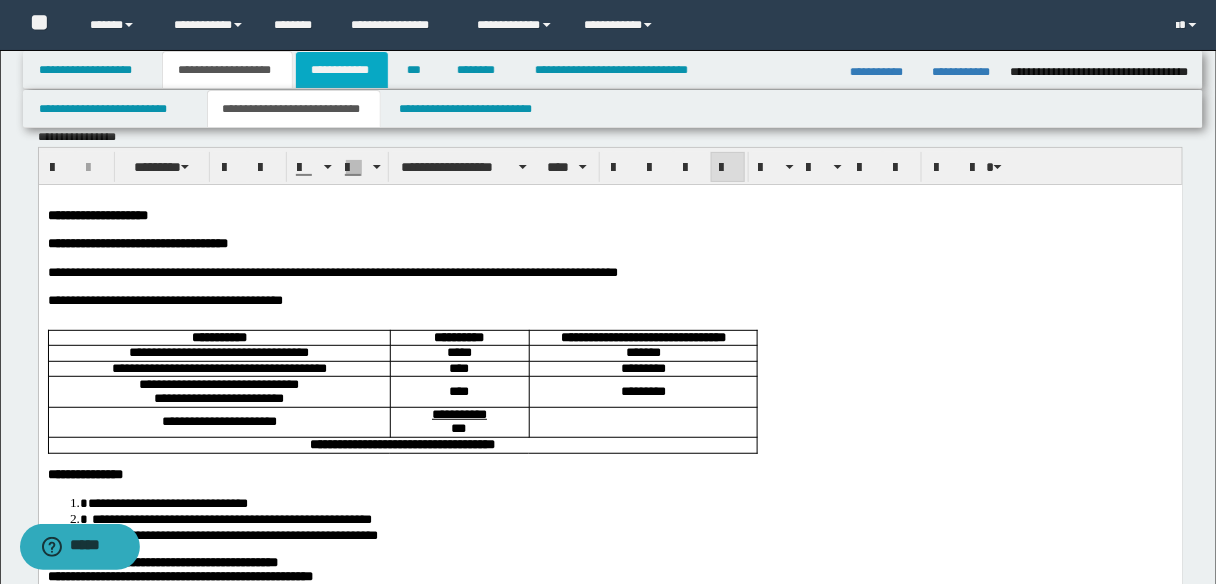 click on "**********" at bounding box center [342, 70] 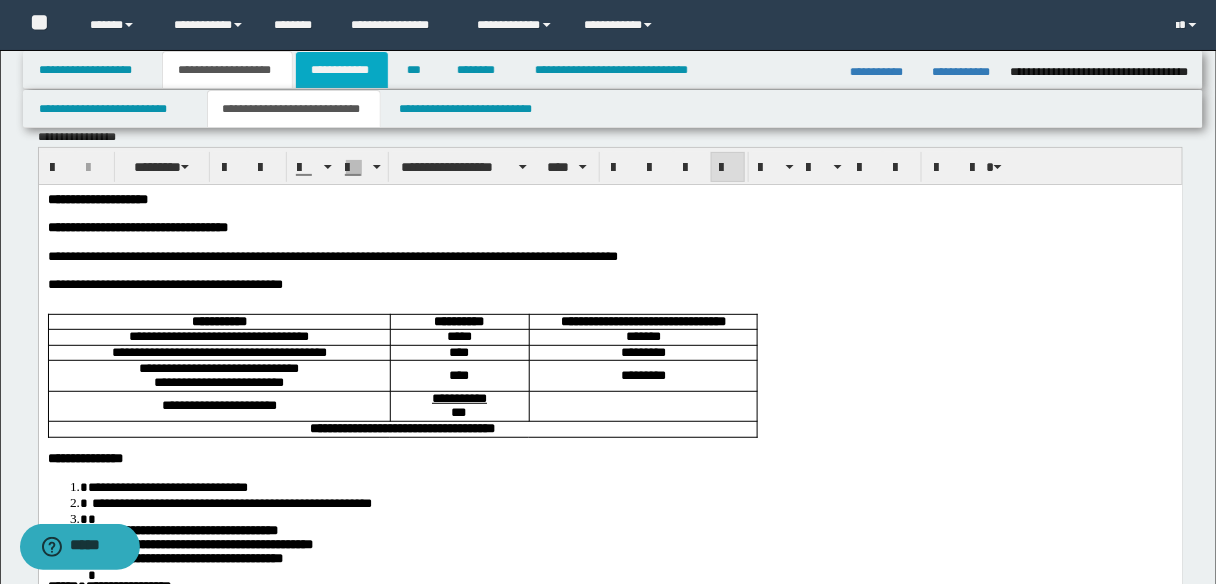 scroll, scrollTop: 0, scrollLeft: 0, axis: both 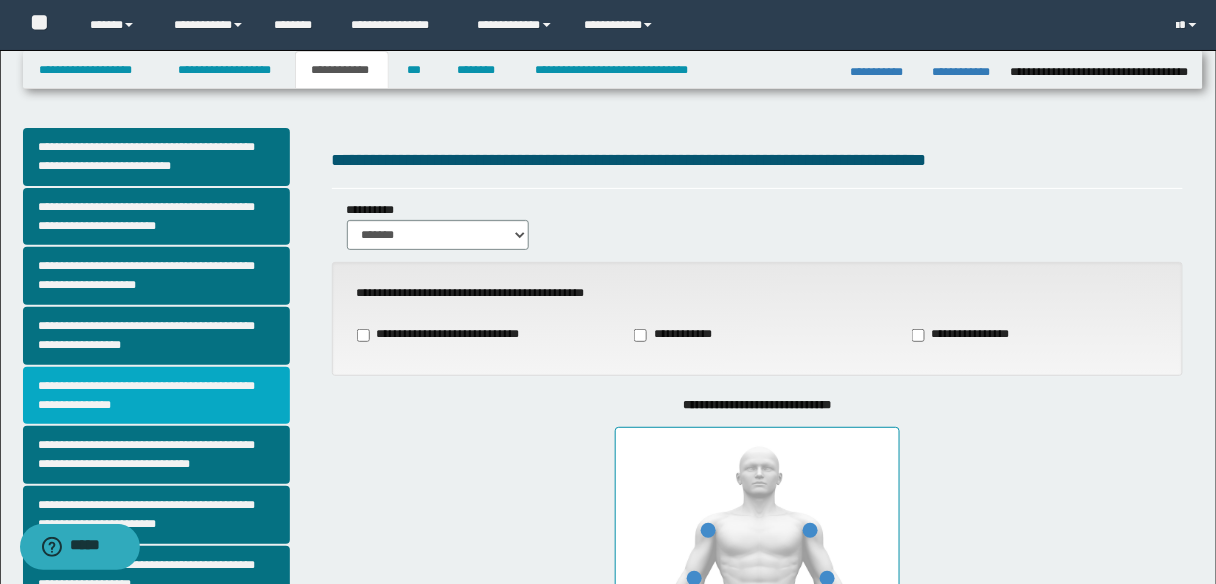 click on "**********" at bounding box center (156, 396) 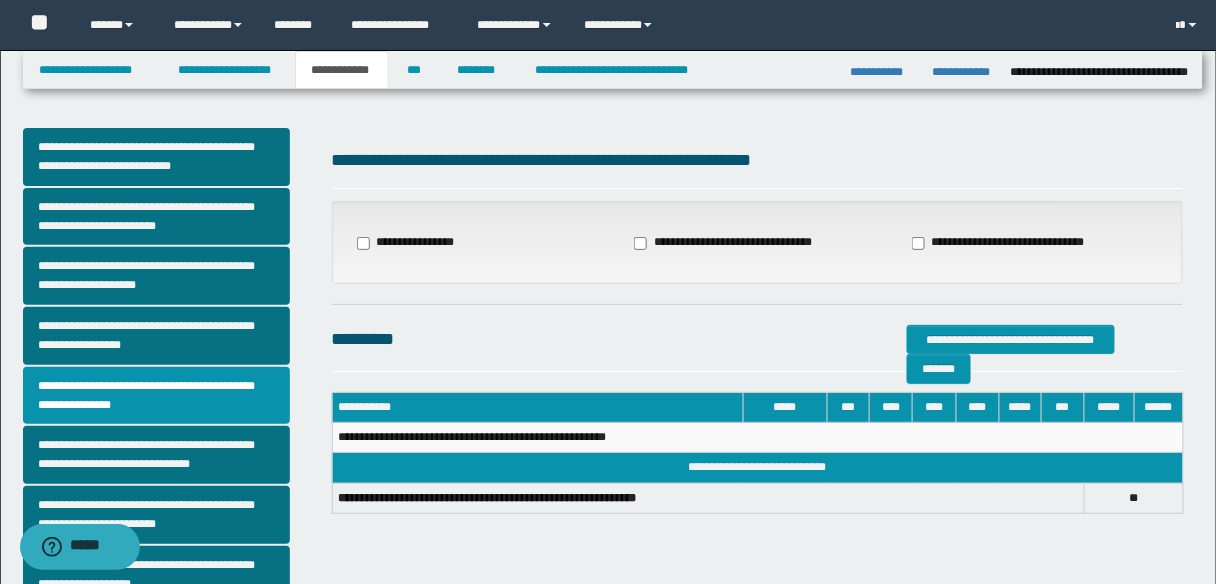 click on "**********" at bounding box center [735, 243] 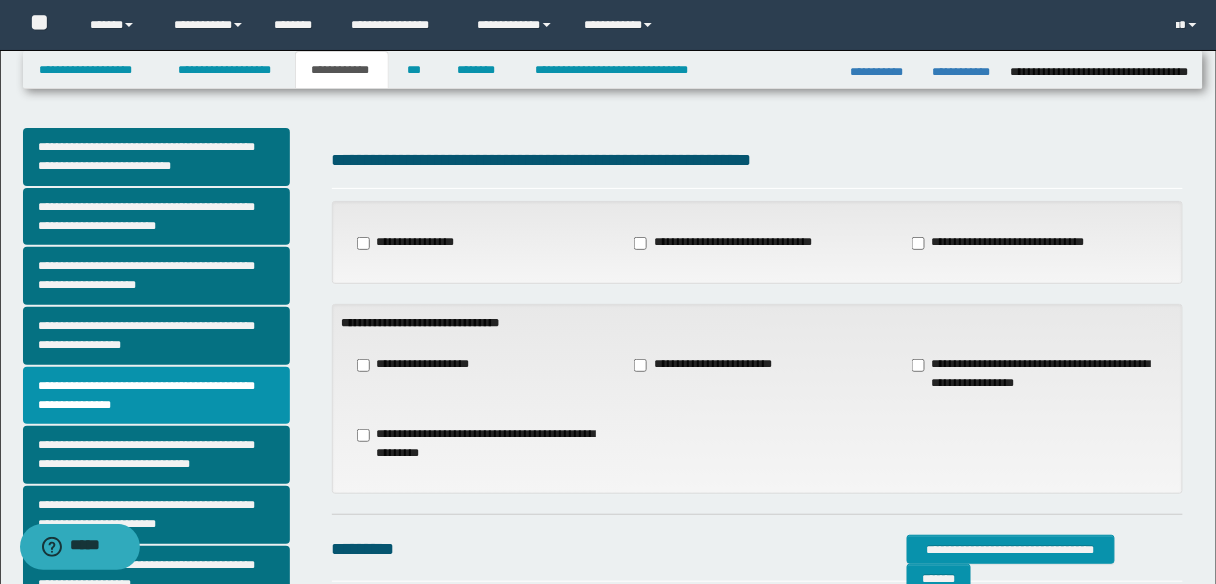 click on "**********" at bounding box center [481, 444] 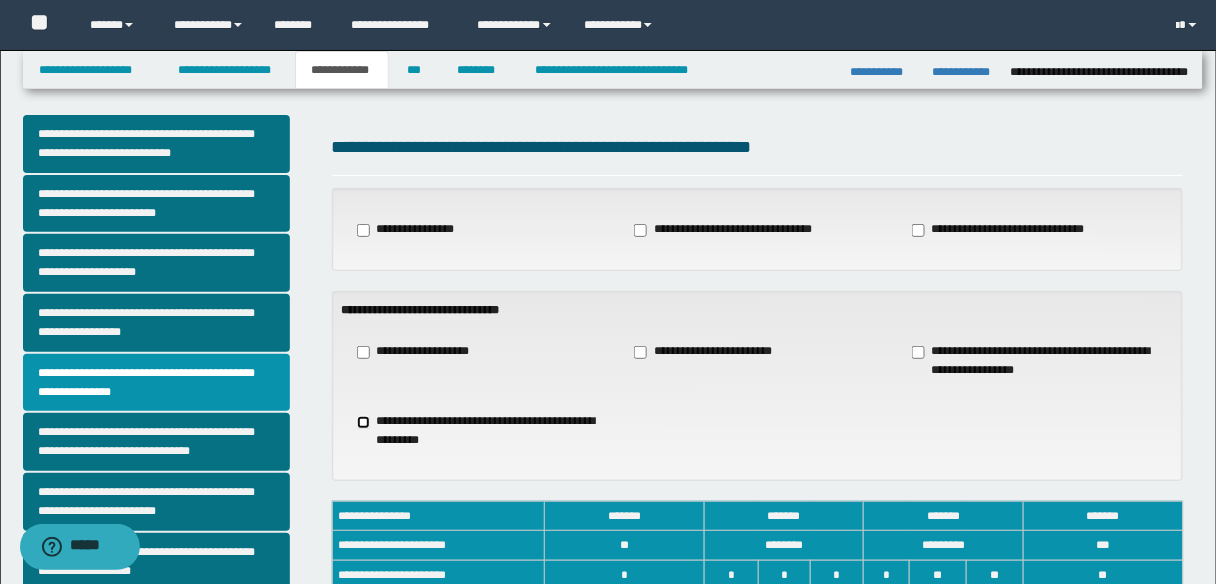 scroll, scrollTop: 240, scrollLeft: 0, axis: vertical 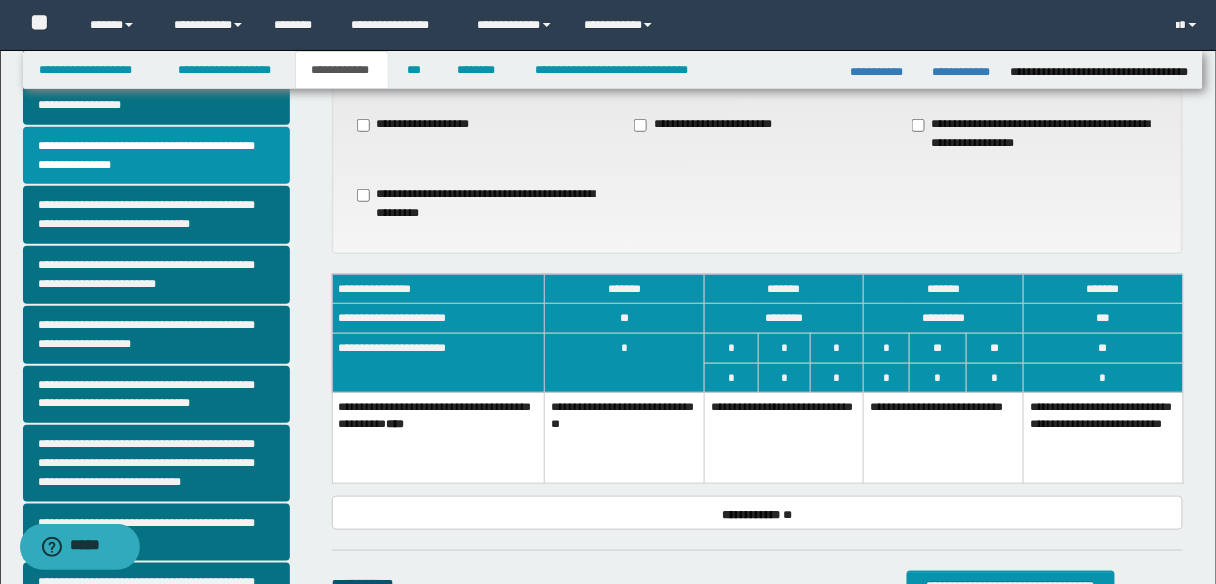 click on "**********" at bounding box center [784, 438] 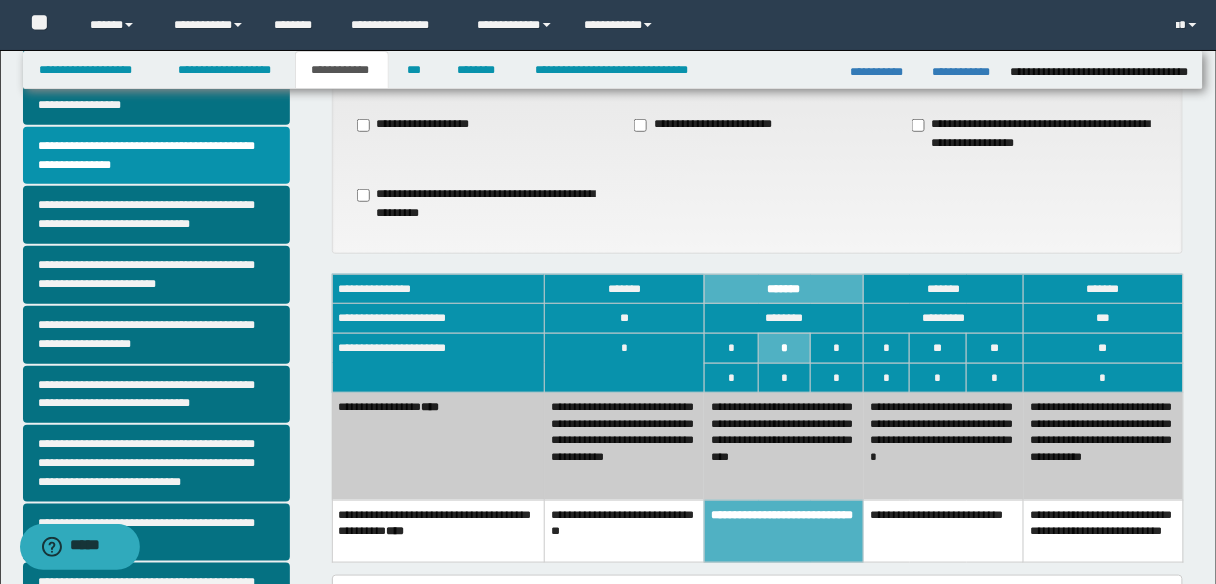 click on "**********" at bounding box center (944, 447) 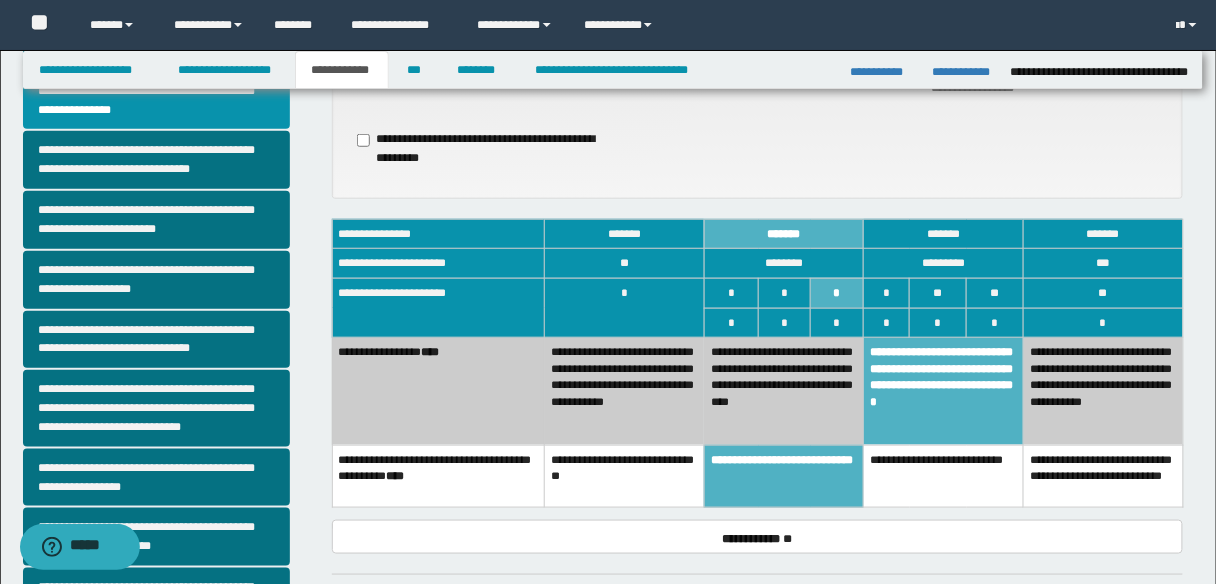 scroll, scrollTop: 480, scrollLeft: 0, axis: vertical 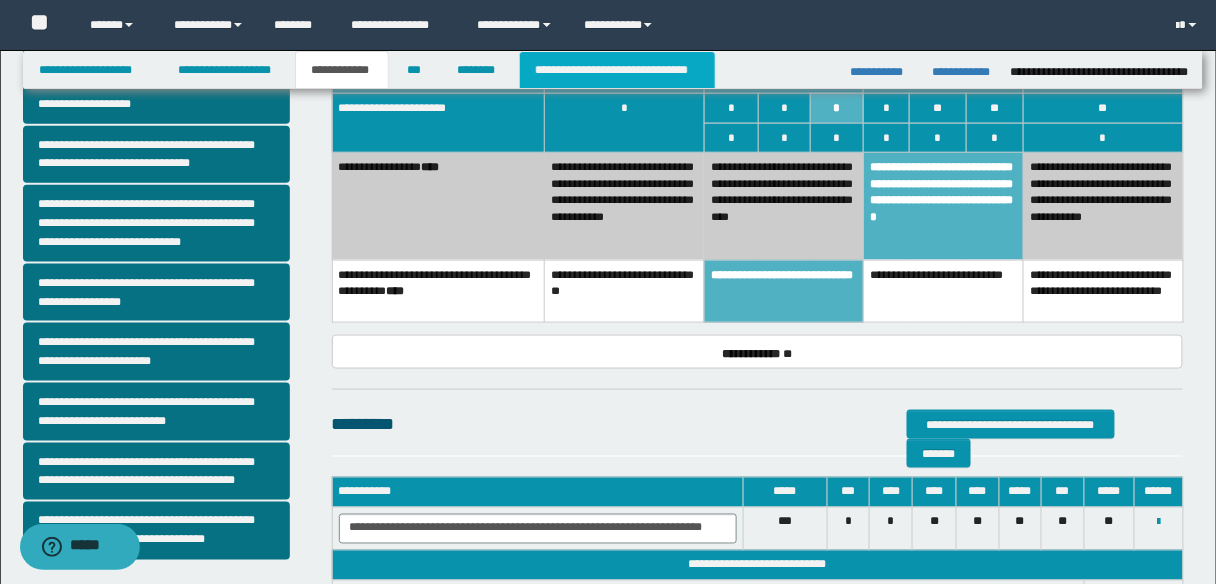 click on "**********" at bounding box center (617, 70) 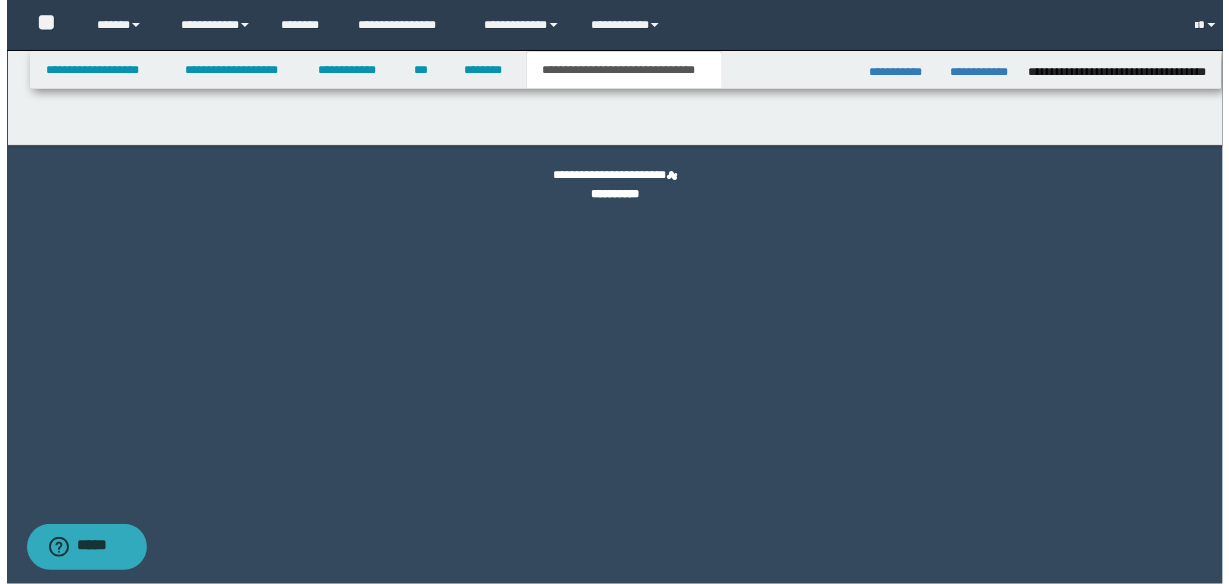 scroll, scrollTop: 0, scrollLeft: 0, axis: both 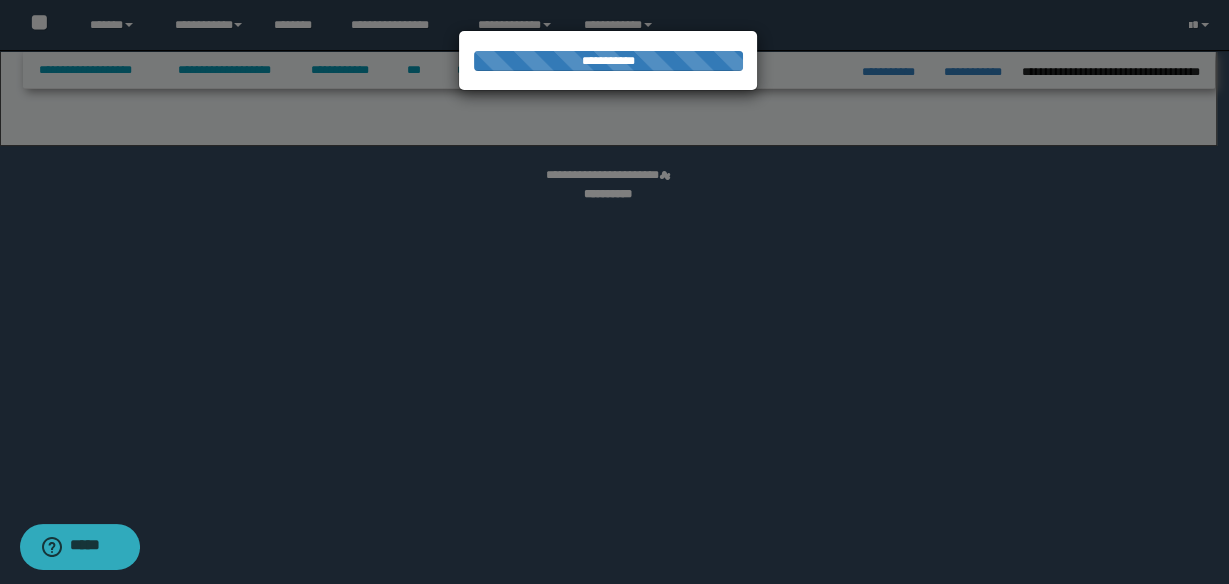 select on "*" 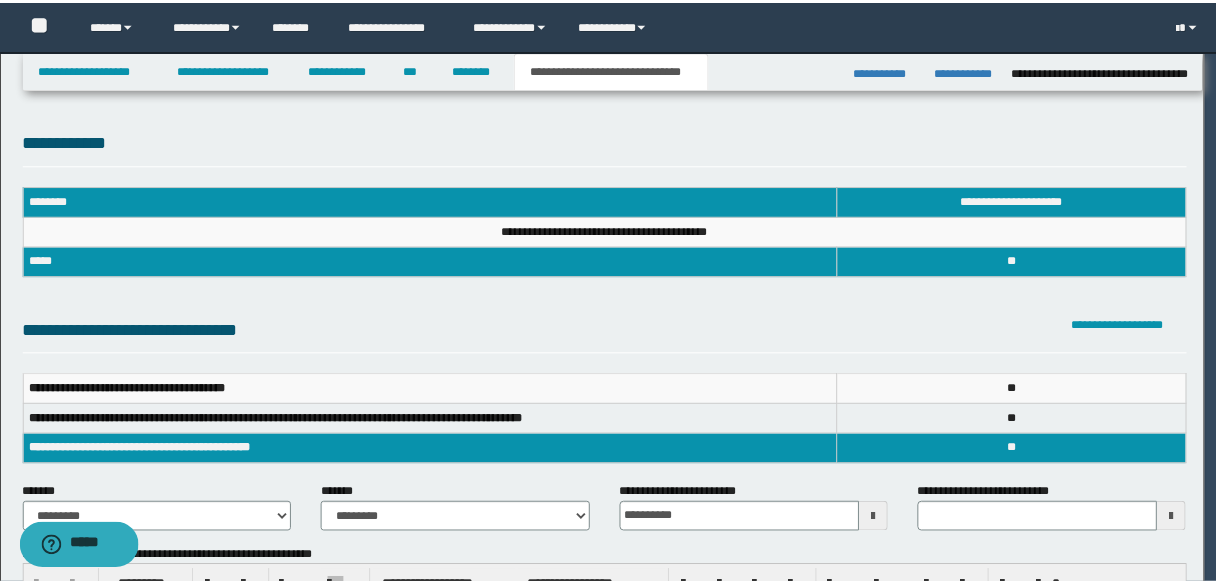 scroll, scrollTop: 0, scrollLeft: 0, axis: both 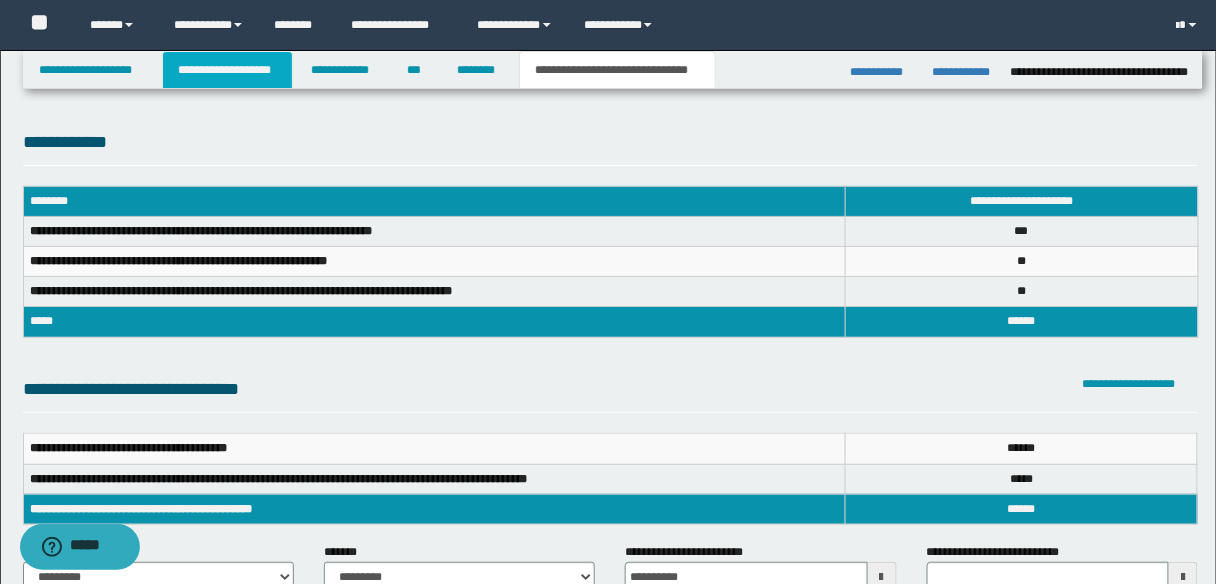 click on "**********" at bounding box center (227, 70) 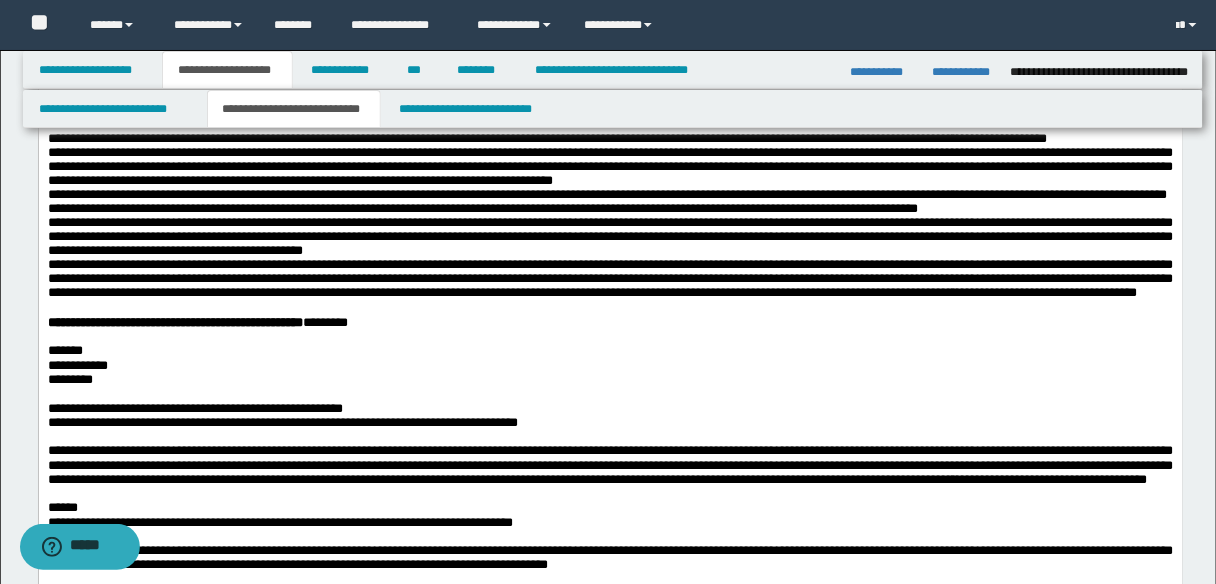 scroll, scrollTop: 1200, scrollLeft: 0, axis: vertical 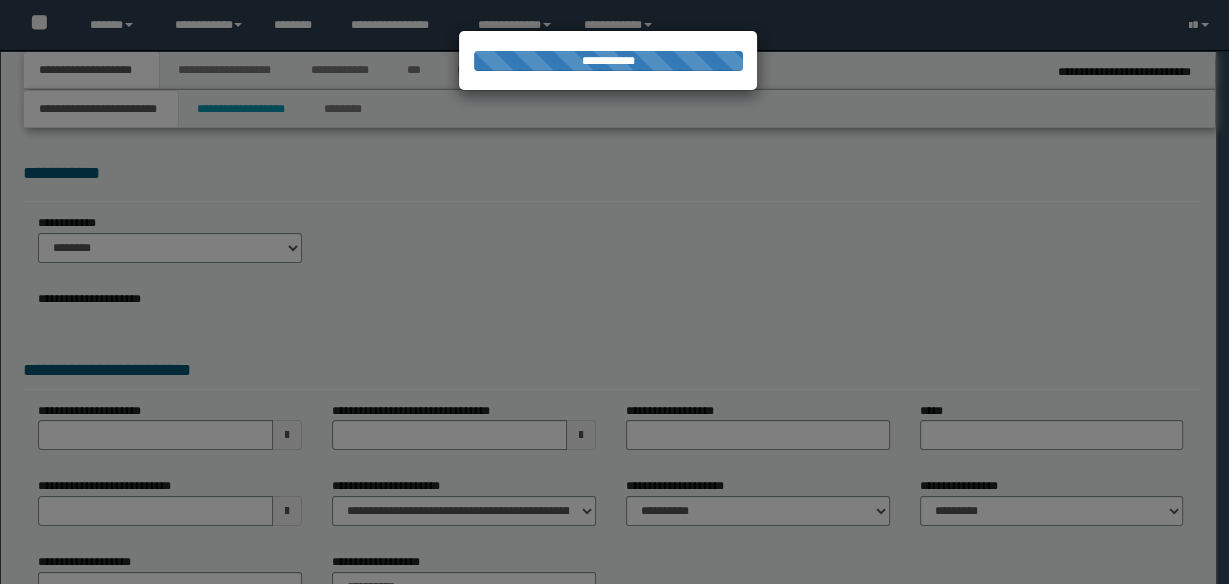 select on "*" 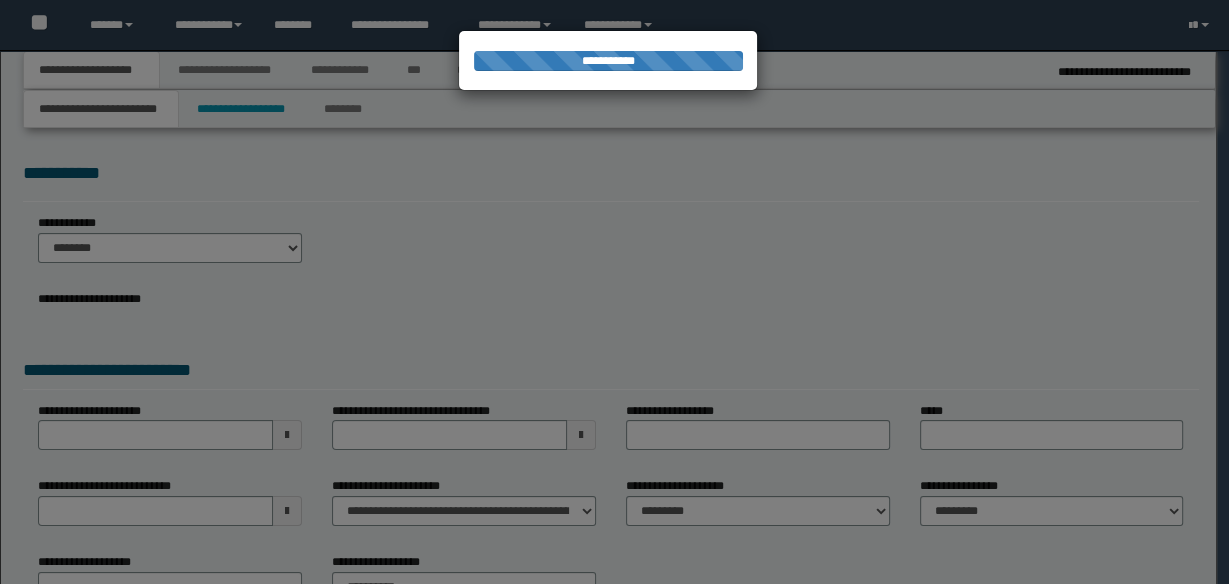 scroll, scrollTop: 0, scrollLeft: 0, axis: both 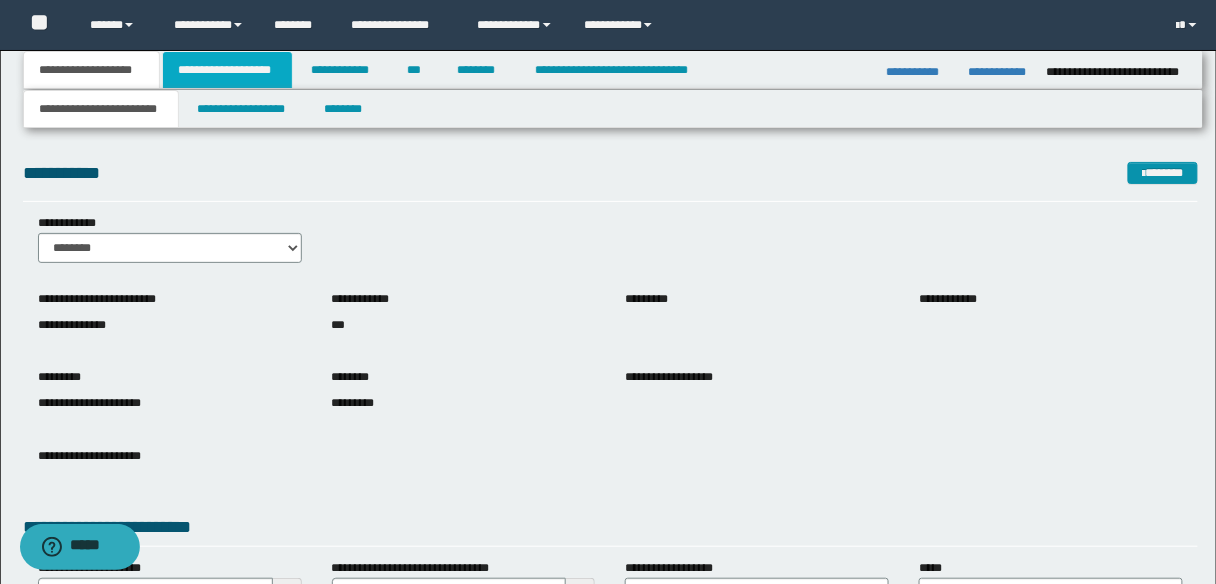 click on "**********" at bounding box center [227, 70] 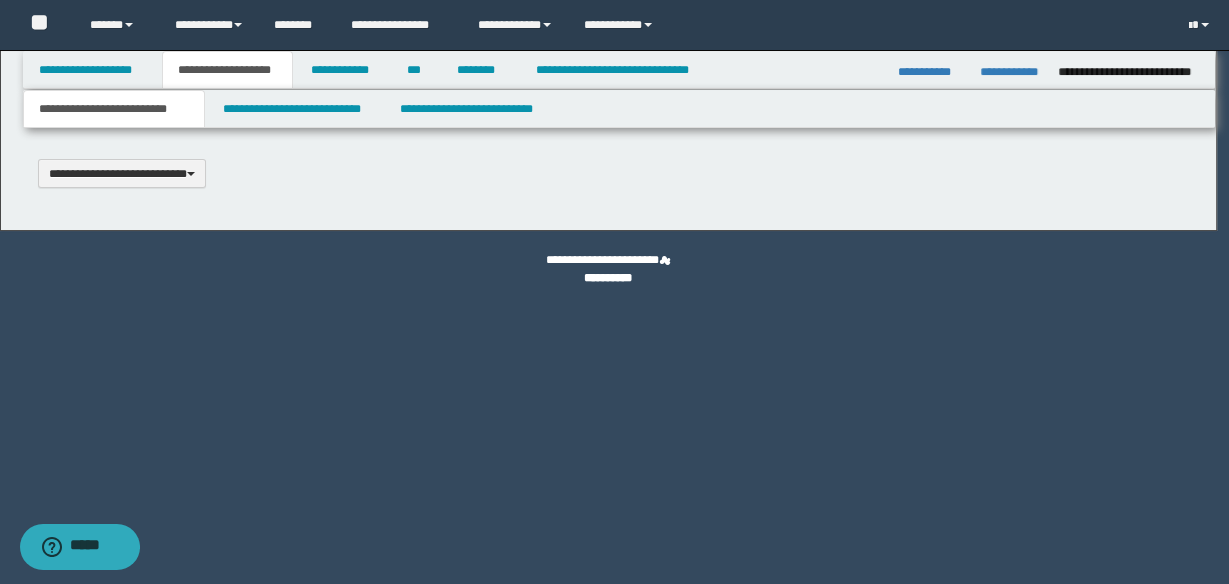 scroll, scrollTop: 0, scrollLeft: 0, axis: both 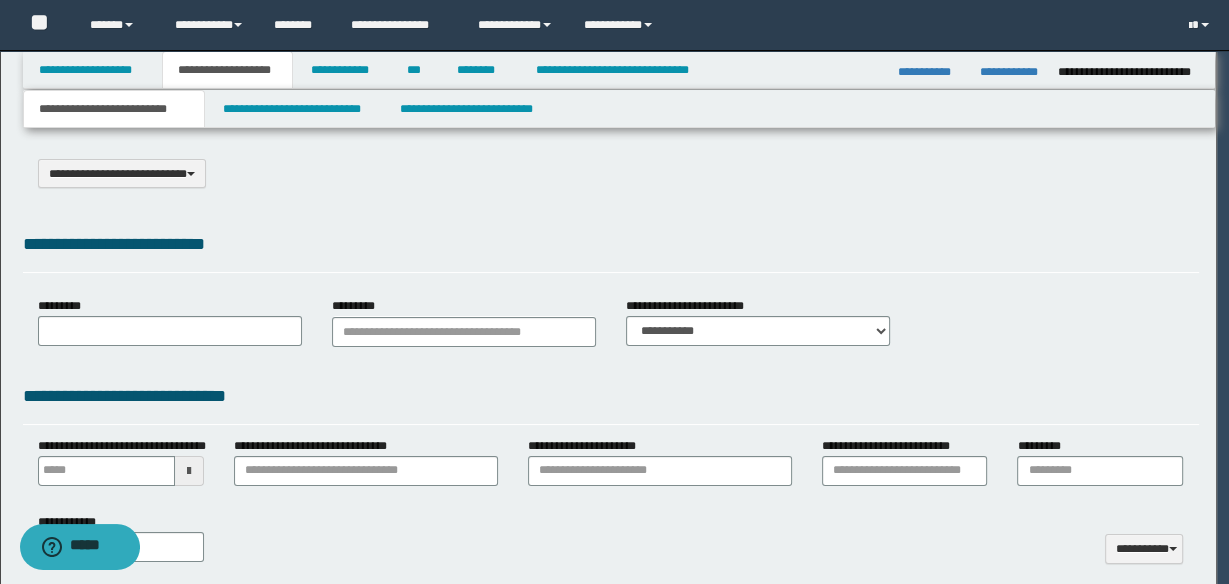 select on "*" 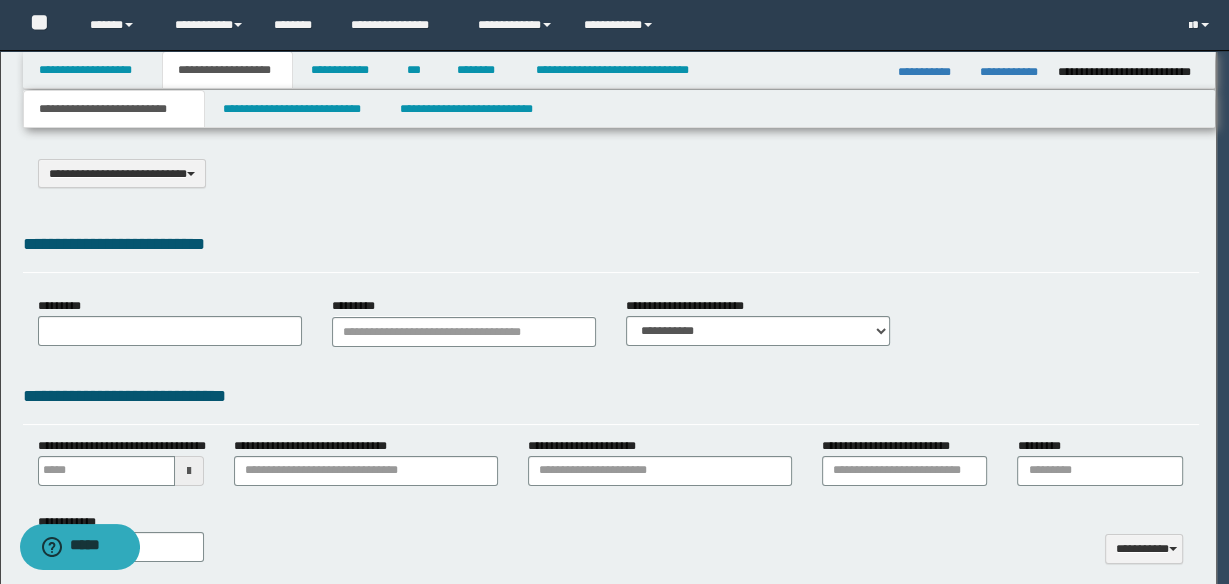 type 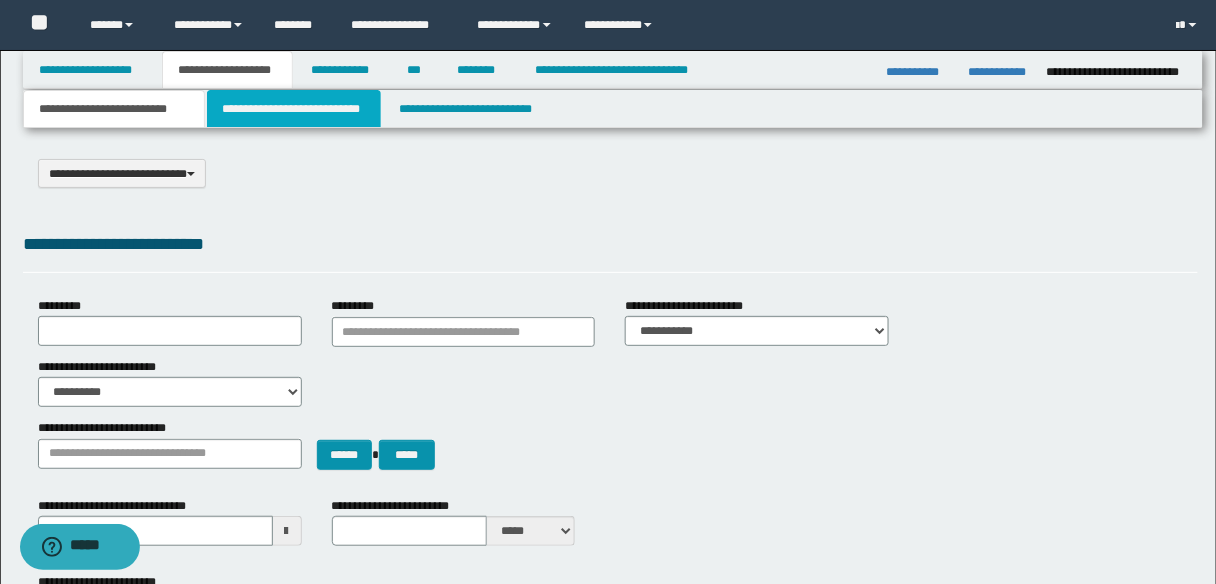 click on "**********" at bounding box center [294, 109] 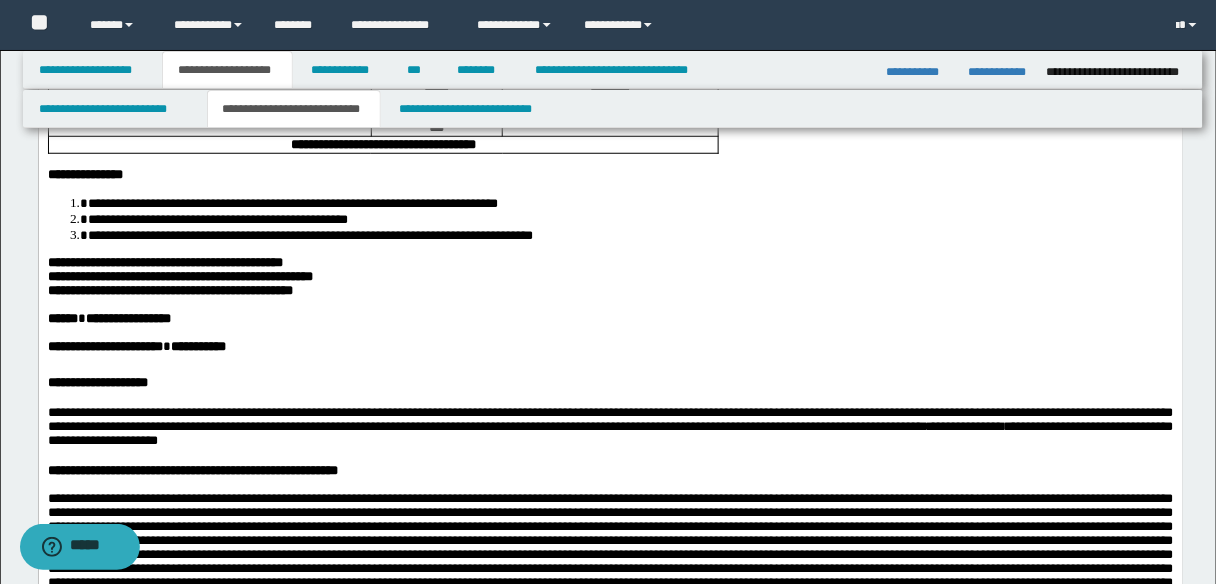 scroll, scrollTop: 320, scrollLeft: 0, axis: vertical 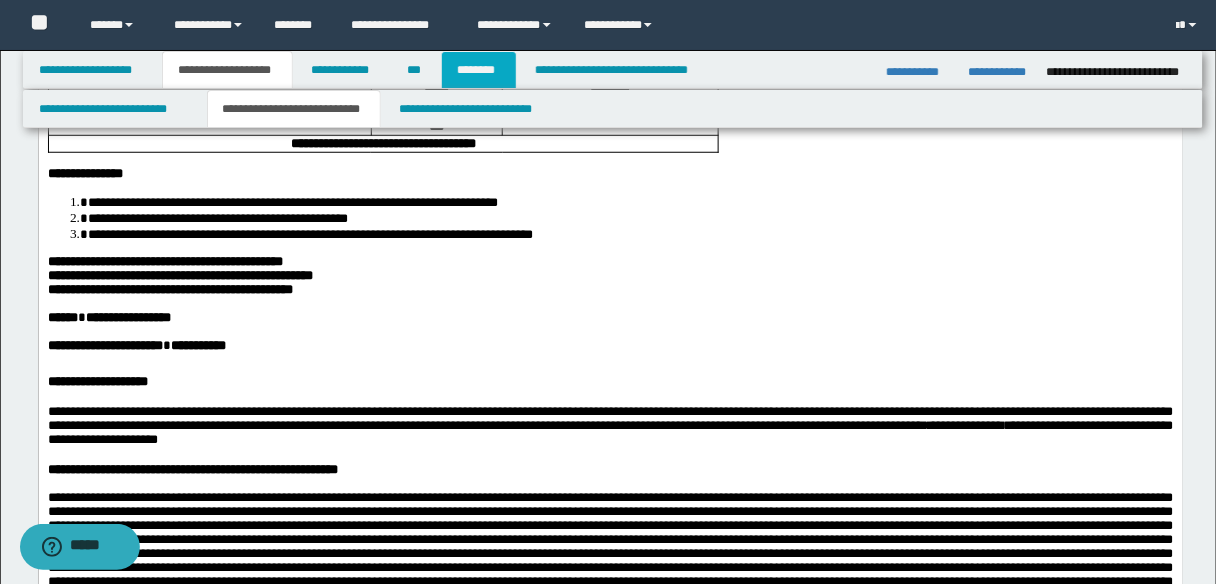 click on "********" at bounding box center (479, 70) 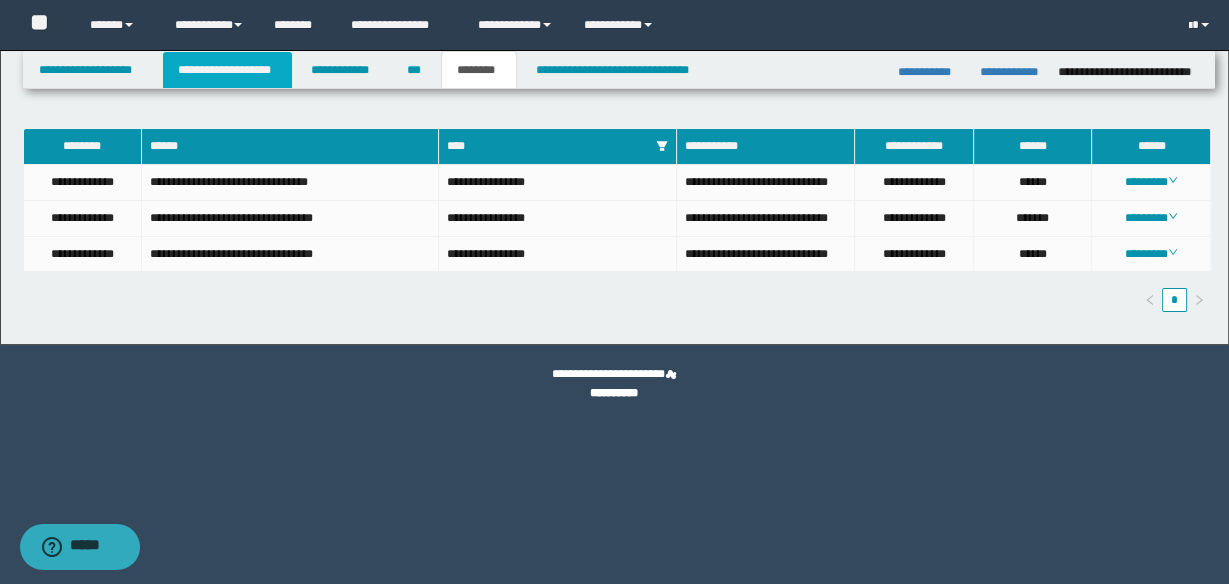 click on "**********" at bounding box center (227, 70) 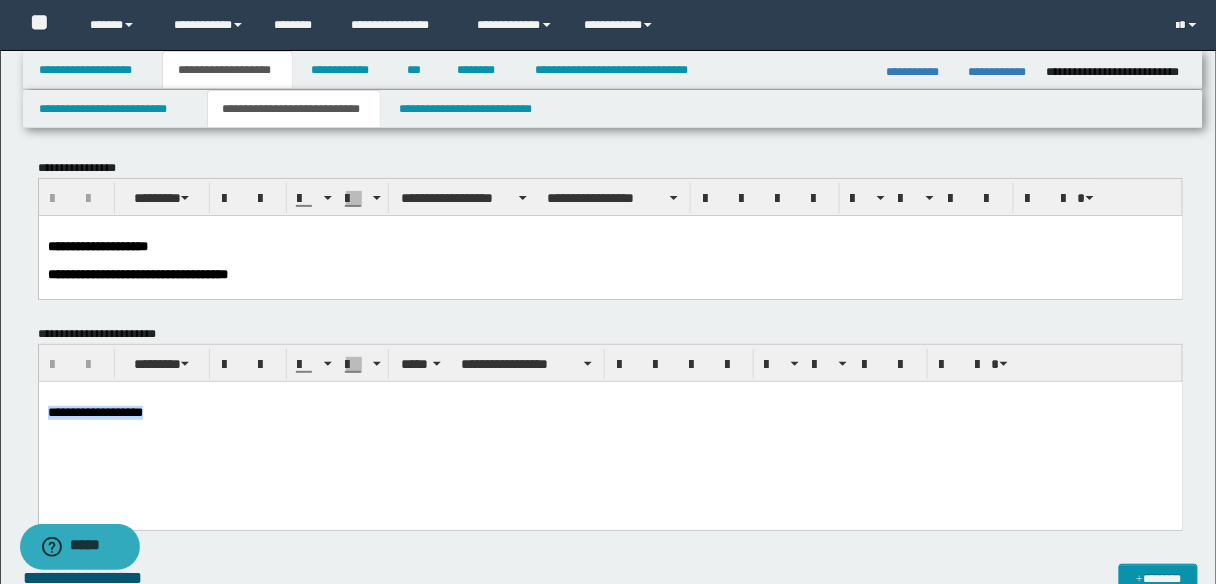 drag, startPoint x: 185, startPoint y: 418, endPoint x: 38, endPoint y: 791, distance: 400.92145 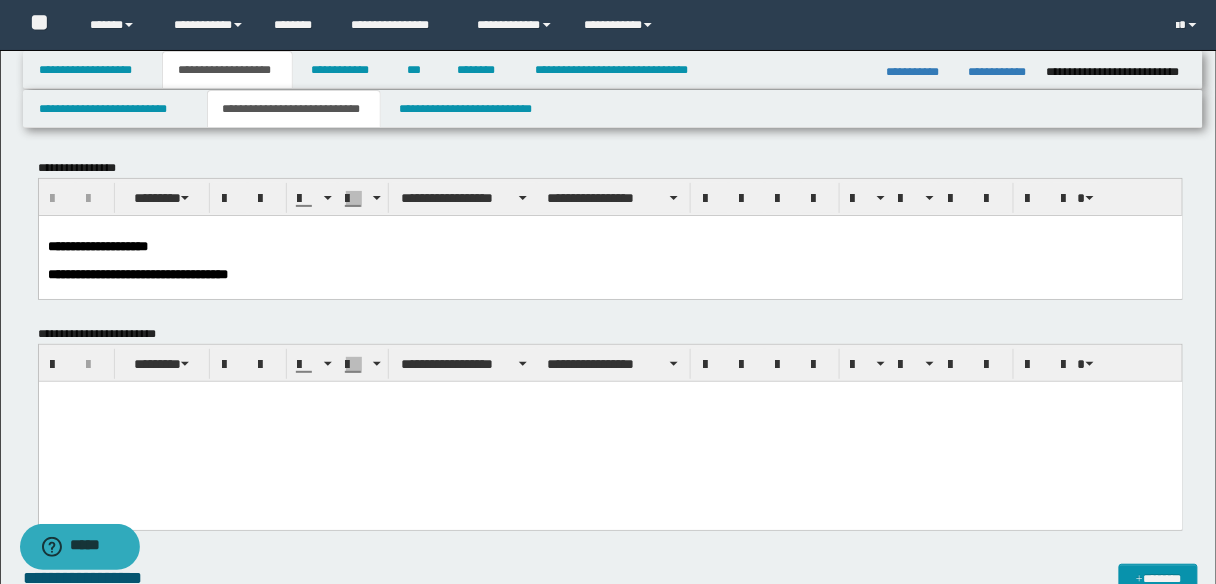 click on "**********" at bounding box center [610, 274] 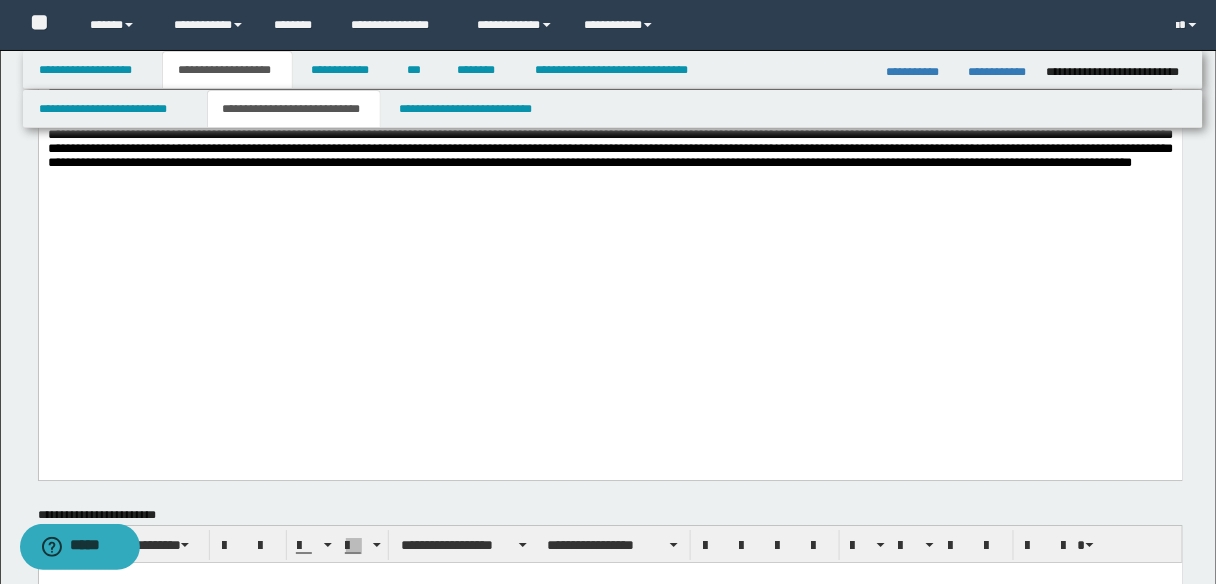 scroll, scrollTop: 1360, scrollLeft: 0, axis: vertical 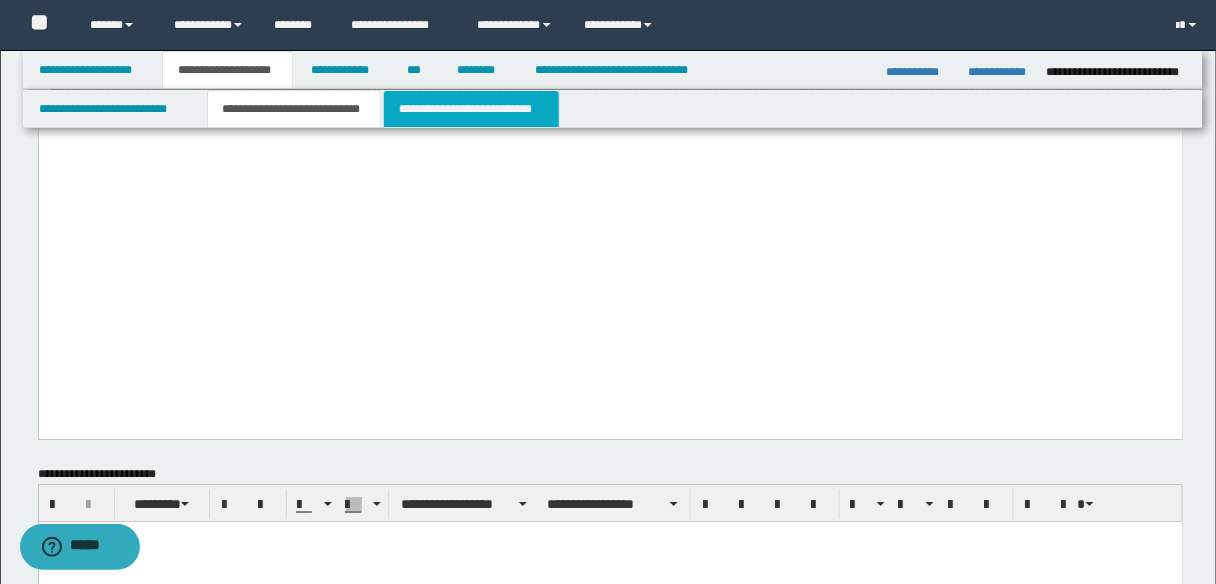 click on "**********" at bounding box center (471, 109) 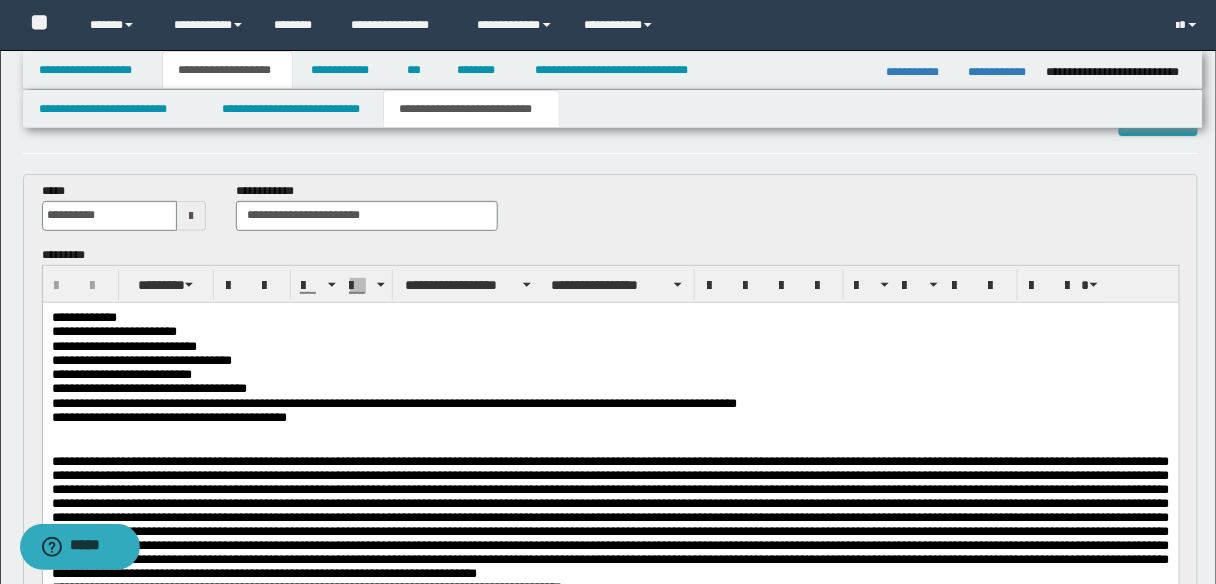 scroll, scrollTop: 80, scrollLeft: 0, axis: vertical 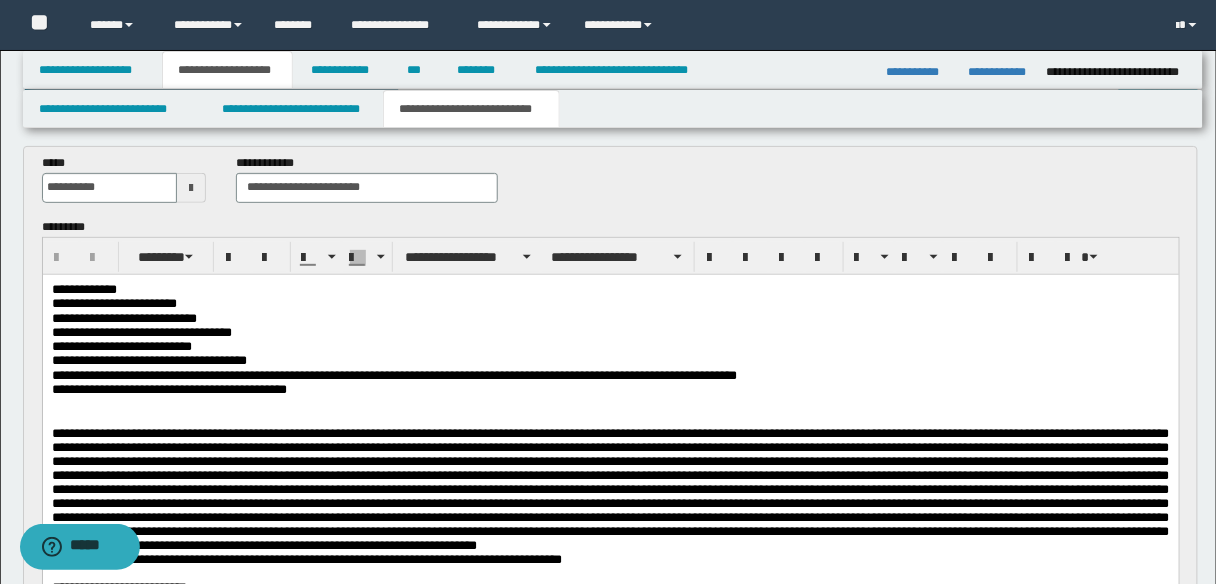 click on "**********" at bounding box center (393, 374) 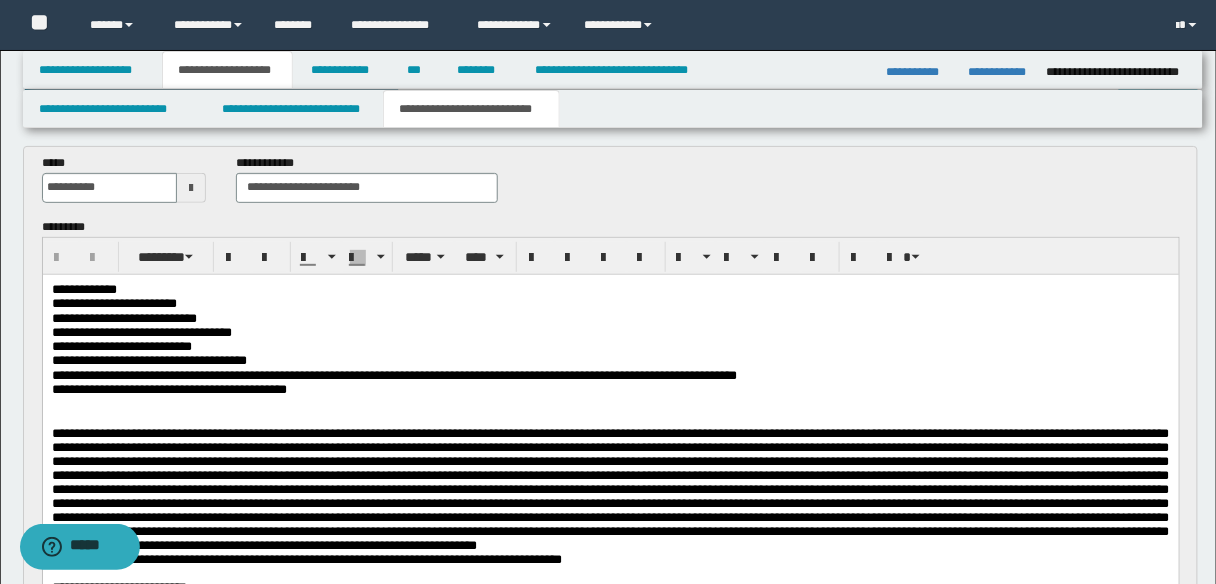 type 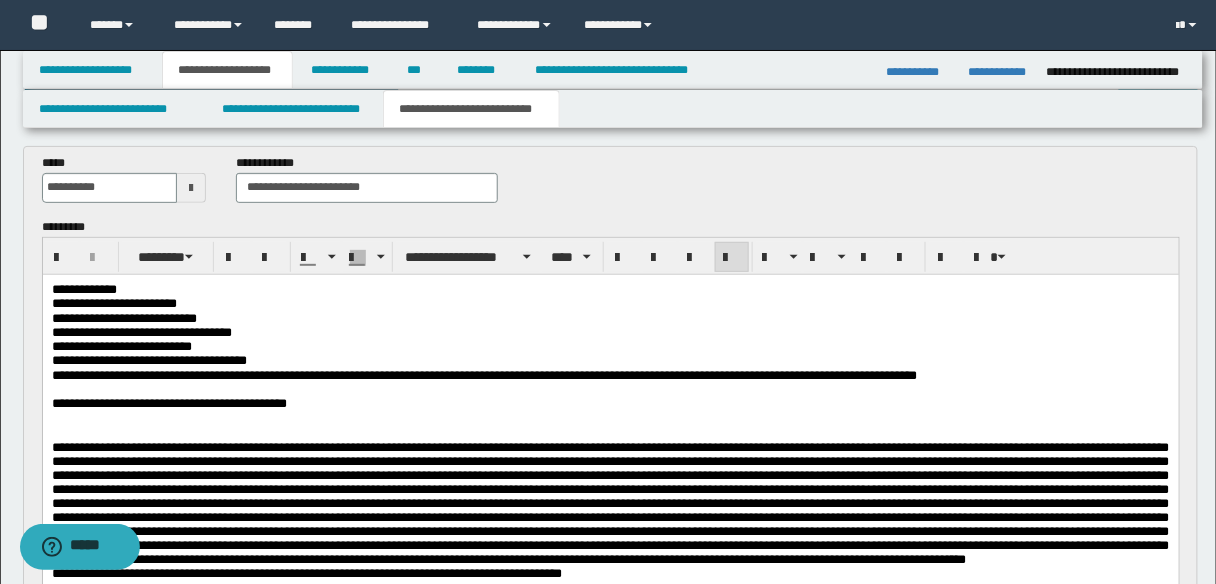 click at bounding box center [610, 502] 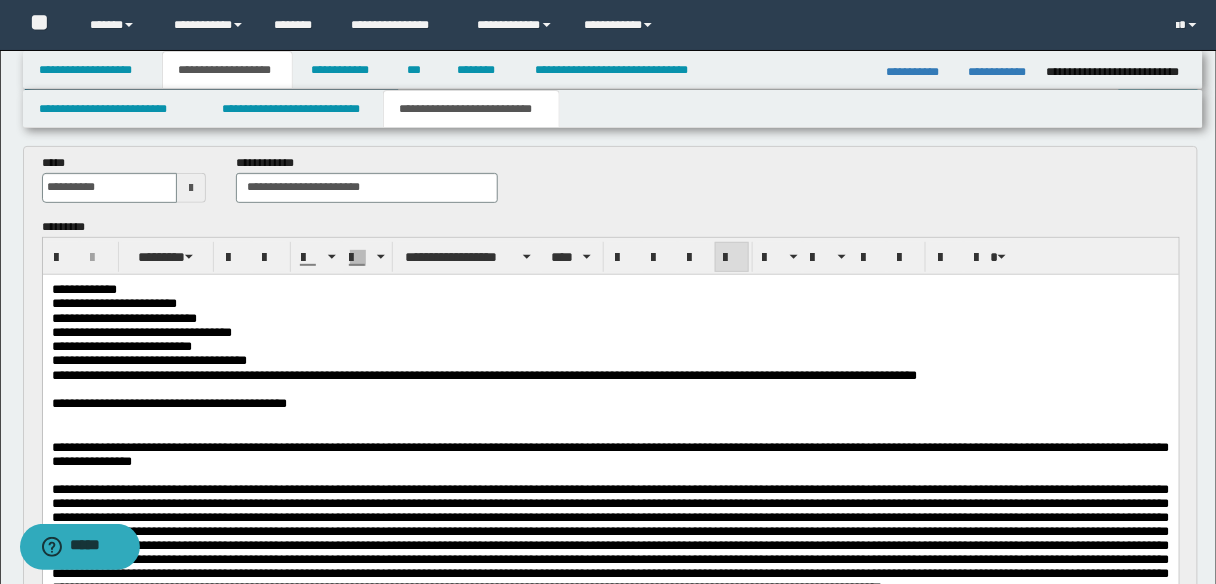 scroll, scrollTop: 320, scrollLeft: 0, axis: vertical 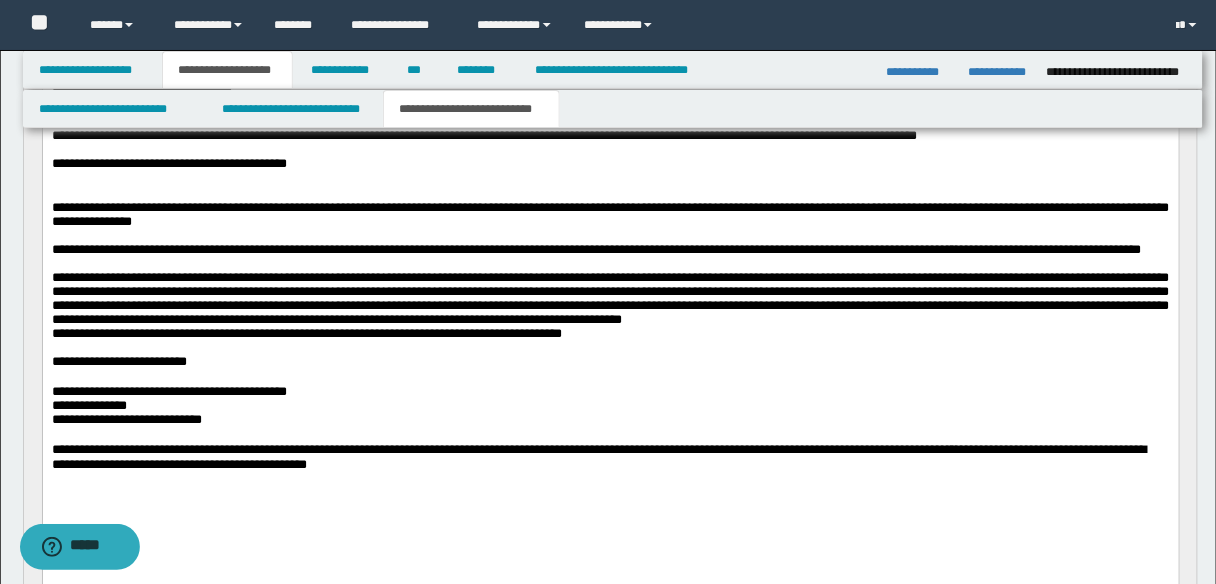 click on "**********" at bounding box center (596, 248) 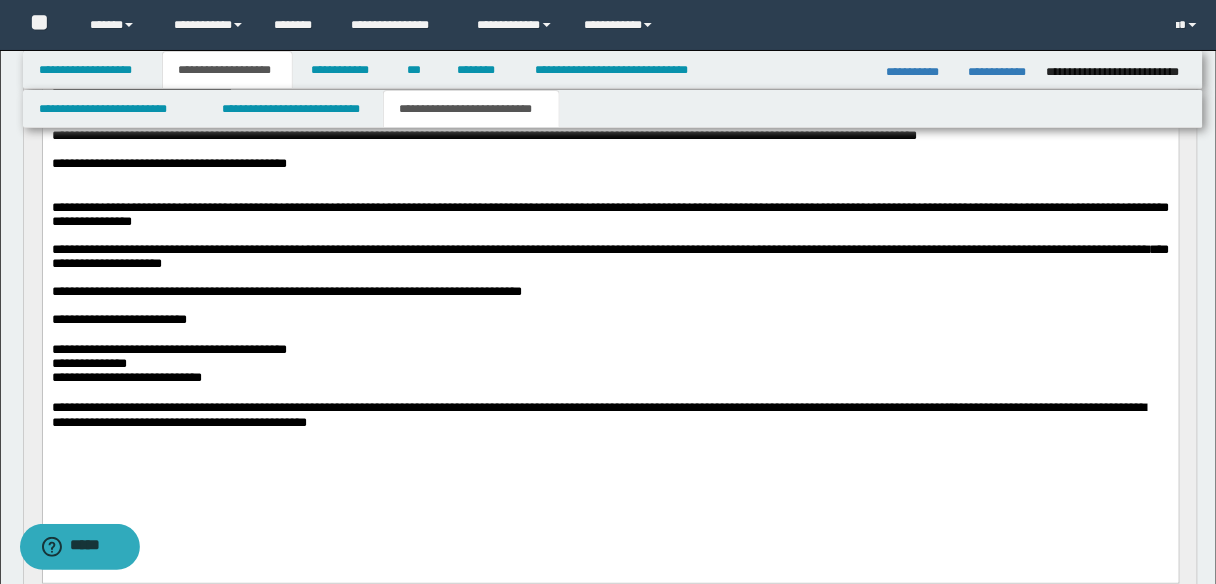 click on "**********" at bounding box center (610, 255) 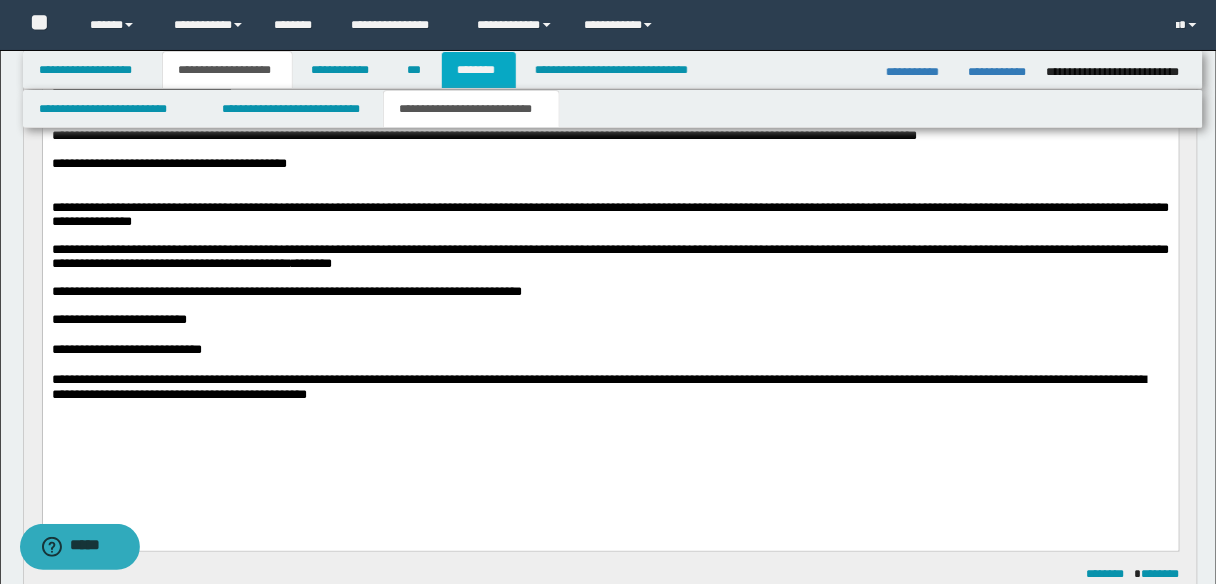 click on "********" at bounding box center (479, 70) 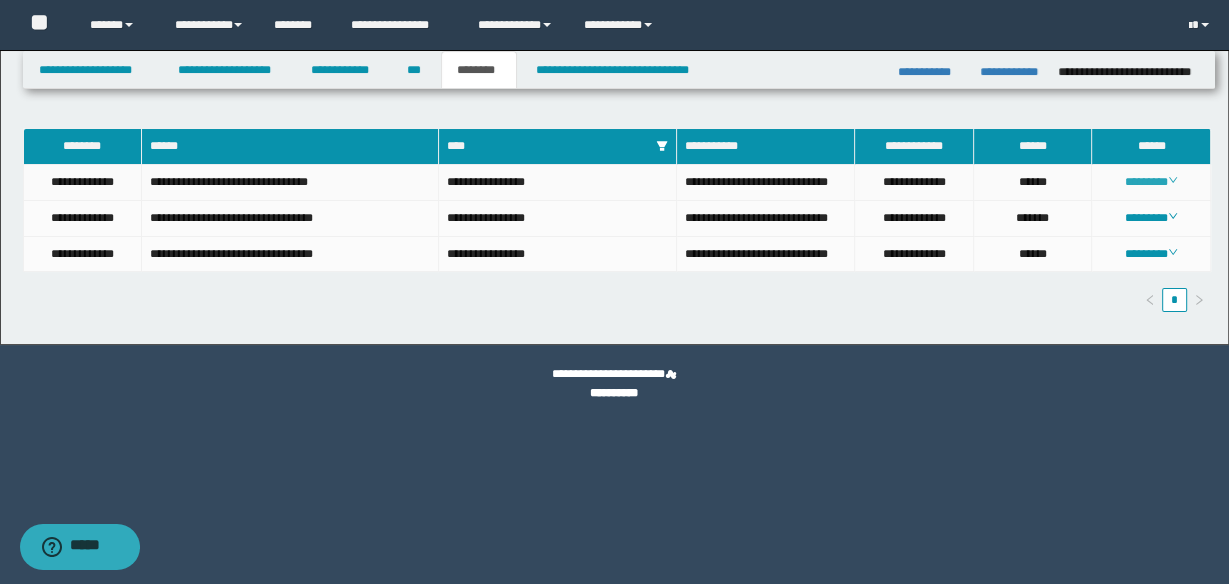 click on "********" at bounding box center (1151, 182) 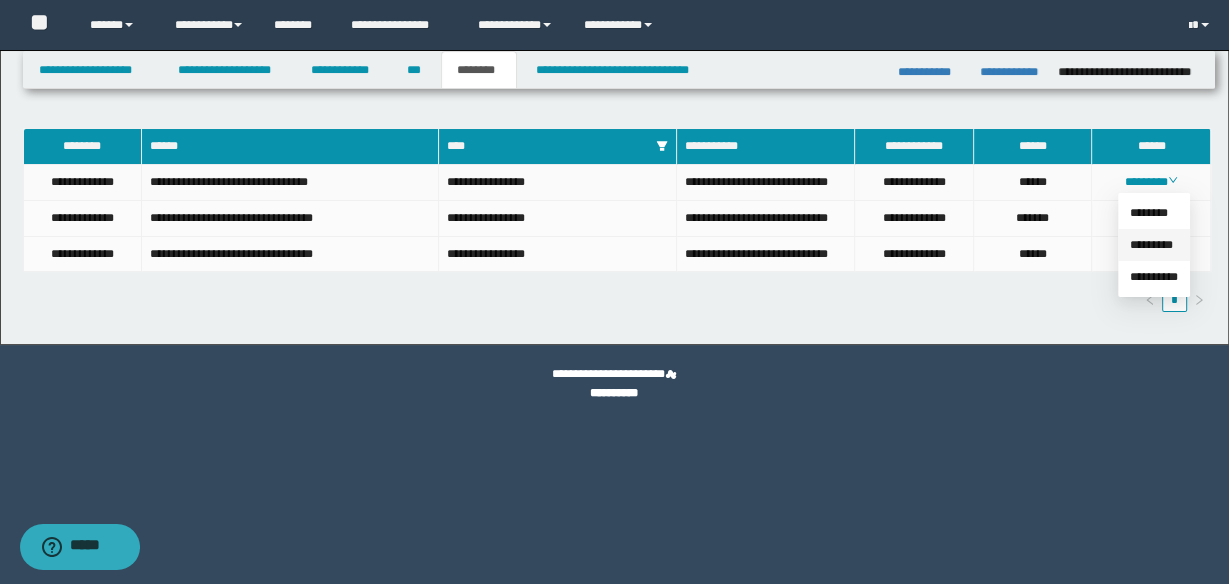 click on "*********" at bounding box center [1151, 245] 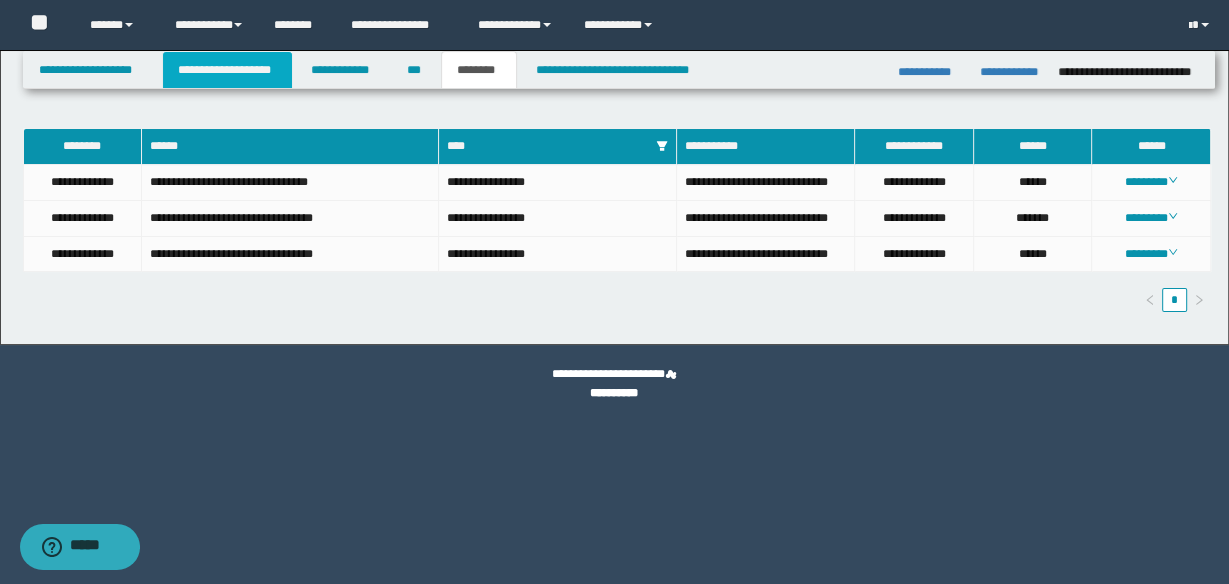 click on "**********" at bounding box center [227, 70] 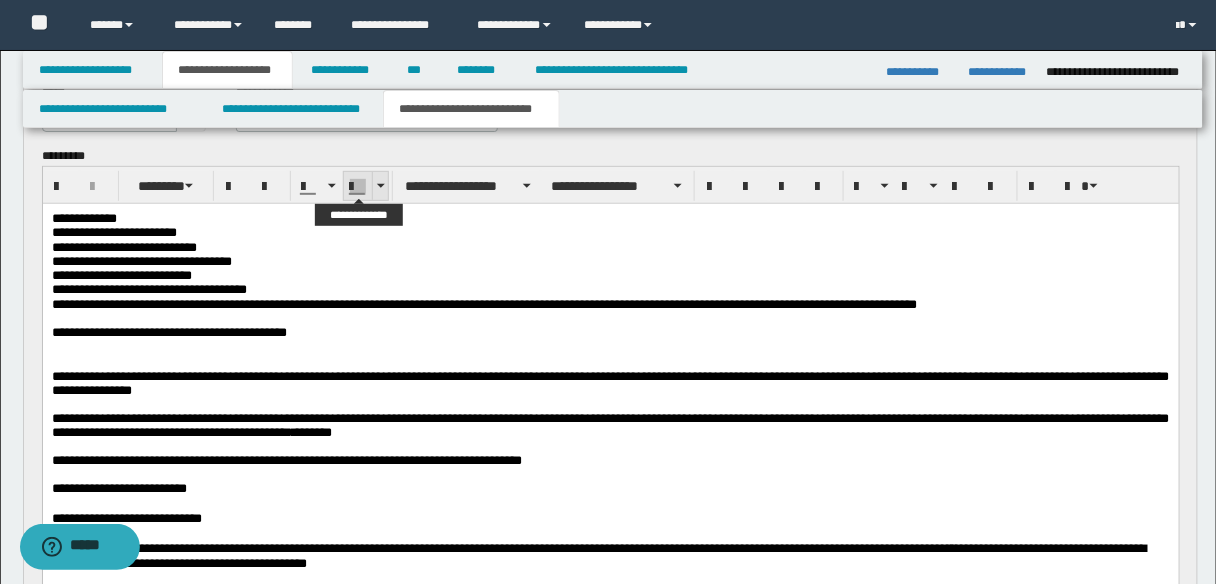 scroll, scrollTop: 160, scrollLeft: 0, axis: vertical 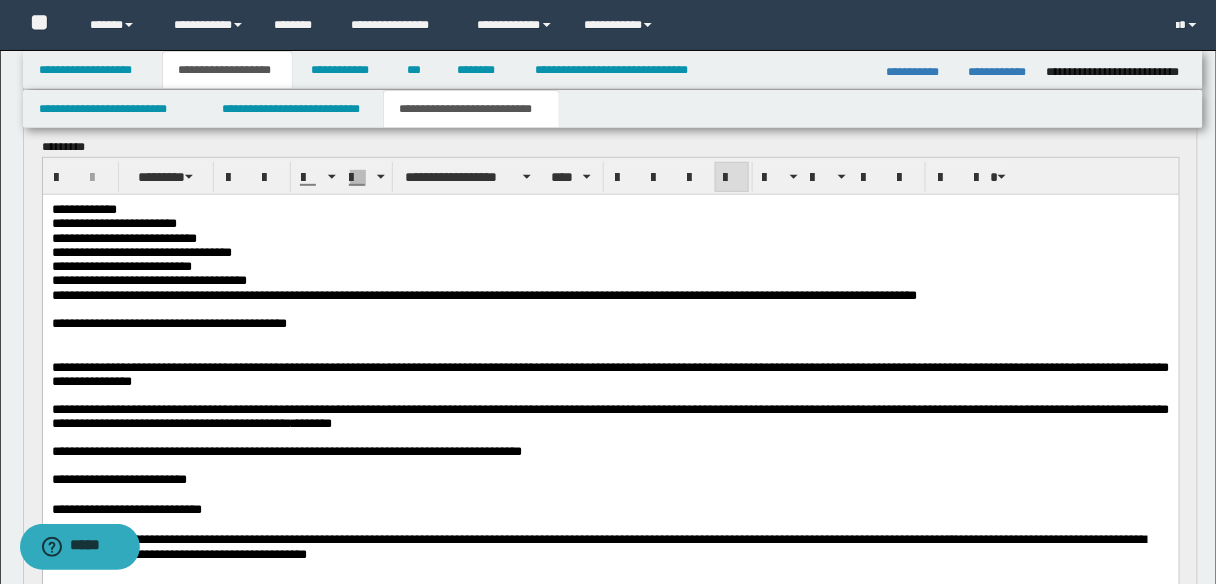 click on "**********" at bounding box center (610, 415) 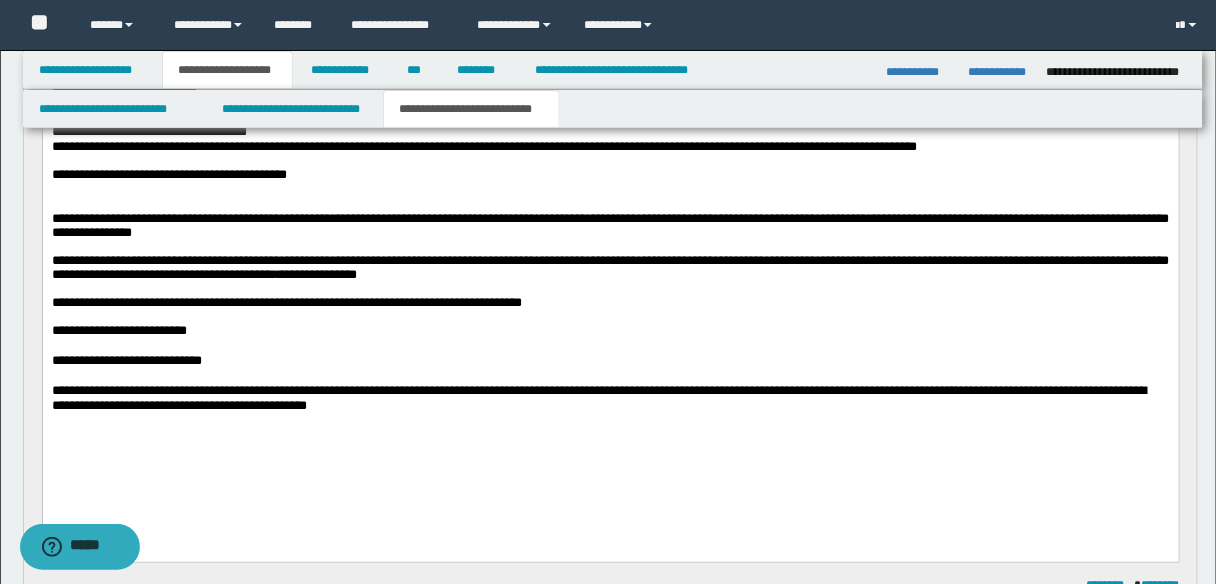 scroll, scrollTop: 320, scrollLeft: 0, axis: vertical 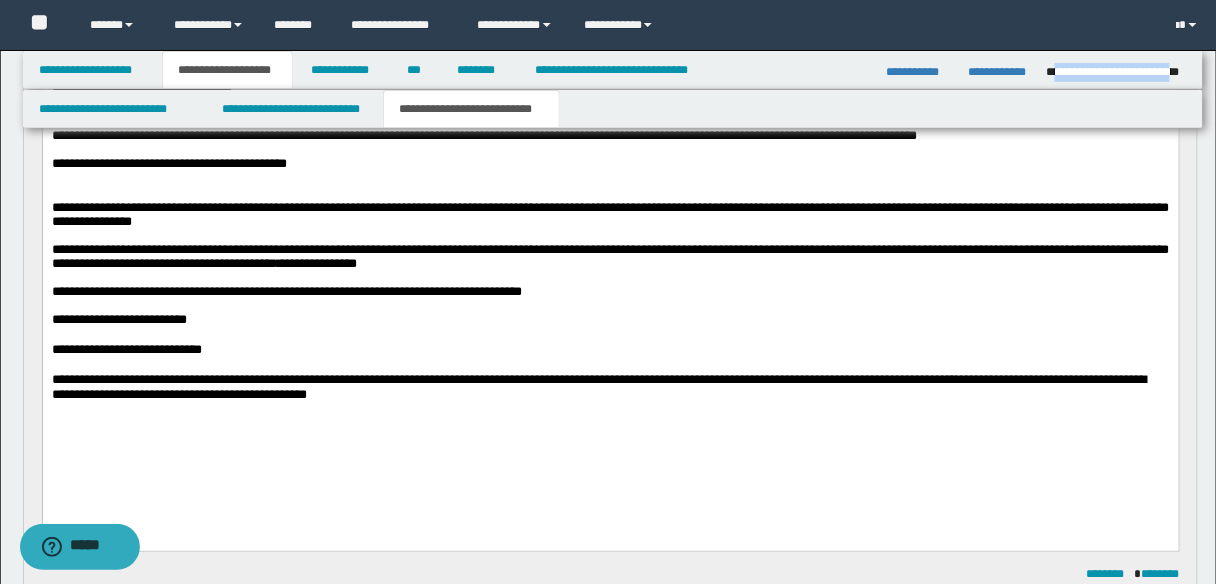 drag, startPoint x: 1180, startPoint y: 73, endPoint x: 1051, endPoint y: 77, distance: 129.062 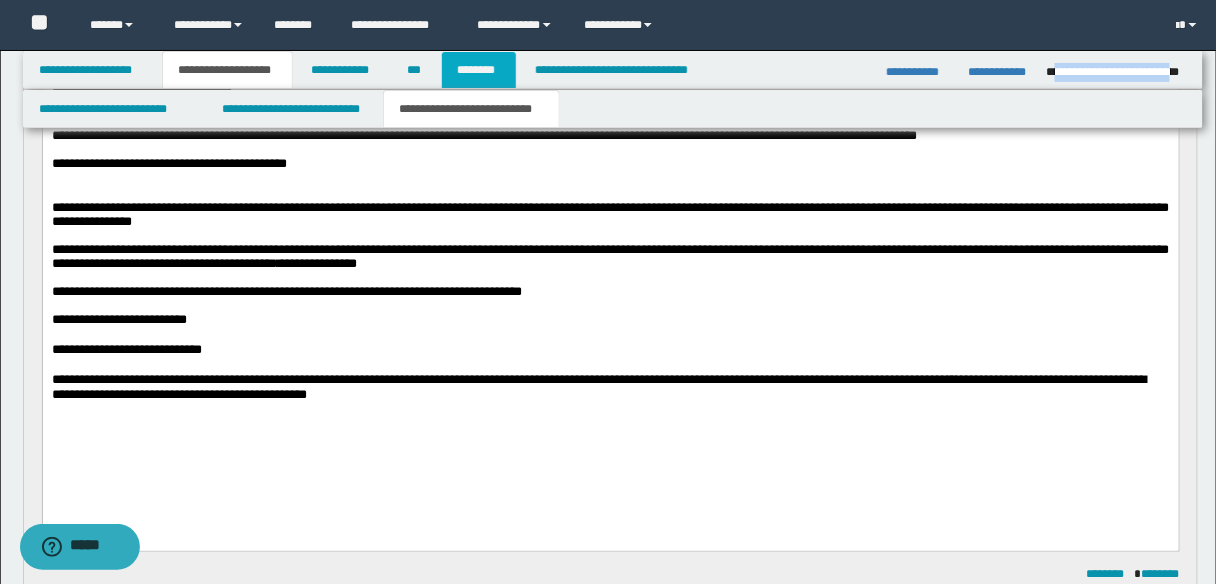 click on "********" at bounding box center (479, 70) 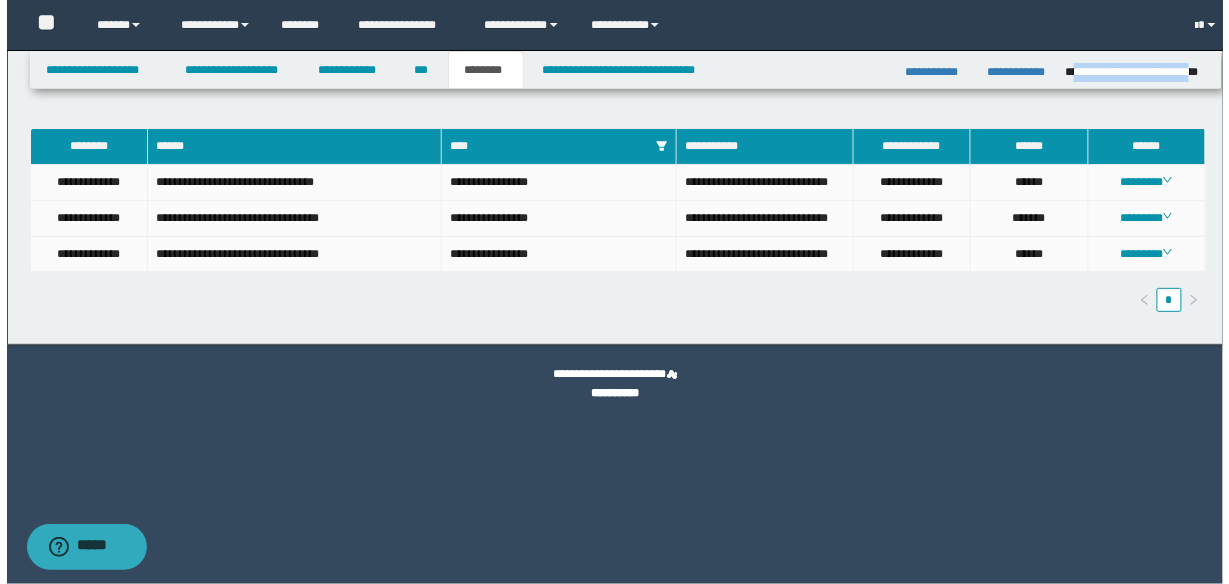 scroll, scrollTop: 0, scrollLeft: 0, axis: both 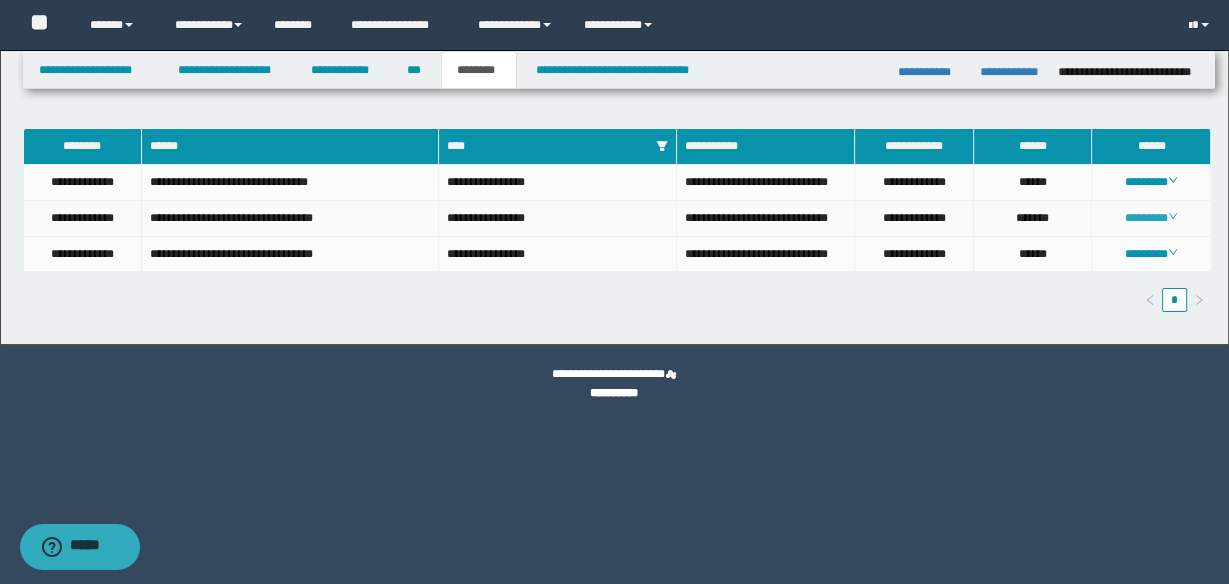 click on "********" at bounding box center (1151, 218) 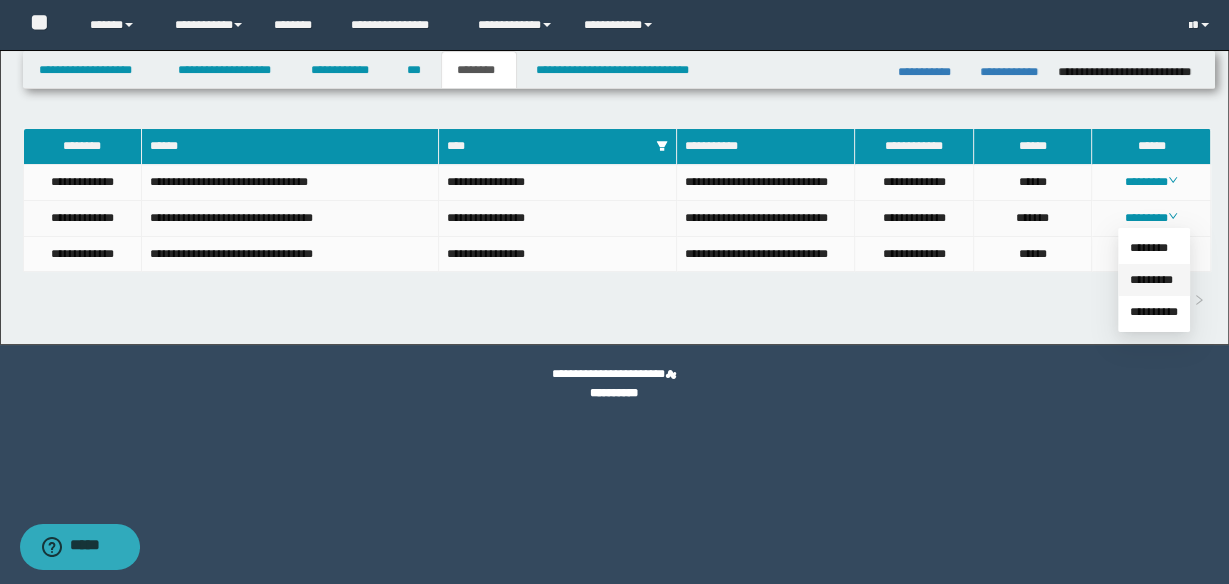 click on "*********" at bounding box center [1151, 280] 